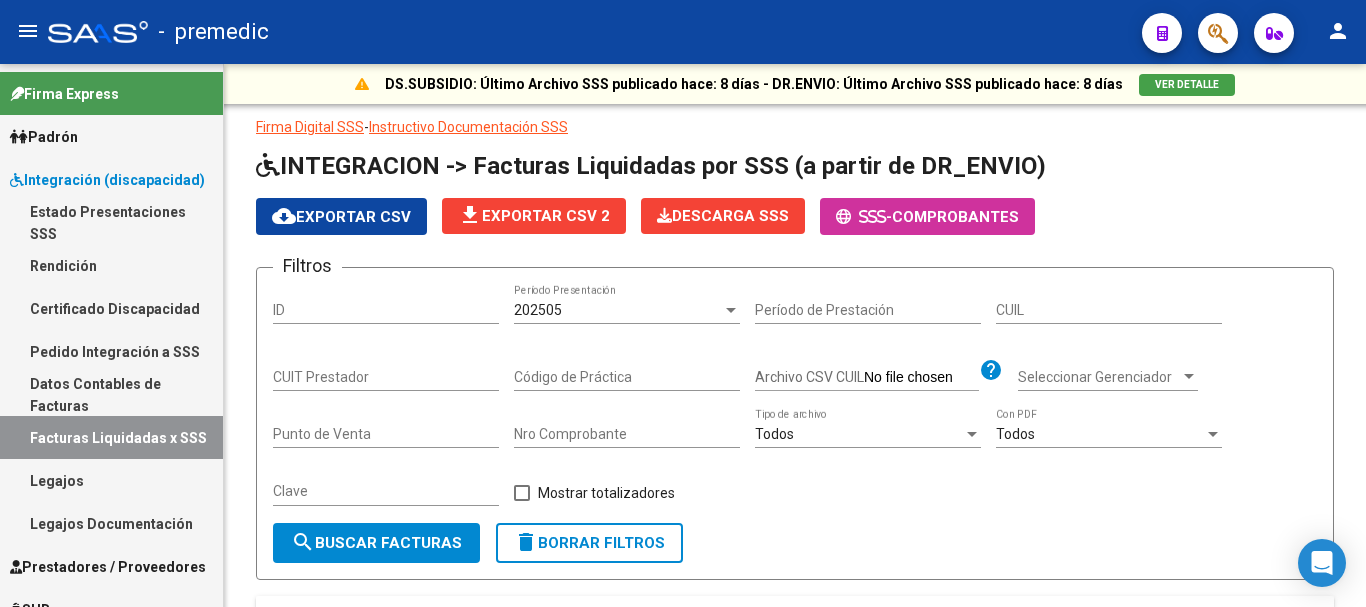 scroll, scrollTop: 0, scrollLeft: 0, axis: both 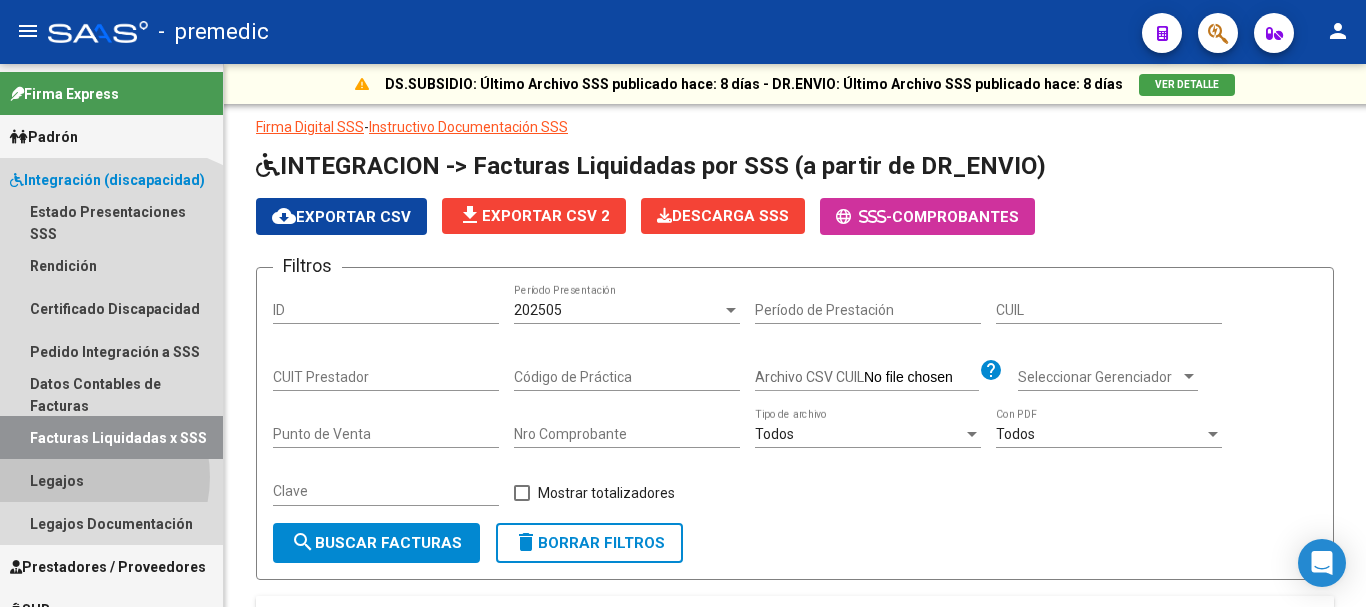 click on "Legajos" at bounding box center (111, 480) 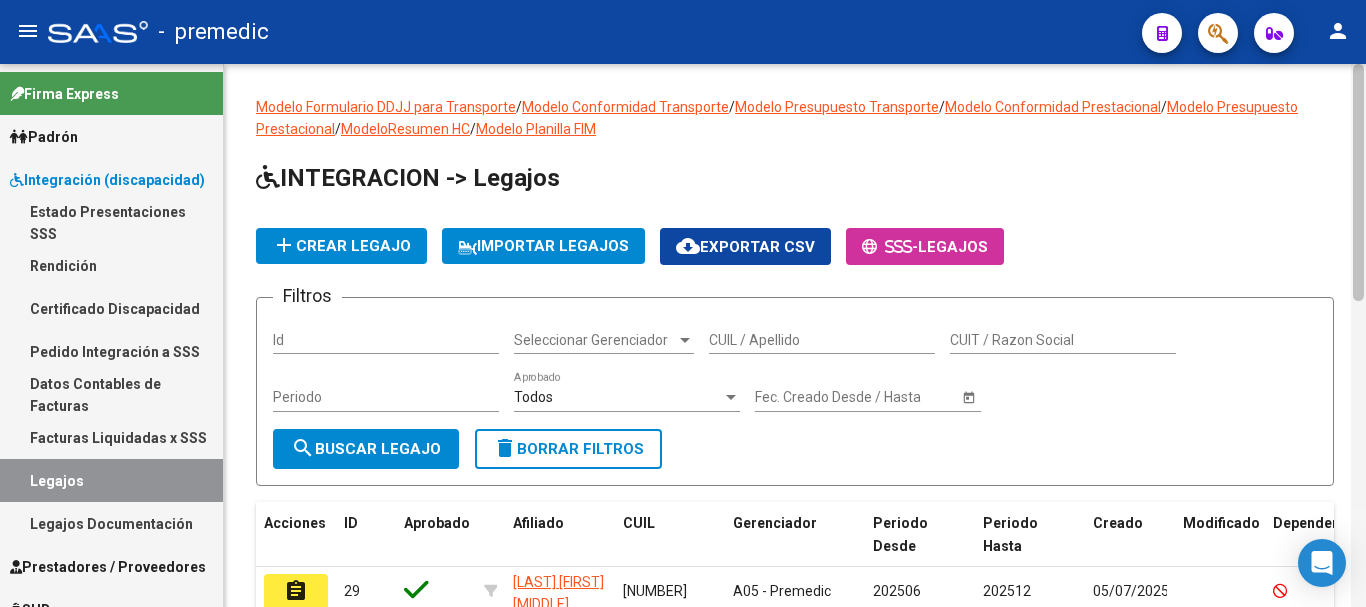 scroll, scrollTop: 543, scrollLeft: 0, axis: vertical 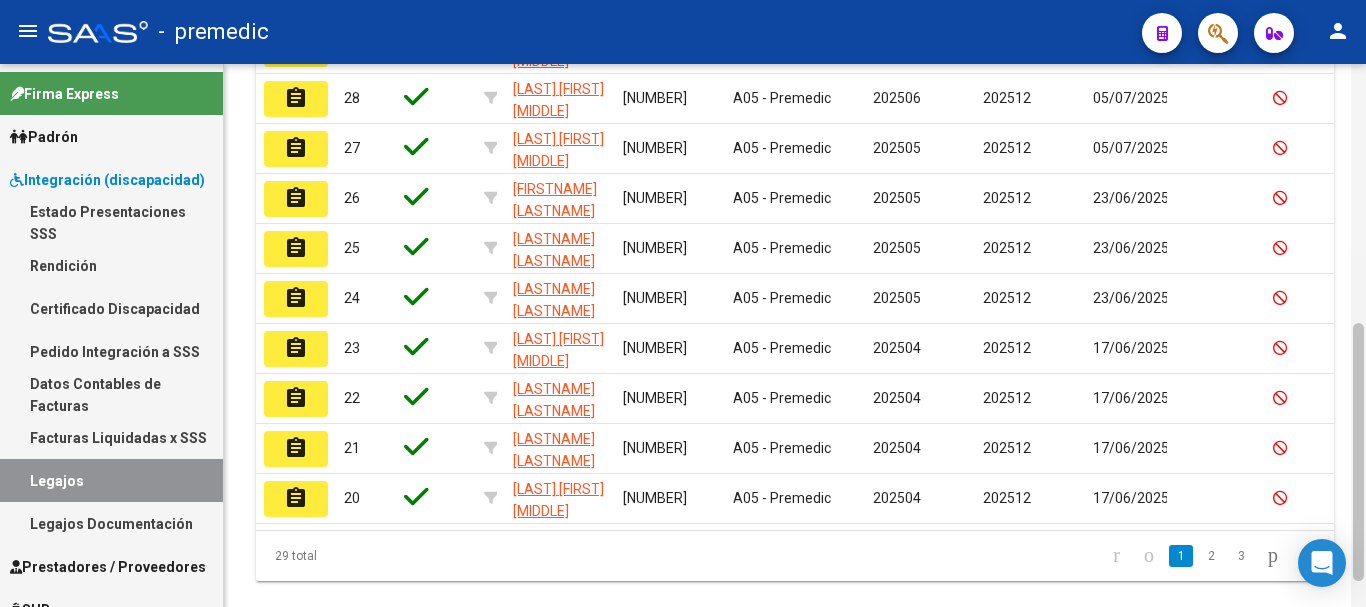 click 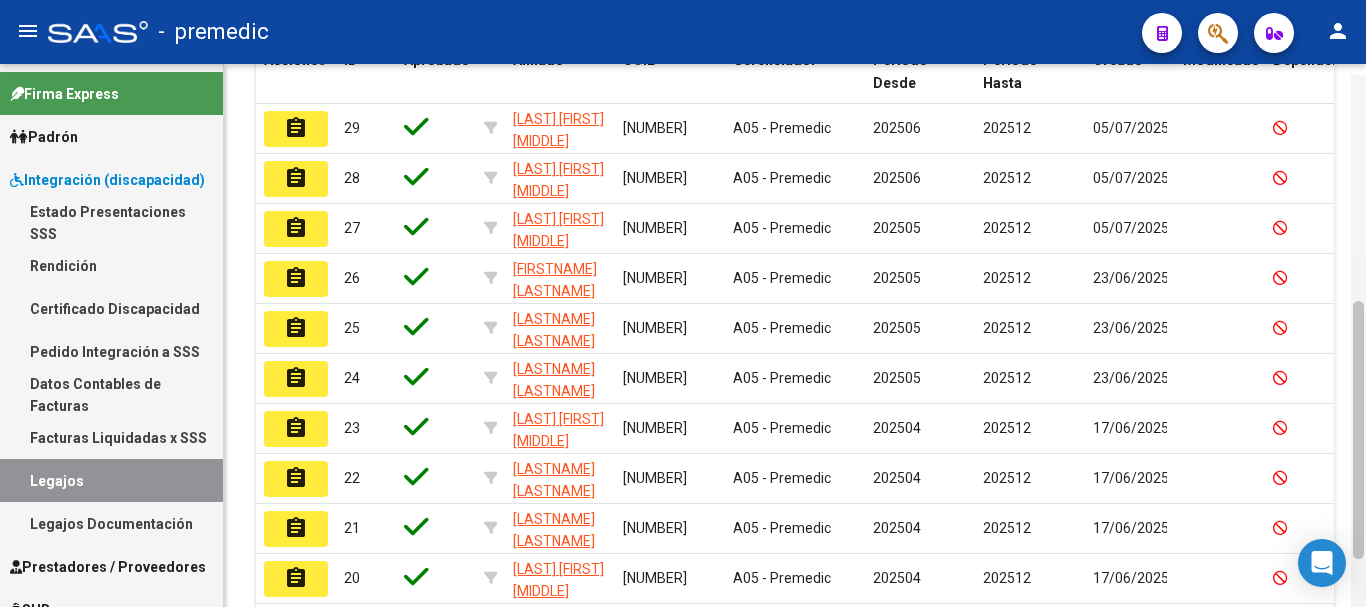 drag, startPoint x: 1355, startPoint y: 345, endPoint x: 1361, endPoint y: 292, distance: 53.338543 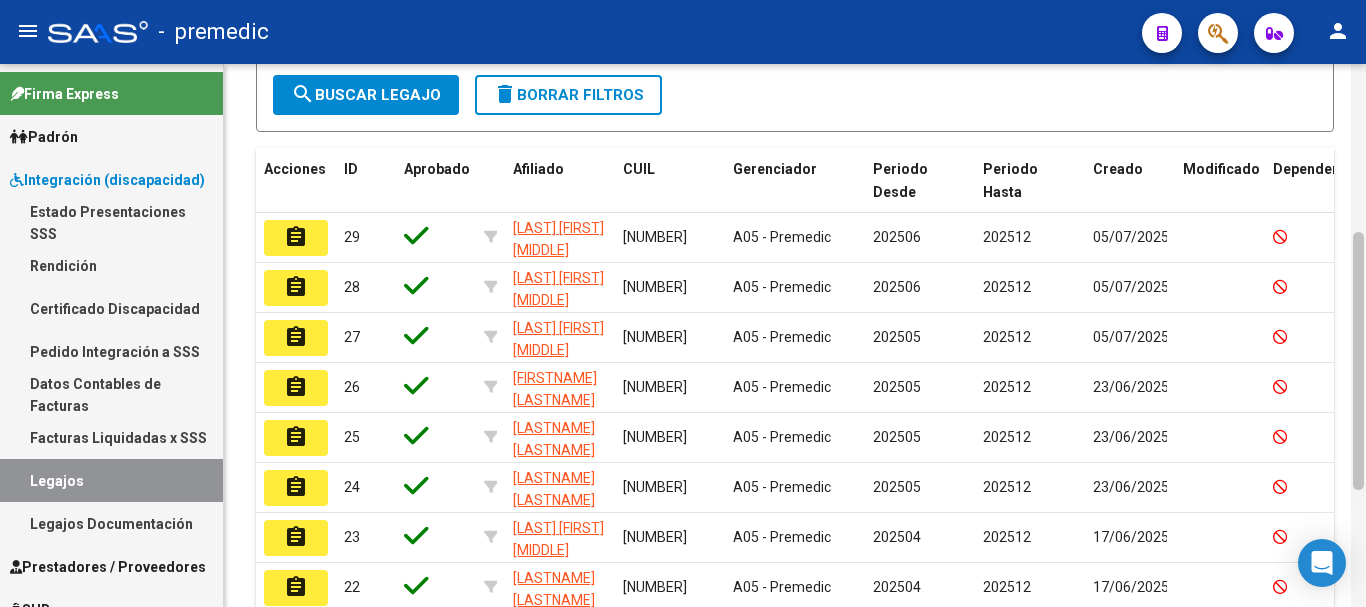 scroll, scrollTop: 346, scrollLeft: 0, axis: vertical 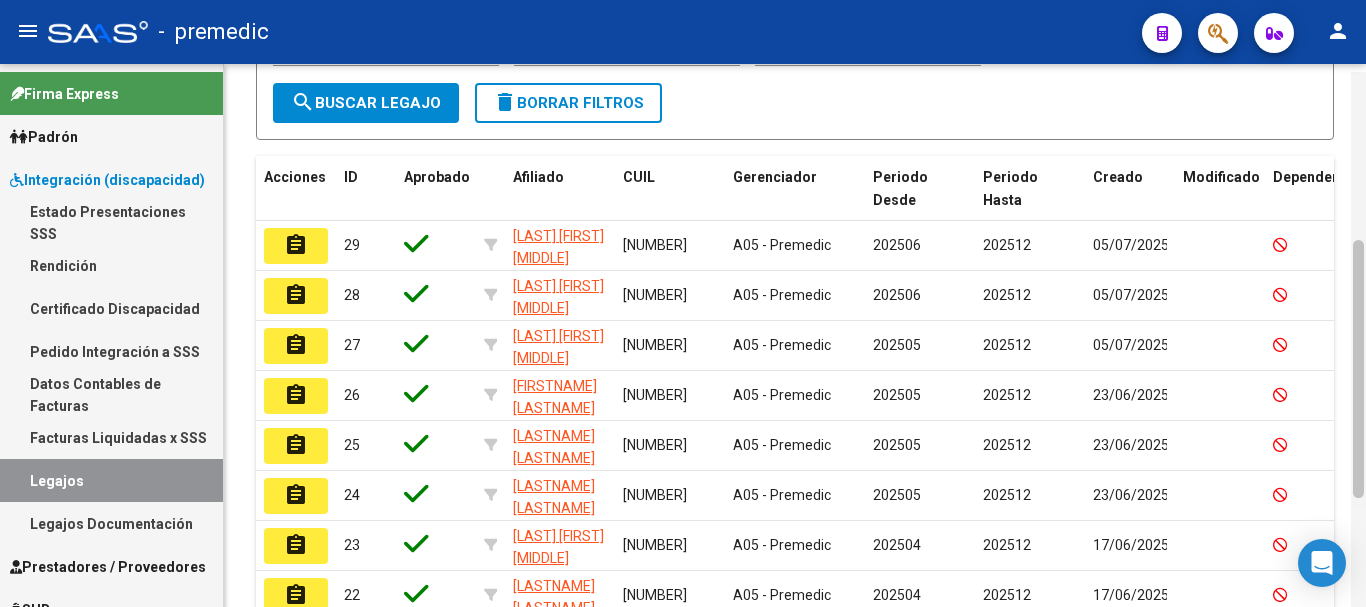 drag, startPoint x: 1355, startPoint y: 313, endPoint x: 1358, endPoint y: 272, distance: 41.109608 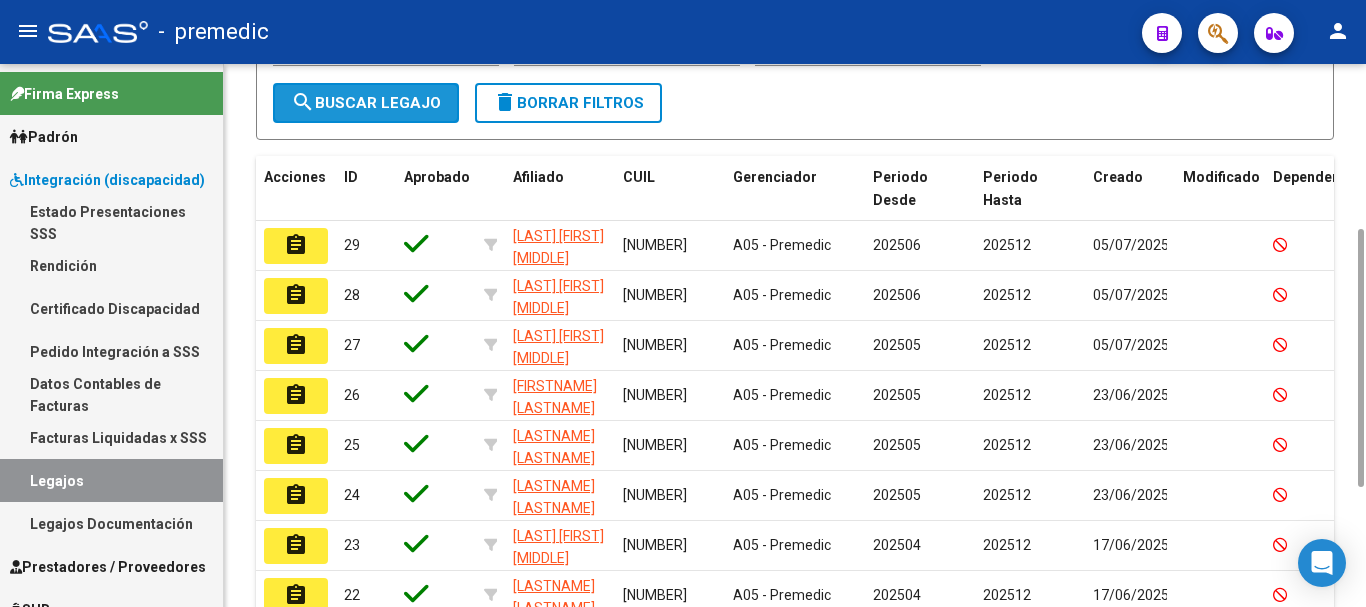 click on "search  Buscar Legajo" 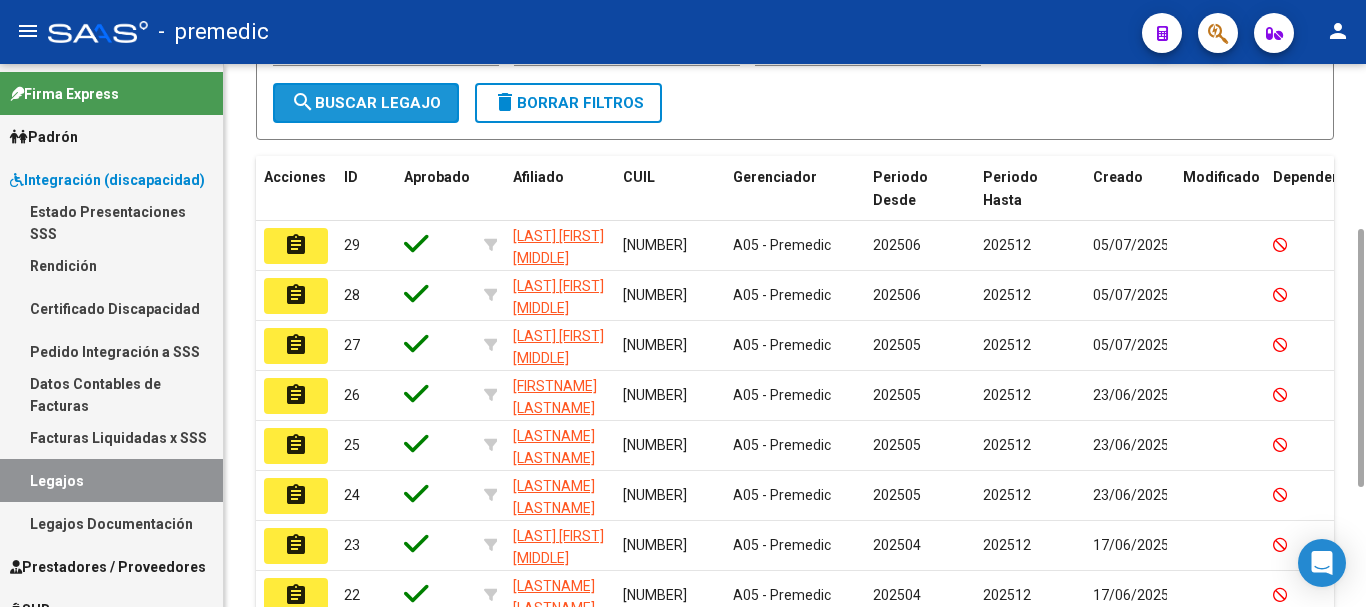 click on "search  Buscar Legajo" 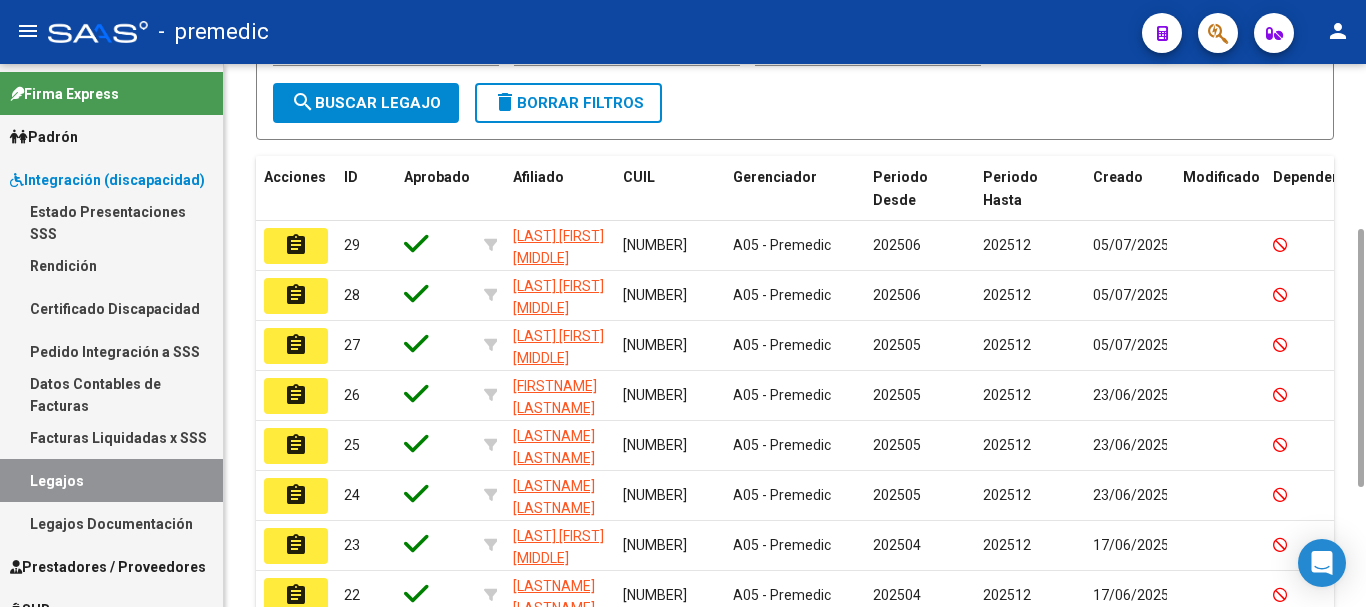 drag, startPoint x: 381, startPoint y: 129, endPoint x: 390, endPoint y: 119, distance: 13.453624 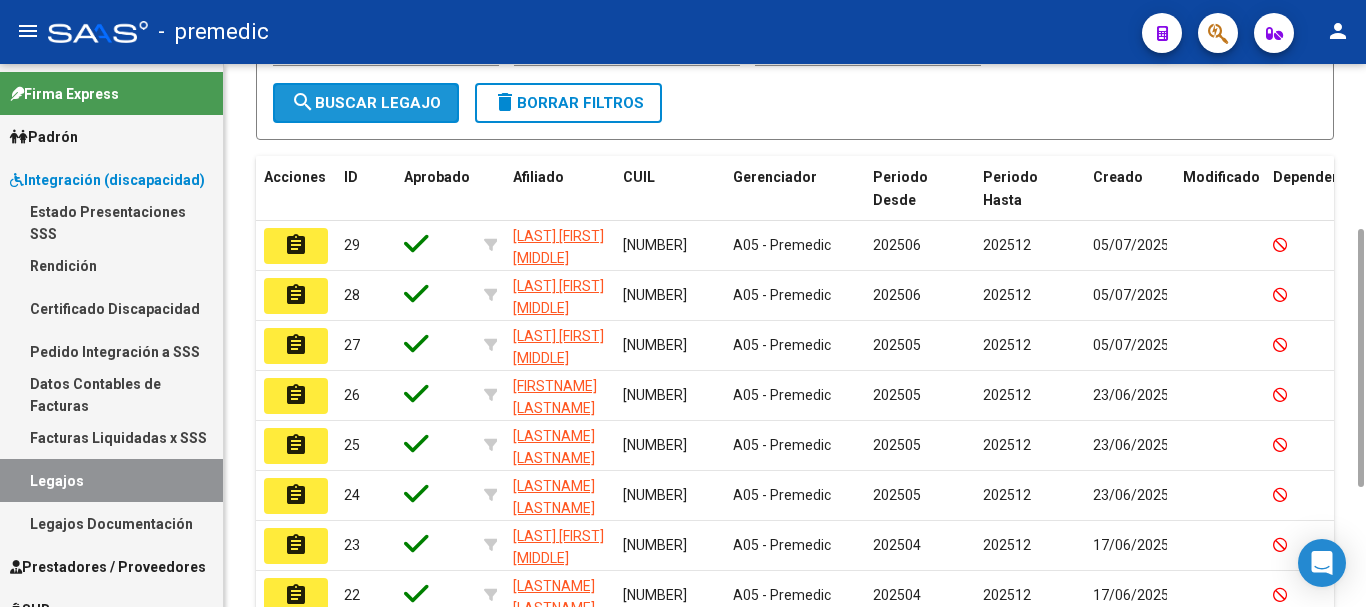 click on "search  Buscar Legajo" 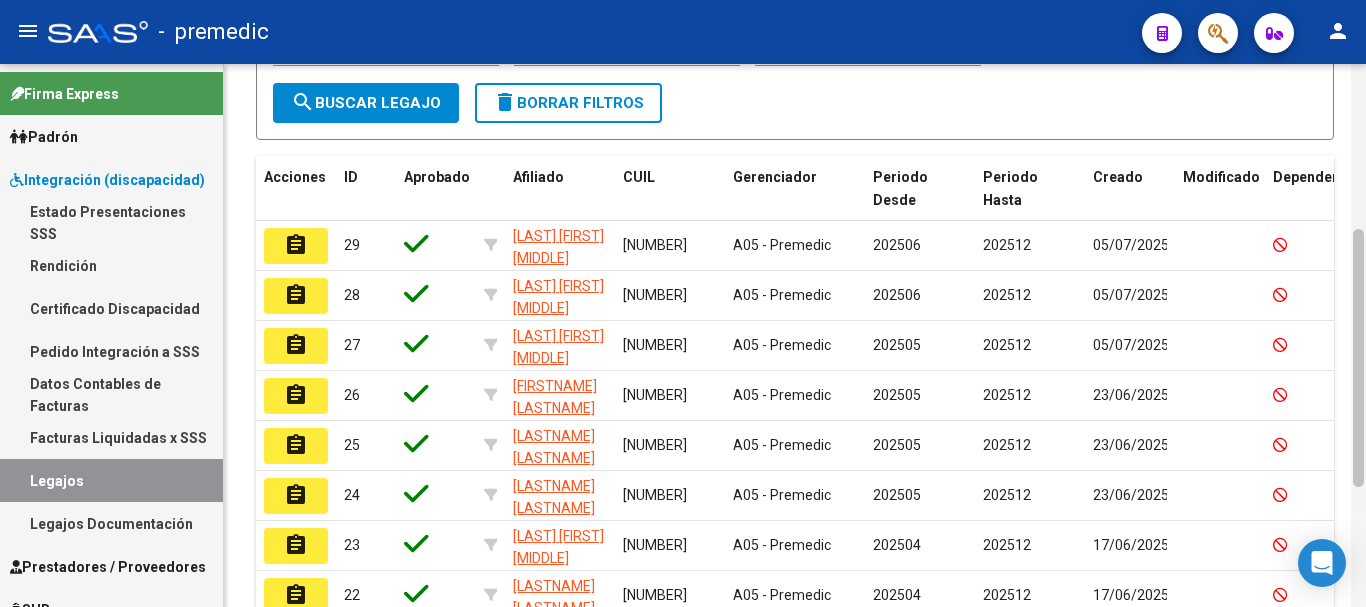scroll, scrollTop: 0, scrollLeft: 0, axis: both 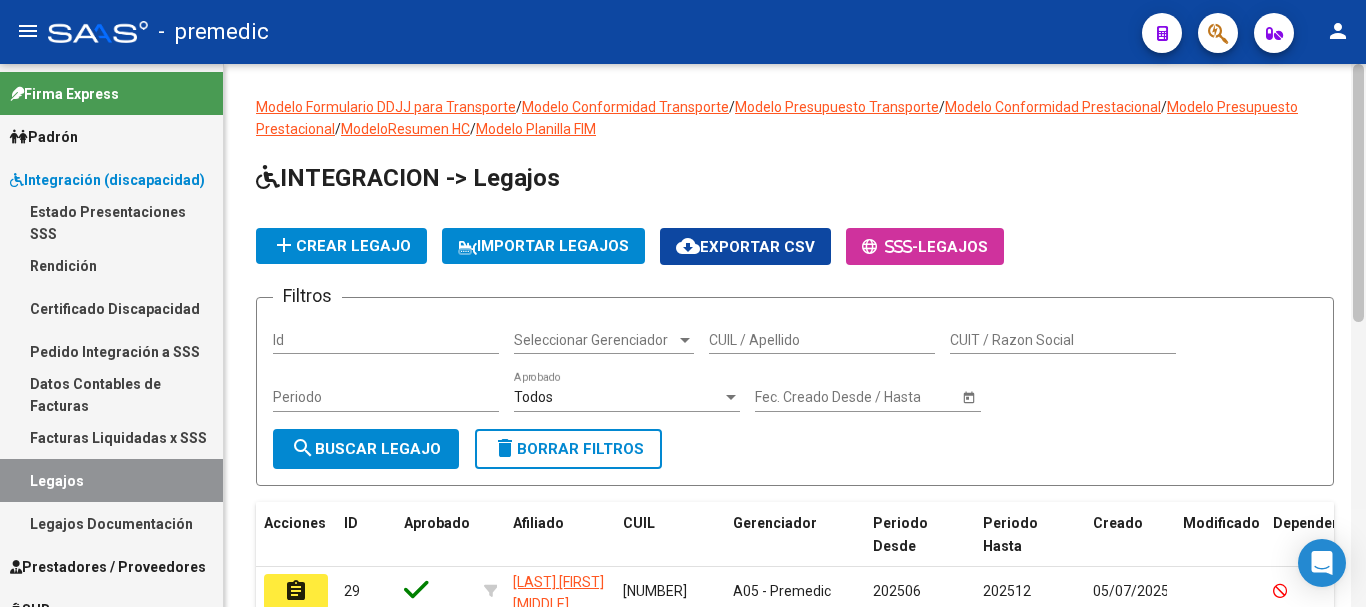 click 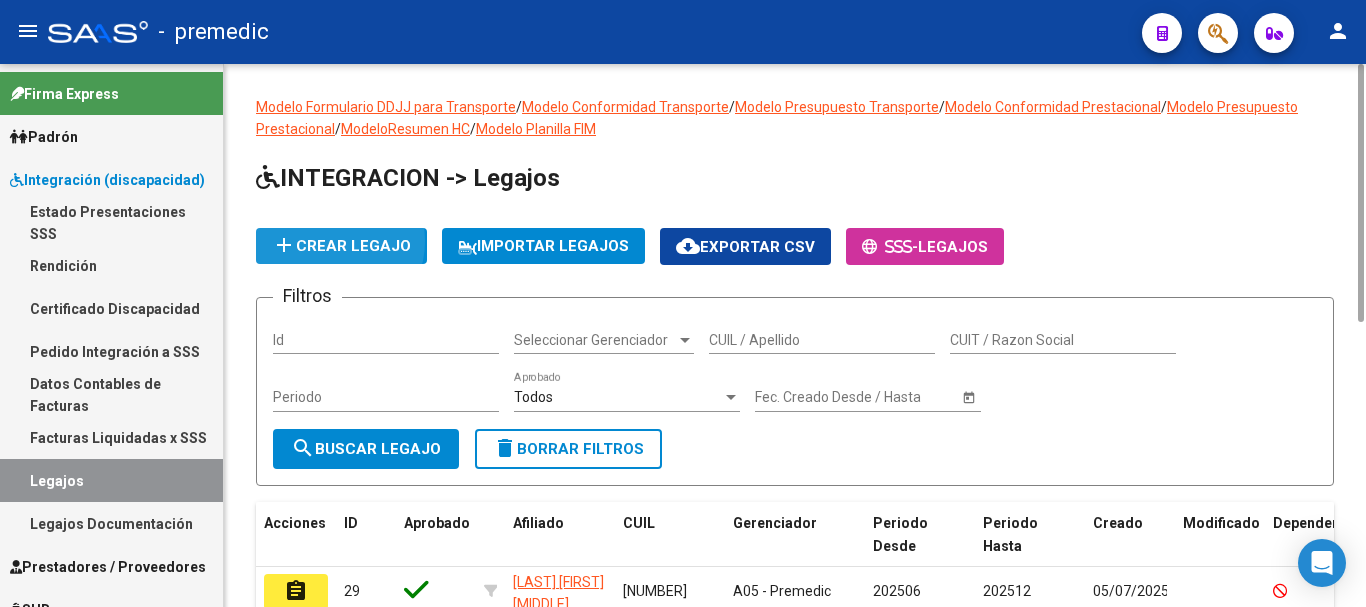 click on "add  Crear Legajo" 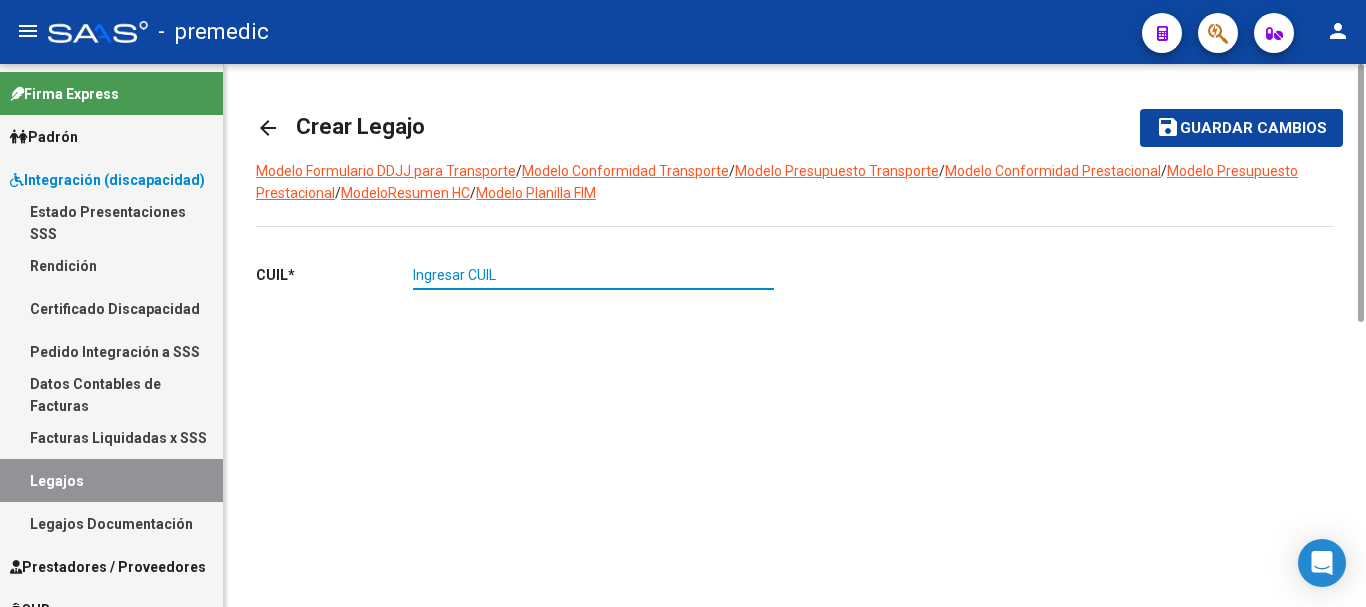 click on "Ingresar CUIL" at bounding box center (593, 275) 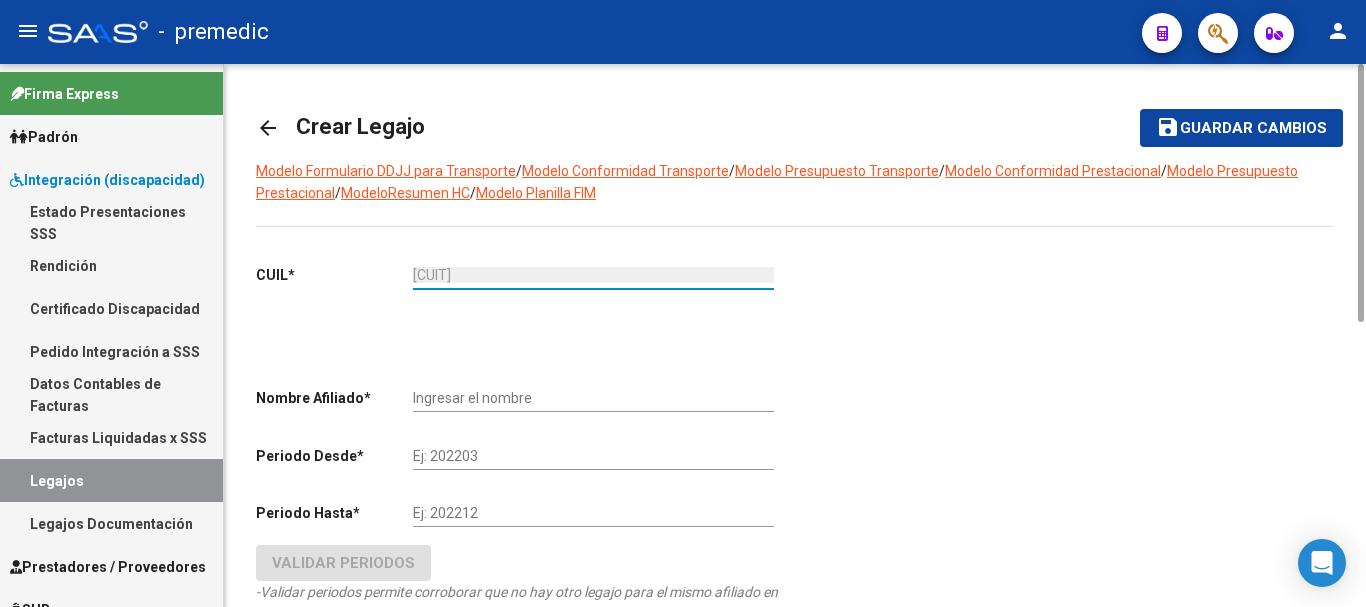 type on "[FIRSTNAME] [LASTNAME] [FIRSTNAME]" 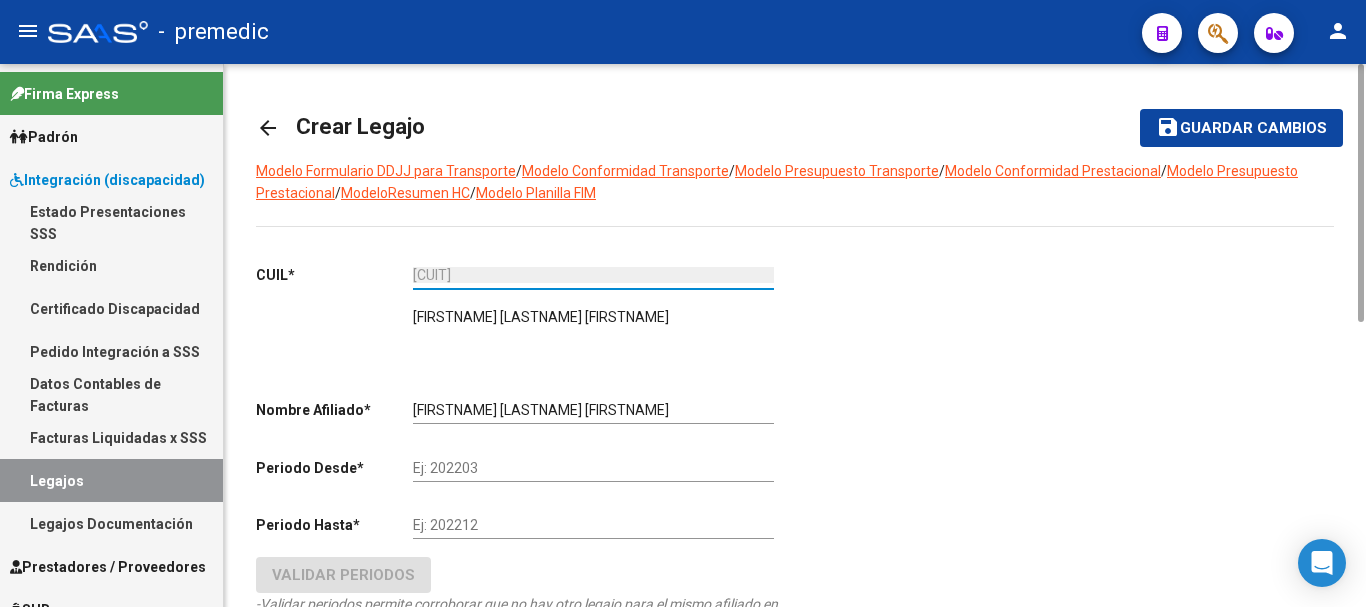 type on "[CUIT]" 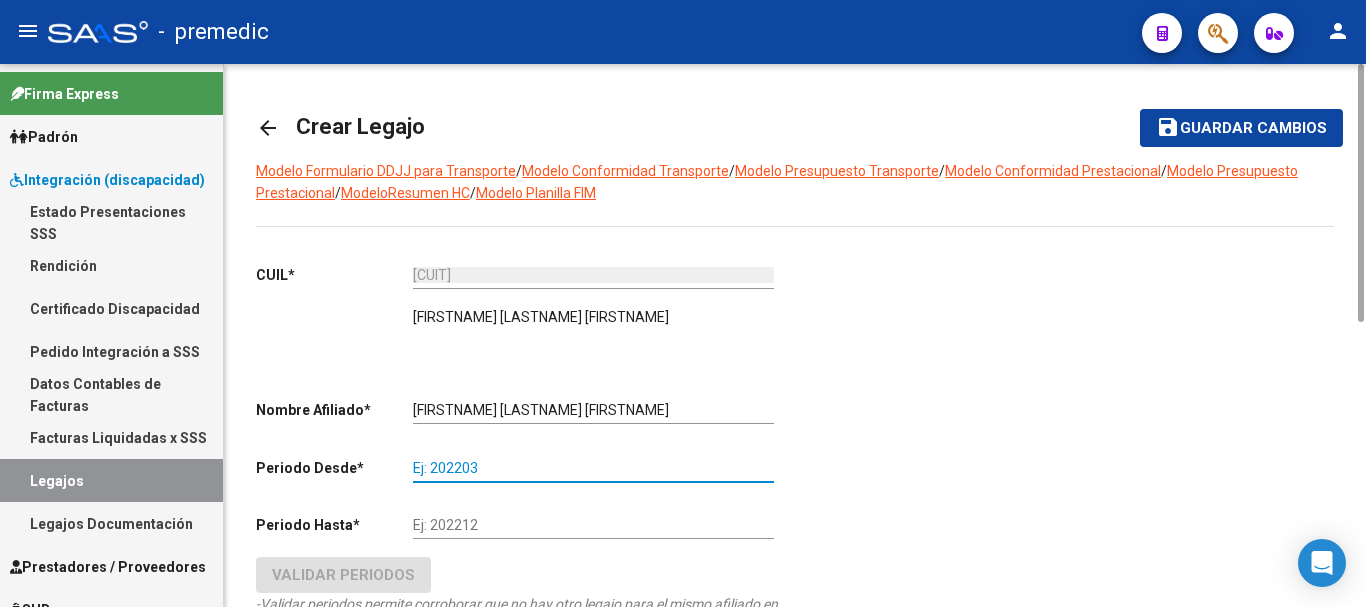 click on "Ej: 202203" at bounding box center (593, 468) 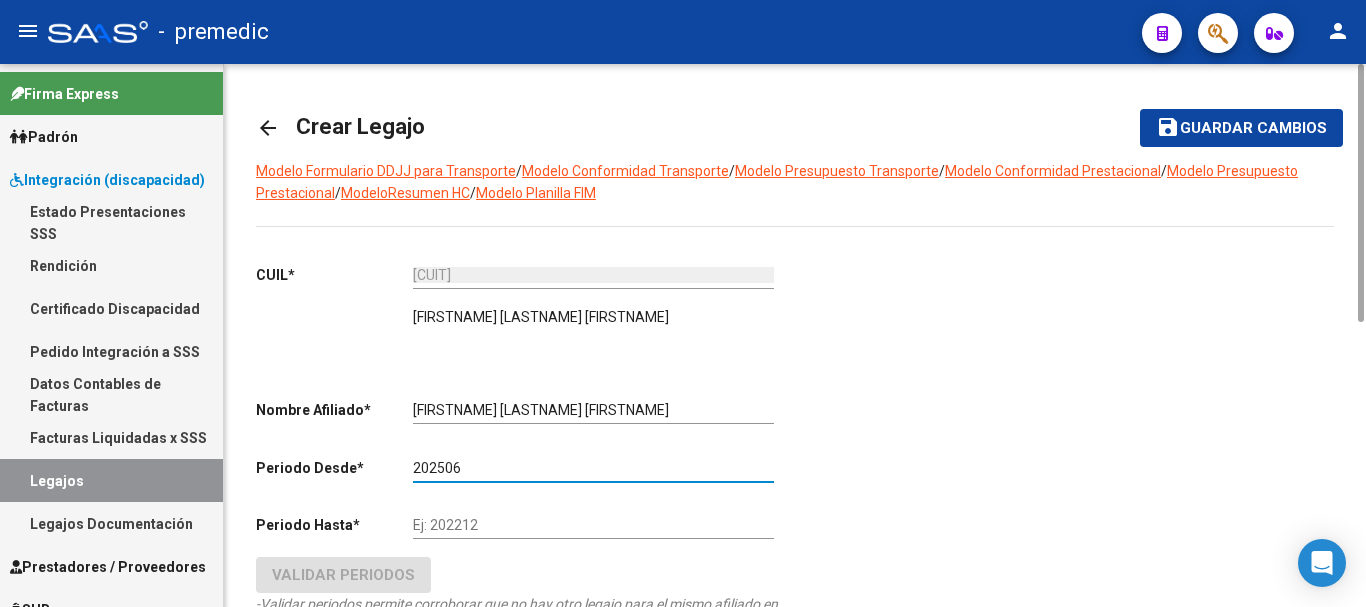 type on "202506" 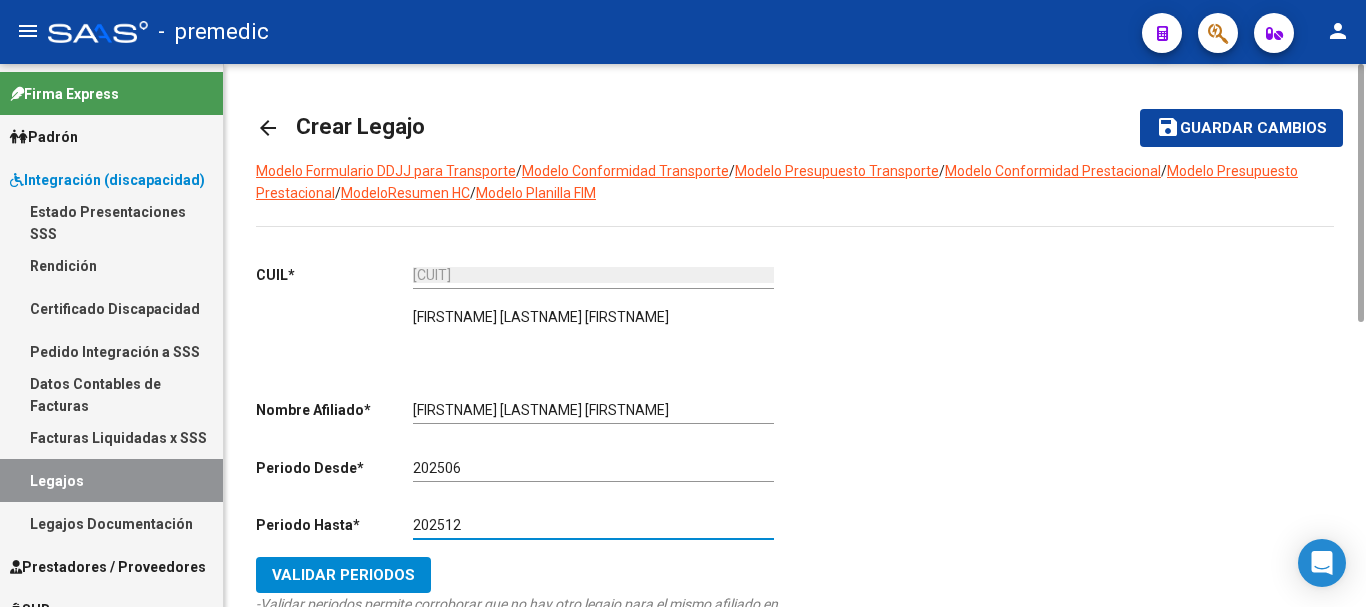 type on "202512" 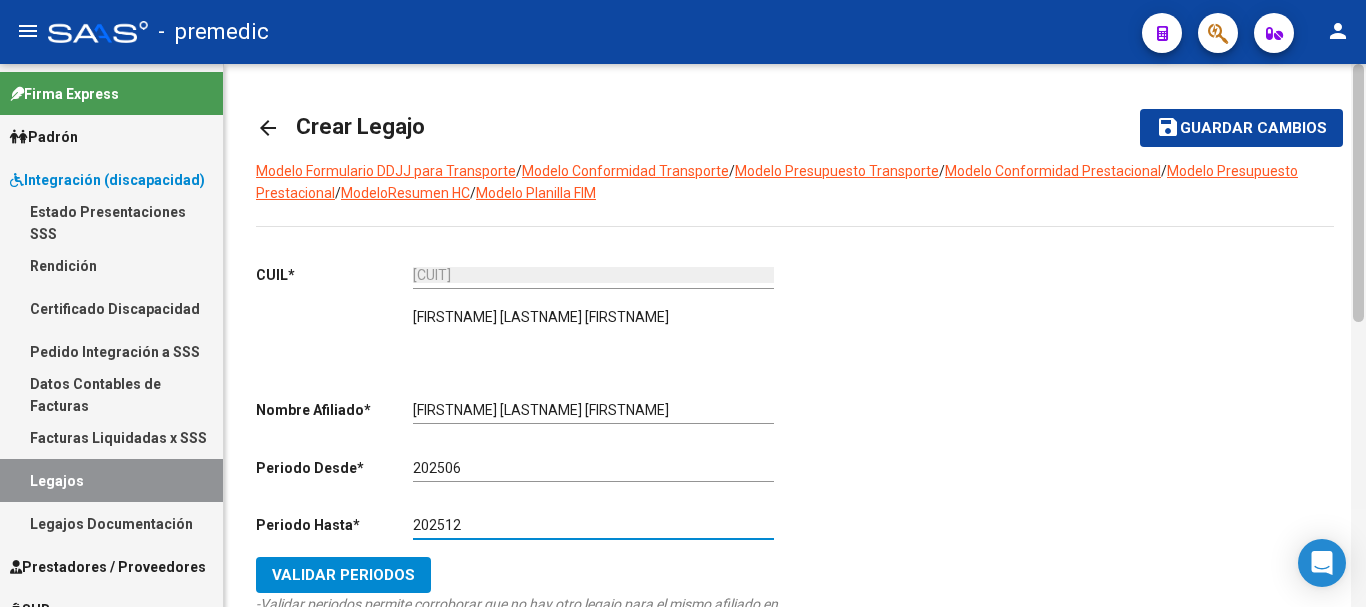 click 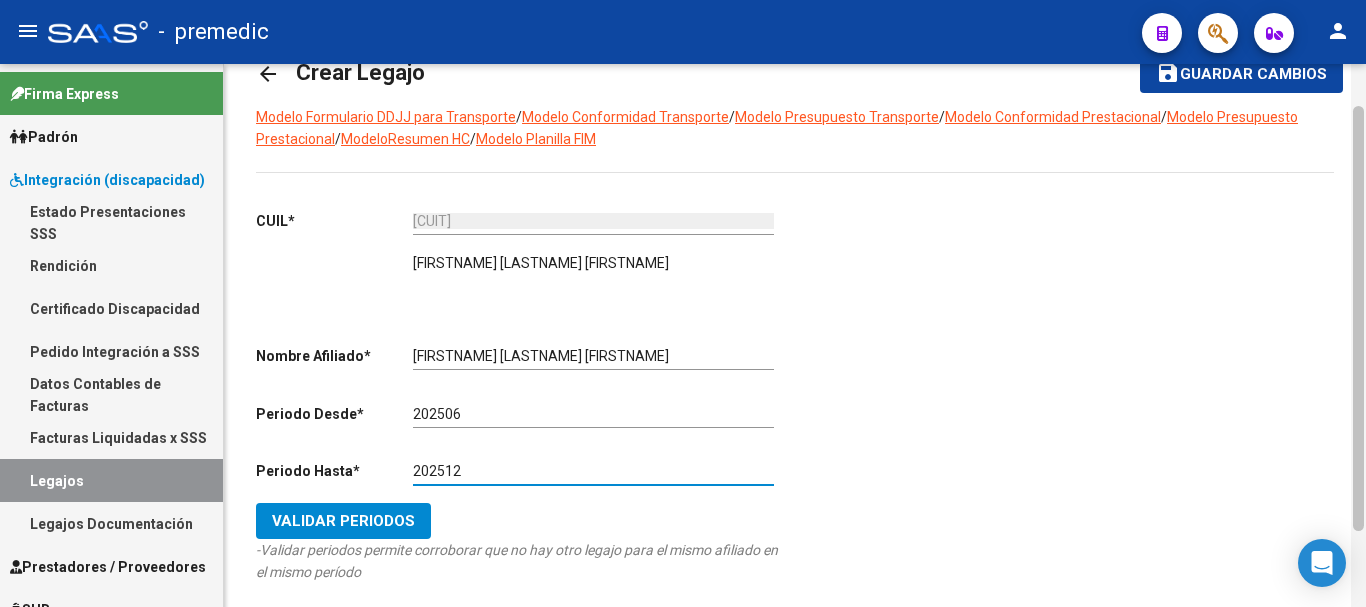 scroll, scrollTop: 61, scrollLeft: 0, axis: vertical 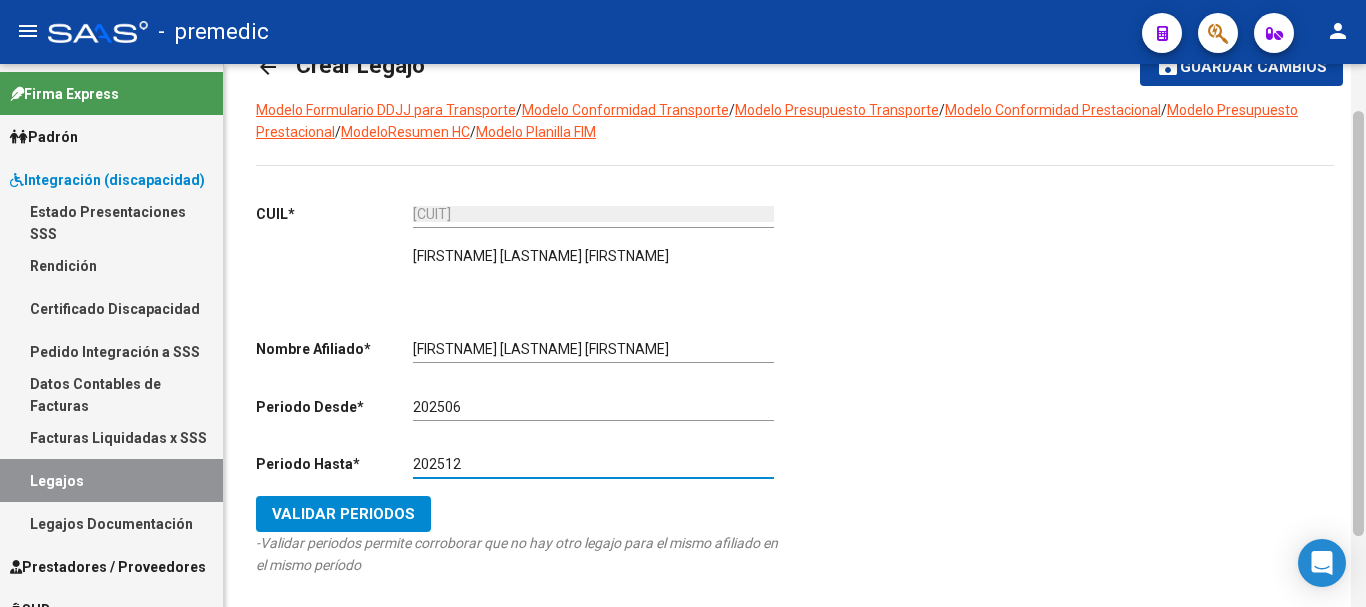 drag, startPoint x: 1355, startPoint y: 307, endPoint x: 1351, endPoint y: 336, distance: 29.274563 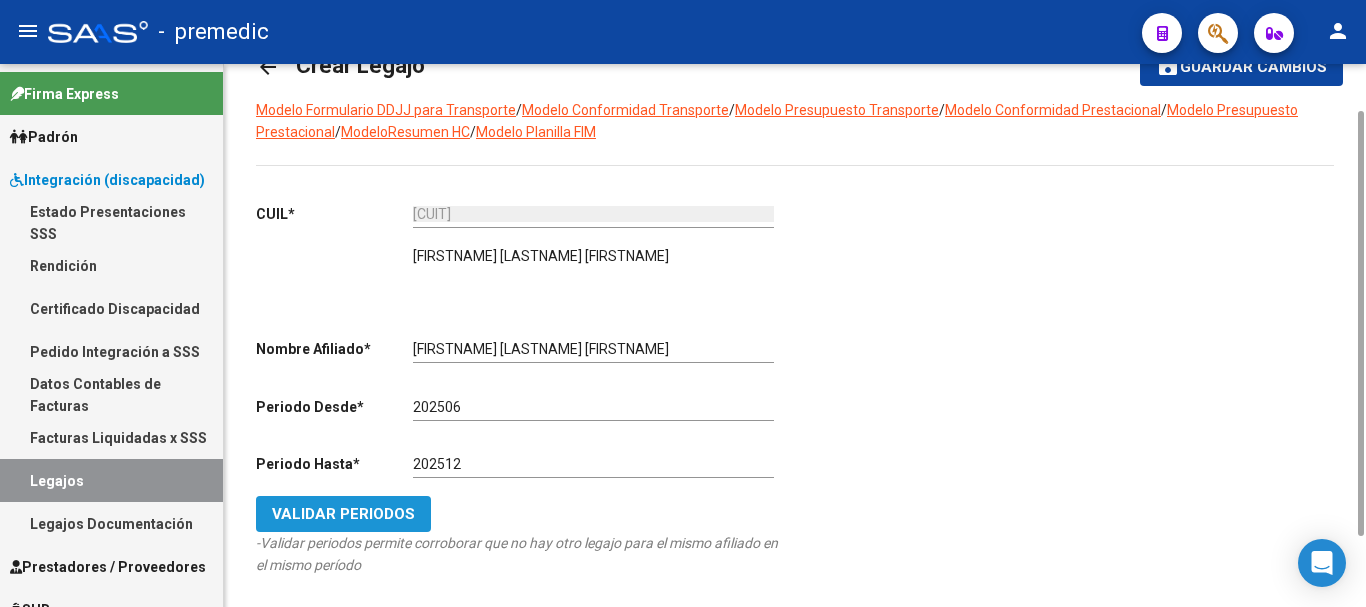 click on "Validar Periodos" 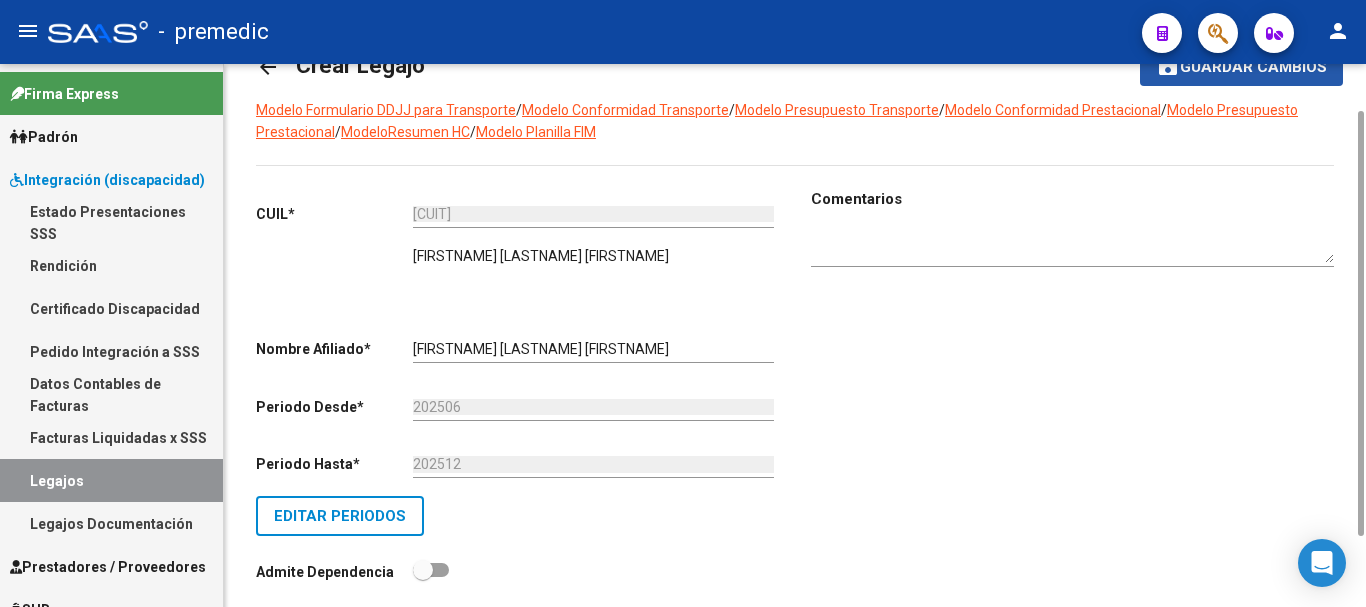 click on "save Guardar cambios" 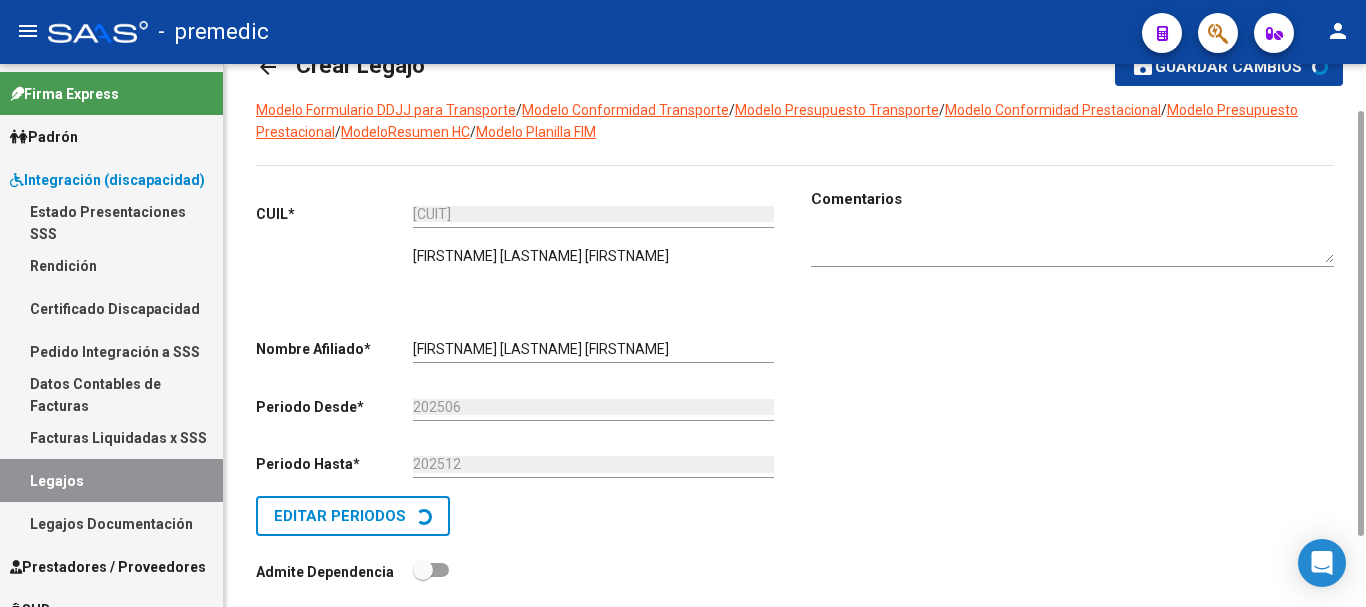 scroll, scrollTop: 0, scrollLeft: 0, axis: both 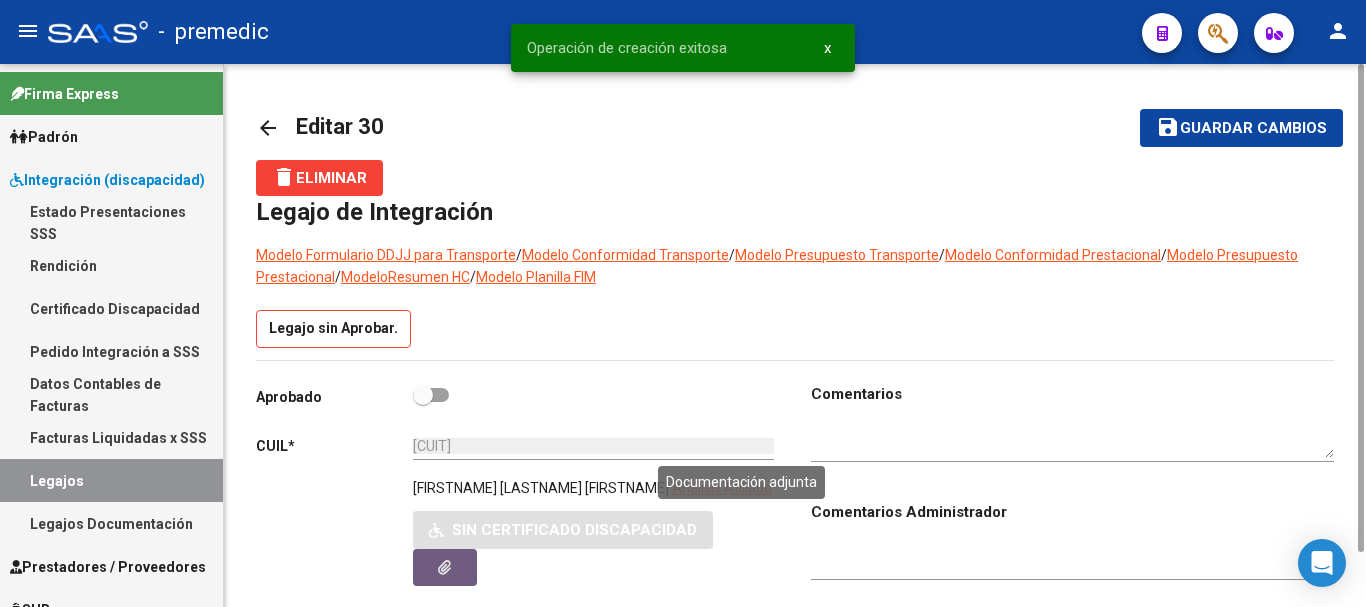 click 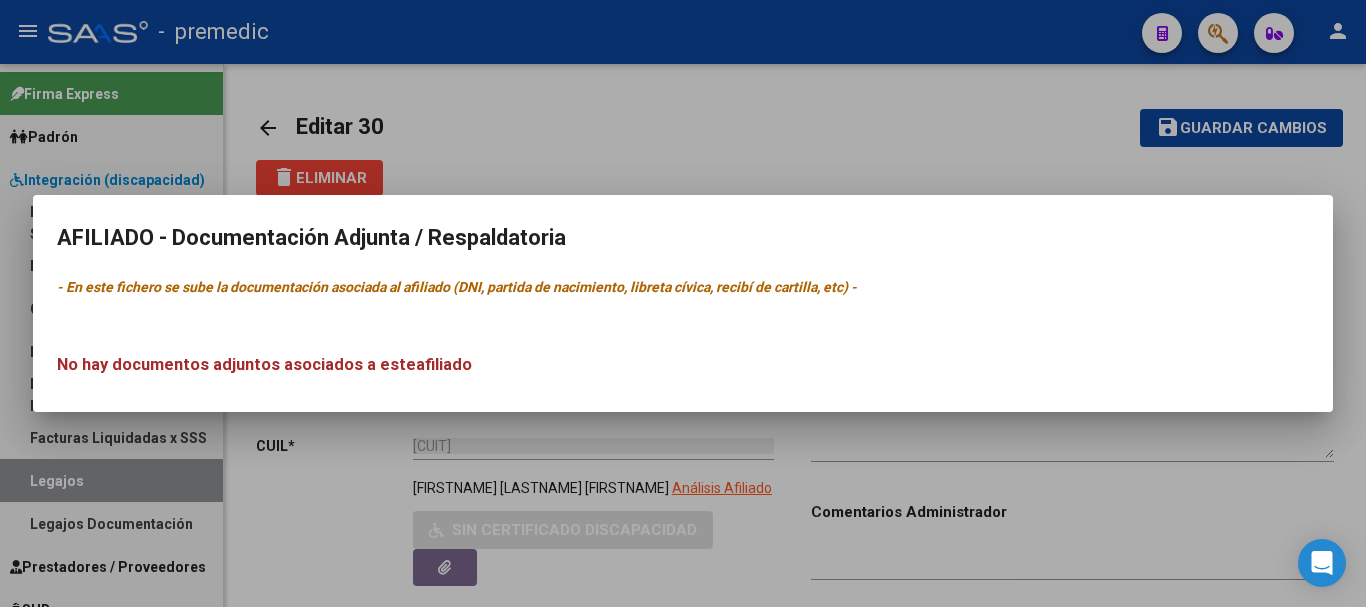 click at bounding box center (683, 303) 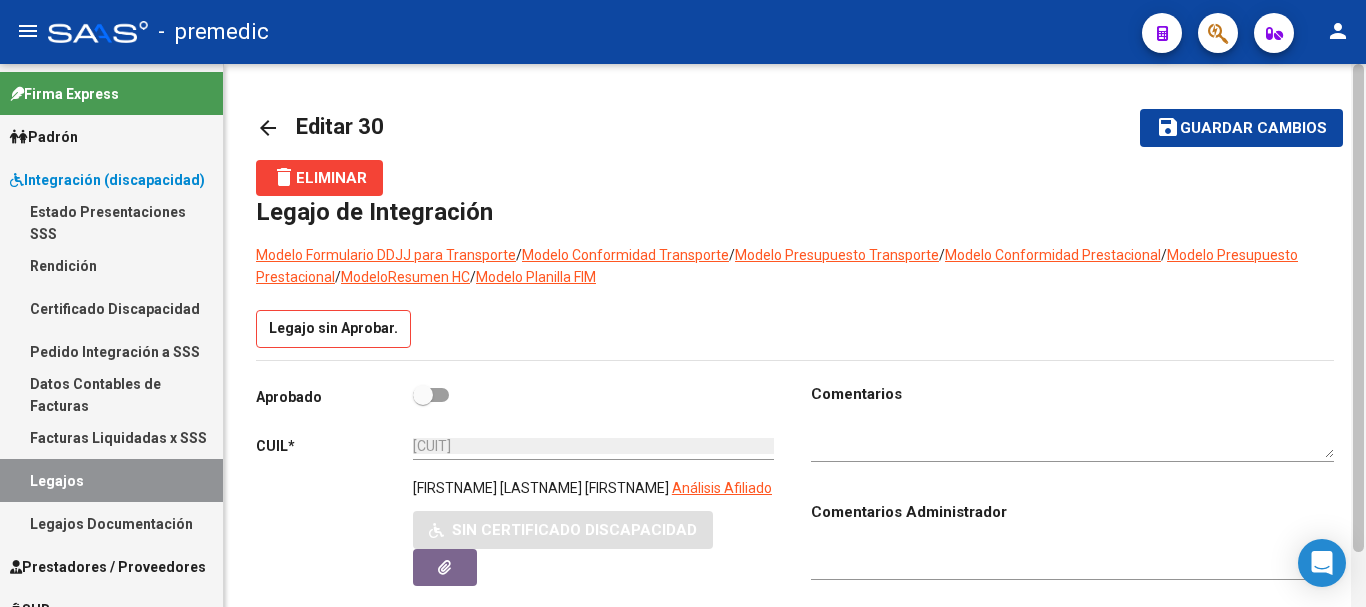 scroll, scrollTop: 543, scrollLeft: 0, axis: vertical 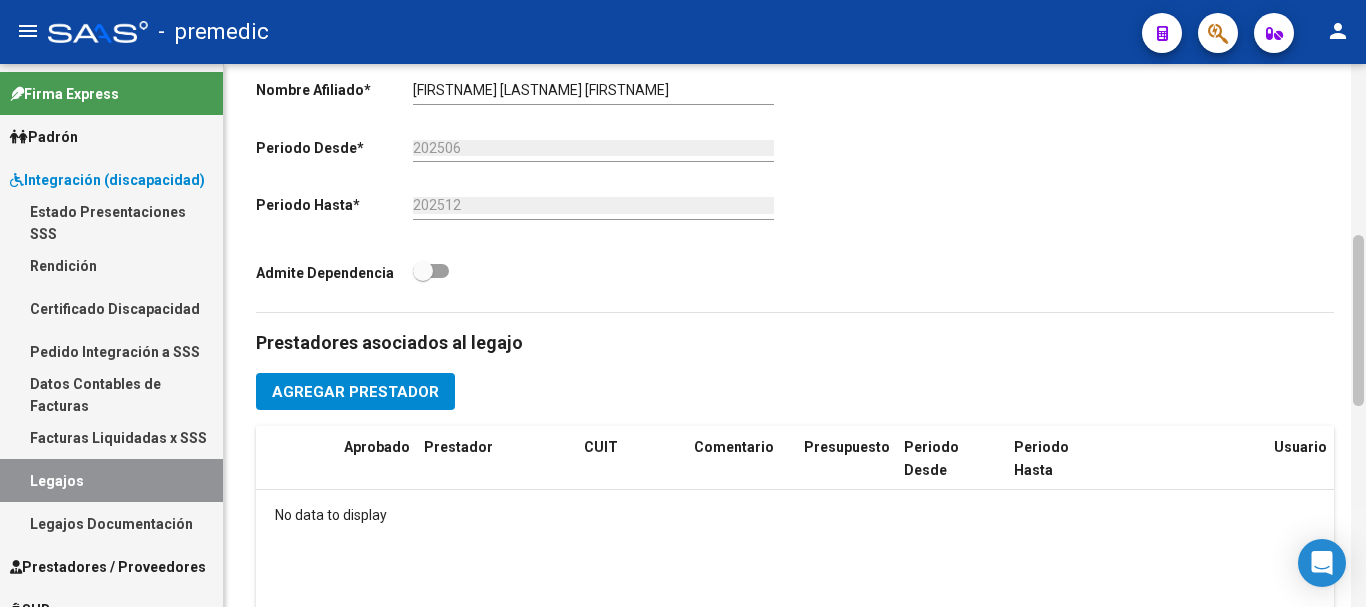 click 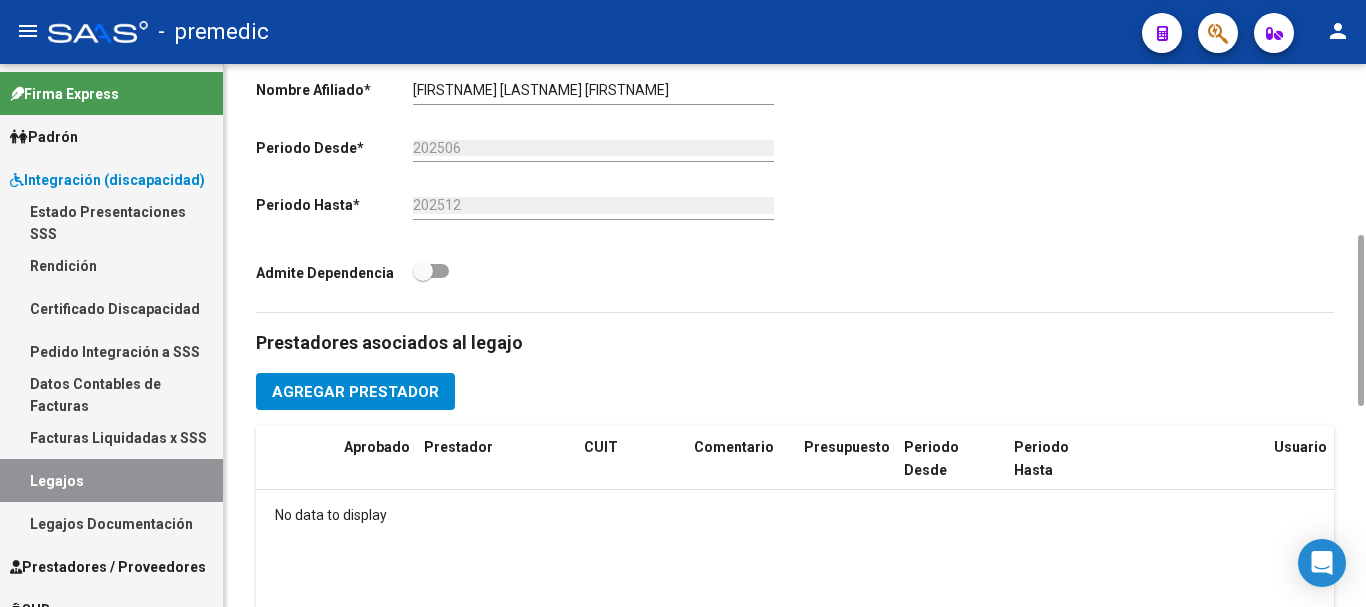 click on "Prestadores asociados al legajo Agregar Prestador Aprobado Prestador CUIT Comentario Presupuesto Periodo Desde Periodo Hasta Usuario Admite Dependencia No data to display 0 total Documentación respaldatoria del legajo - En este fichero se sube la documentación asociada al legajo. Es información del afiliado y del prestador para esta para este período (ordenes médicas, presupuestos, planilla fim, plan de trabajo, etc.) - Agregar Documentacion Aprobado Descripción Comentario Comentario Administrador Creado Acción No data to display 0 total" 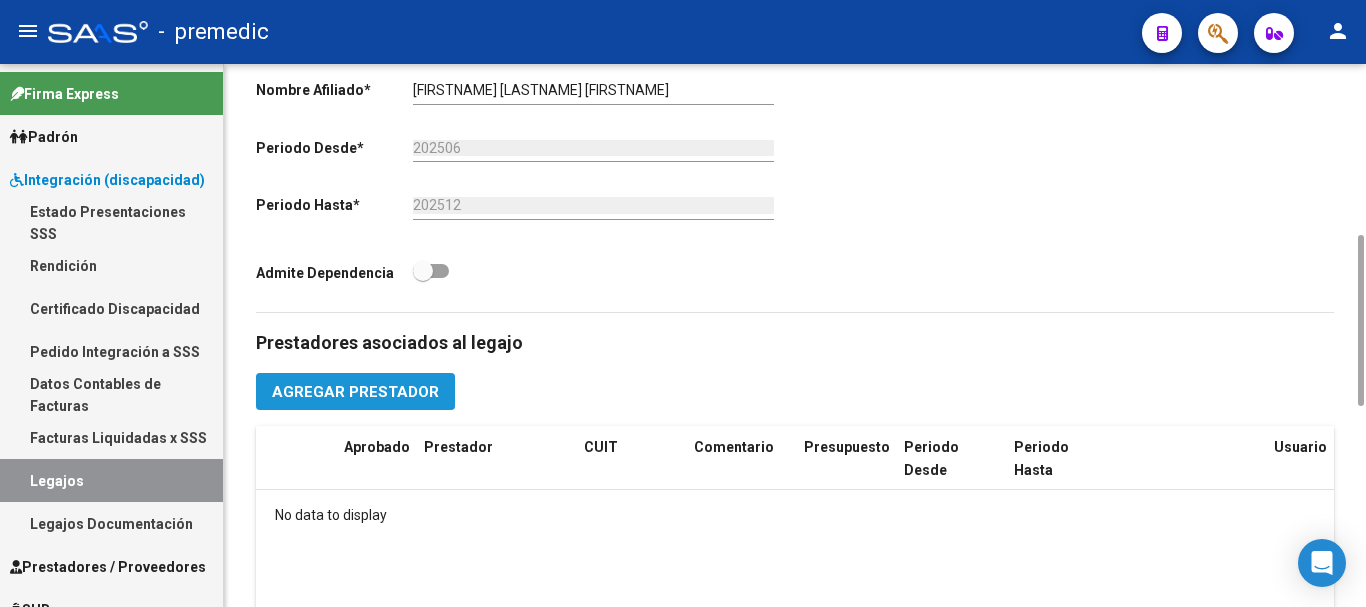 click on "Agregar Prestador" 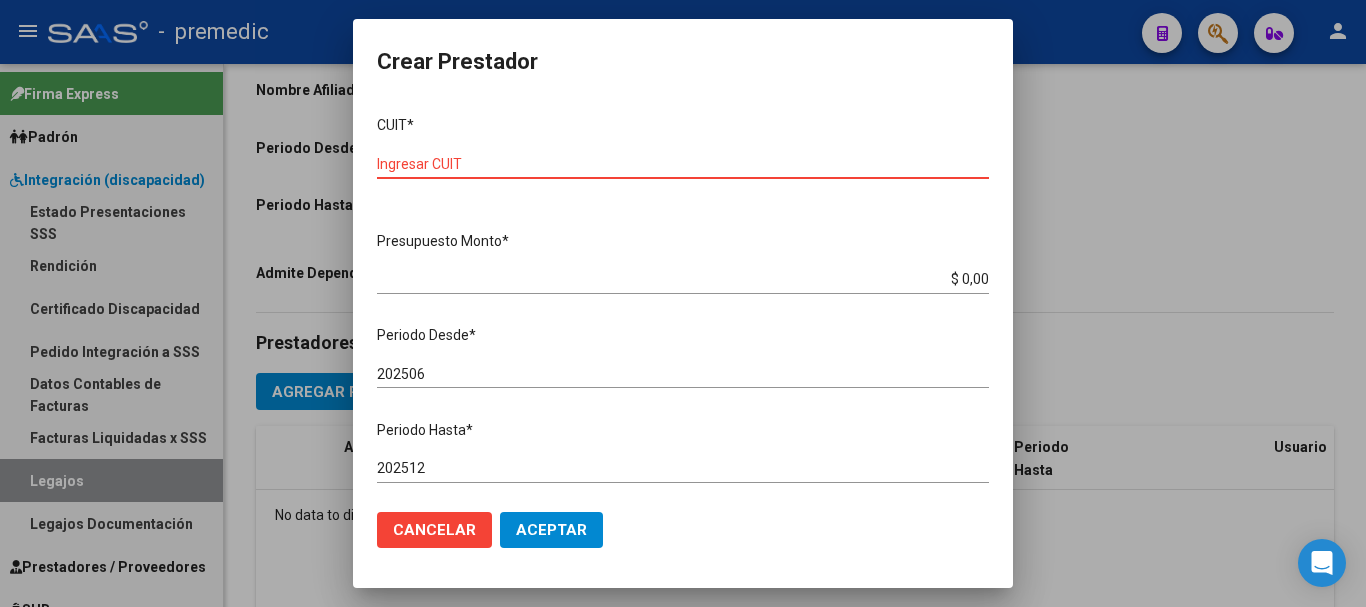 paste on "[SSN]" 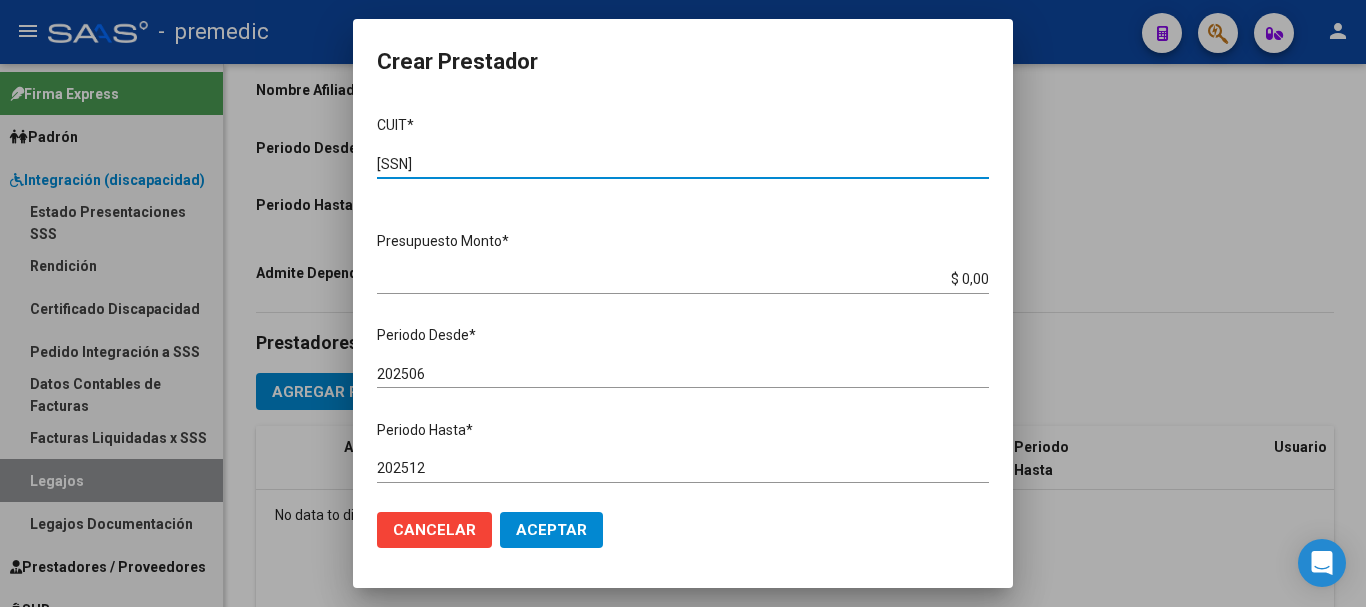 type on "[SSN]" 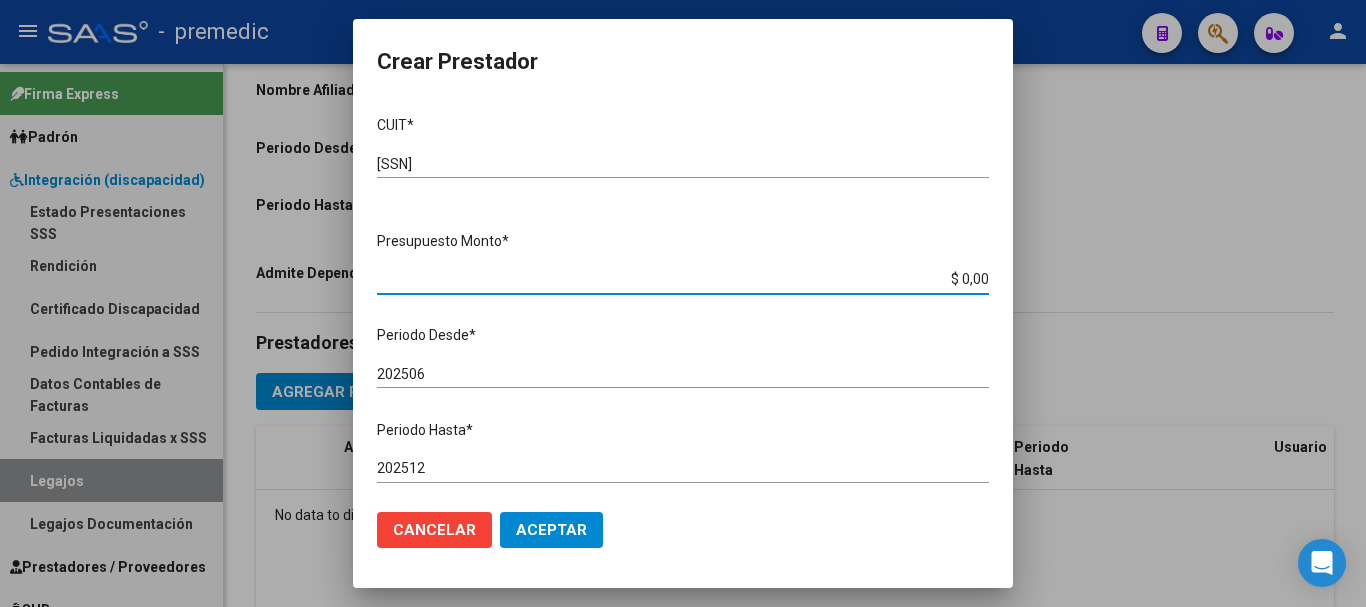 click on "$ 0,00" at bounding box center [683, 279] 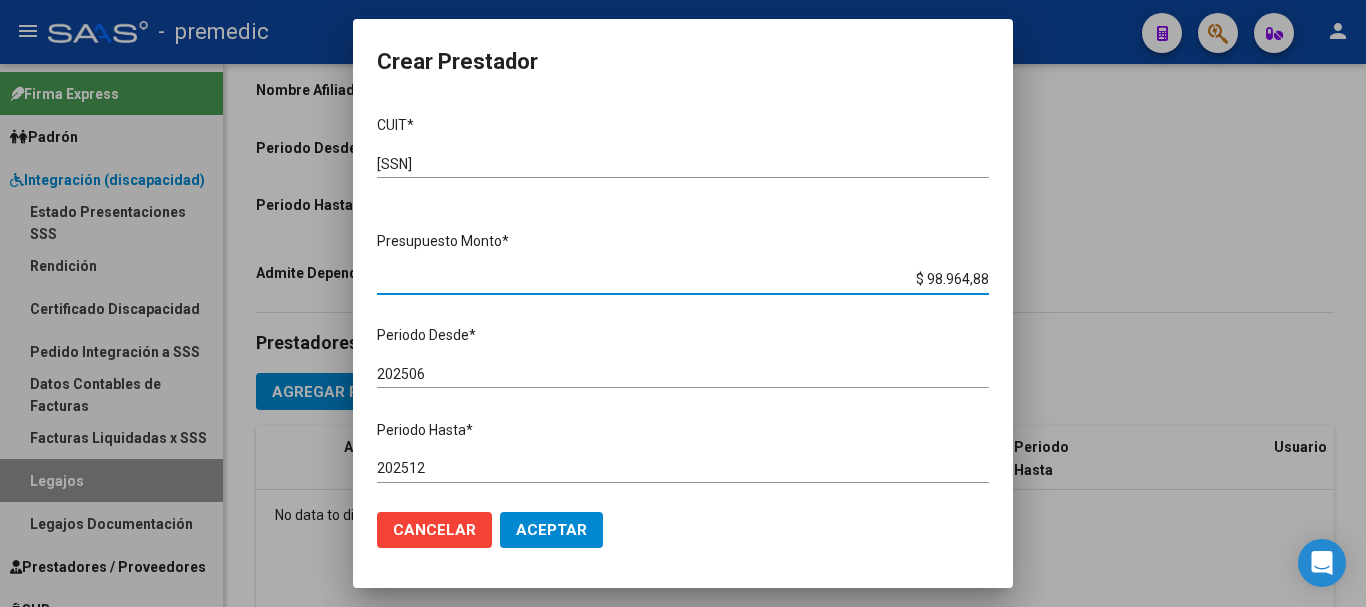 type on "$ 98.964,88" 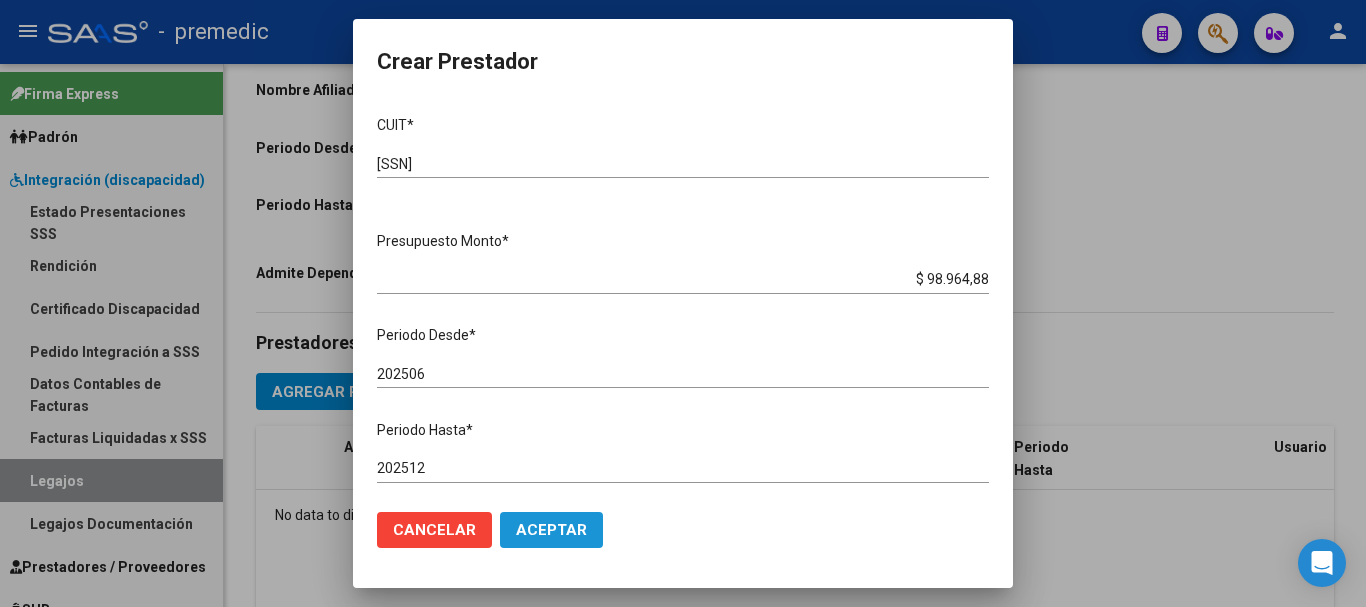 click on "Aceptar" 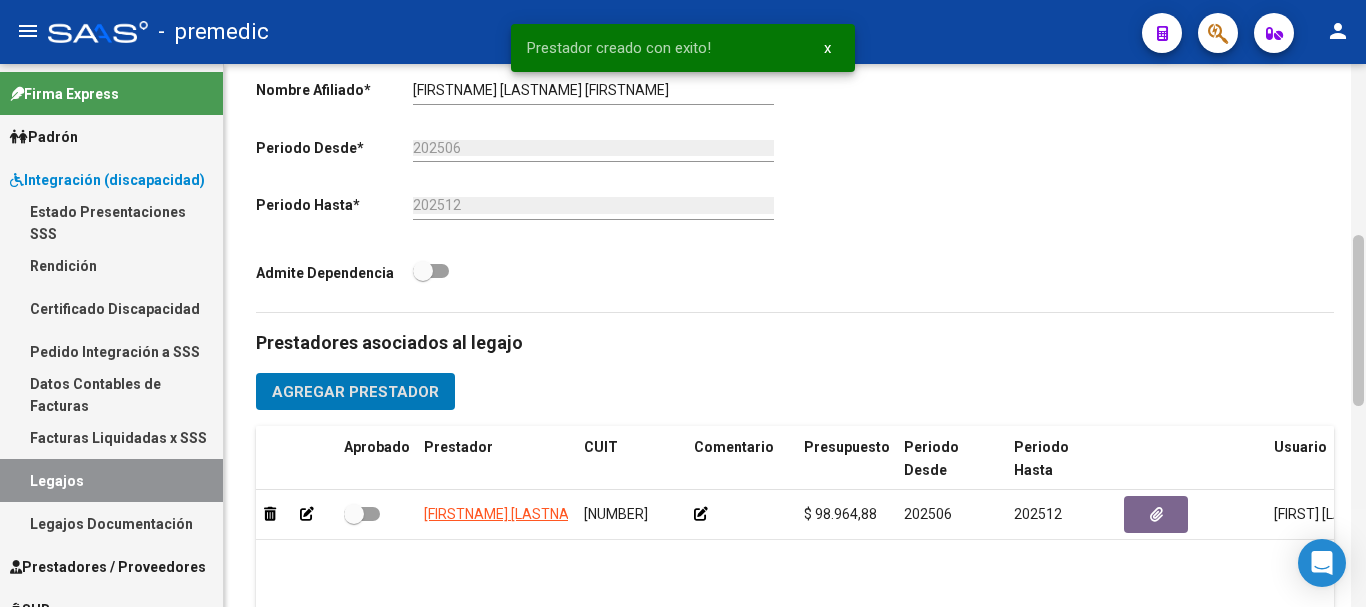 scroll, scrollTop: 1086, scrollLeft: 0, axis: vertical 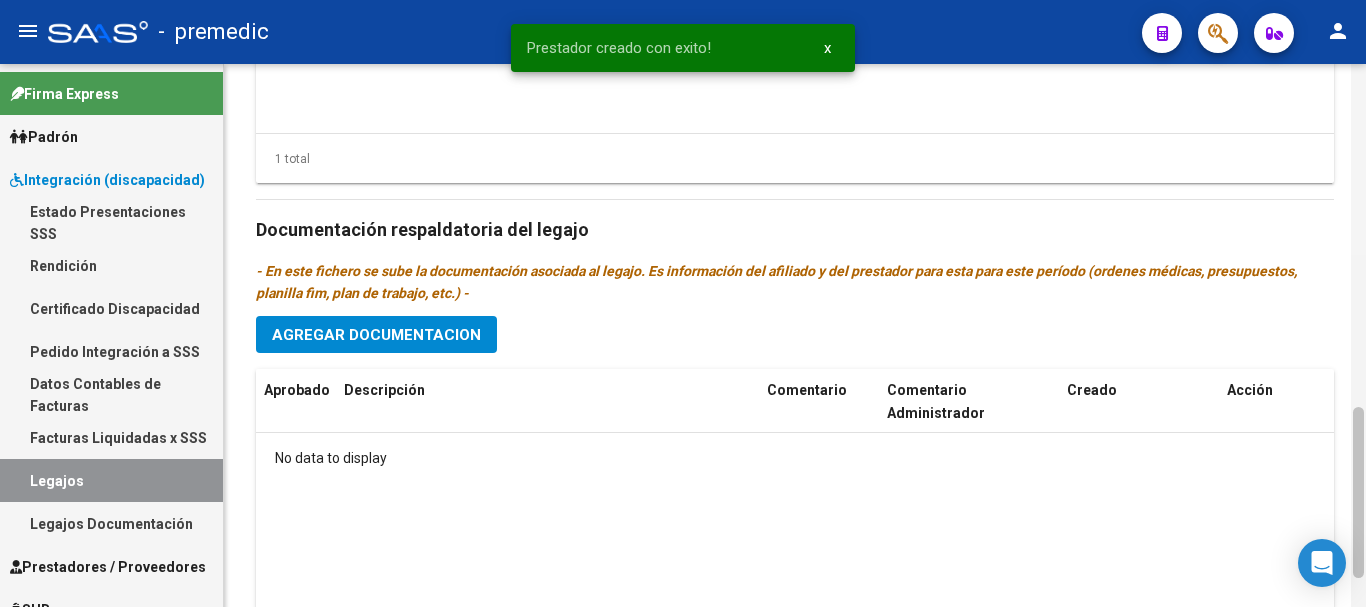 drag, startPoint x: 1365, startPoint y: 355, endPoint x: 1363, endPoint y: 376, distance: 21.095022 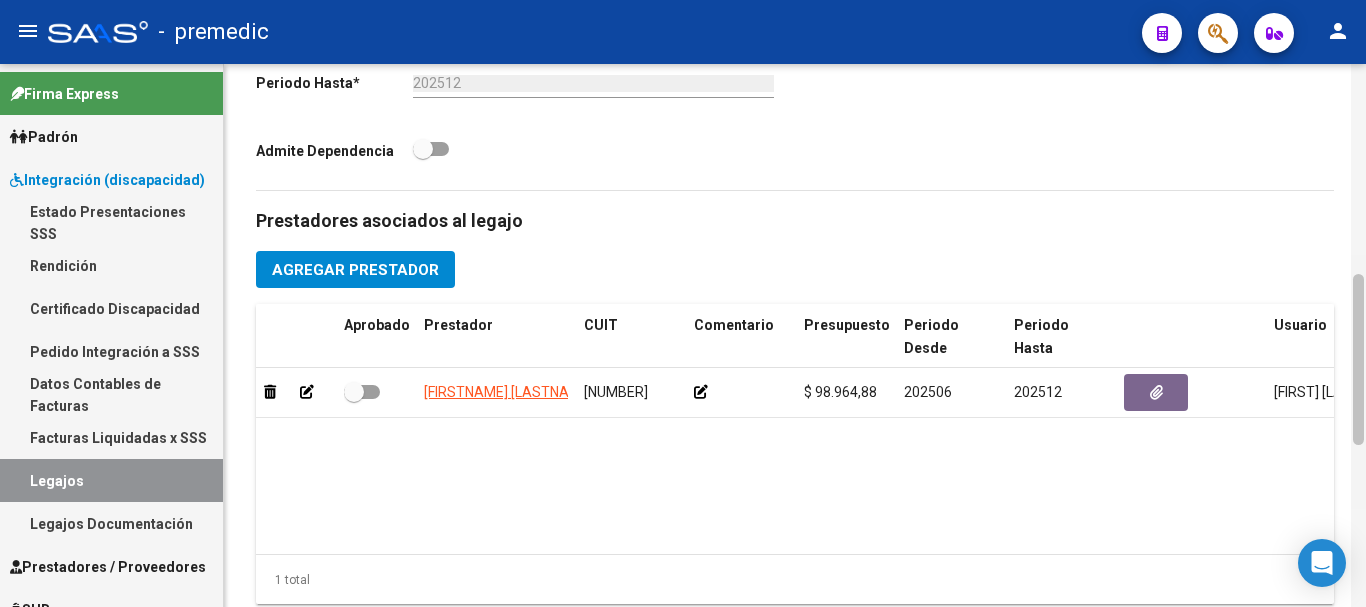 drag, startPoint x: 1358, startPoint y: 436, endPoint x: 1356, endPoint y: 302, distance: 134.01492 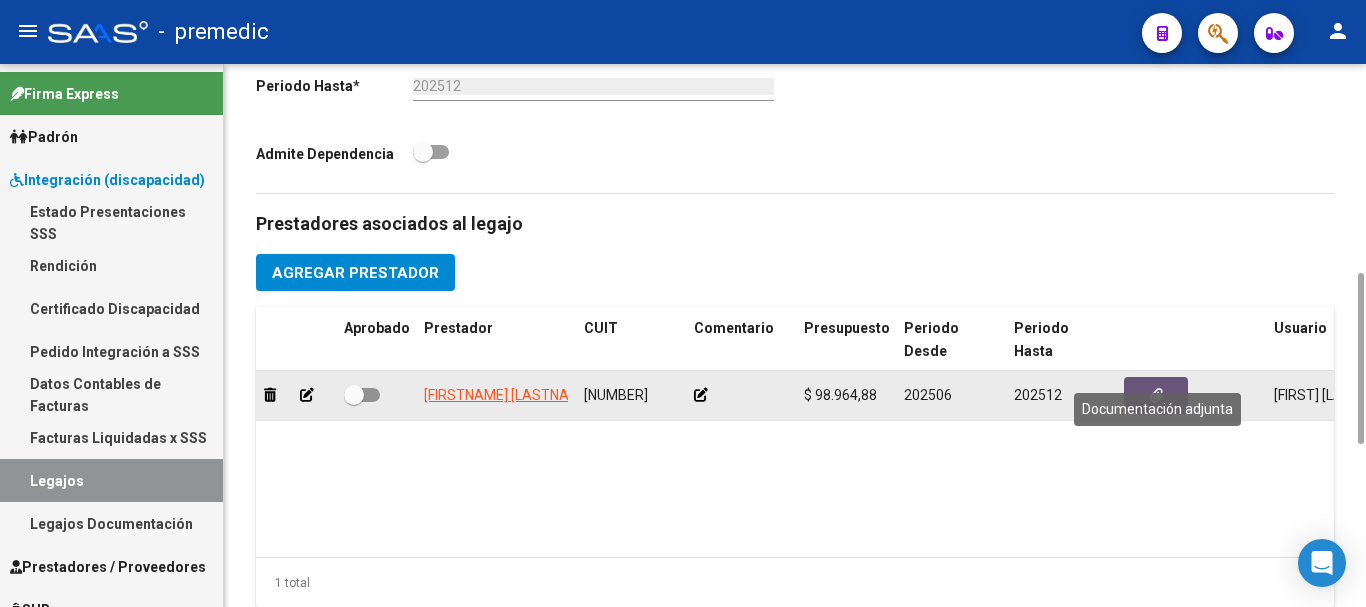 click 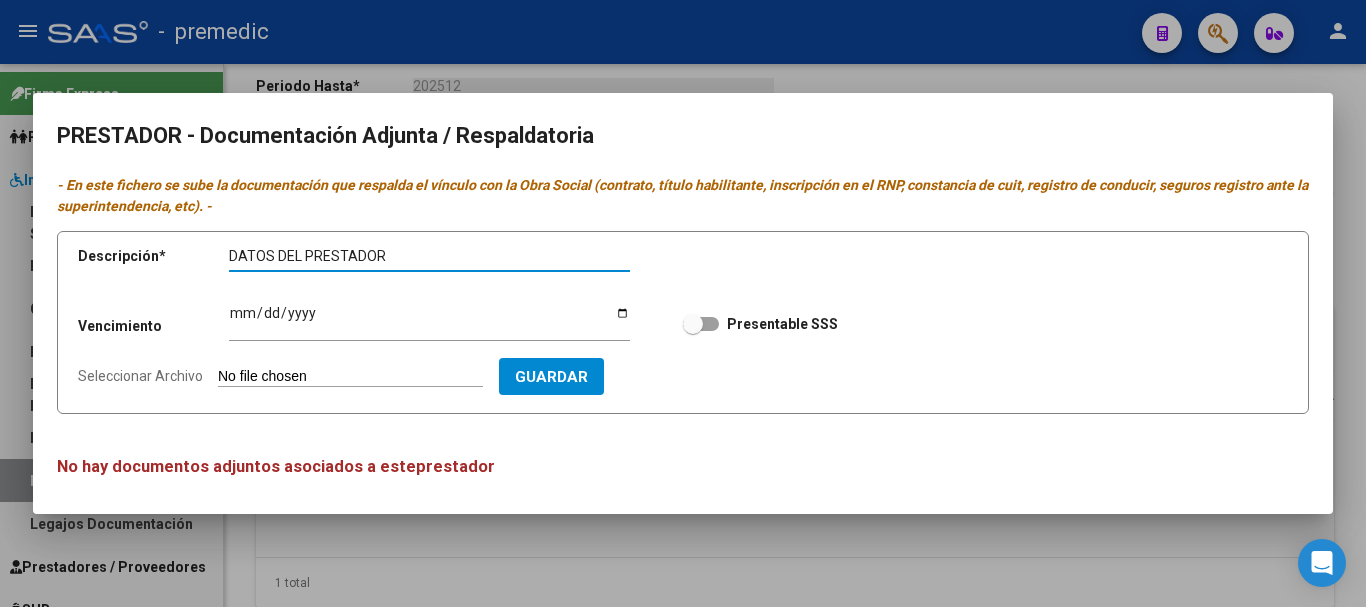type on "DATOS DEL PRESTADOR" 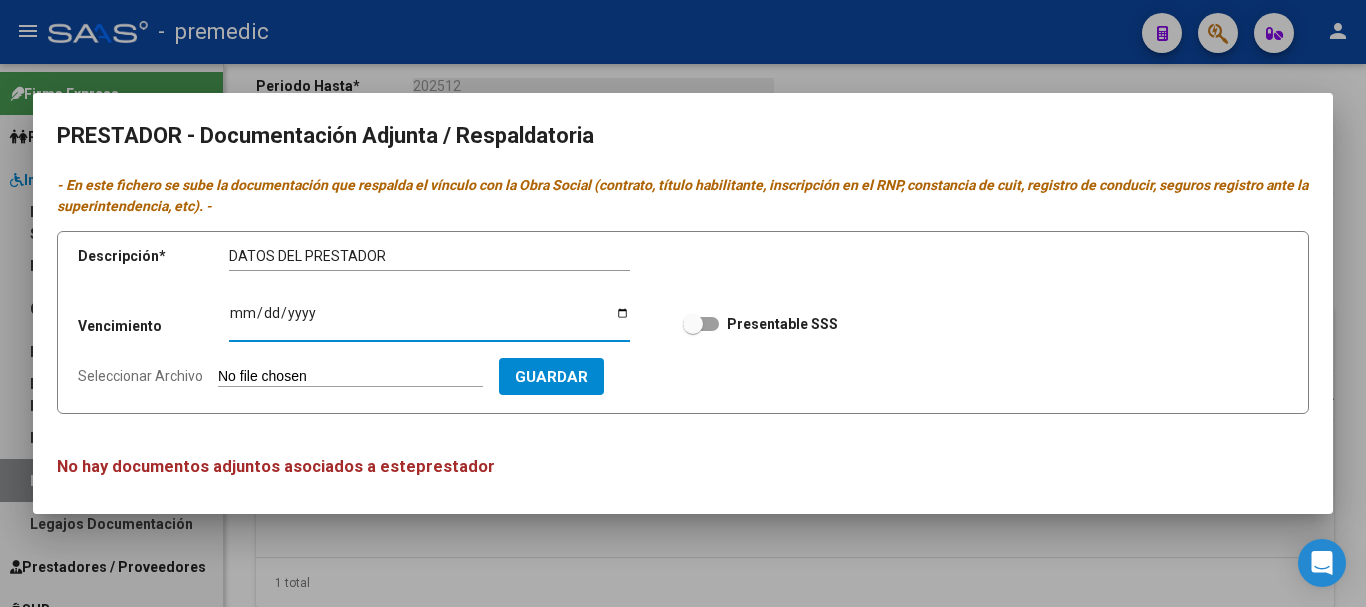 click on "Ingresar vencimiento" at bounding box center (429, 320) 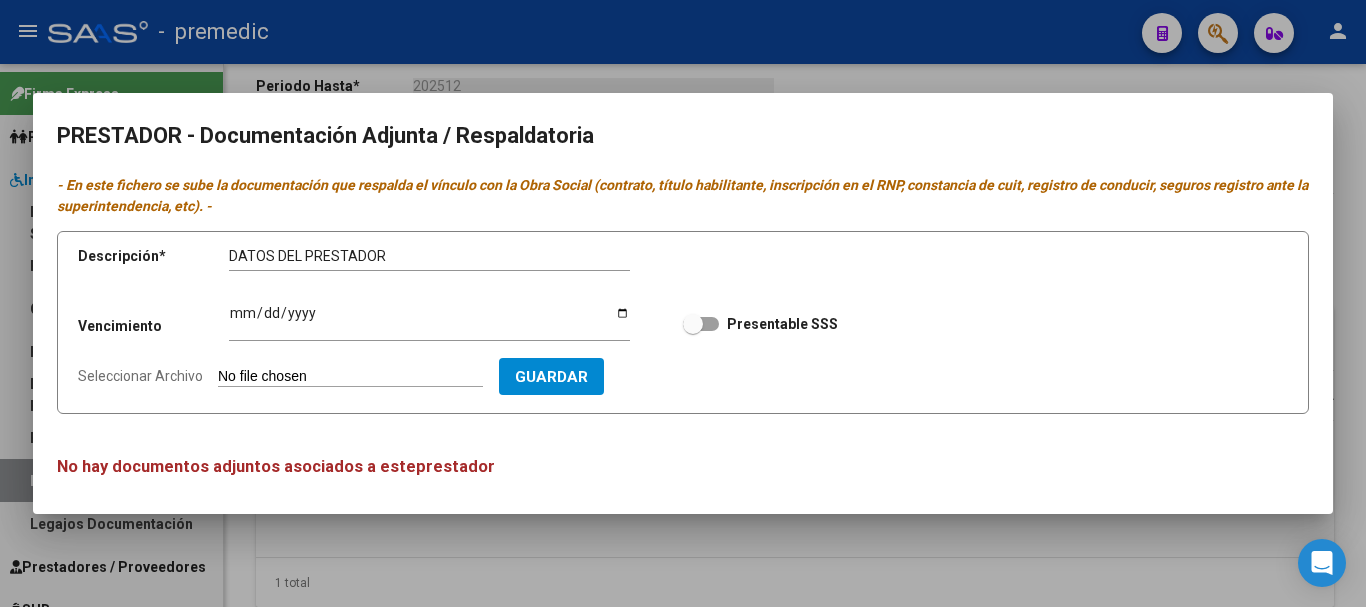 type on "C:\fakepath\11- DATOS DEL PRESTADOR.pdf" 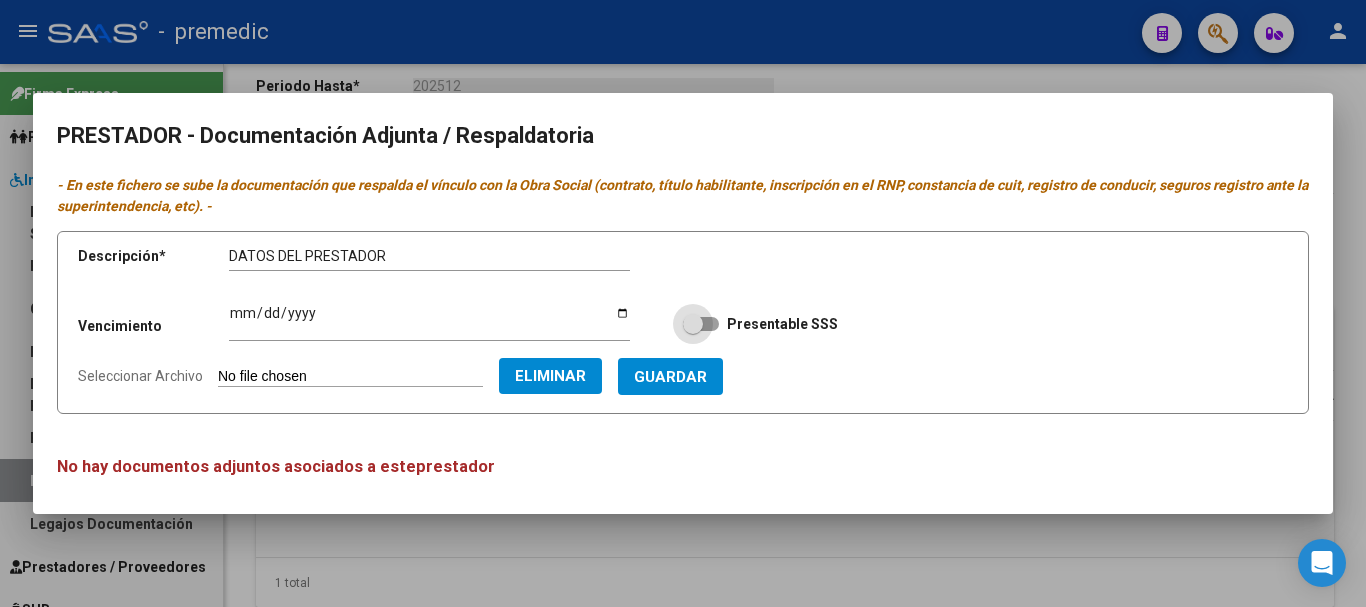 click at bounding box center [693, 324] 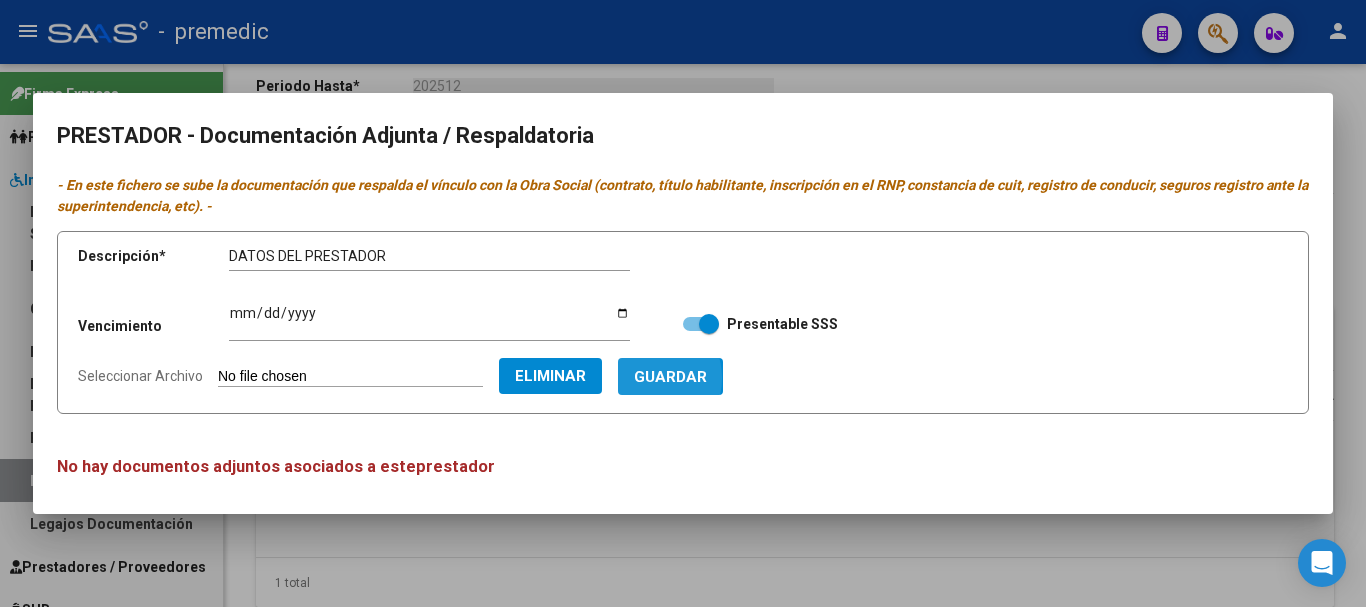 click on "Guardar" at bounding box center (670, 377) 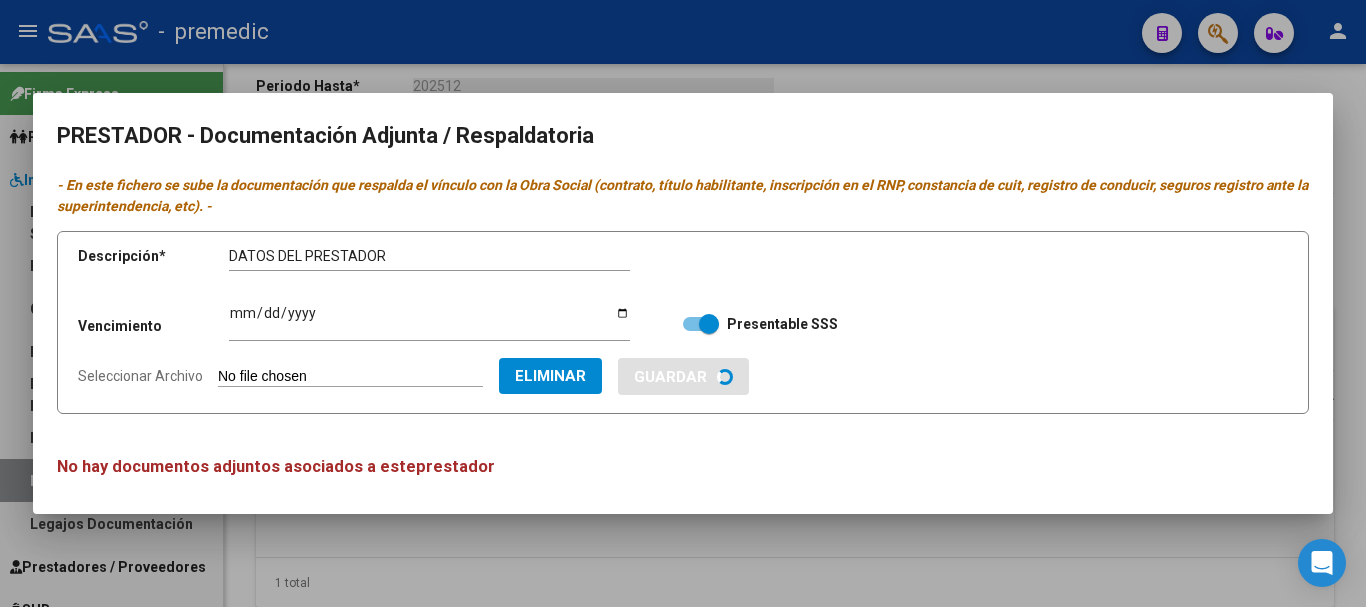 type 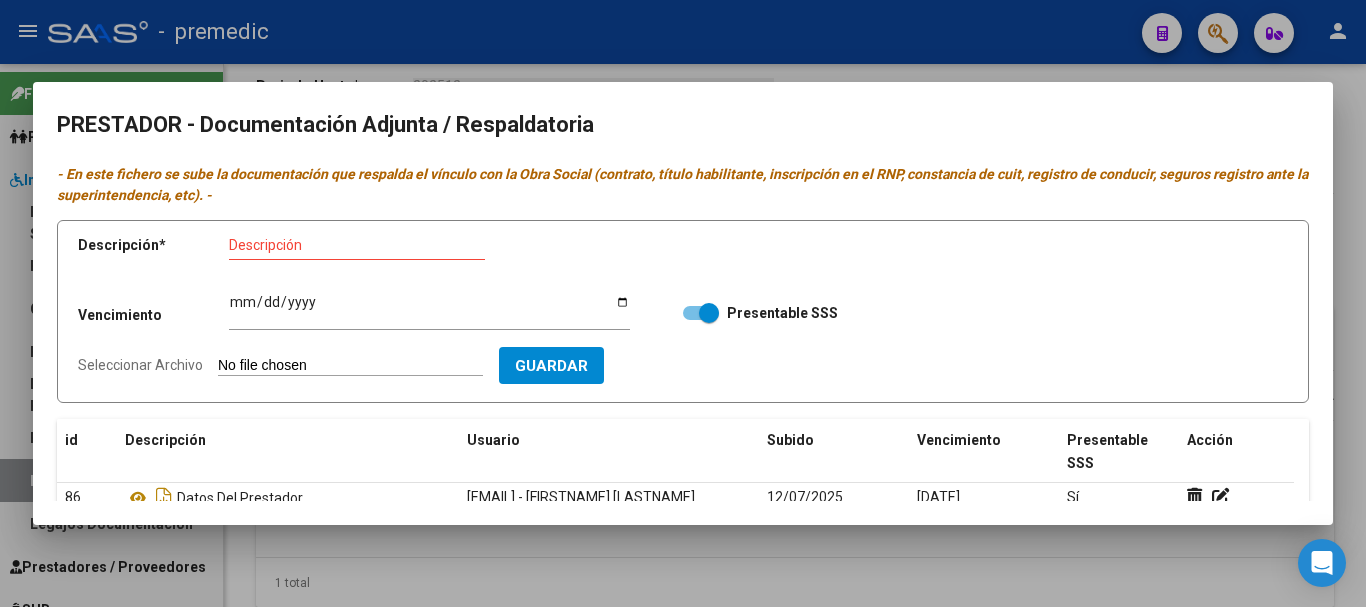 click at bounding box center (683, 303) 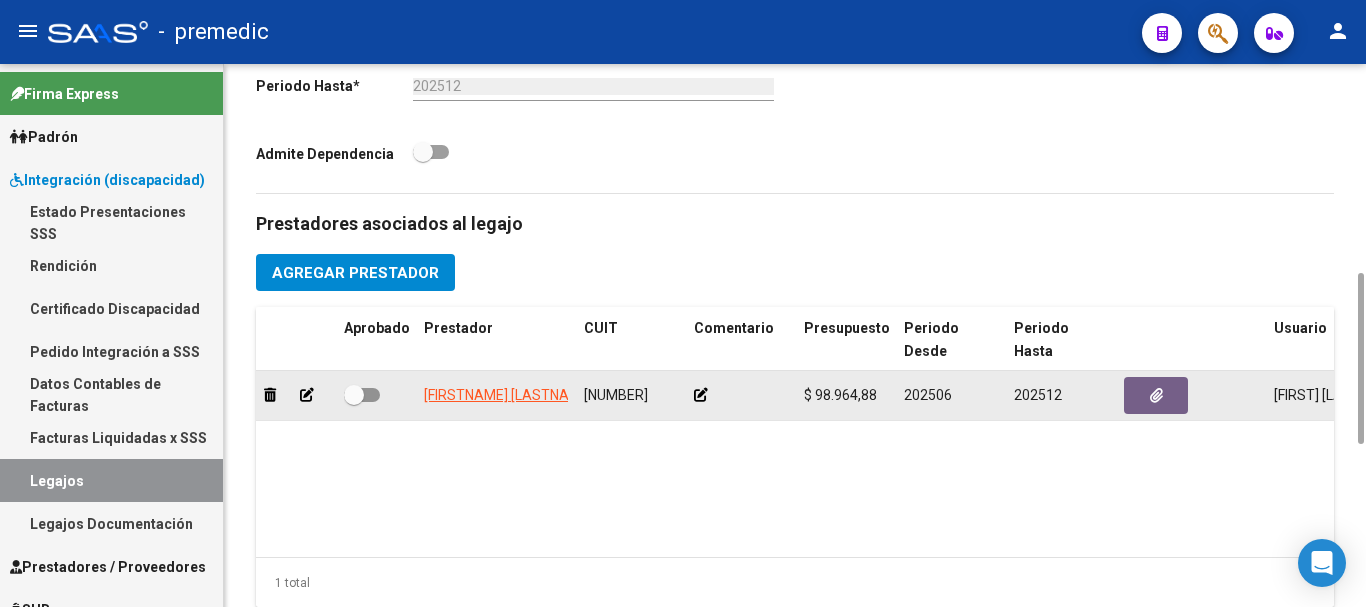 click at bounding box center [362, 395] 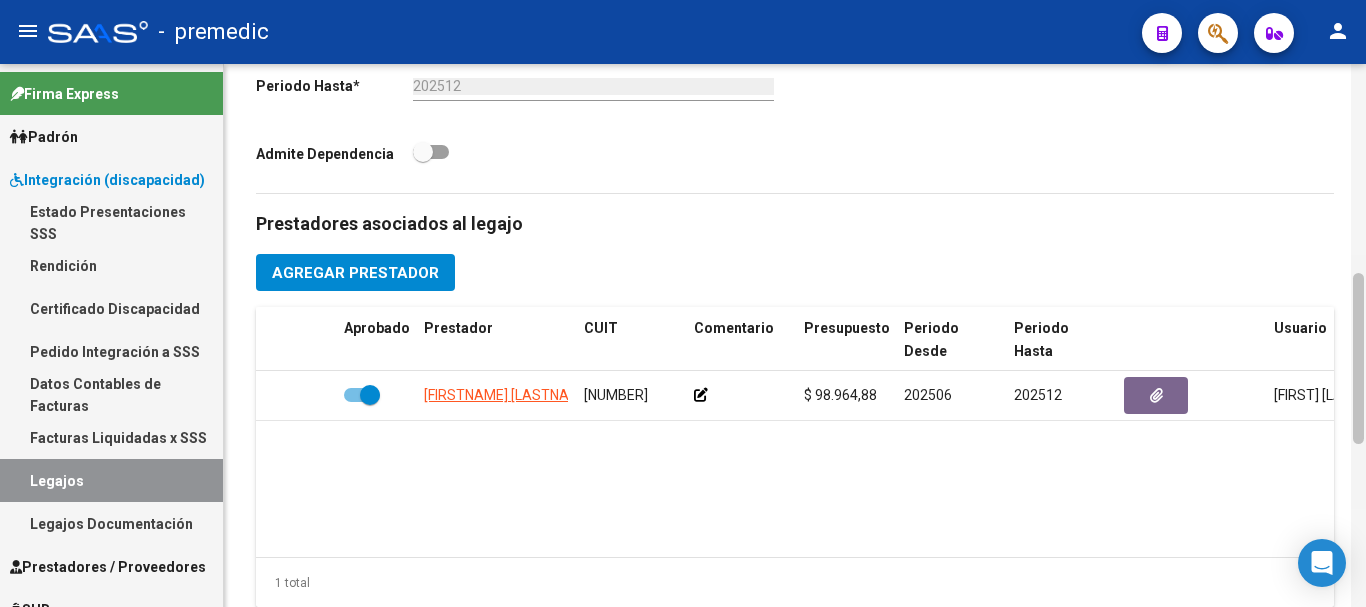 scroll, scrollTop: 1177, scrollLeft: 0, axis: vertical 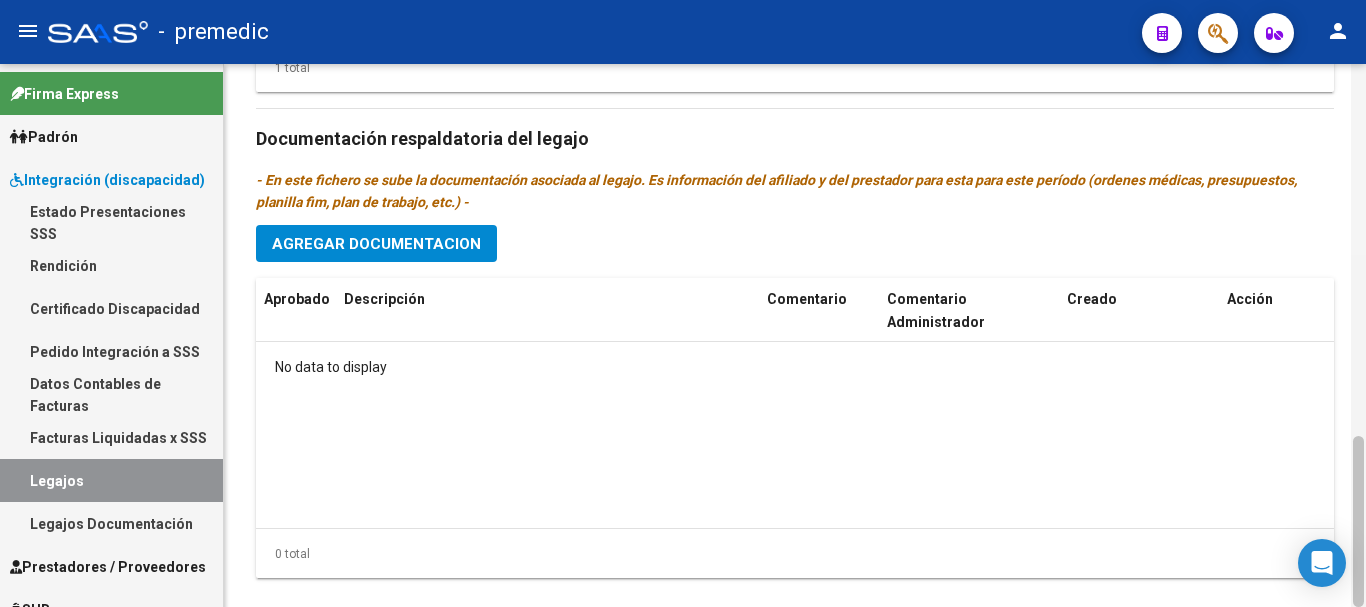 click 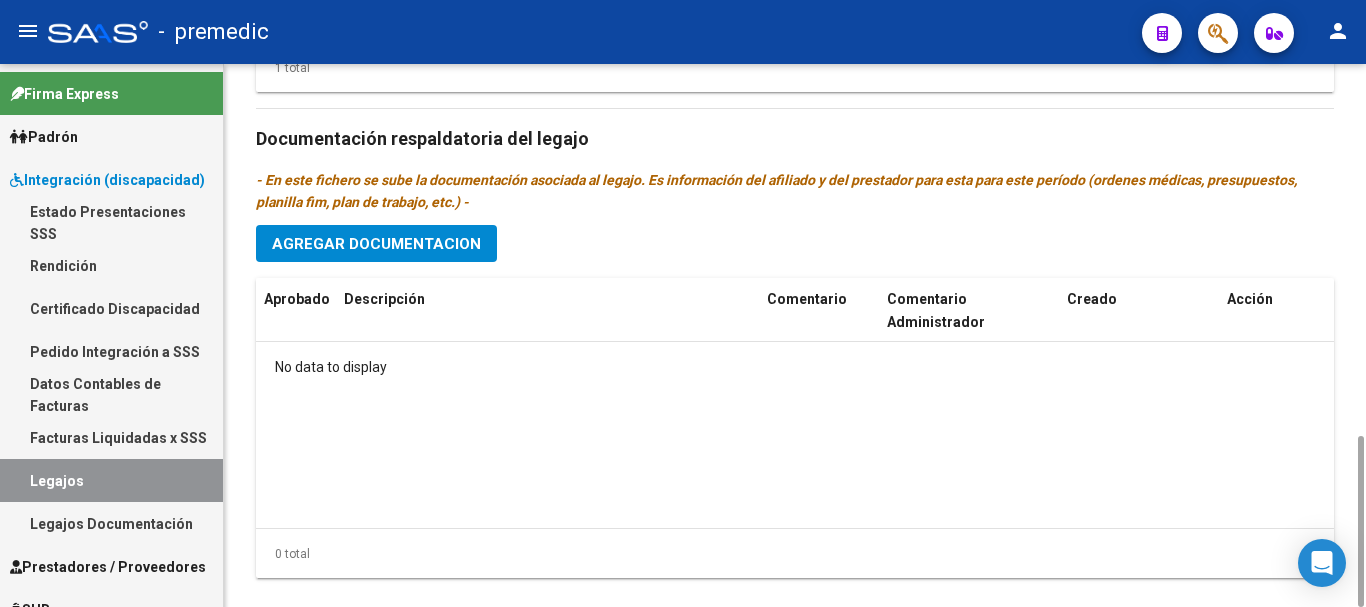 click on "Prestadores asociados al legajo Agregar Prestador Aprobado Prestador CUIT Comentario Presupuesto Periodo Desde Periodo Hasta Usuario Admite Dependencia   [FIRSTNAME] [LASTNAME] [FIRSTNAME] [NUMBER]      $ 98.964,88  202506 202512 [FIRSTNAME] [LASTNAME]   [DATE]    1 total Documentación respaldatoria del legajo - En este fichero se sube la documentación asociada al legajo. Es información del afiliado y del prestador para esta para este período (ordenes médicas, presupuestos, planilla fim, plan de trabajo, etc.) - Agregar Documentacion Aprobado Descripción Comentario Comentario Administrador Creado Acción No data to display 0 total" 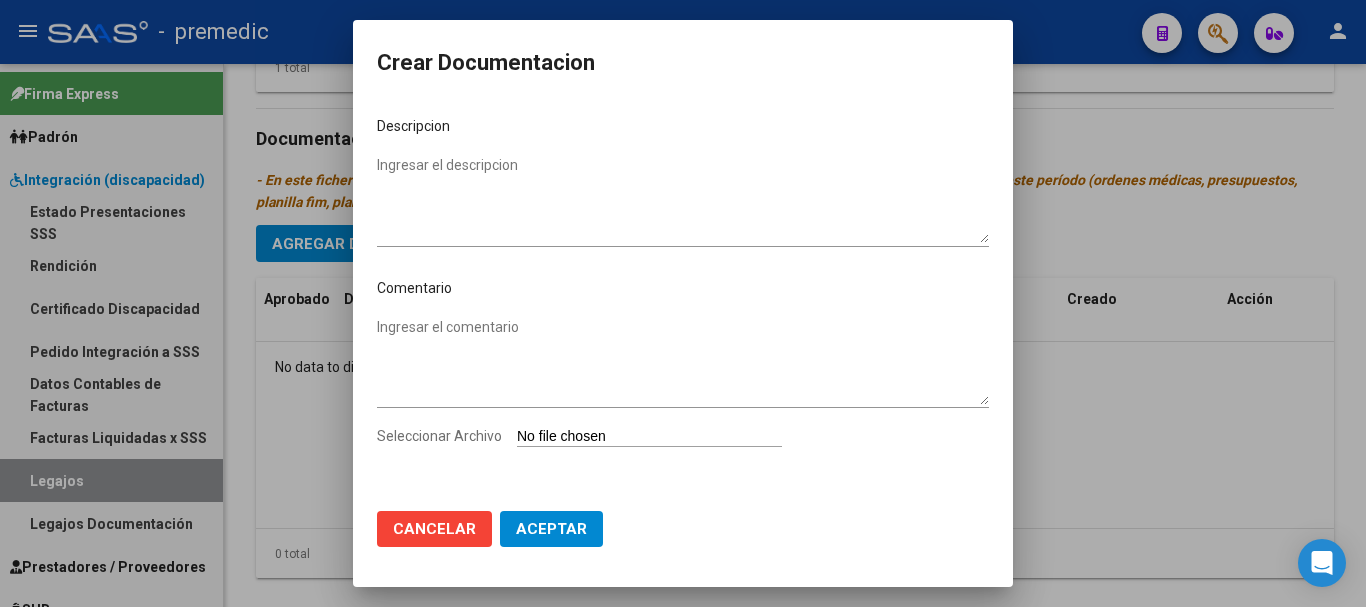 click on "Seleccionar Archivo" at bounding box center (649, 437) 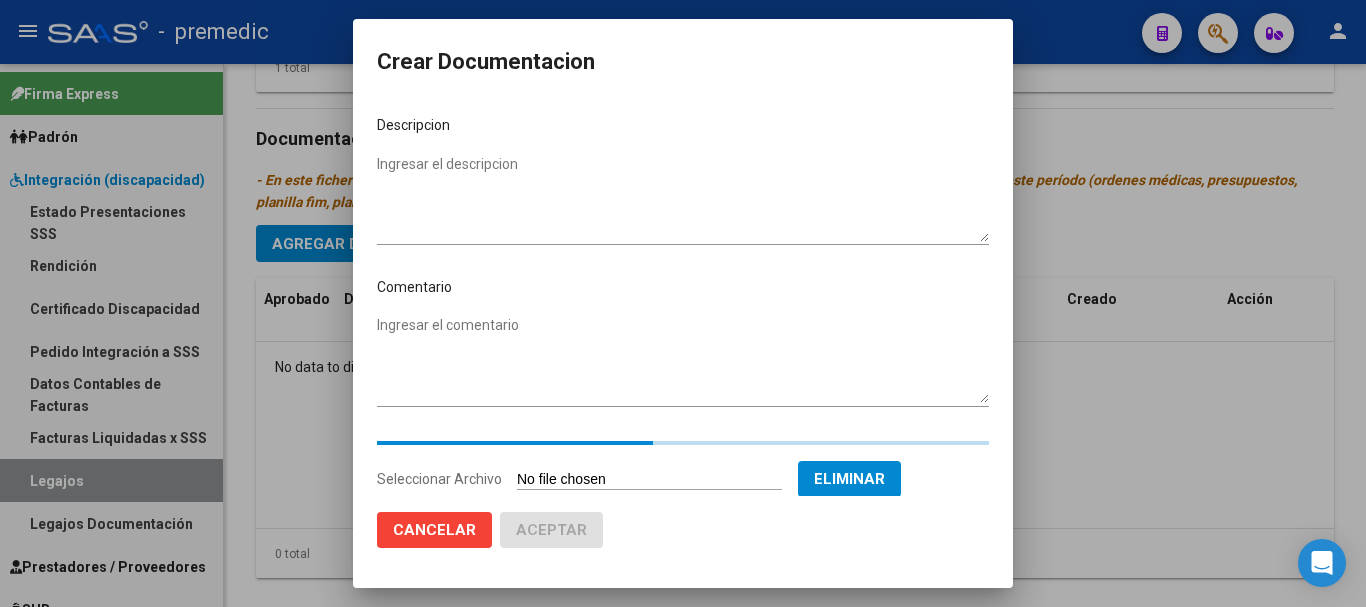click on "Ingresar el descripcion" at bounding box center [683, 198] 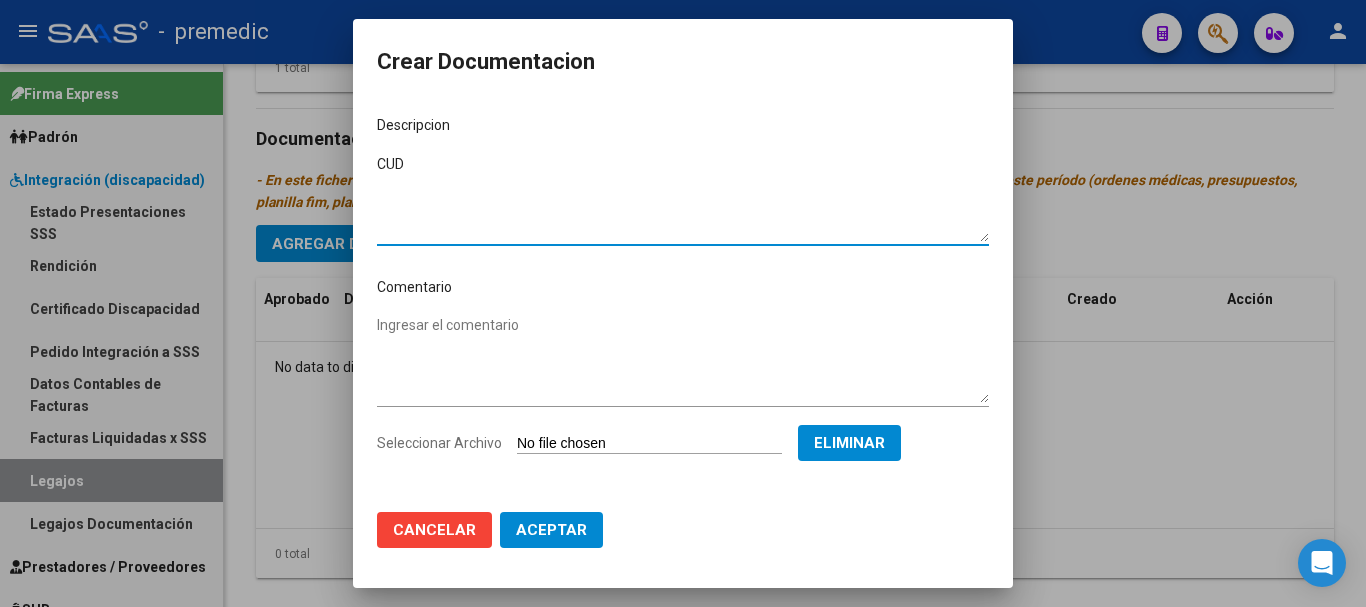 type on "CUD" 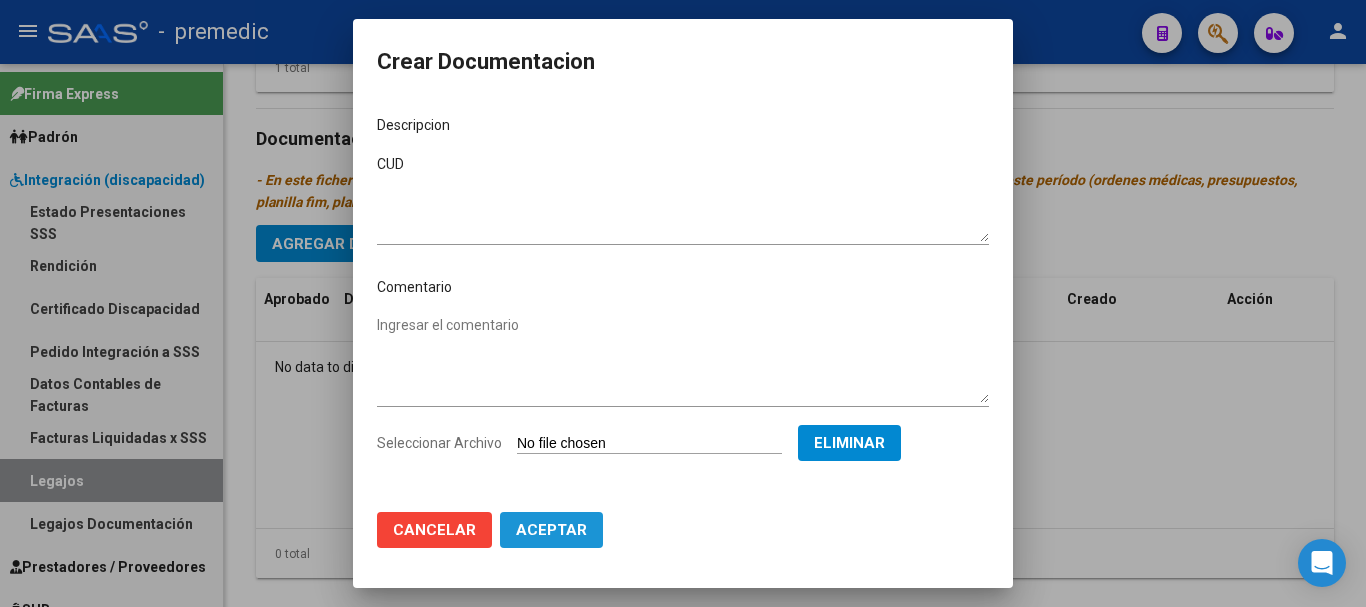 click on "Aceptar" 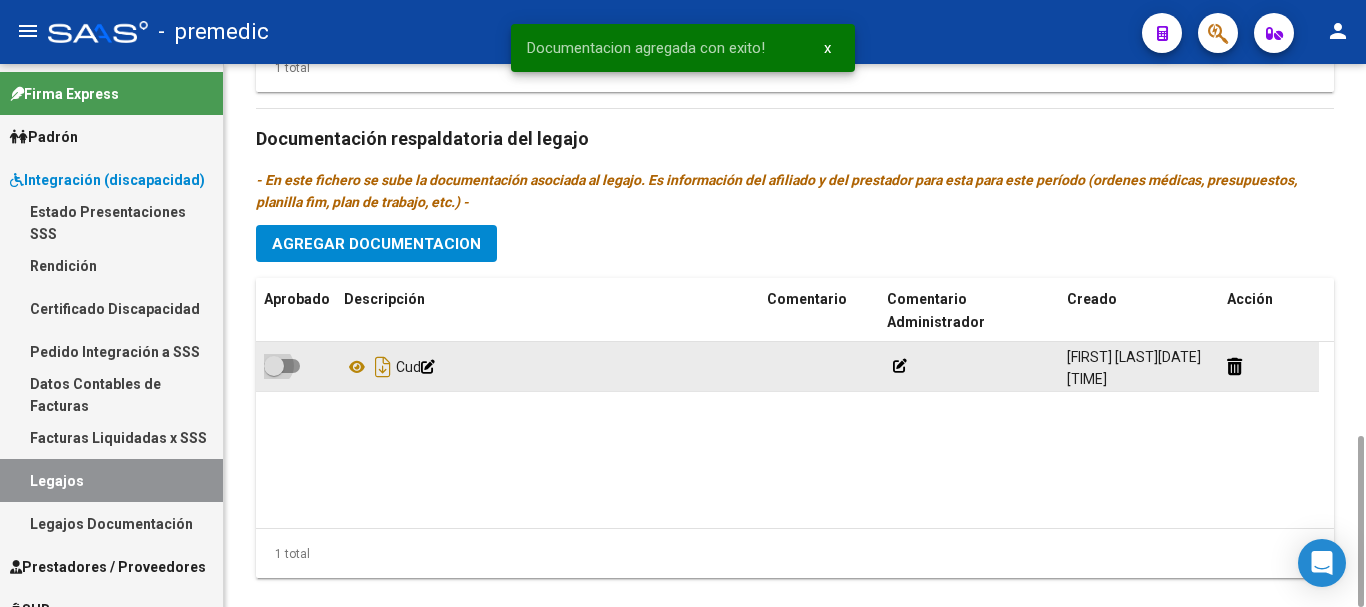 click at bounding box center [282, 366] 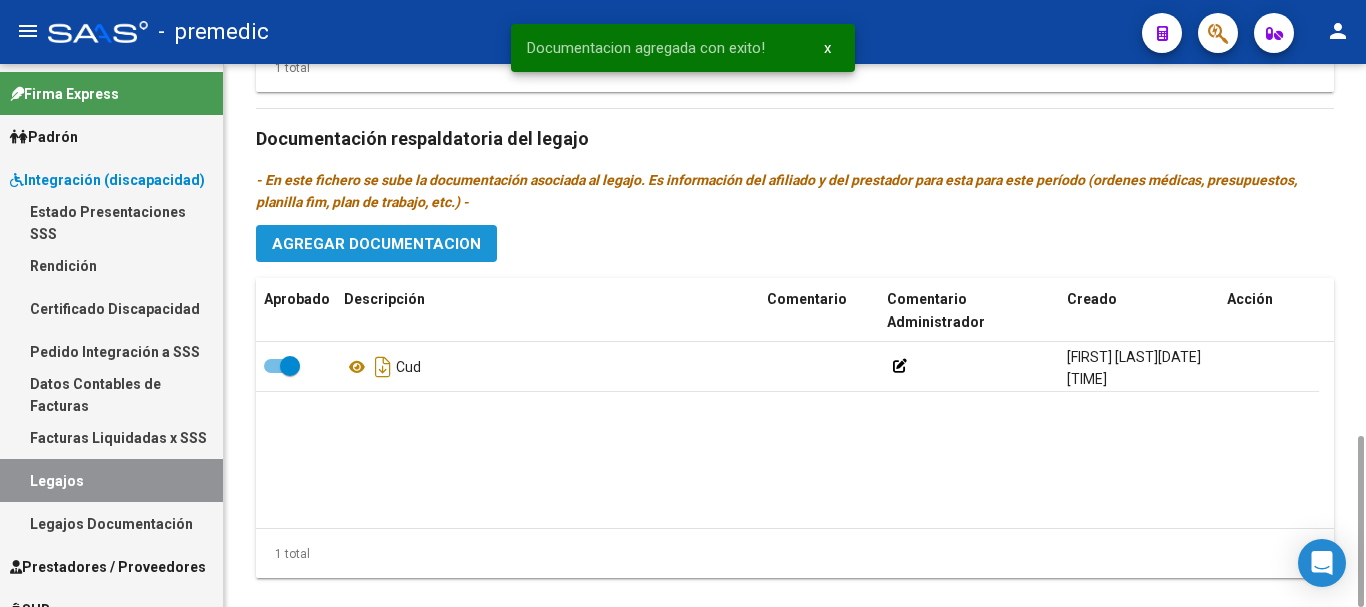 click on "Agregar Documentacion" 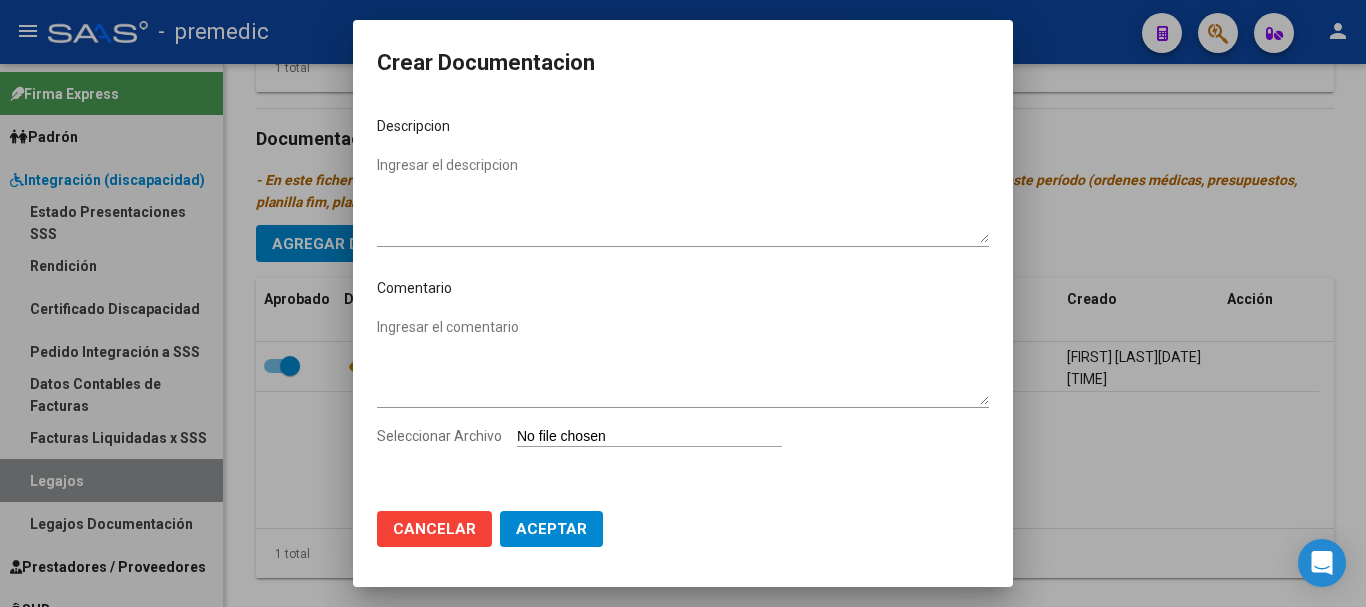 click on "Seleccionar Archivo" at bounding box center (649, 437) 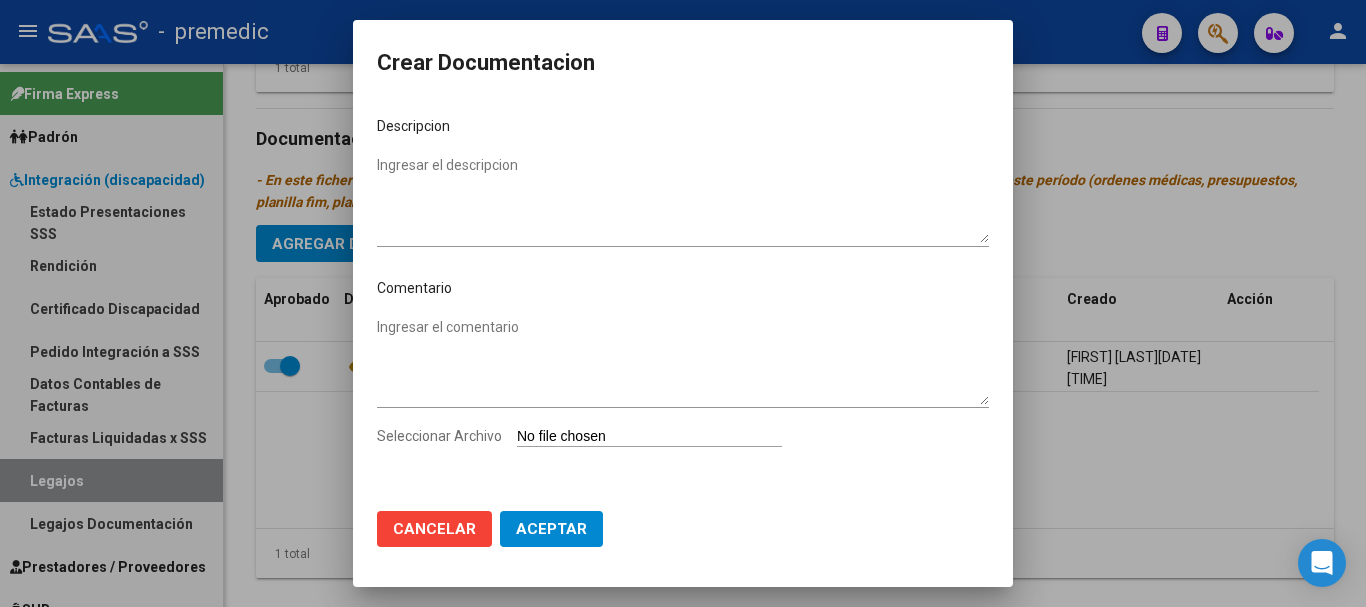 type on "C:\fakepath\2- DNI.pdf" 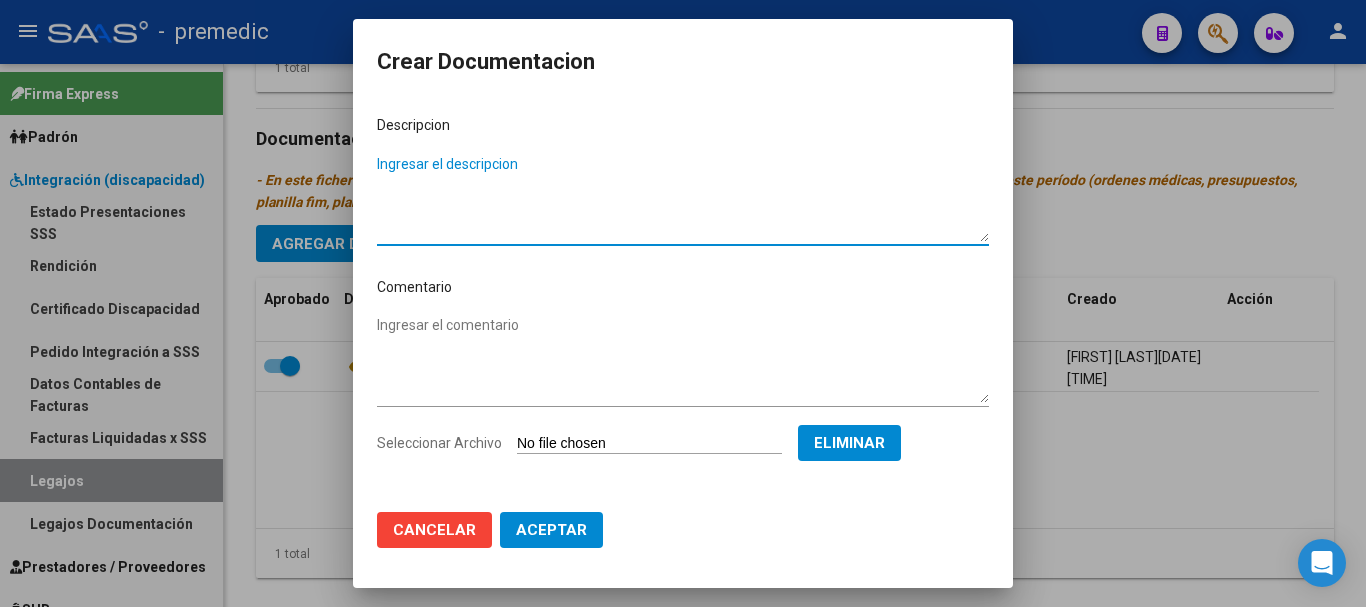 click on "Ingresar el descripcion" at bounding box center (683, 198) 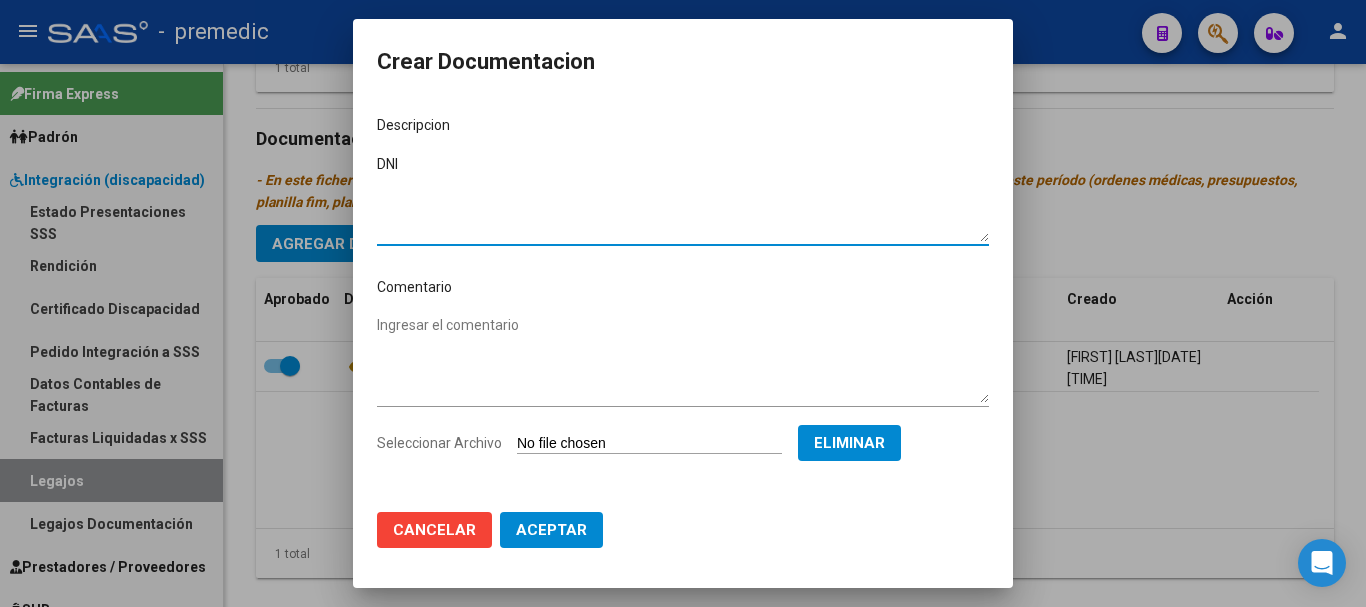type on "DNI" 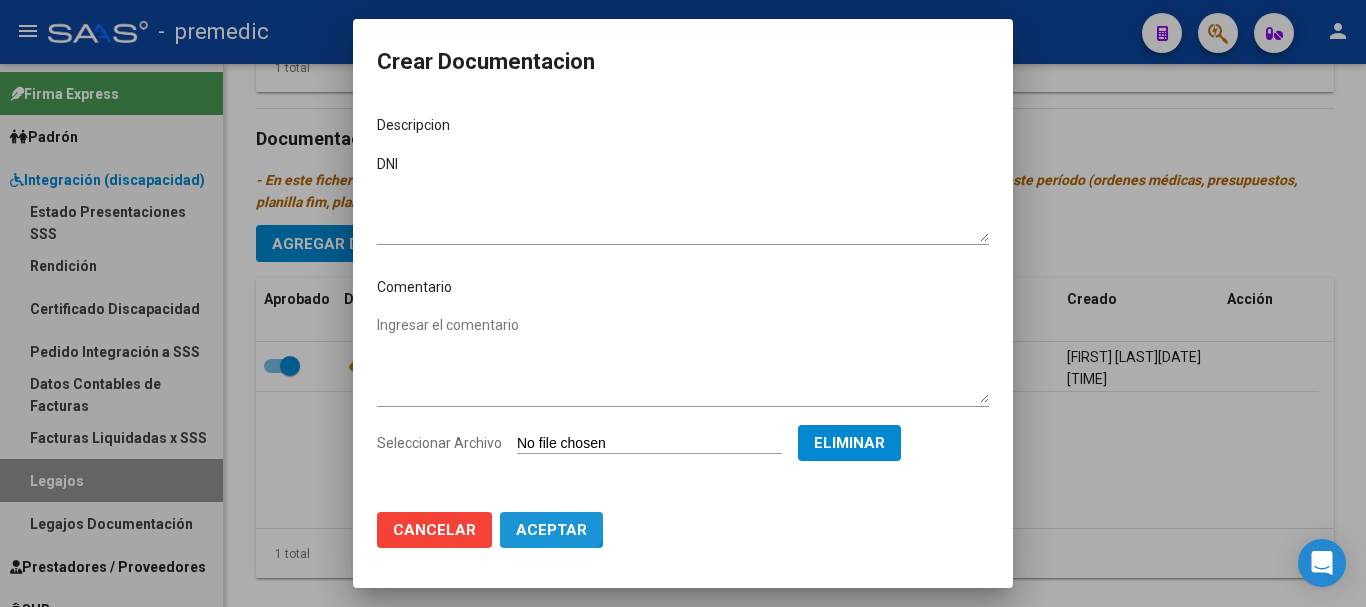 click on "Aceptar" 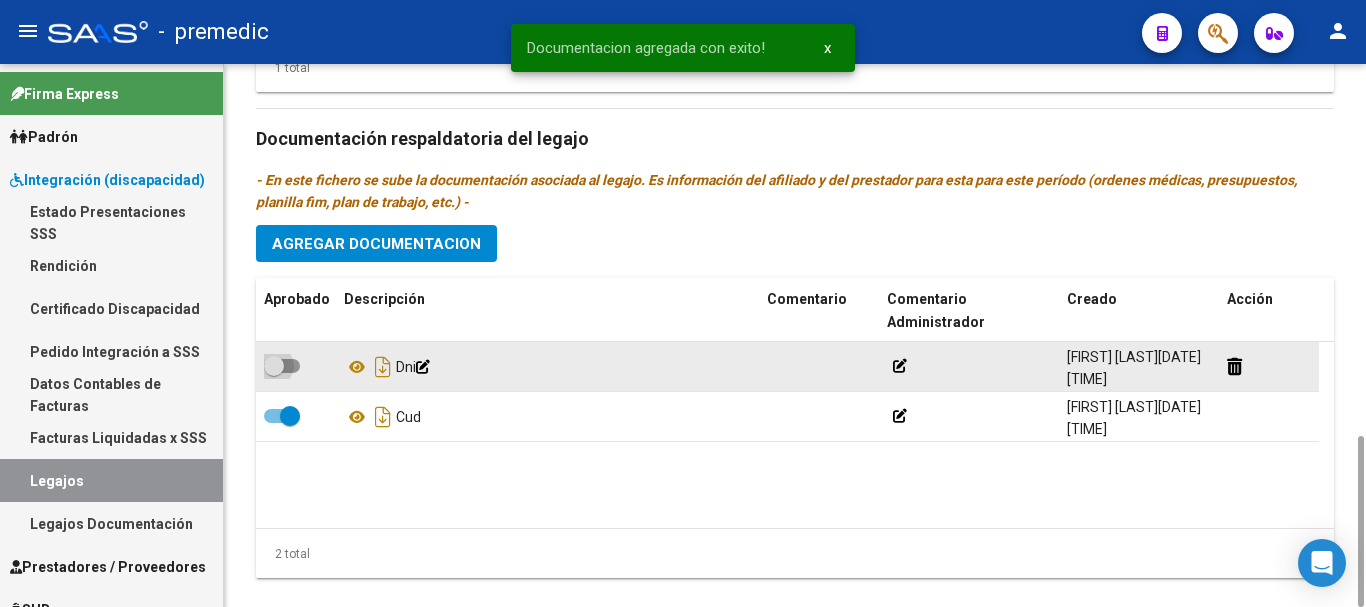 click at bounding box center (282, 366) 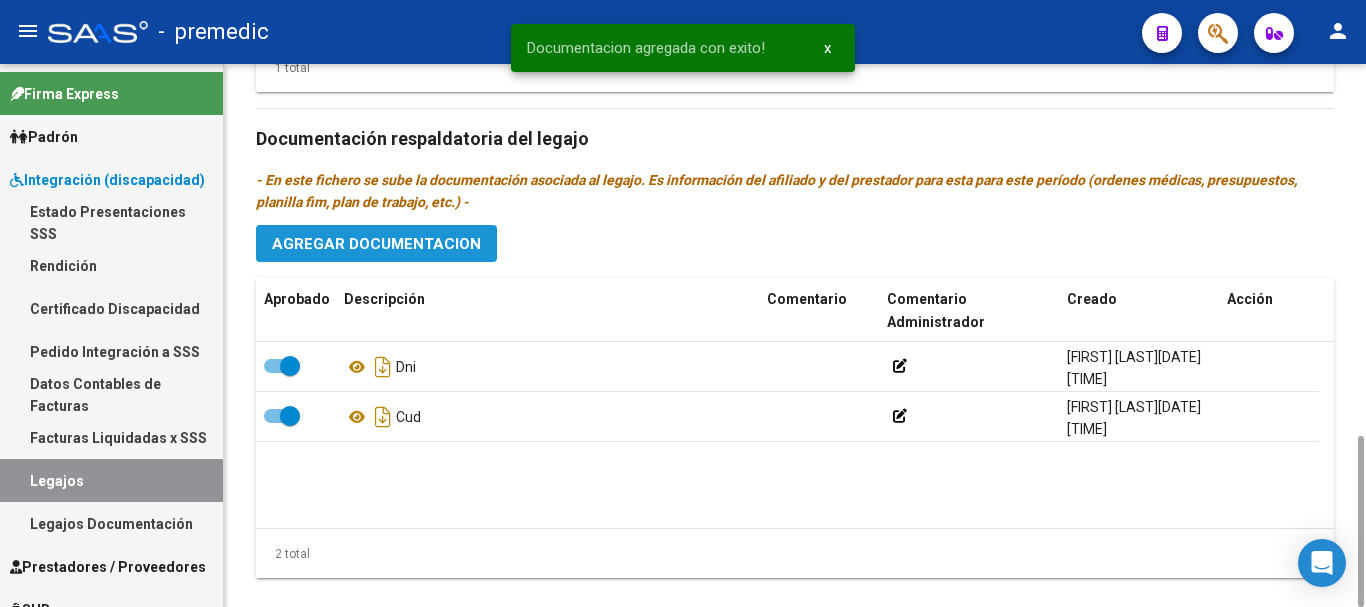 click on "Agregar Documentacion" 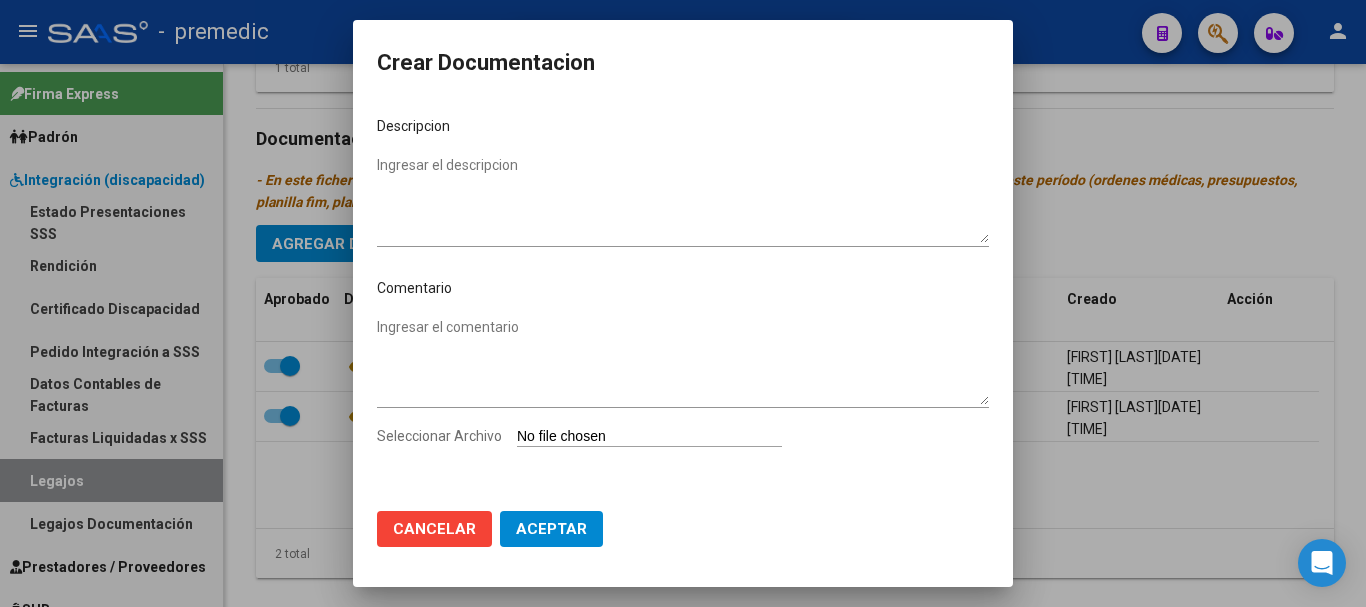 click on "Ingresar el comentario" at bounding box center [683, 369] 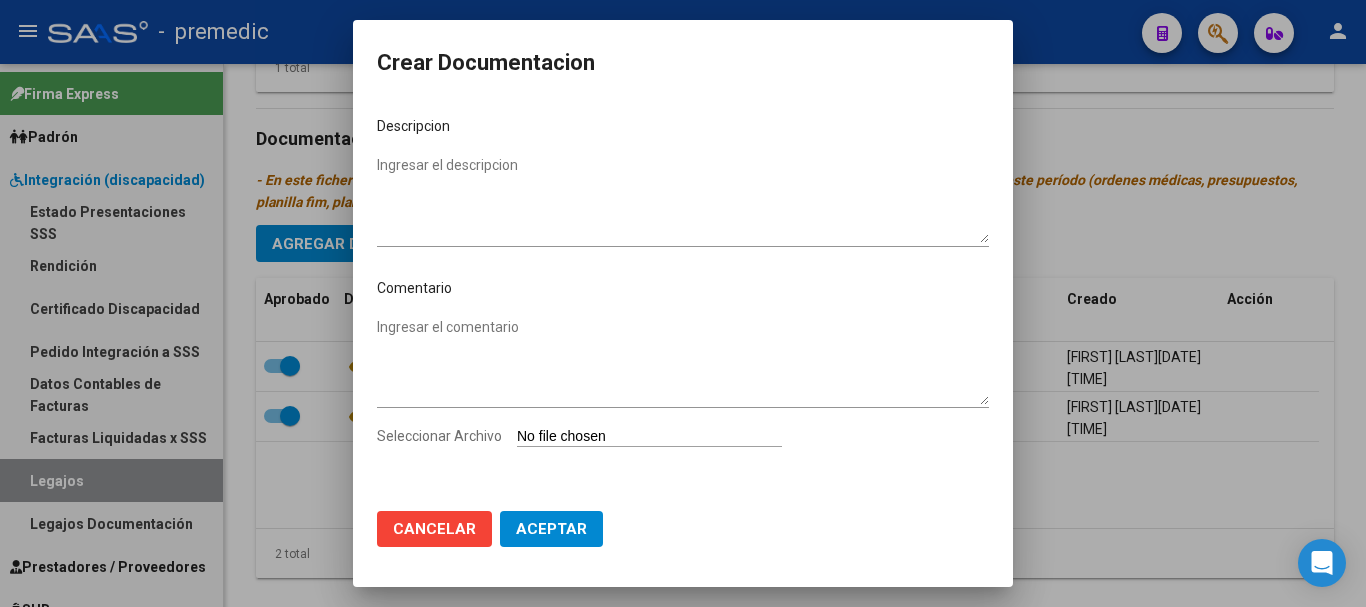 type on "C:\fakepath\3- CONFORMIDAD.pdf" 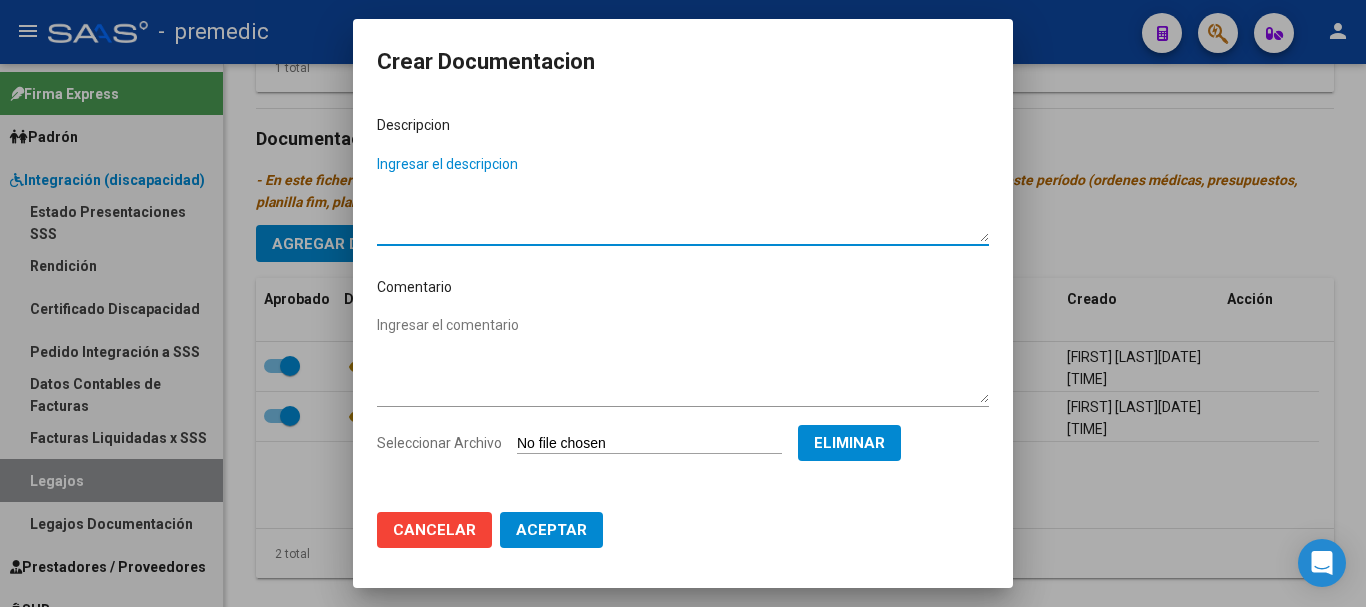 click on "Ingresar el descripcion" at bounding box center [683, 198] 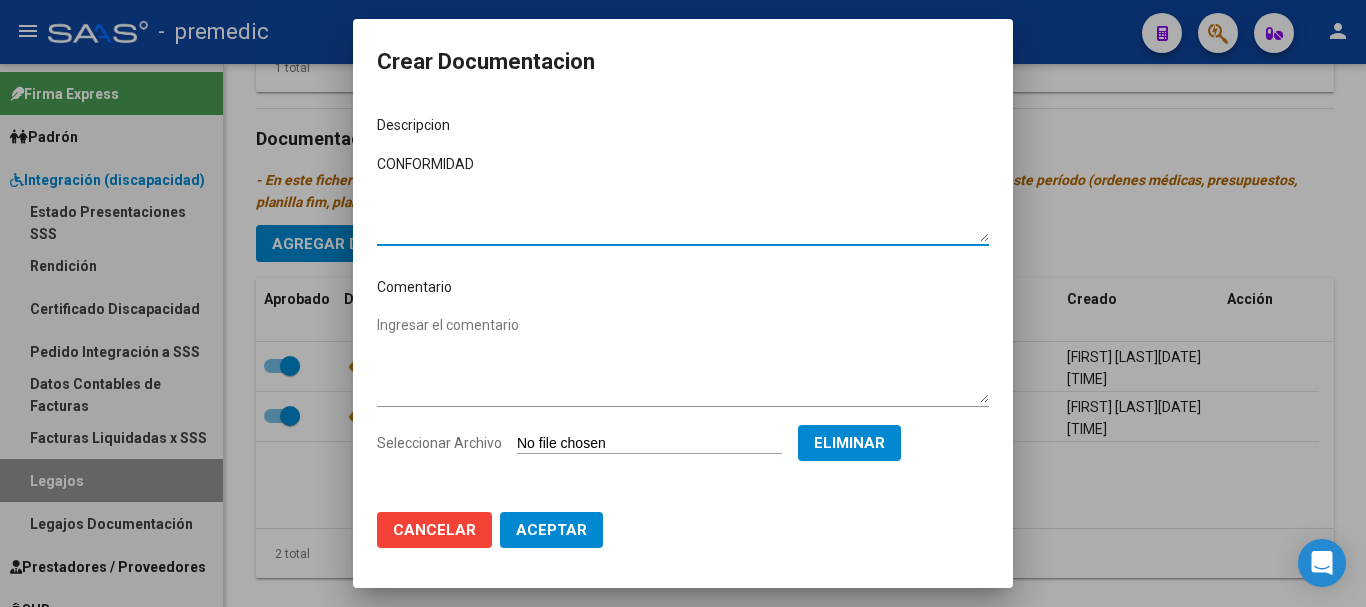 type on "CONFORMIDAD" 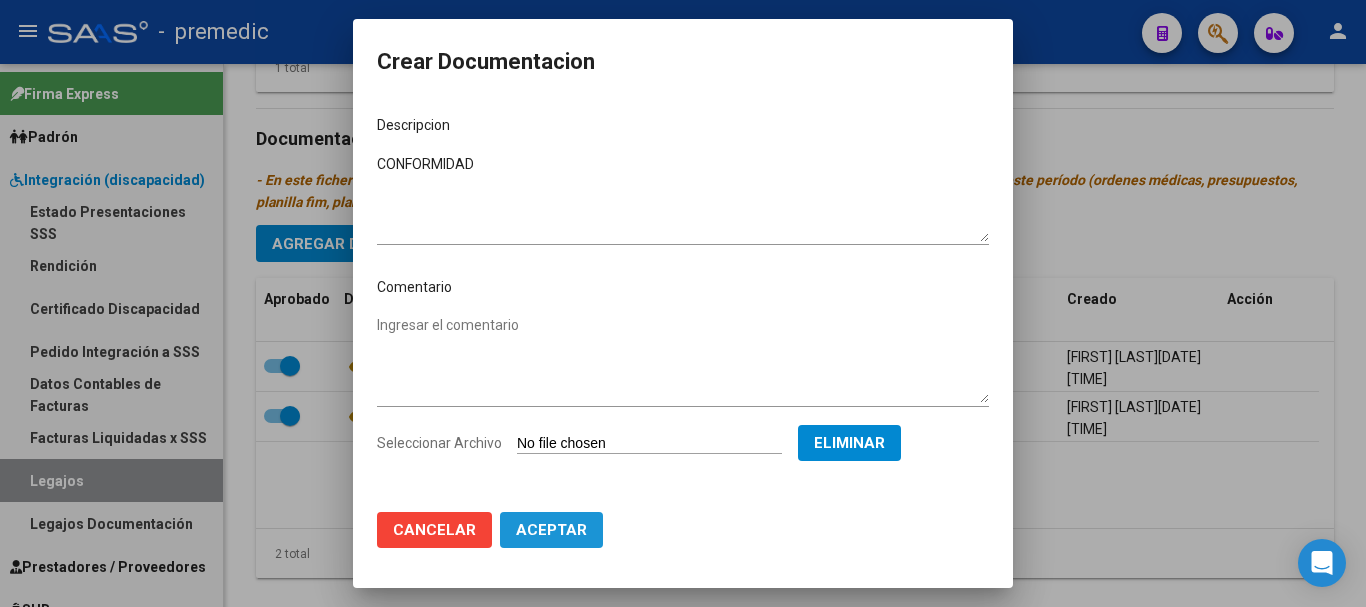 click on "Aceptar" 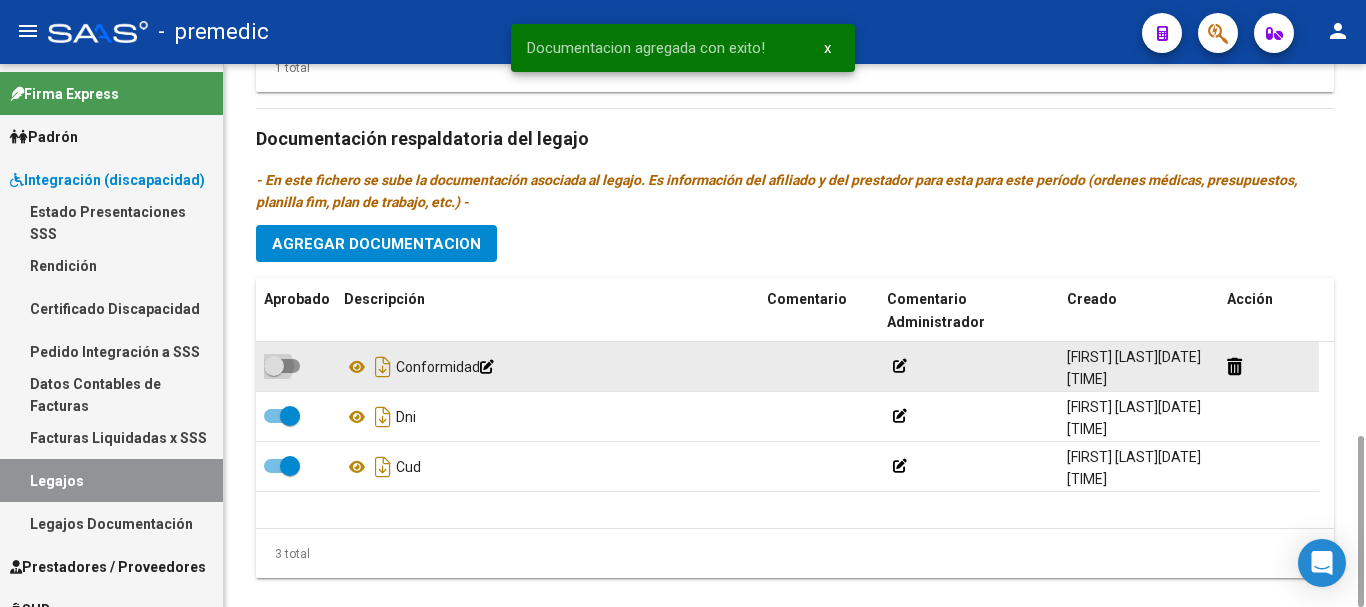 click at bounding box center [274, 366] 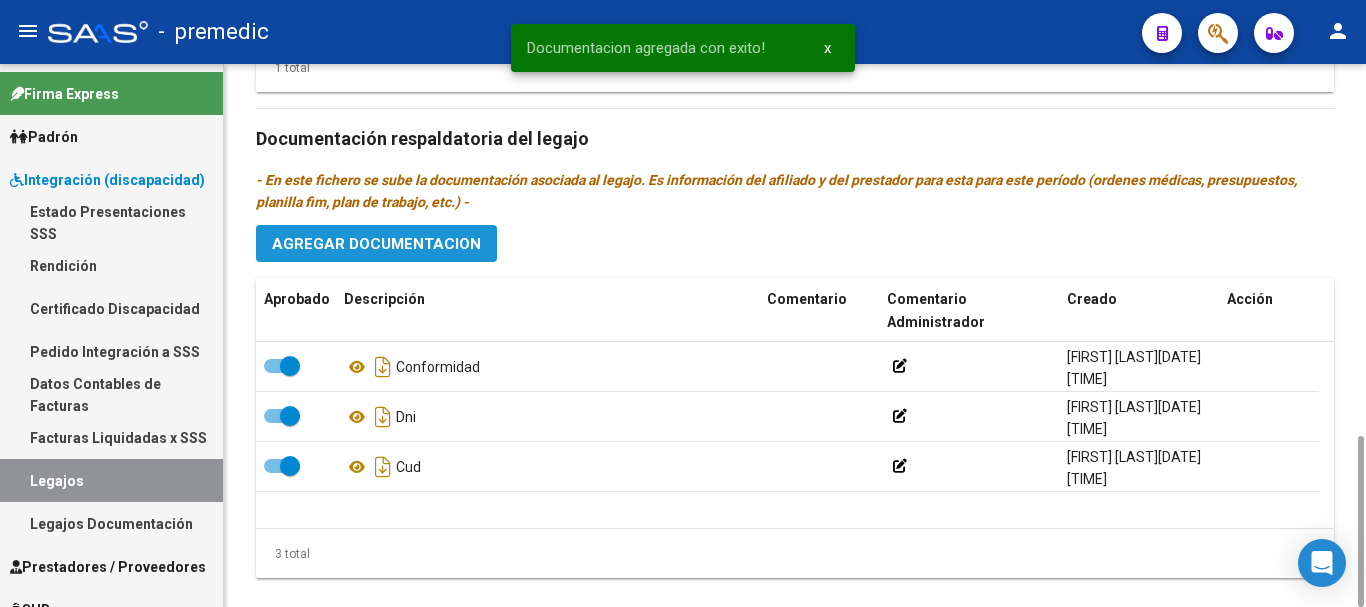 click on "Agregar Documentacion" 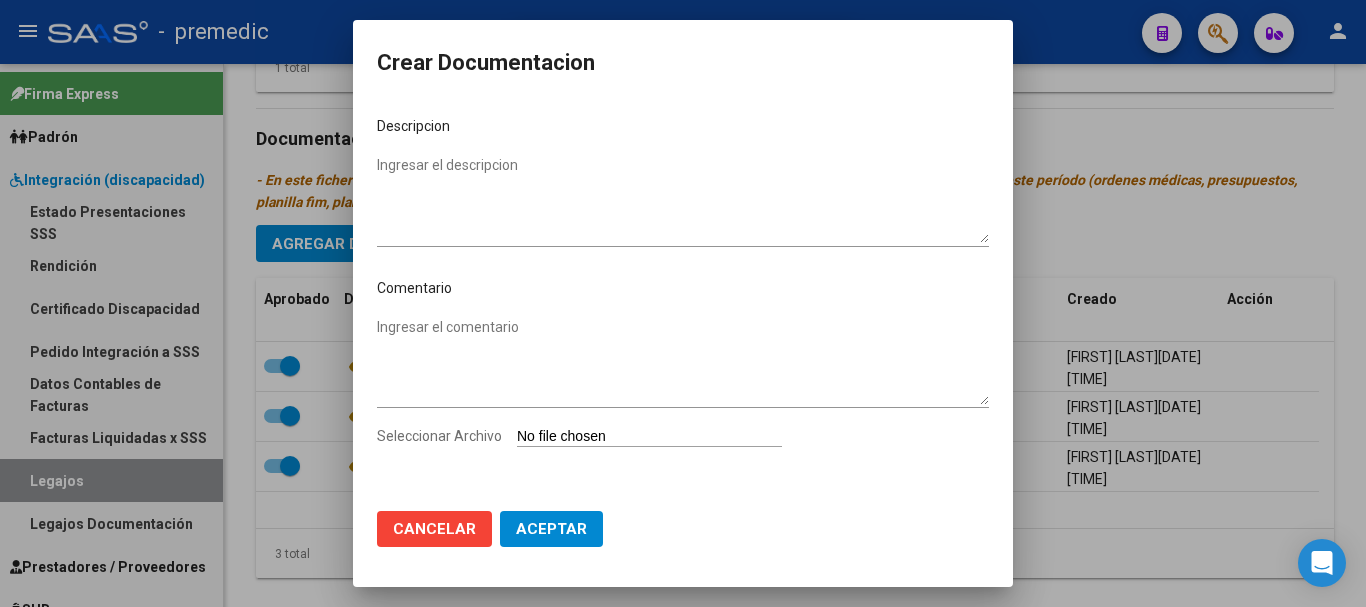 click on "Seleccionar Archivo" at bounding box center [649, 437] 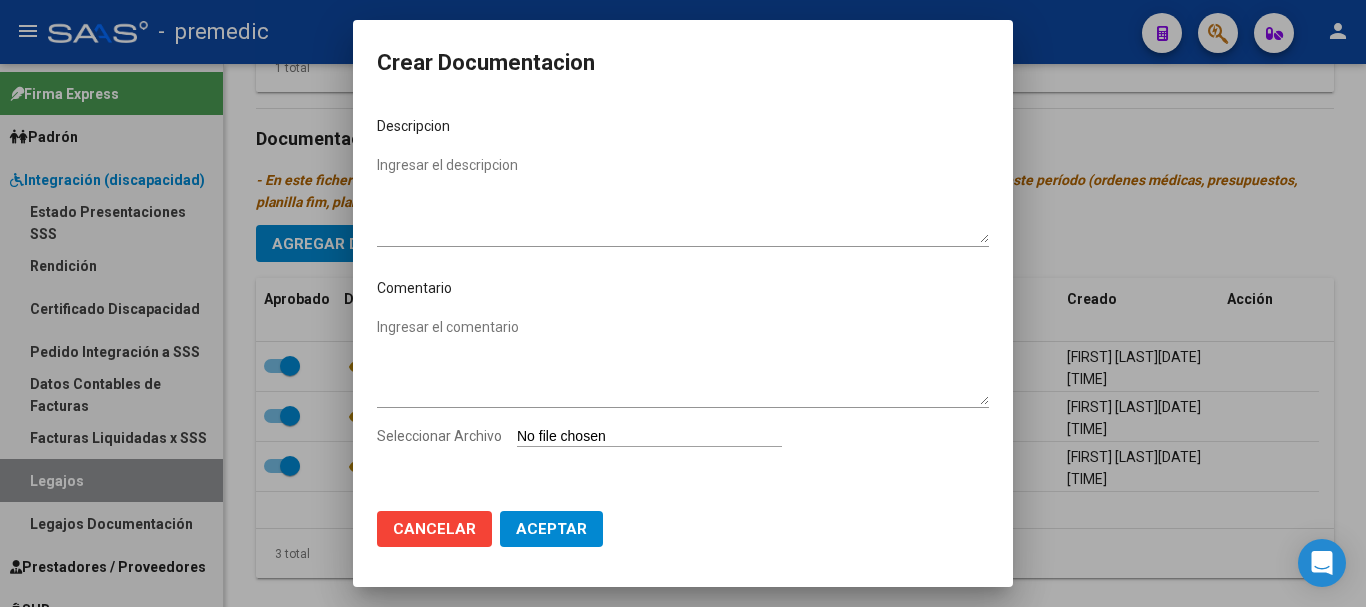 type on "C:\fakepath\4- RHC.pdf" 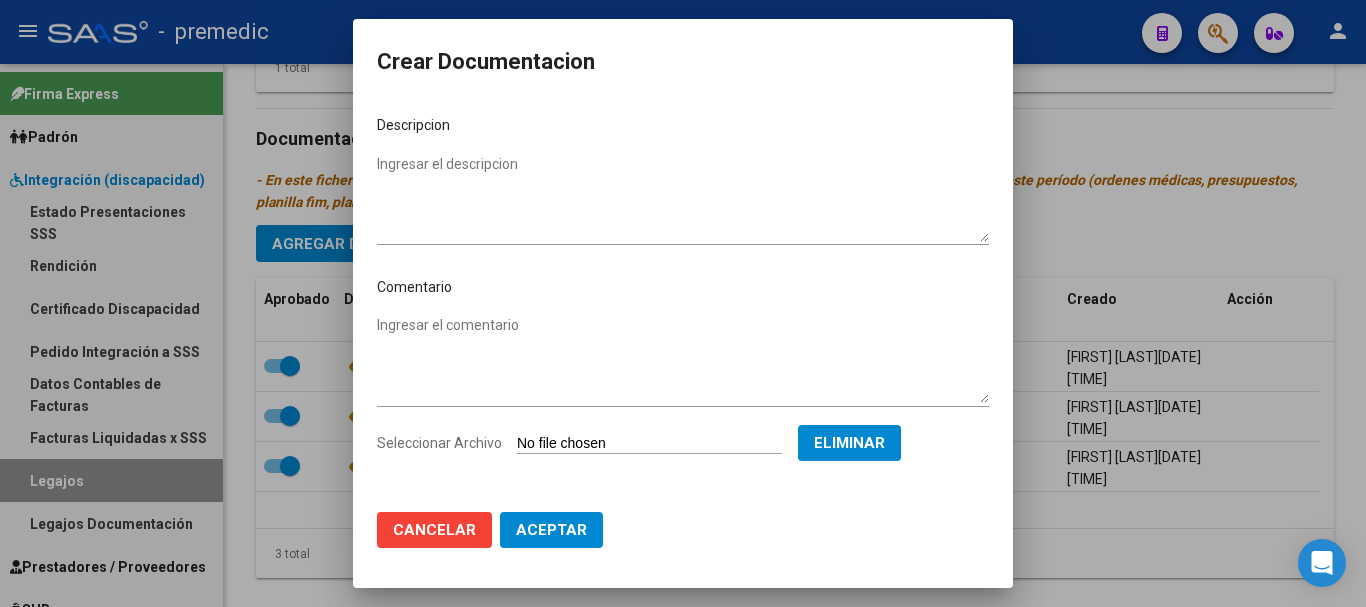 click on "Ingresar el descripcion" at bounding box center [683, 198] 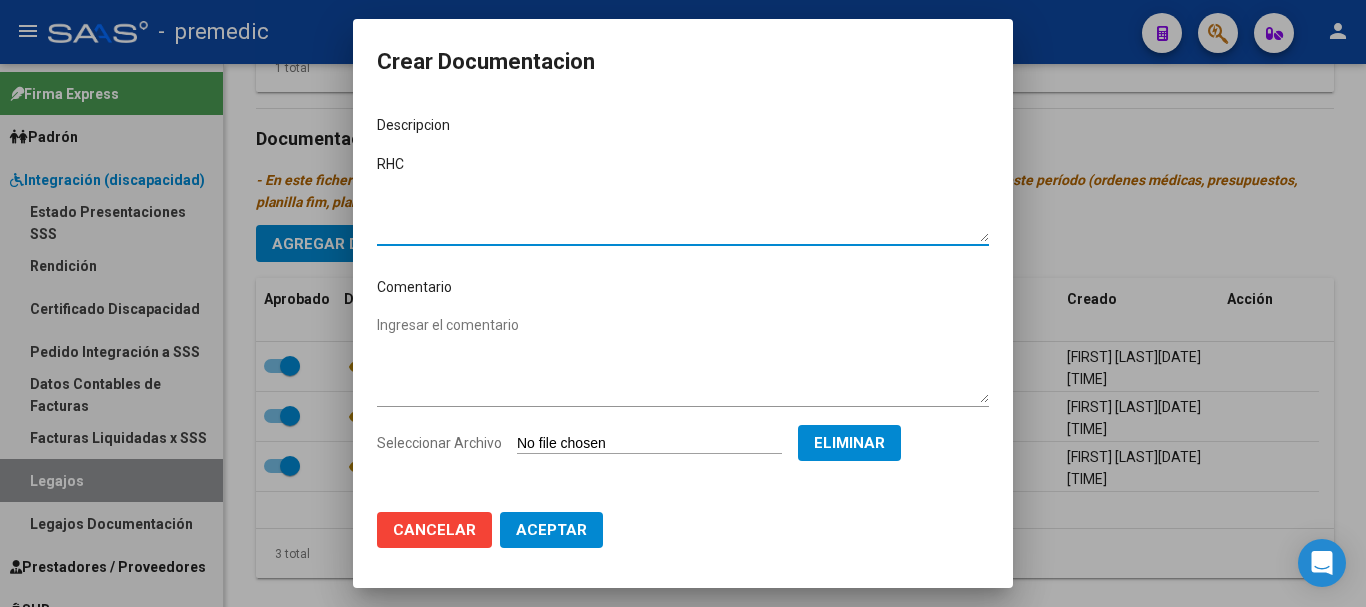 type on "RHC" 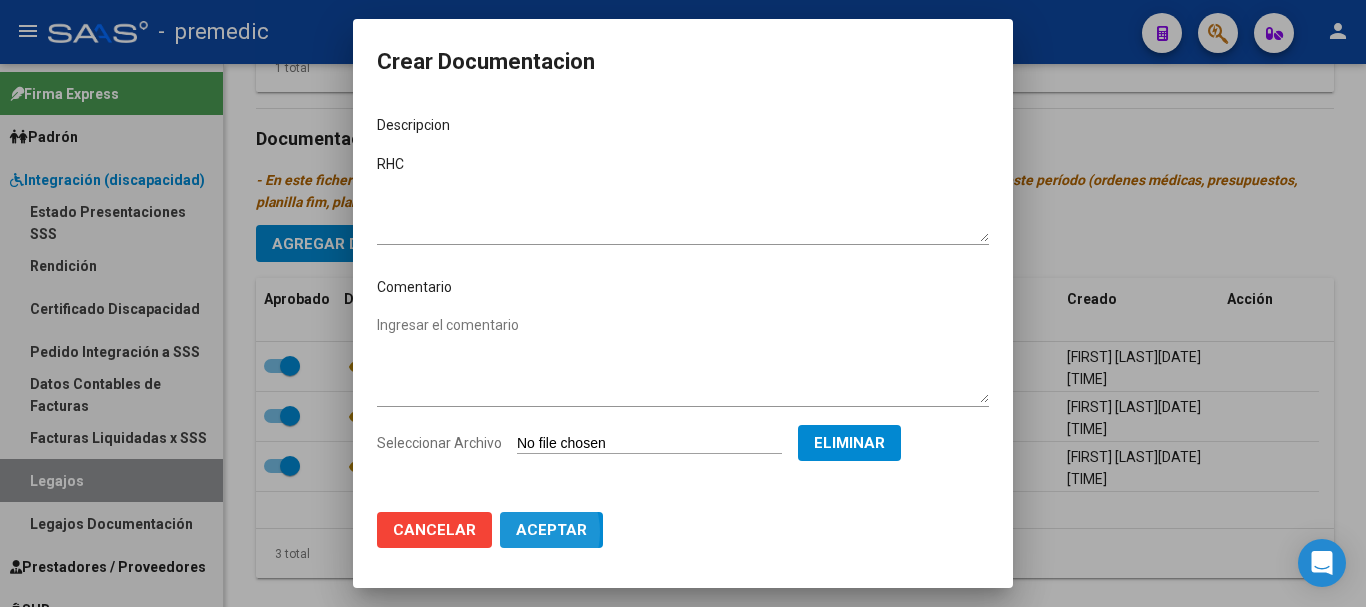 click on "Aceptar" 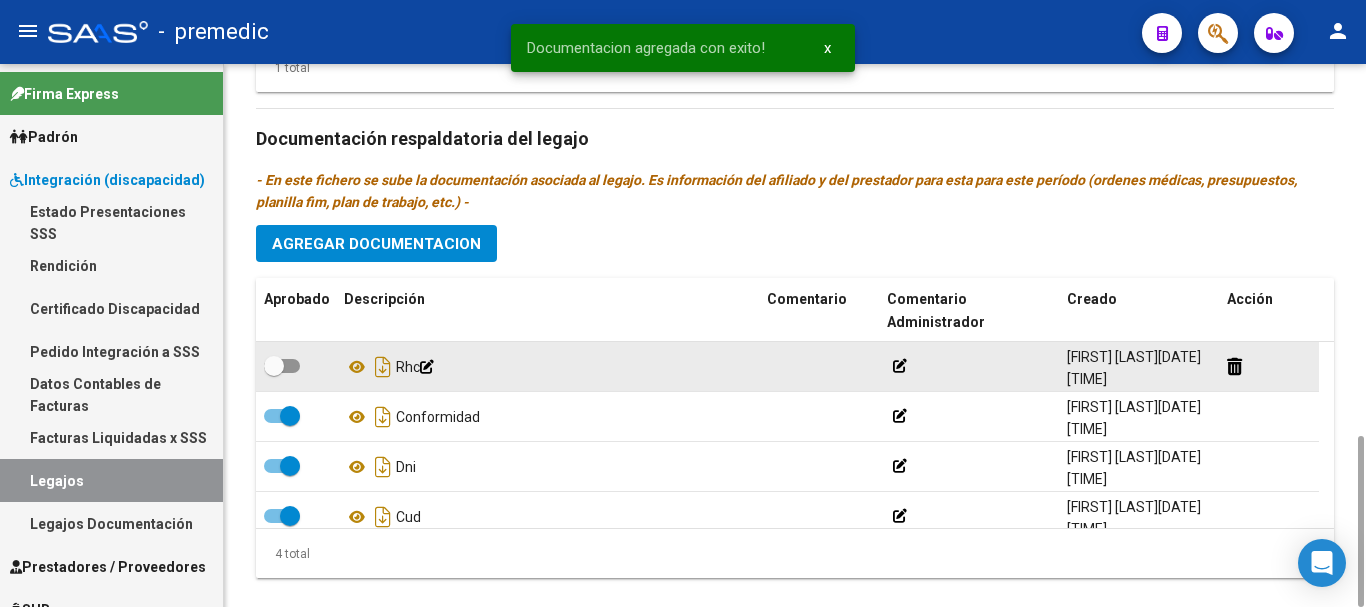 click 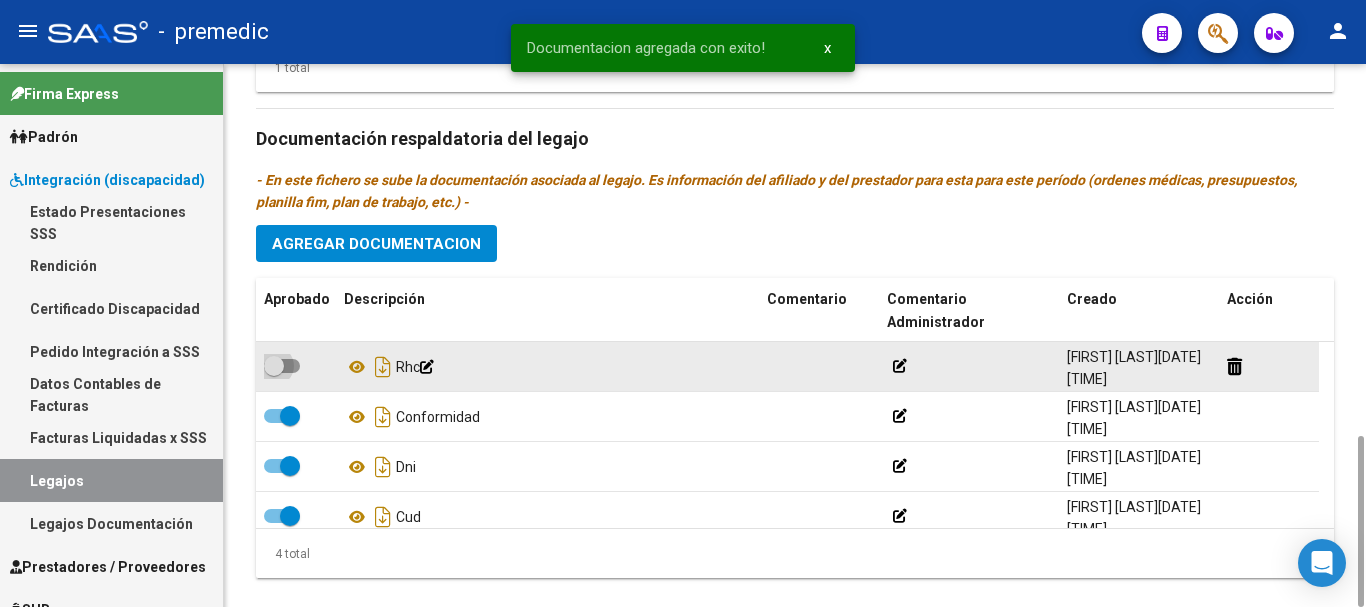 click at bounding box center (282, 366) 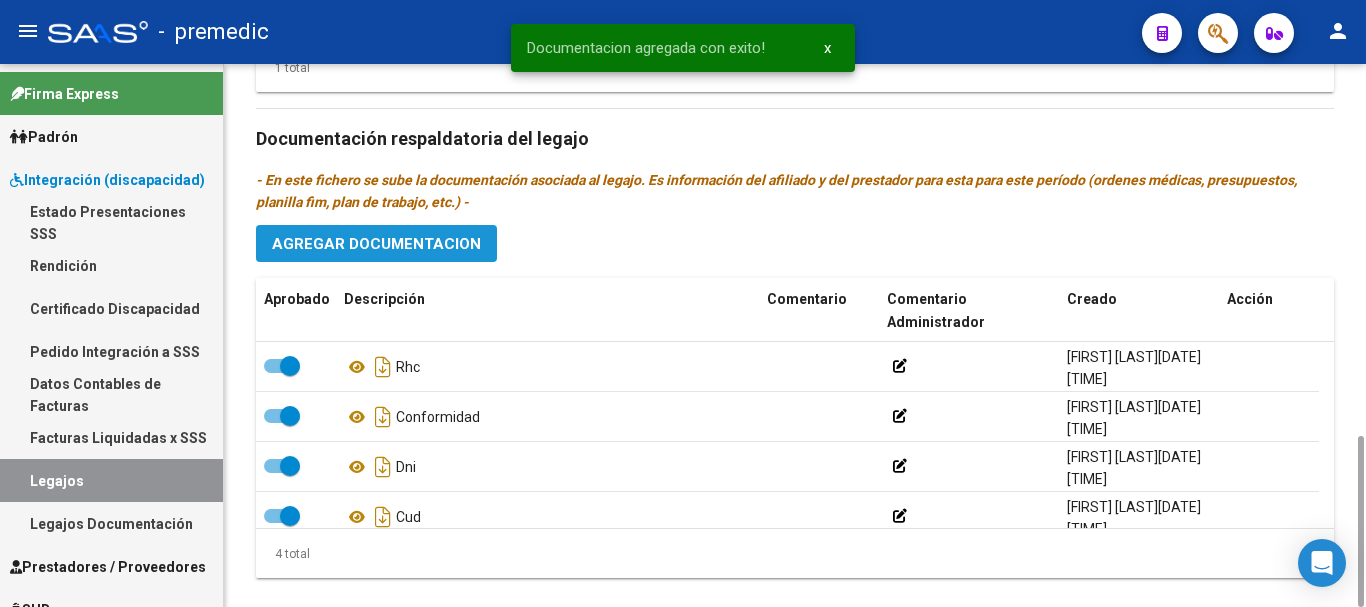 click on "Agregar Documentacion" 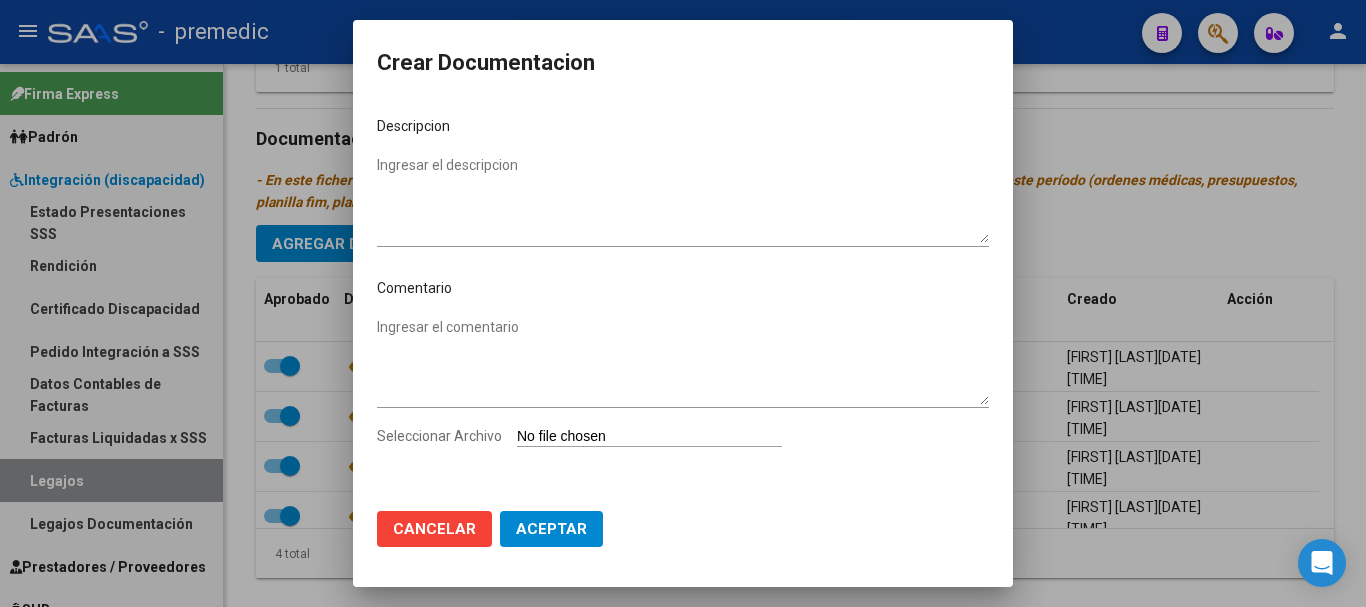 click on "Seleccionar Archivo" at bounding box center (649, 437) 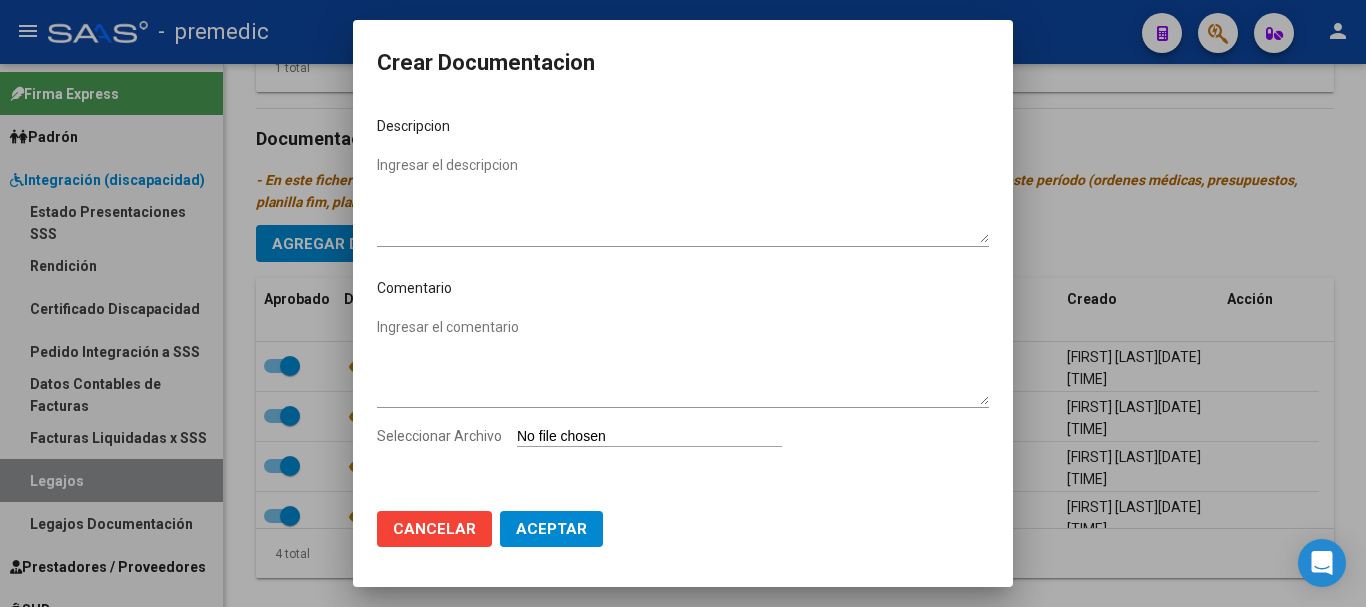 type on "C:\fakepath\5- OM.pdf" 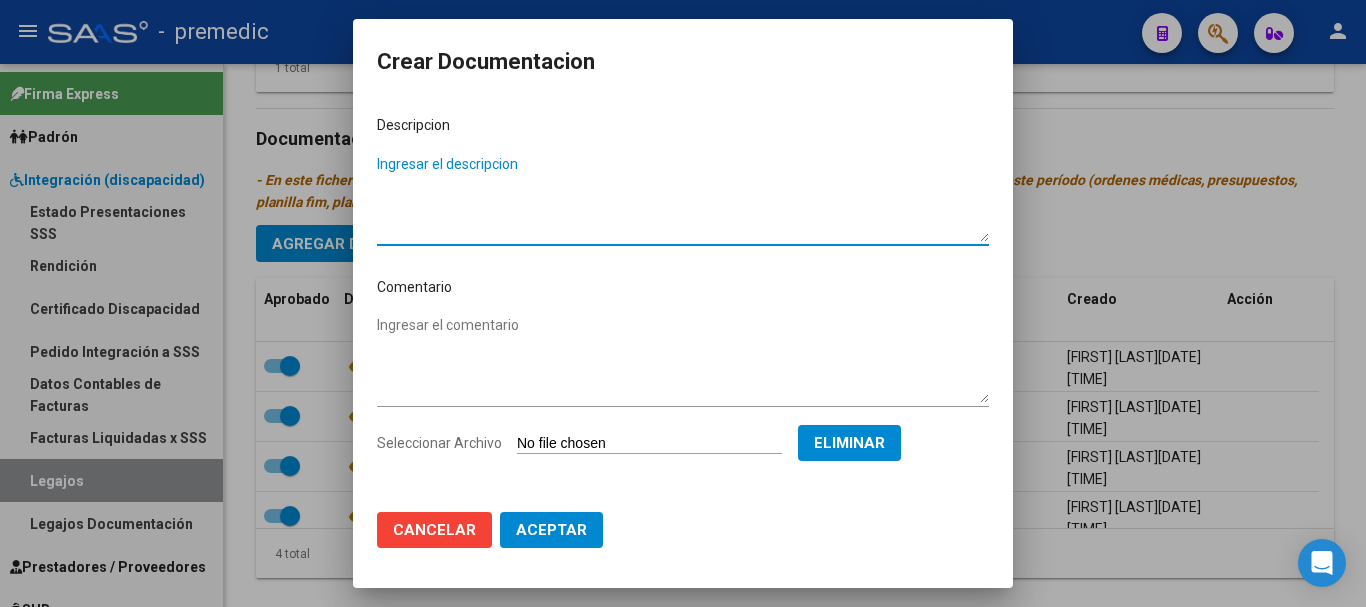 click on "Ingresar el descripcion" at bounding box center (683, 198) 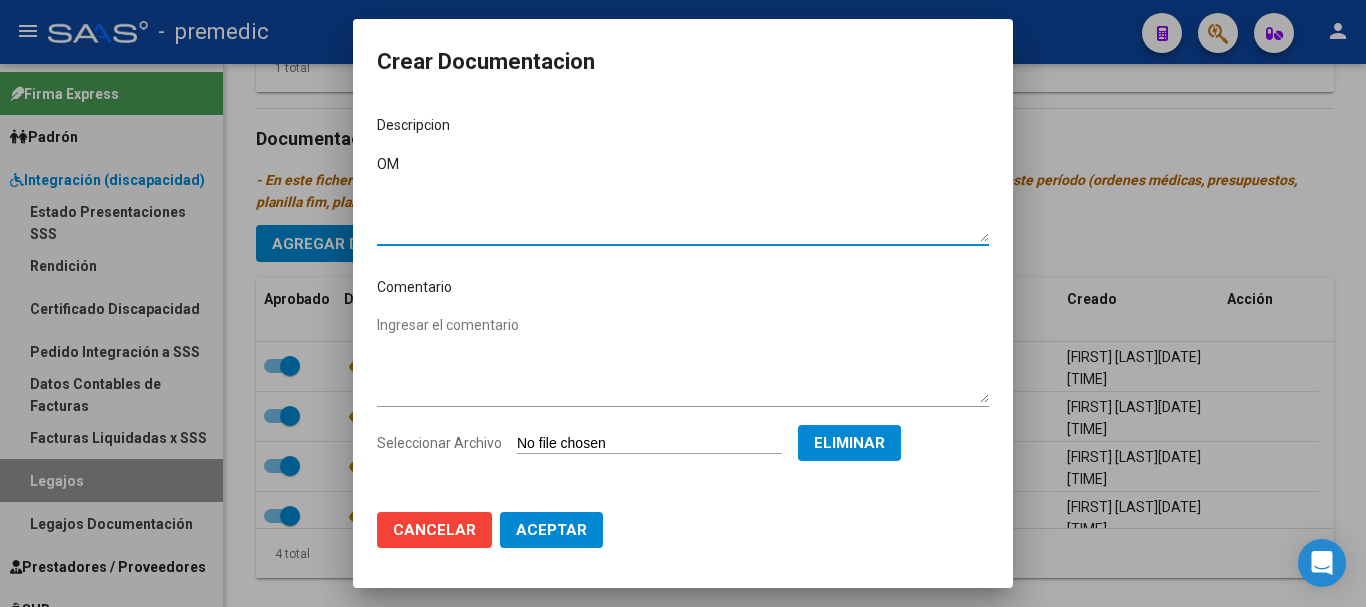 type on "OM" 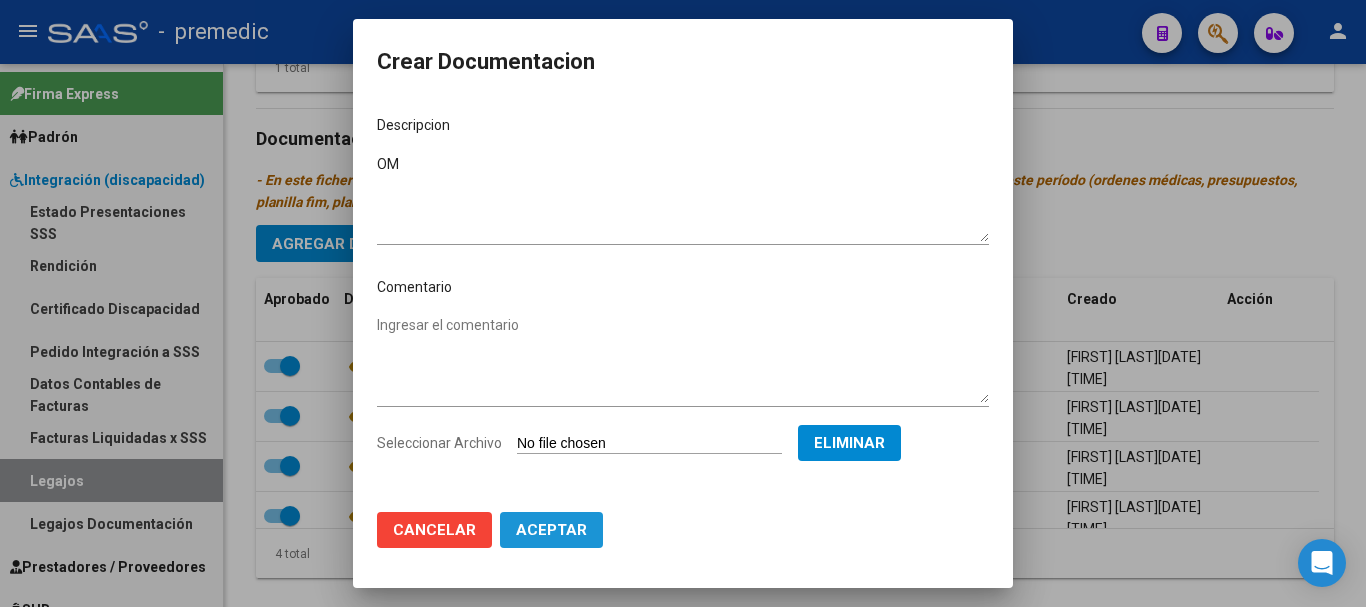 click on "Aceptar" 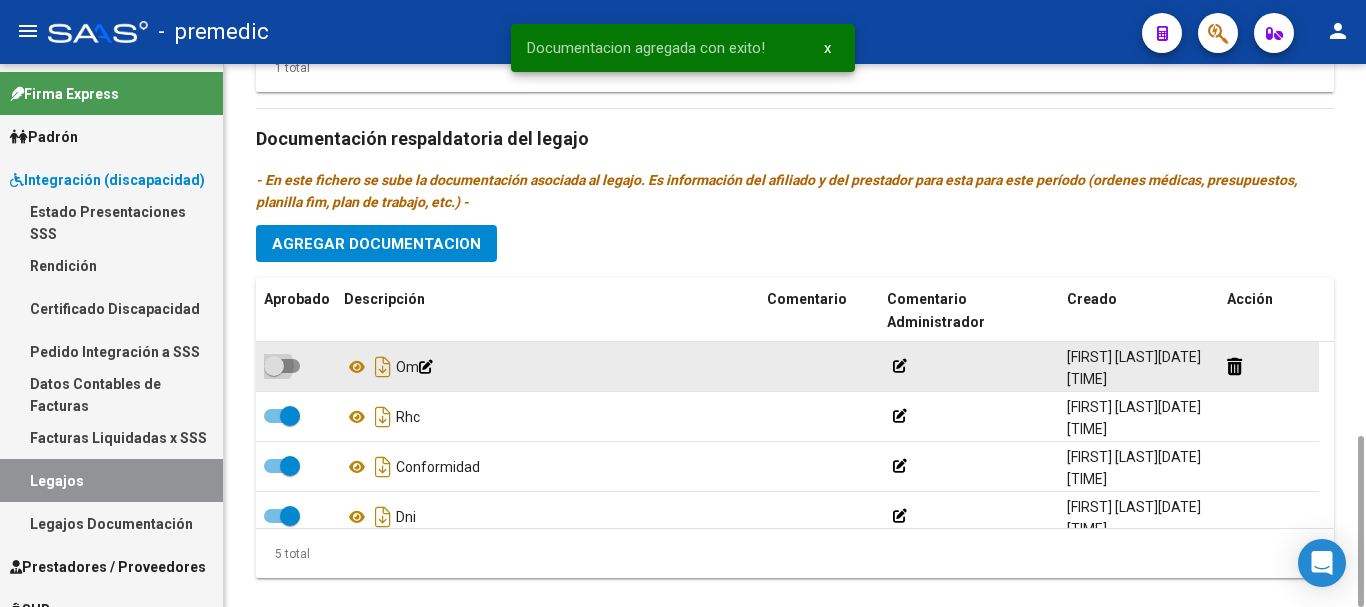 click at bounding box center [282, 366] 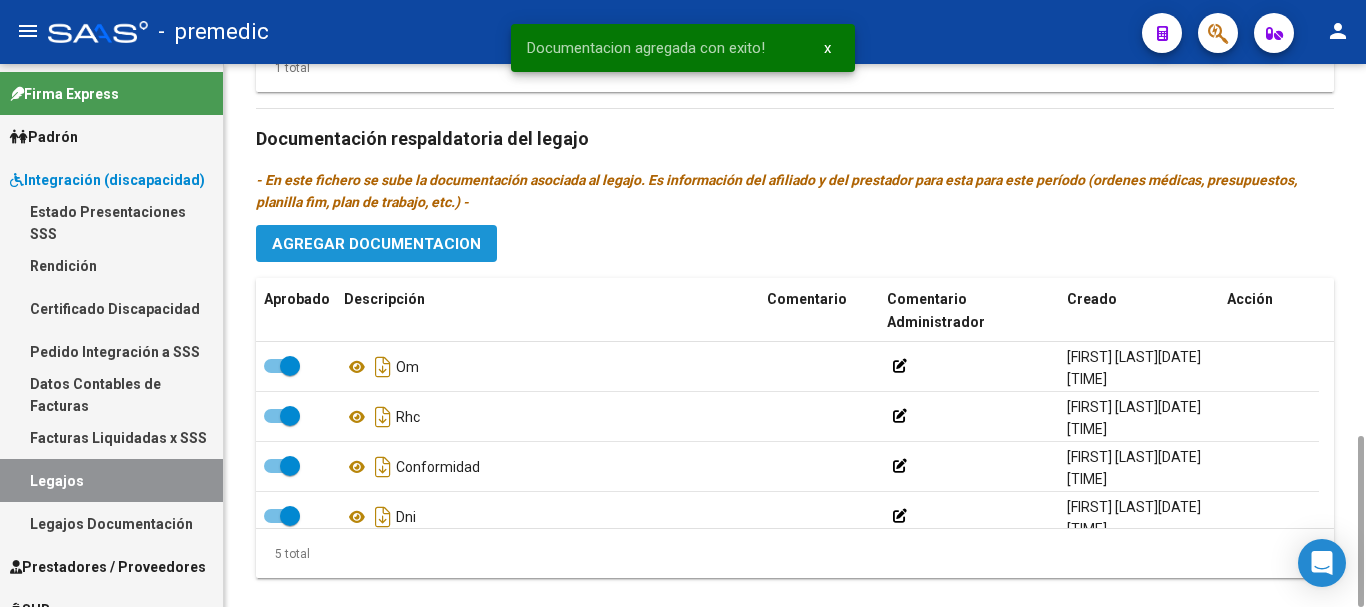click on "Agregar Documentacion" 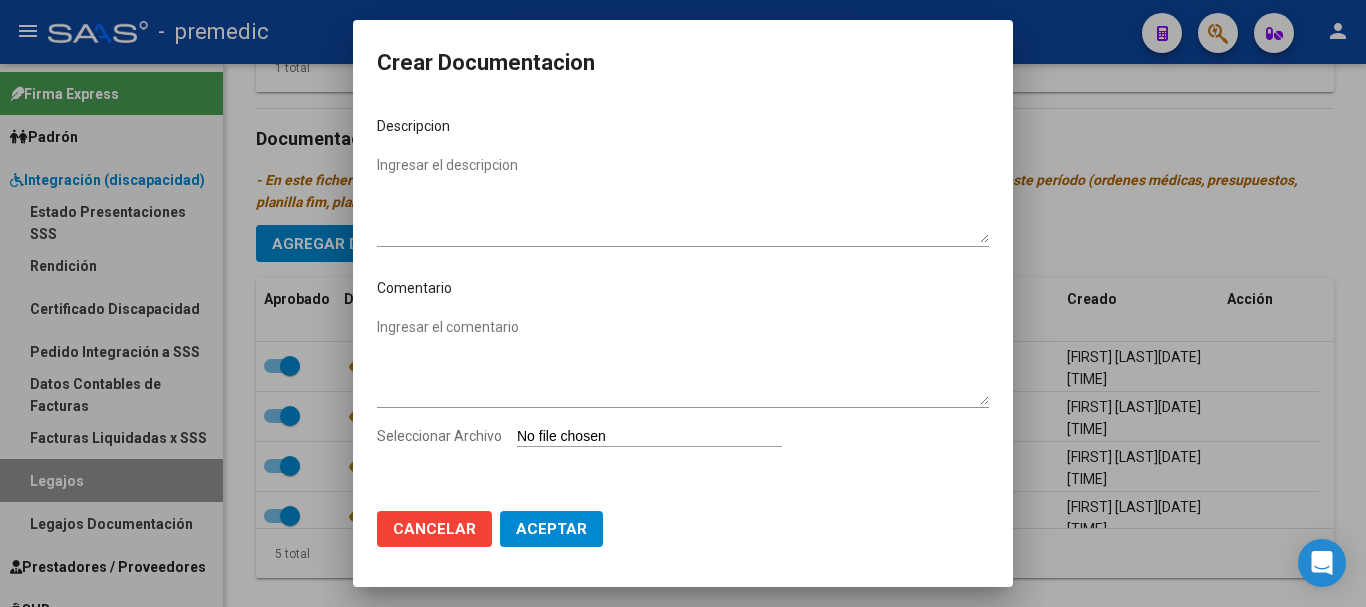 click on "Seleccionar Archivo" at bounding box center [649, 437] 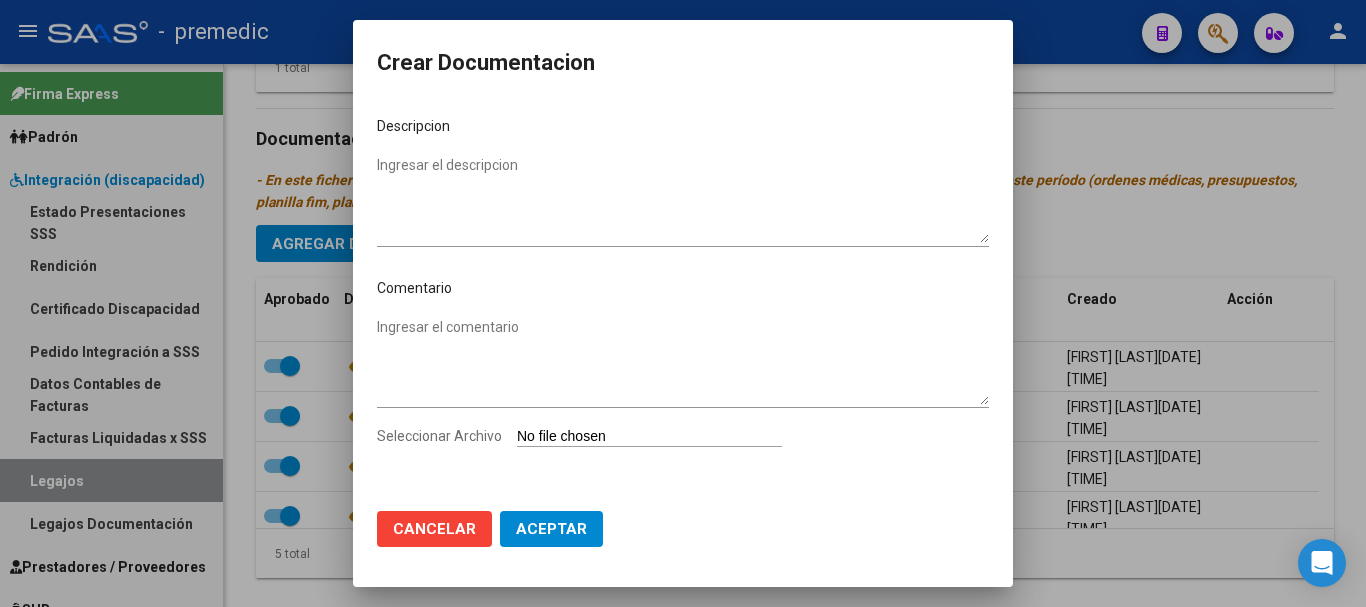 type on "C:\fakepath\6- DATOS DEL AFILIADO.pdf" 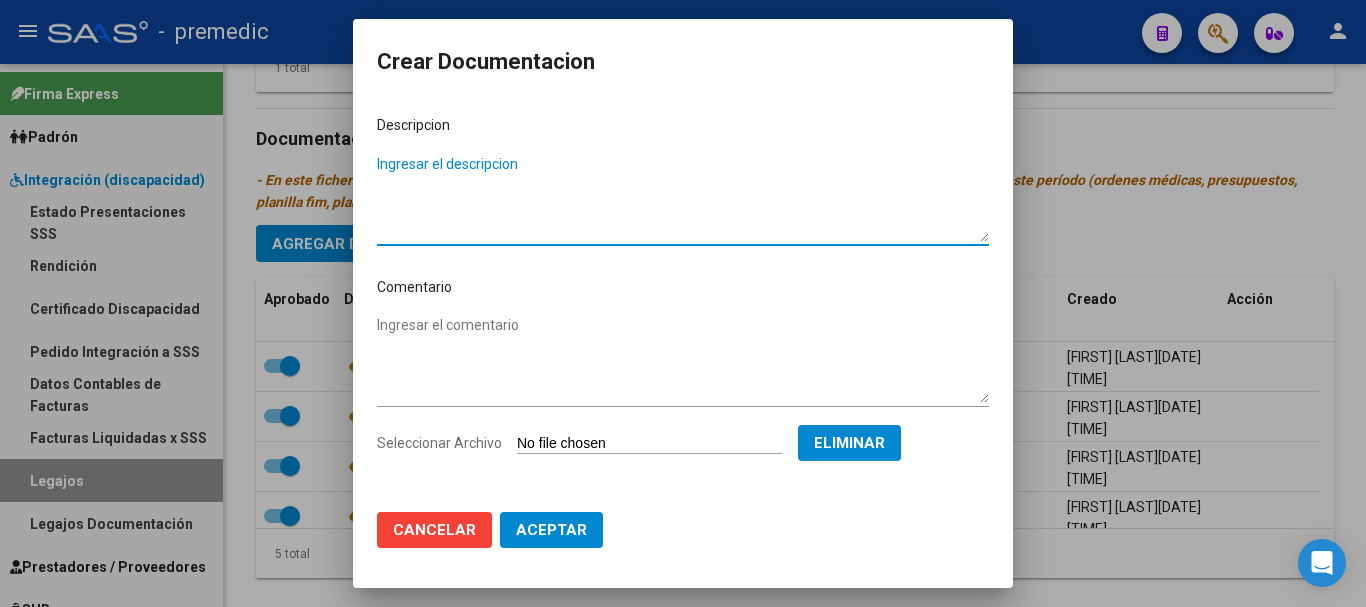 click on "Ingresar el descripcion" at bounding box center [683, 198] 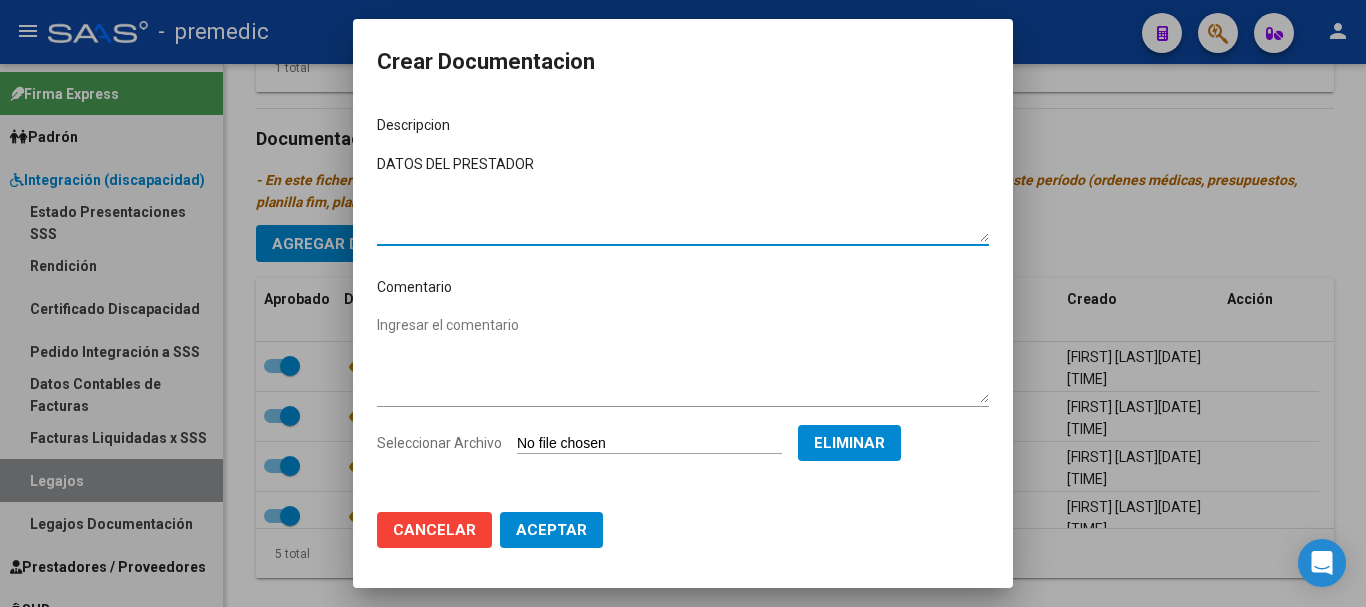 type on "DATOS DEL PRESTADOR" 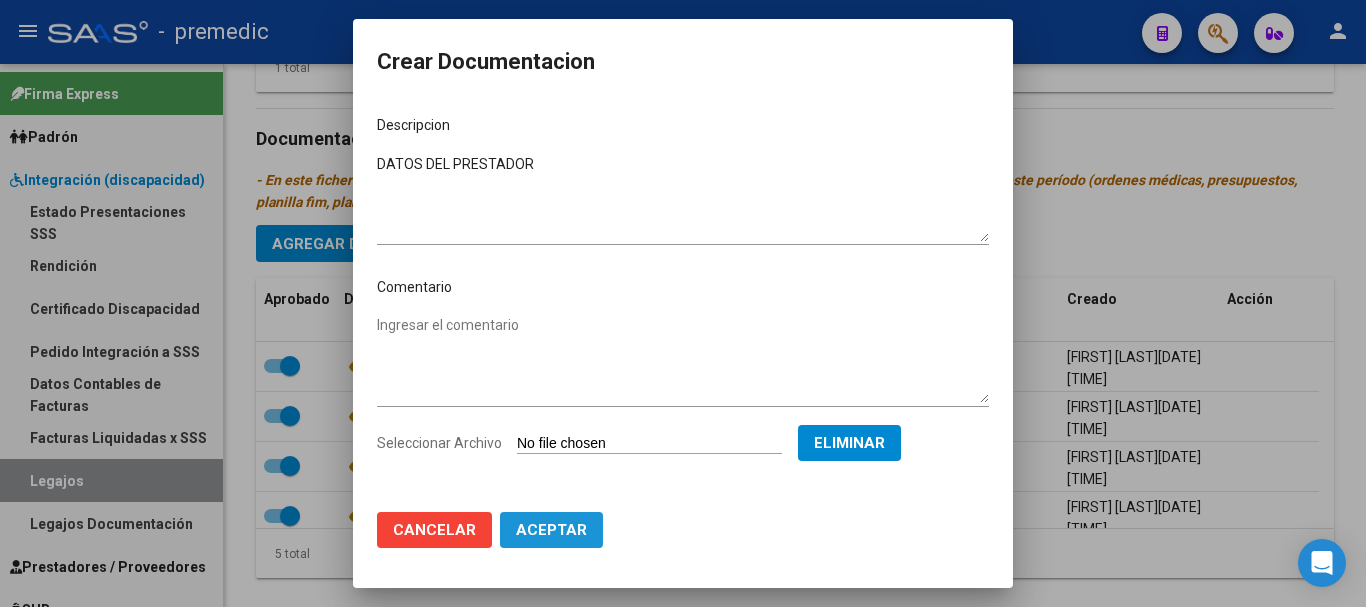 click on "Aceptar" 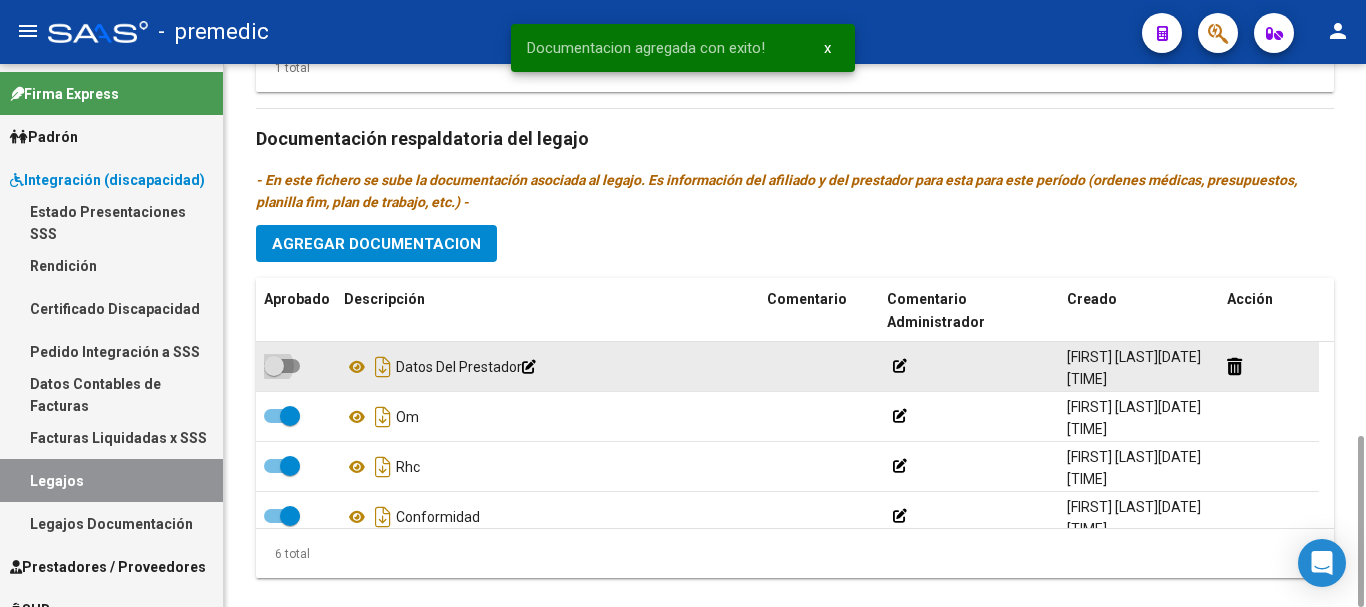 click at bounding box center (282, 366) 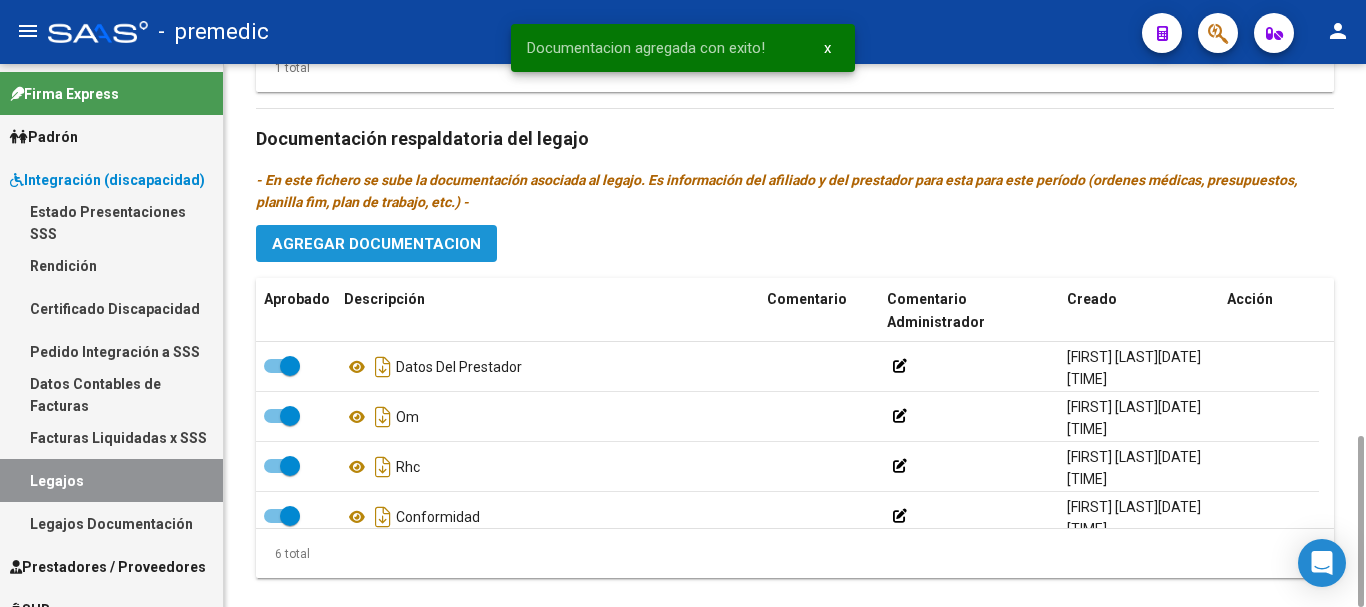 click on "Agregar Documentacion" 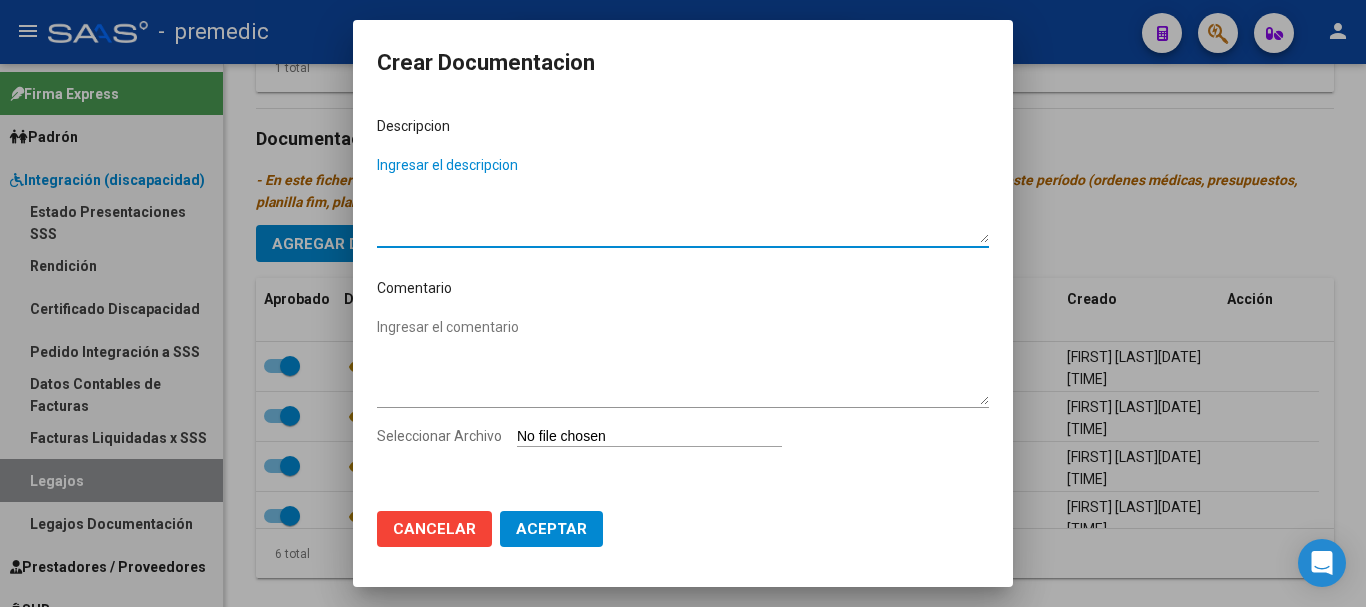 click on "Seleccionar Archivo" at bounding box center [649, 437] 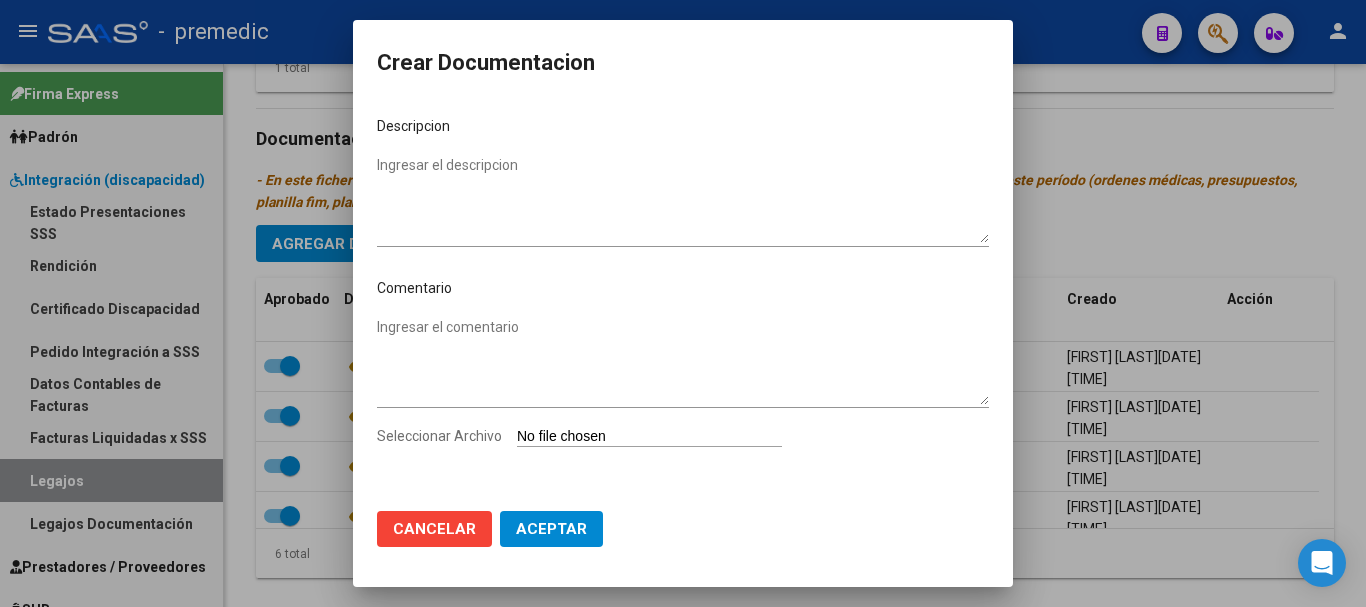 type on "C:\fakepath\7- CAR.pdf" 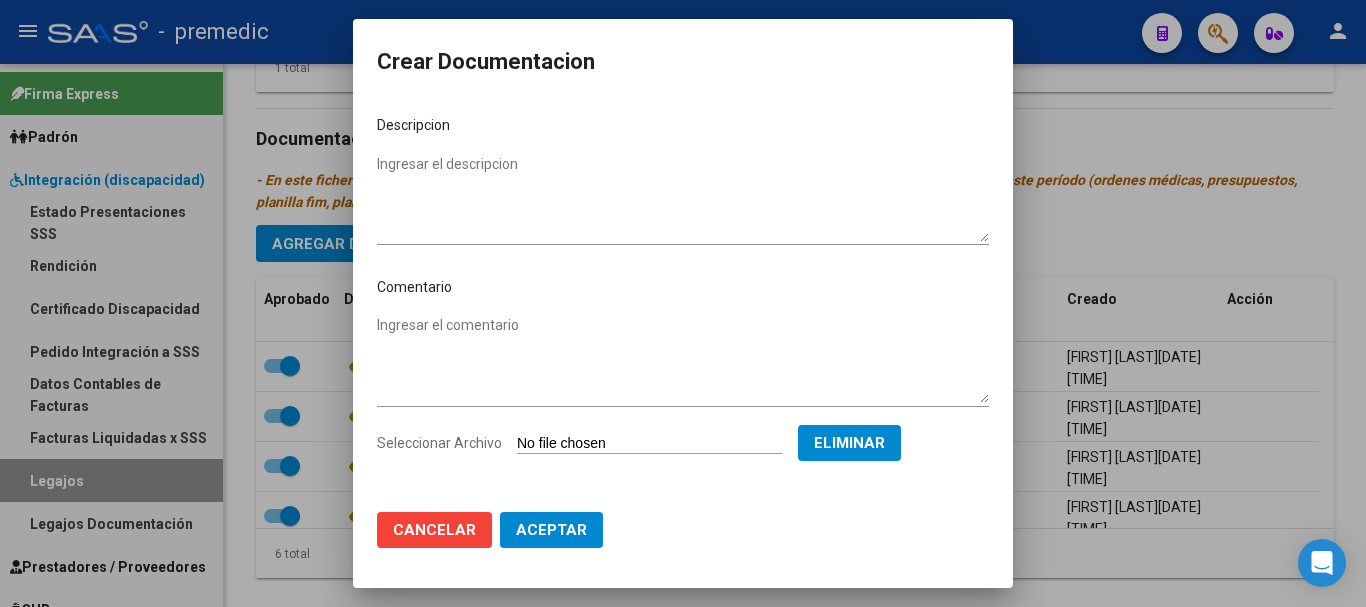click on "Ingresar el descripcion" at bounding box center (683, 198) 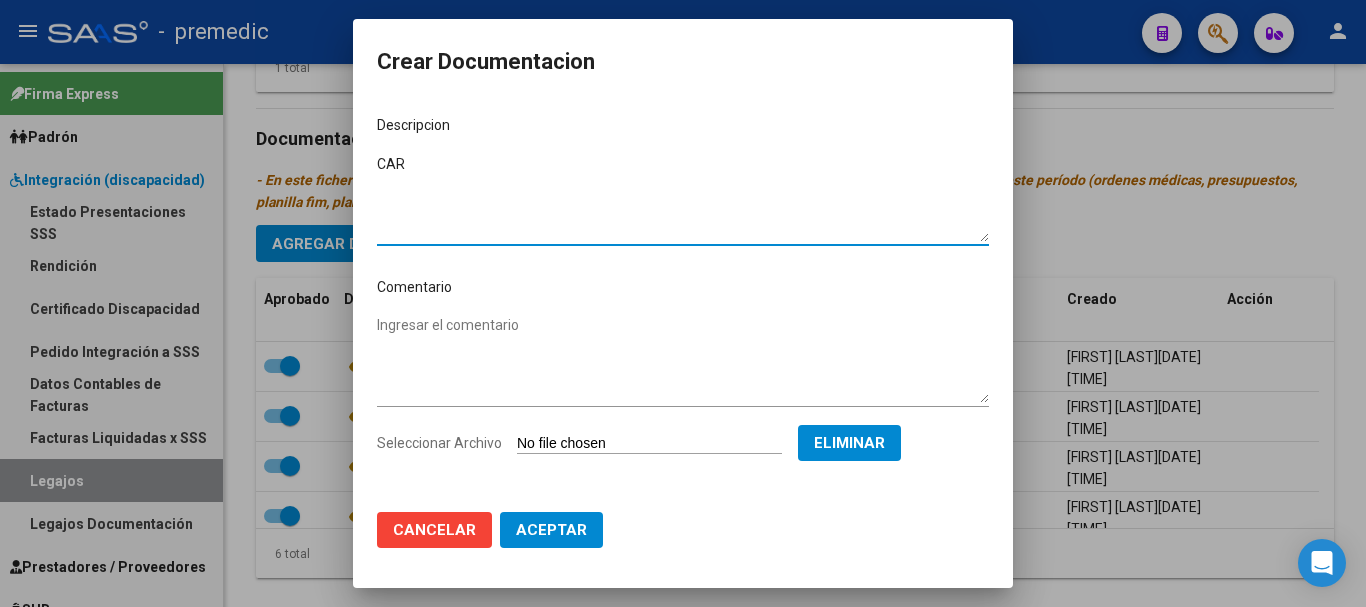type on "CAR" 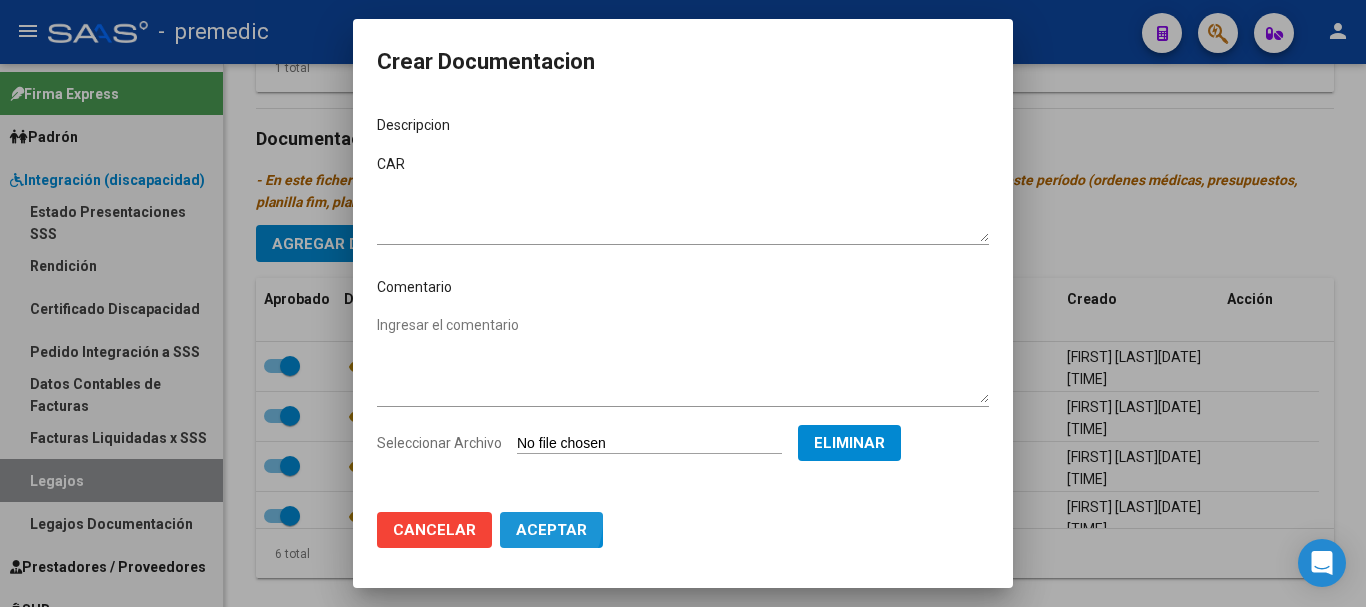 click on "Aceptar" 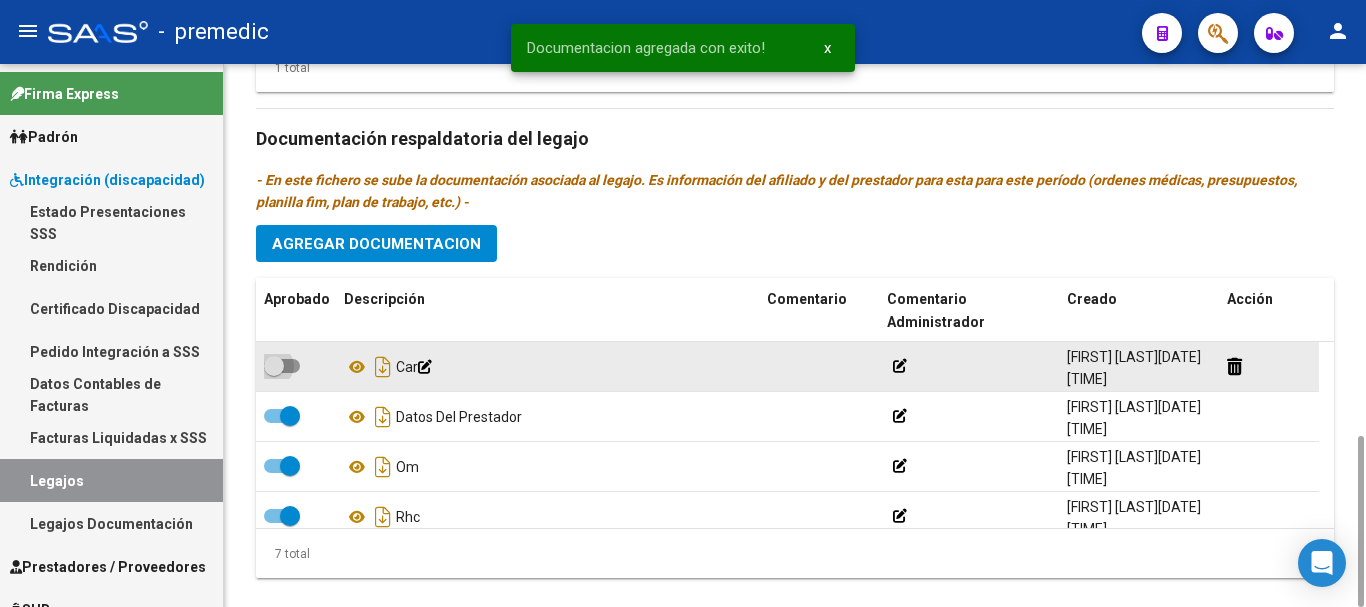 click at bounding box center (282, 366) 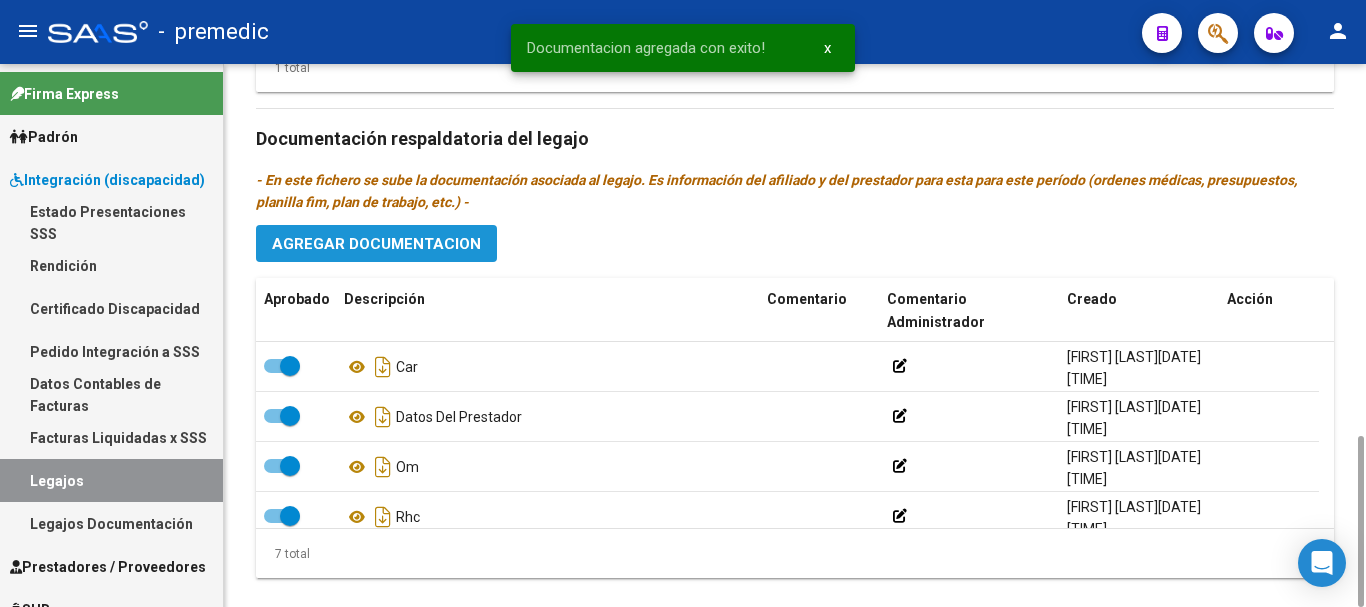 click on "Agregar Documentacion" 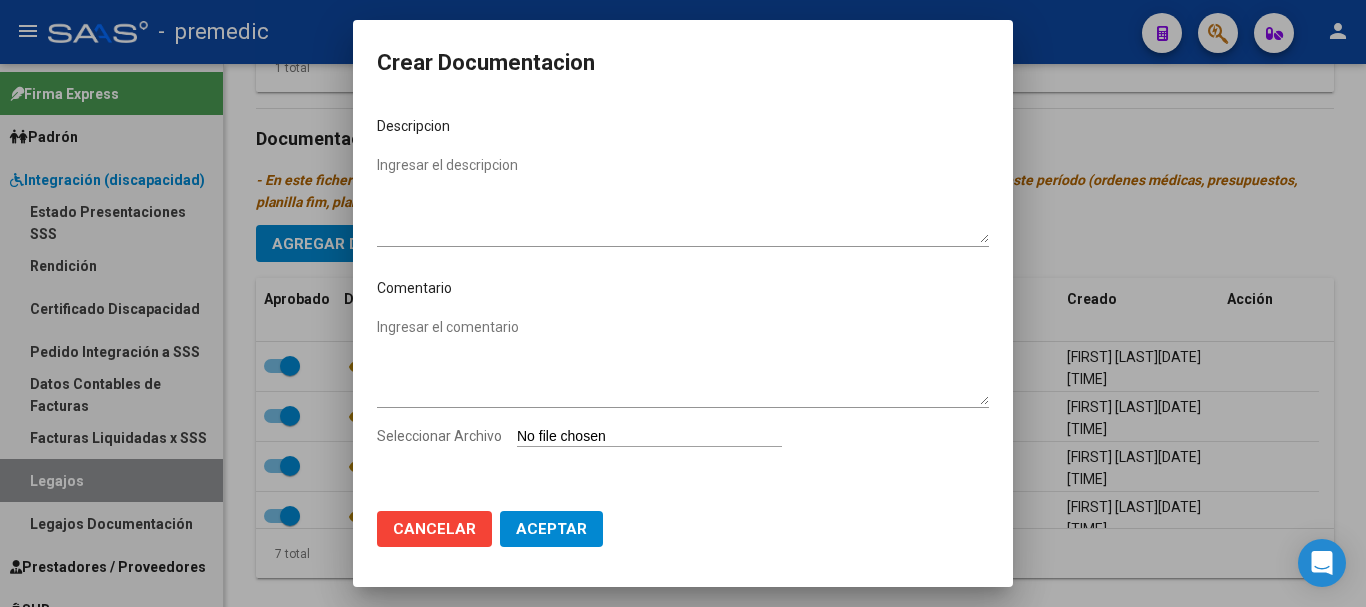 click on "Seleccionar Archivo" at bounding box center (649, 437) 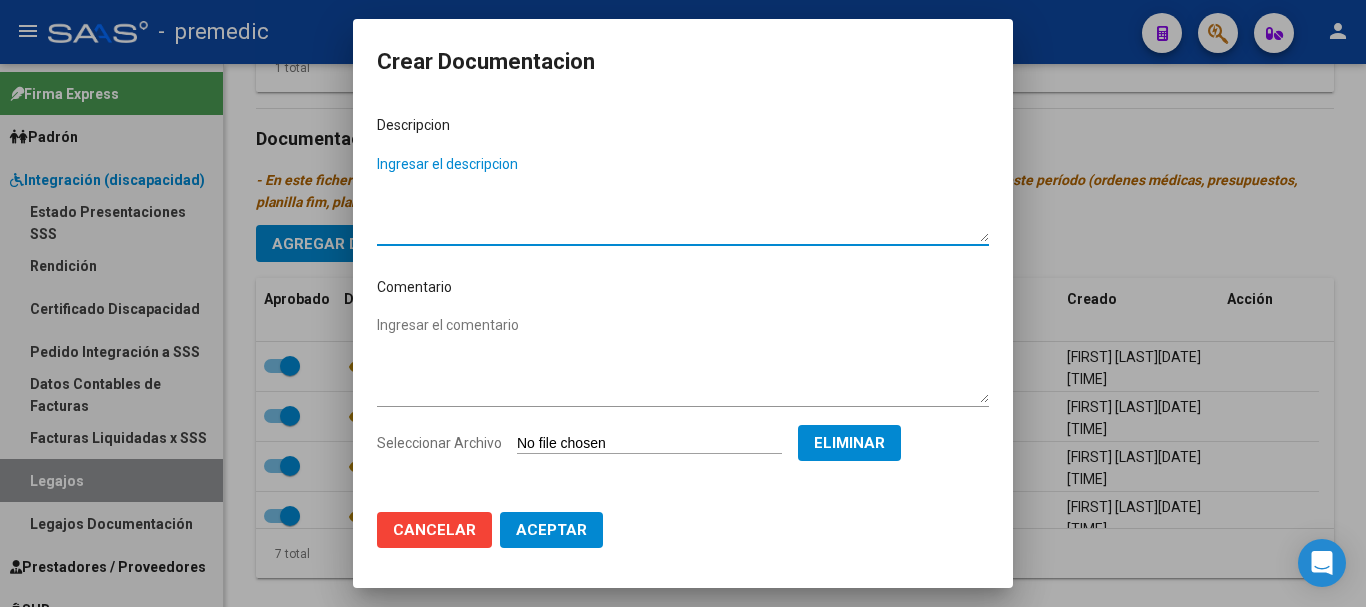 click on "Ingresar el descripcion" at bounding box center [683, 198] 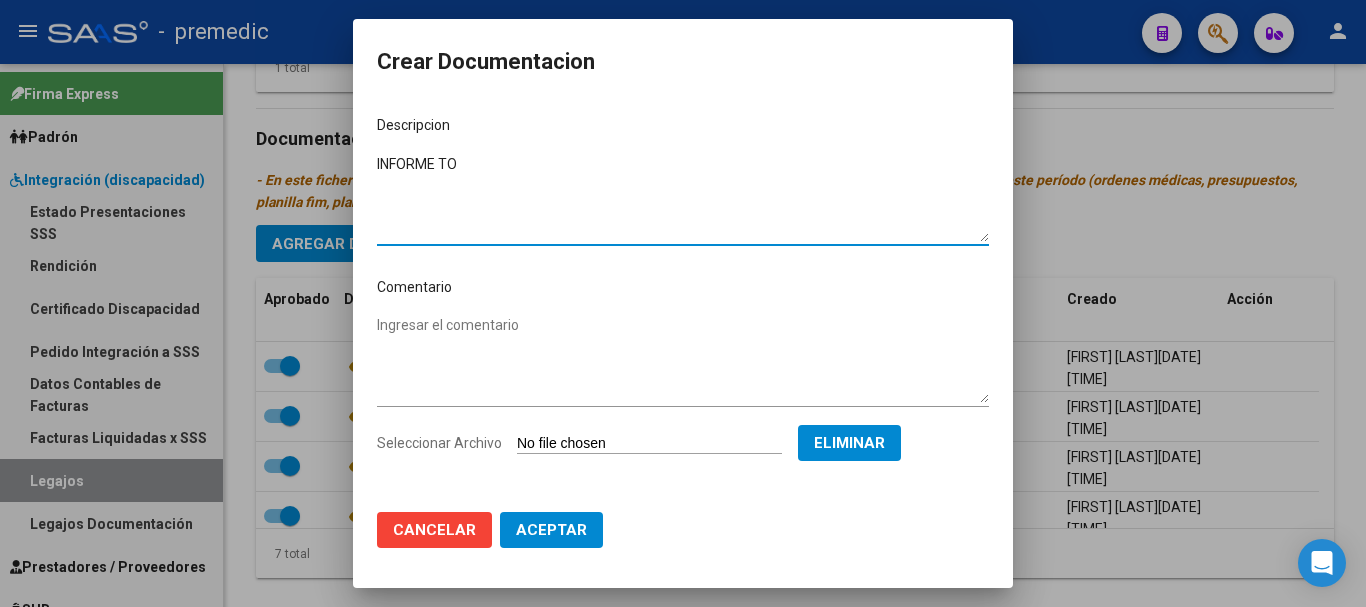 type on "INFORME TO" 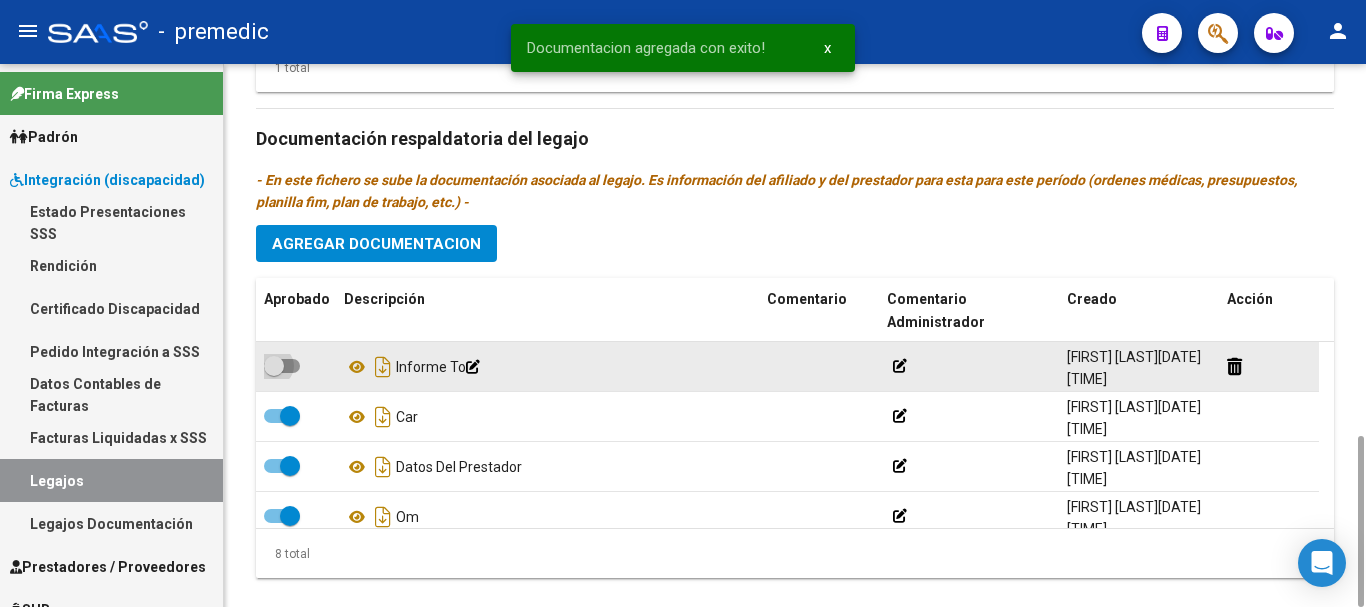 click at bounding box center (282, 366) 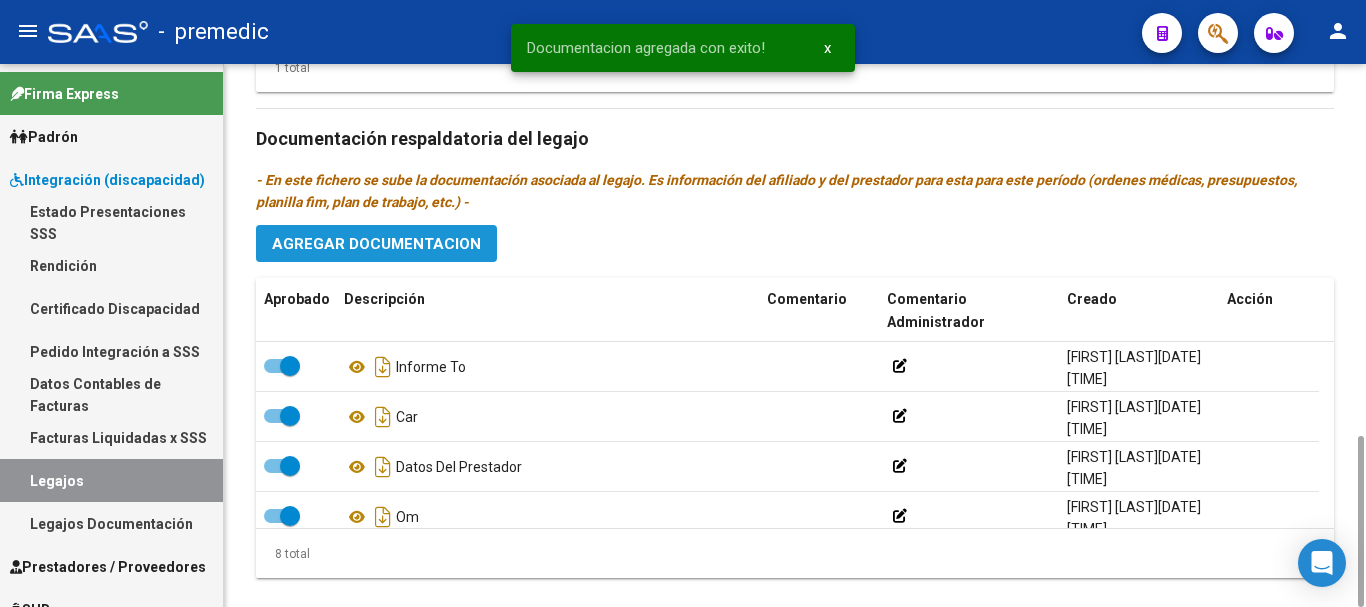 click on "Agregar Documentacion" 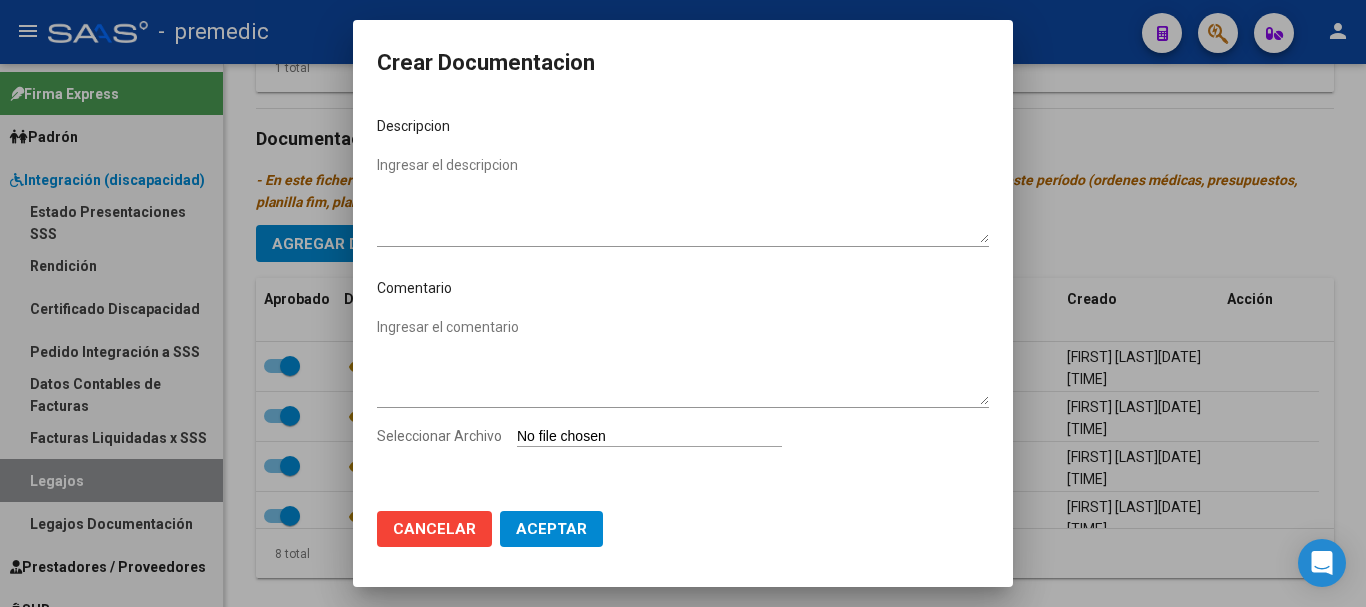 click on "Seleccionar Archivo" at bounding box center (649, 437) 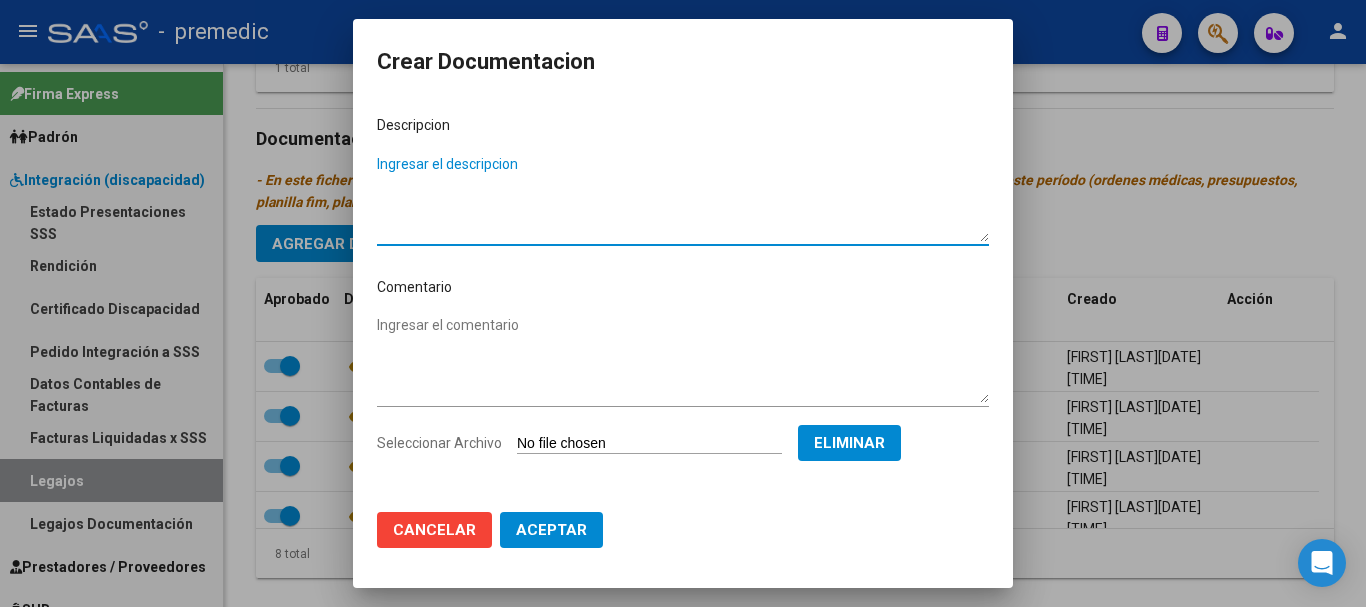 click on "Ingresar el descripcion" at bounding box center [683, 198] 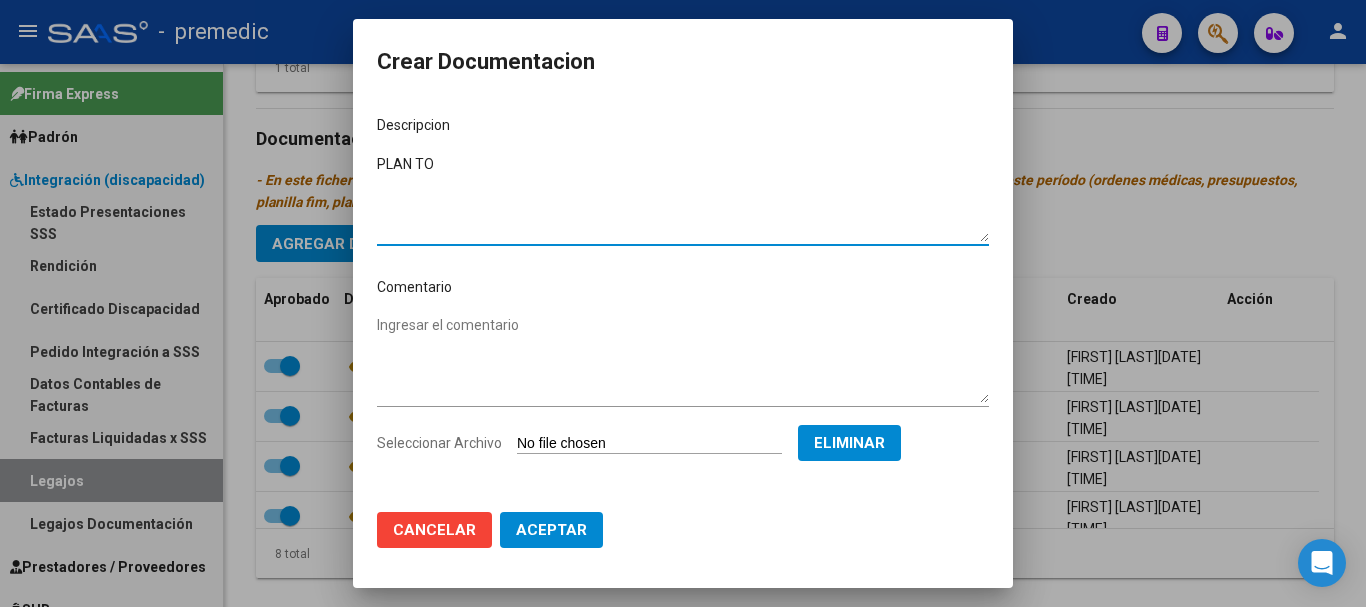 type on "PLAN TO" 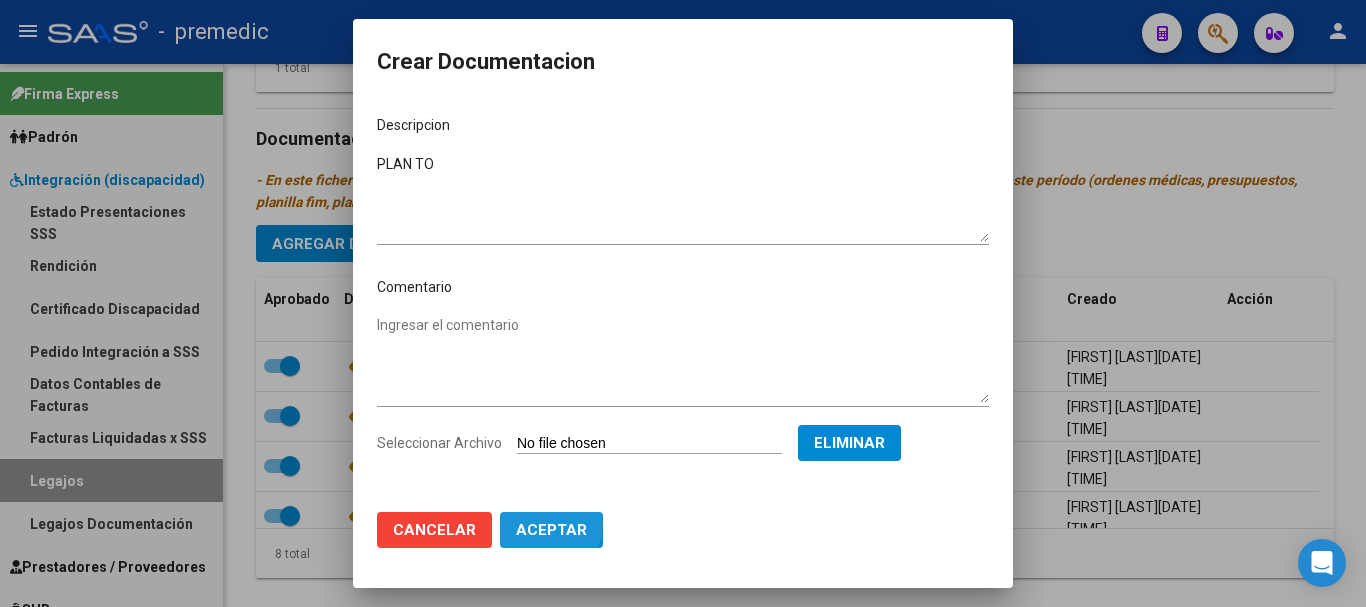 click on "Aceptar" 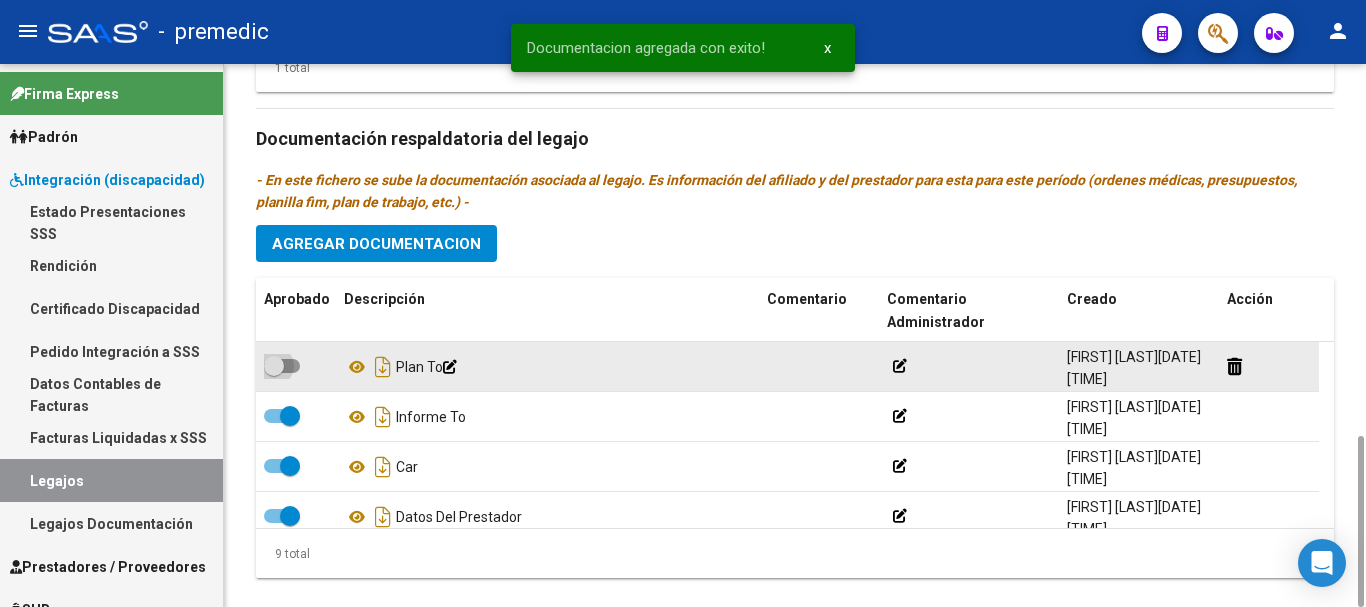 click at bounding box center [282, 366] 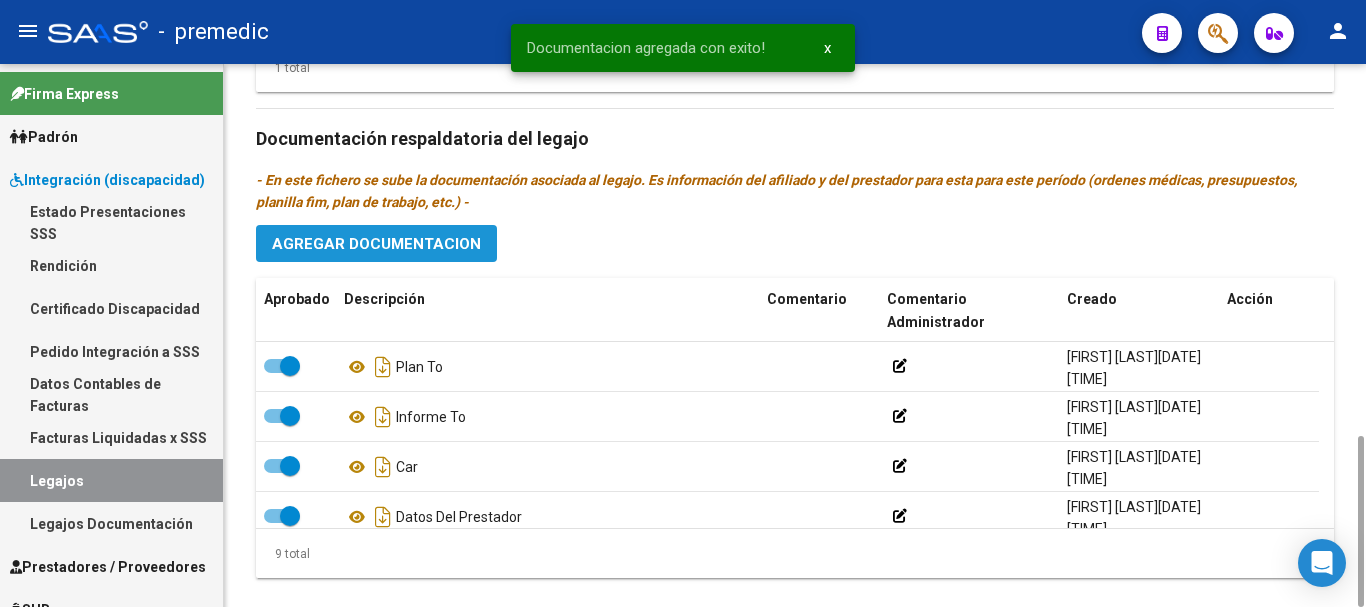click on "Agregar Documentacion" 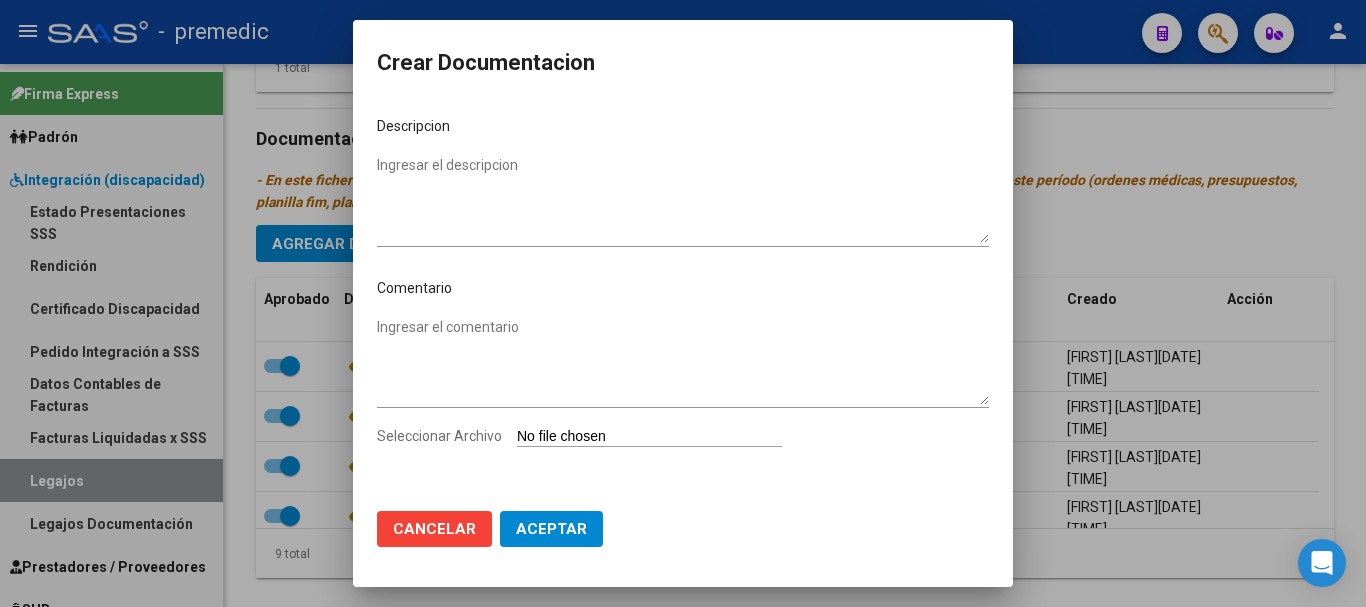 click on "Seleccionar Archivo" at bounding box center [649, 437] 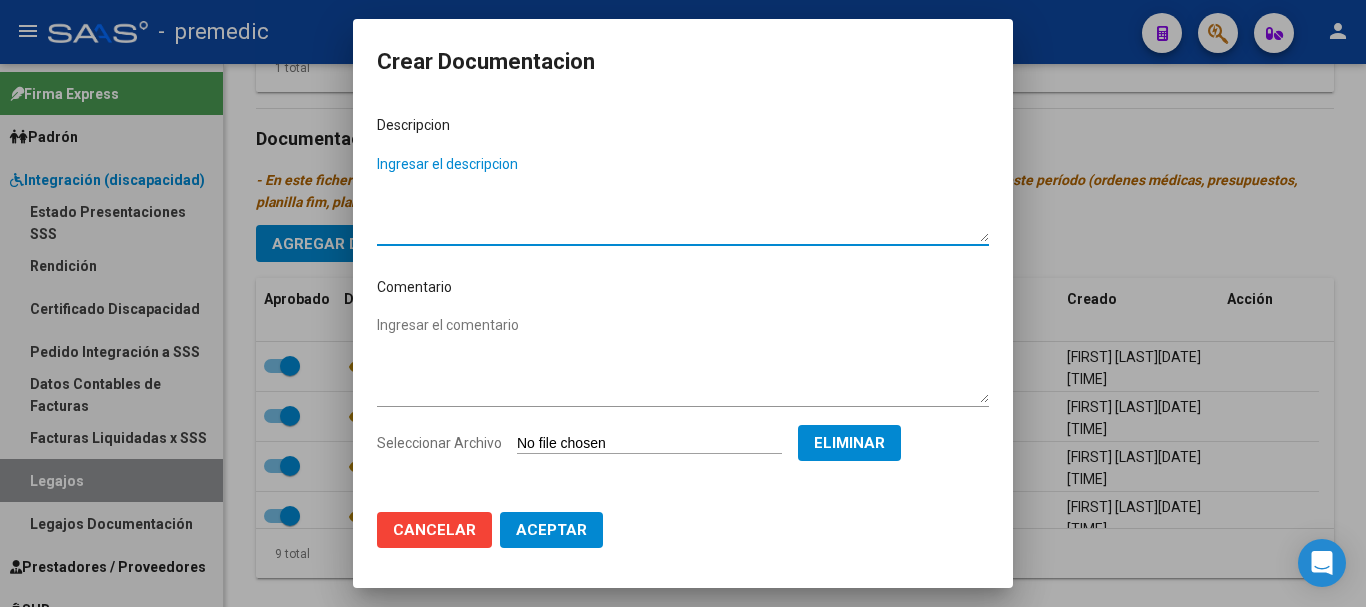 click on "Ingresar el descripcion" at bounding box center (683, 198) 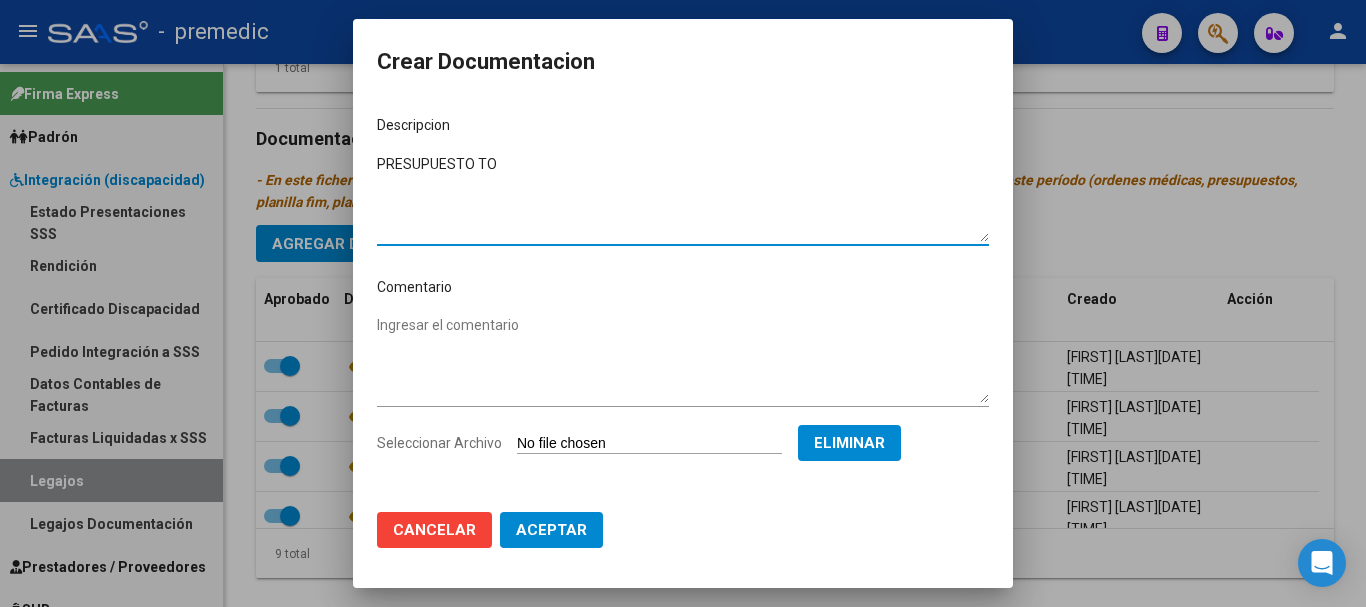type on "PRESUPUESTO TO" 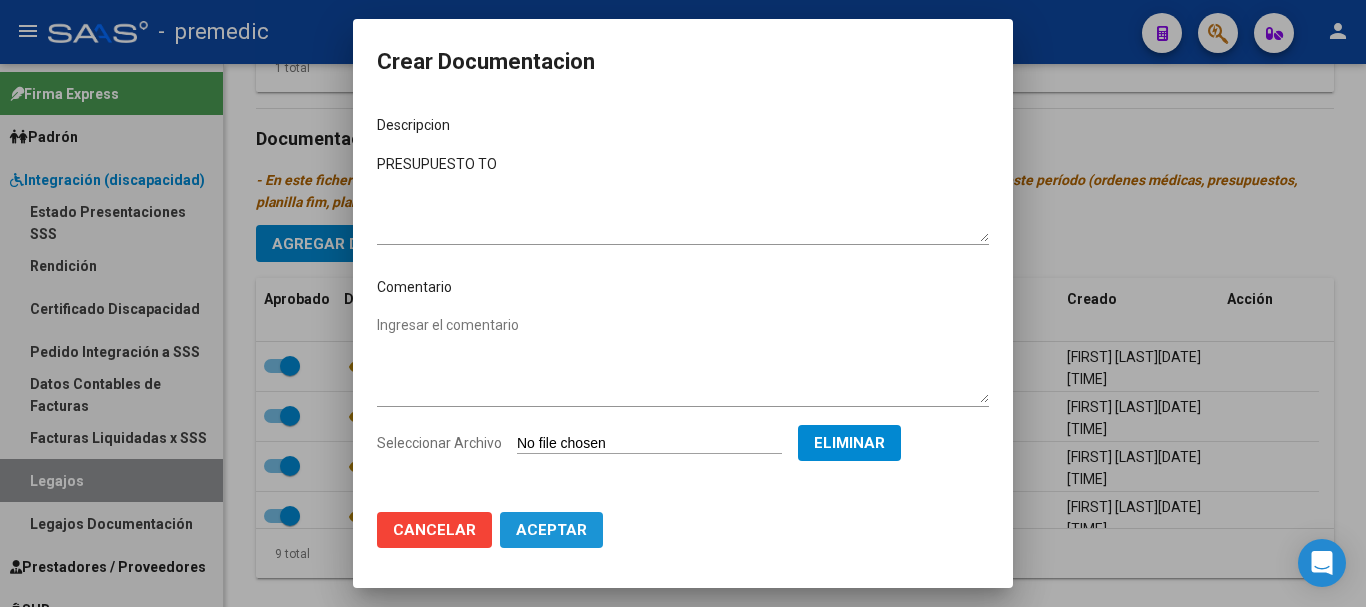 click on "Aceptar" 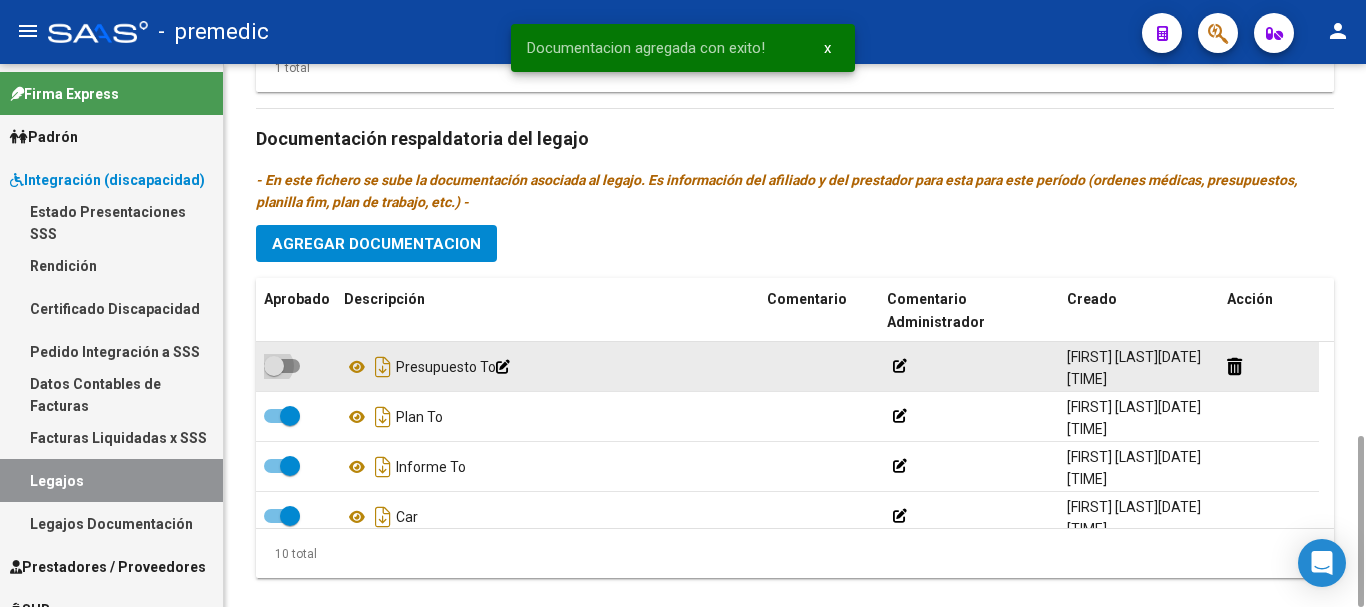 click at bounding box center [274, 366] 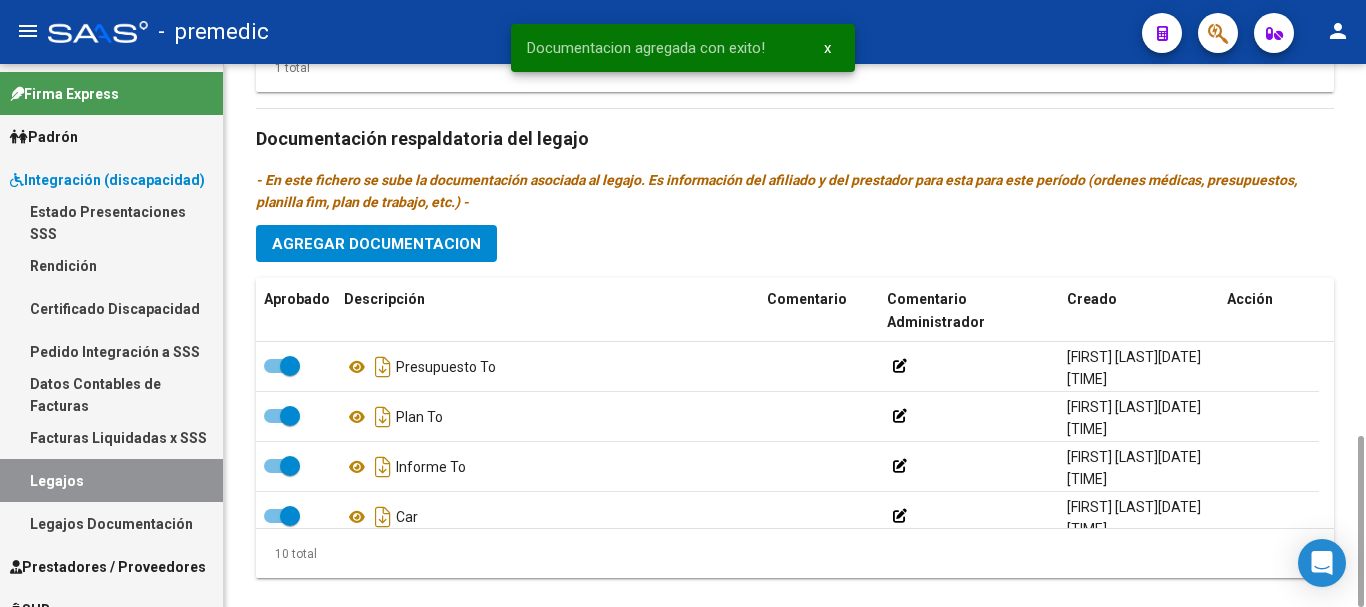 click on "Agregar Documentacion" 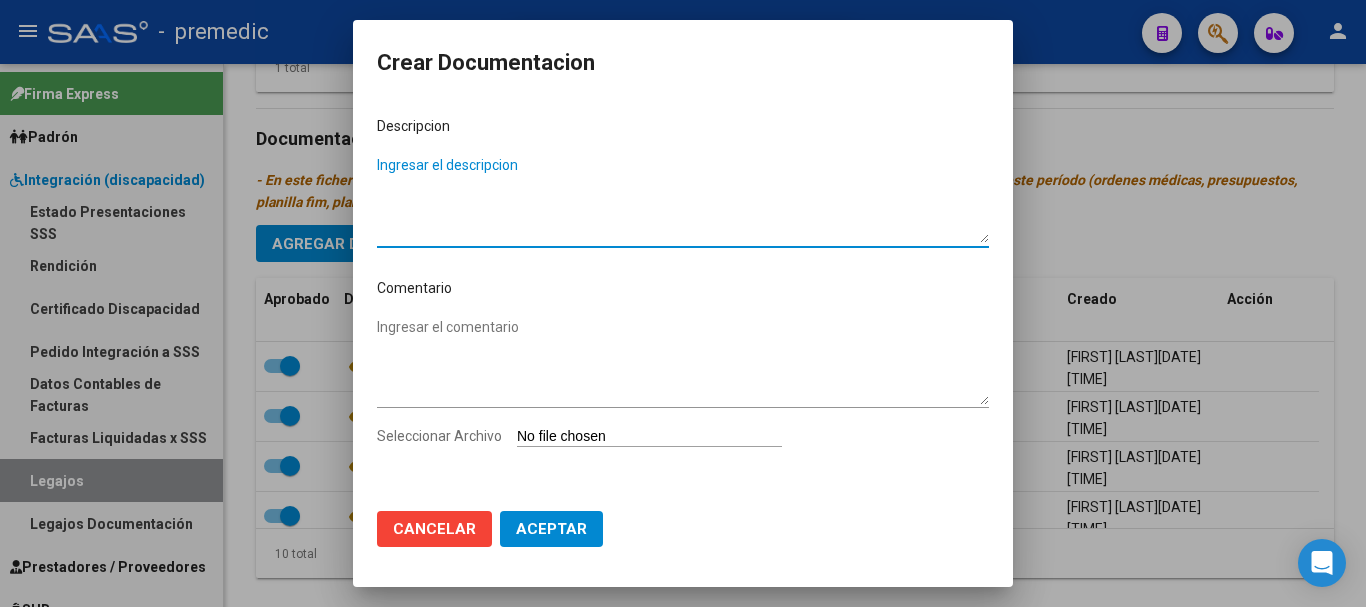 click on "Seleccionar Archivo" at bounding box center (649, 437) 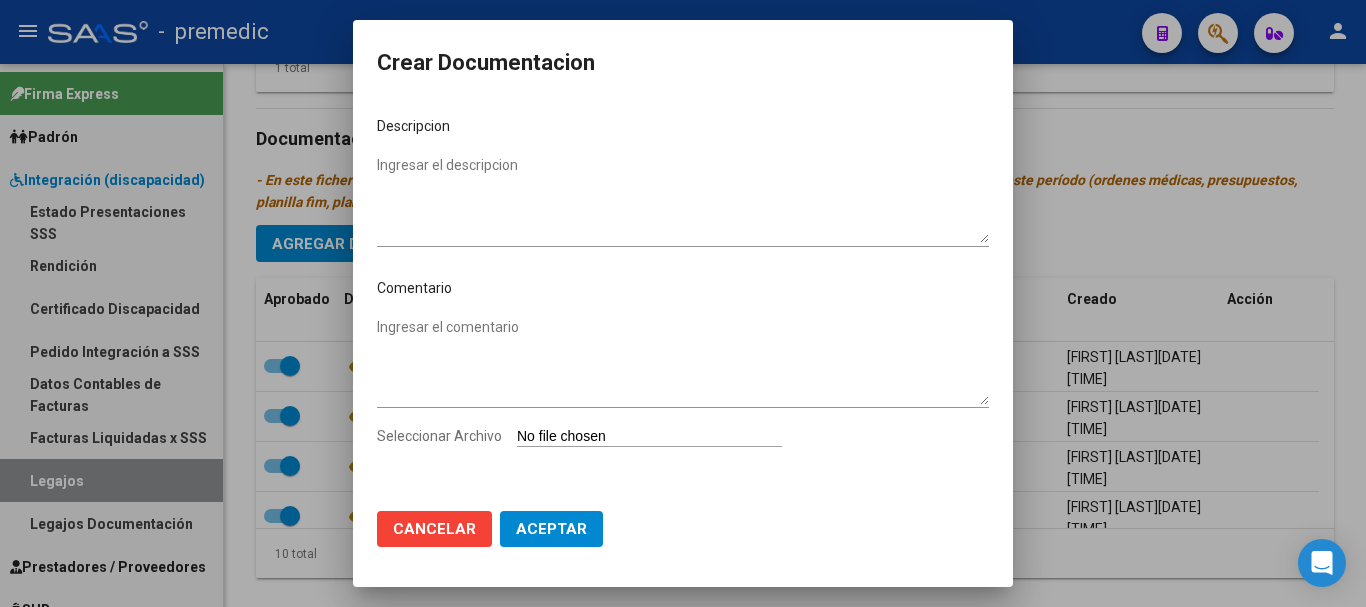 type on "C:\fakepath\11- DATOS DEL PRESTADOR.pdf" 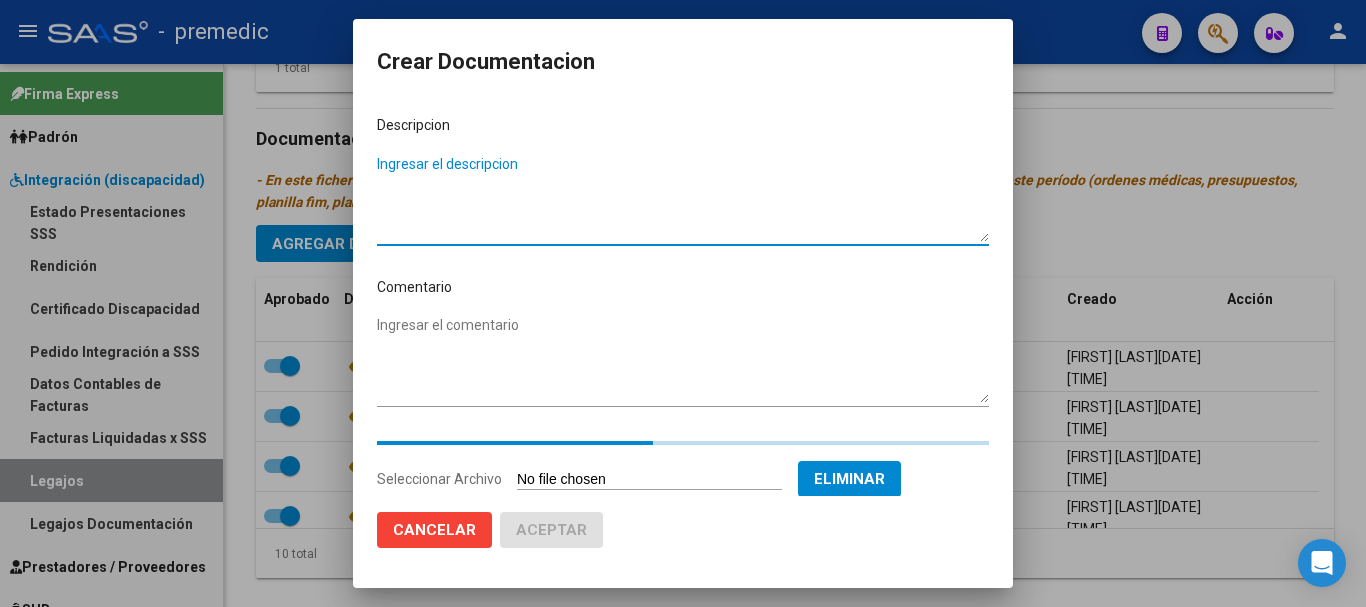 click on "Ingresar el descripcion" at bounding box center (683, 198) 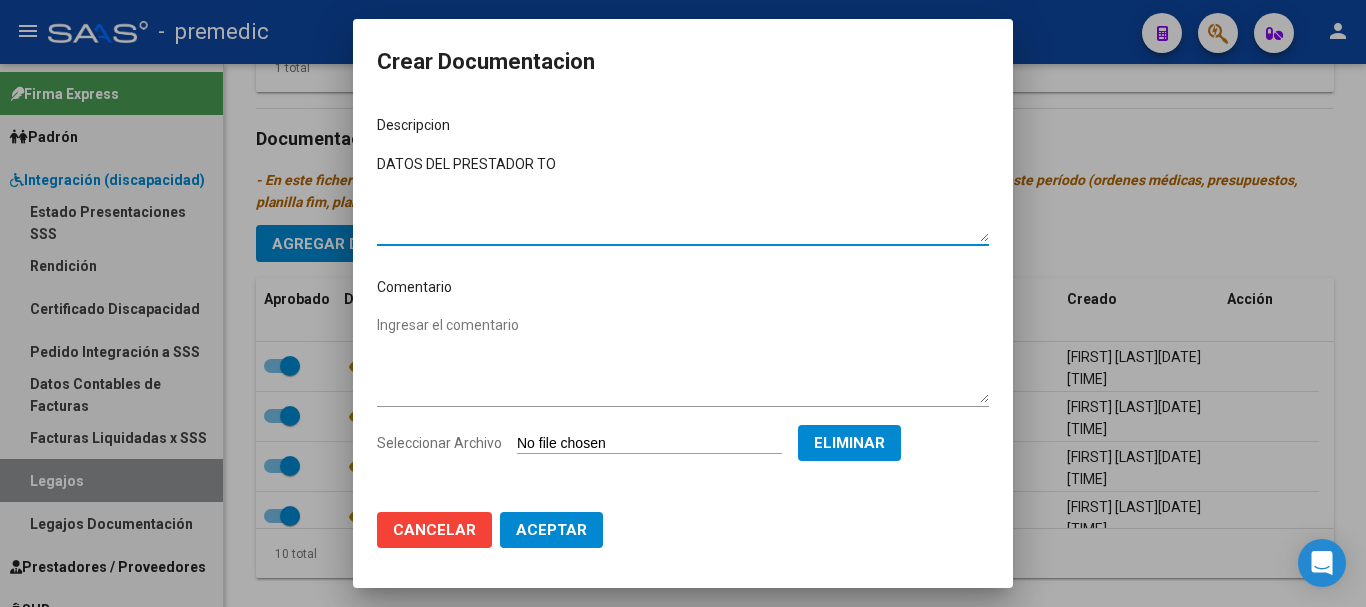 type on "DATOS DEL PRESTADOR TO" 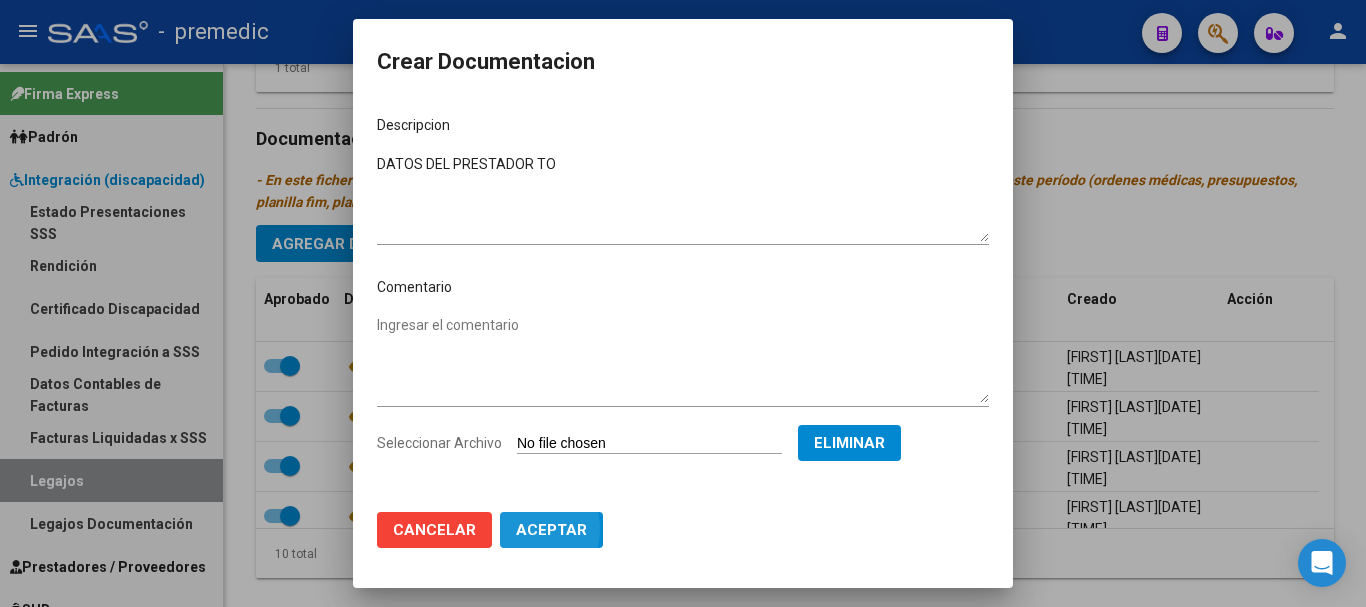 click on "Aceptar" 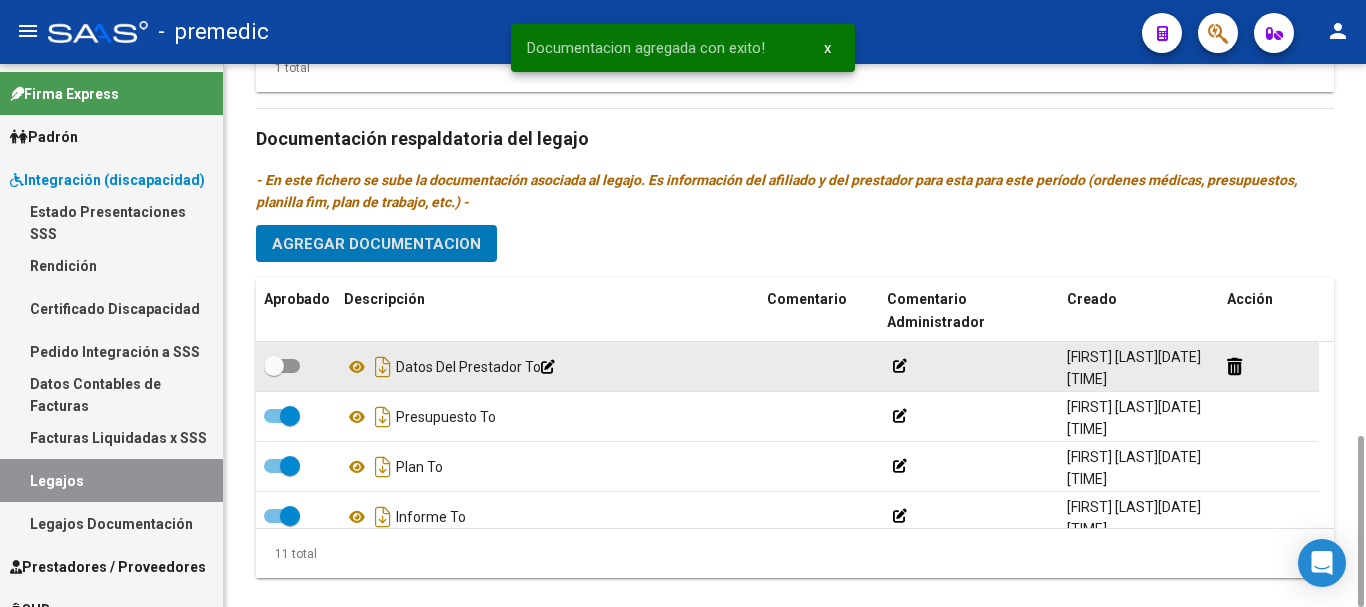 click at bounding box center (282, 366) 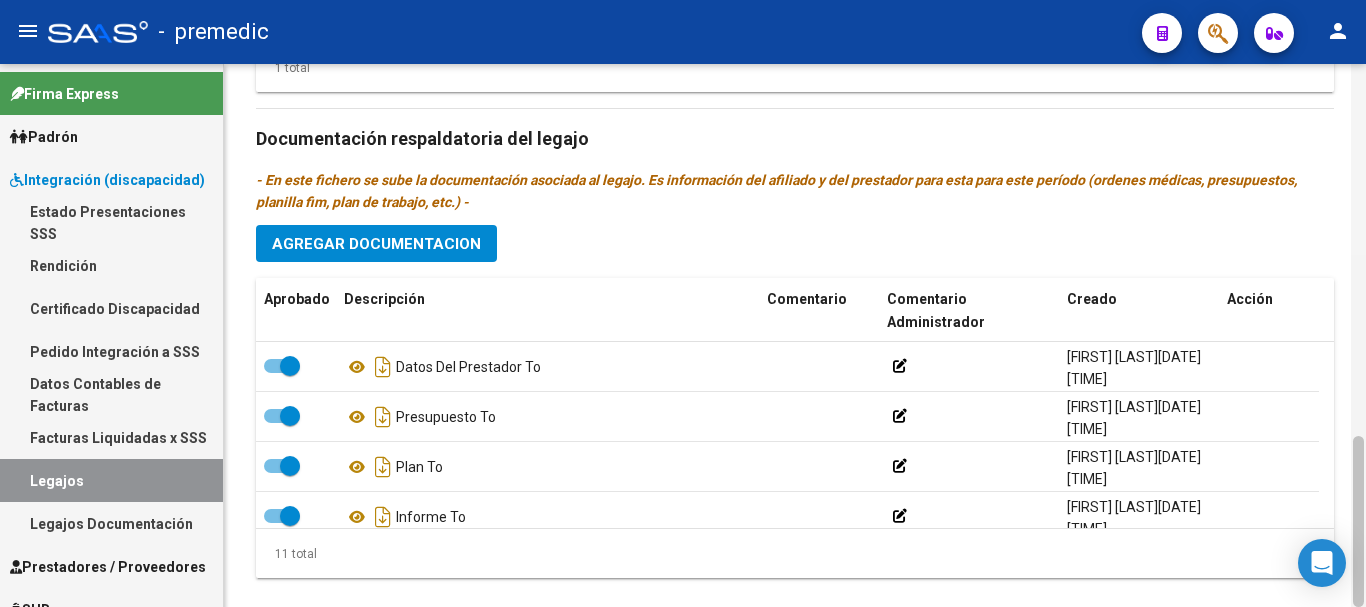 scroll, scrollTop: 634, scrollLeft: 0, axis: vertical 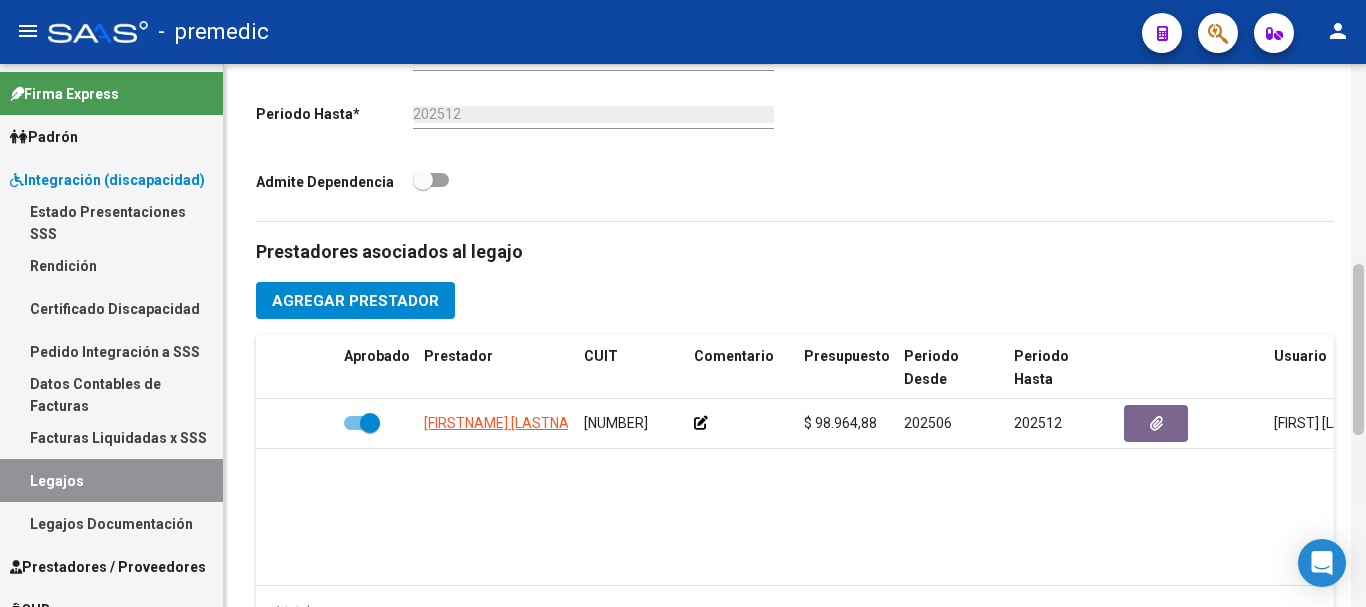 click 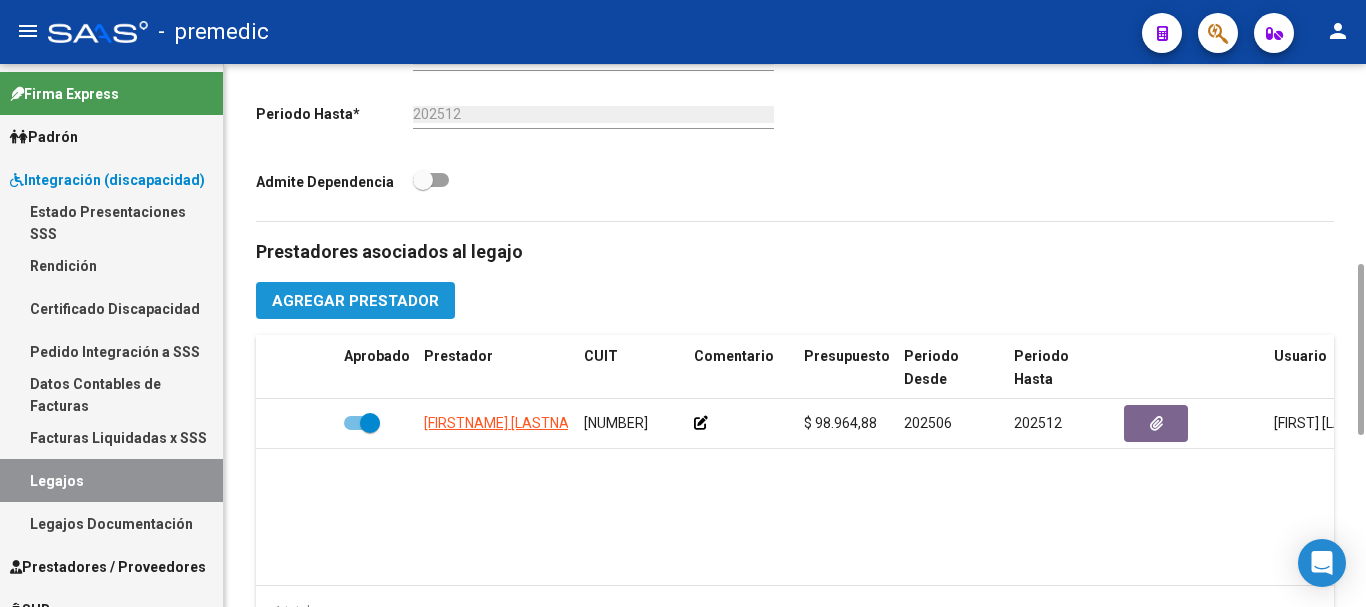 click on "Agregar Prestador" 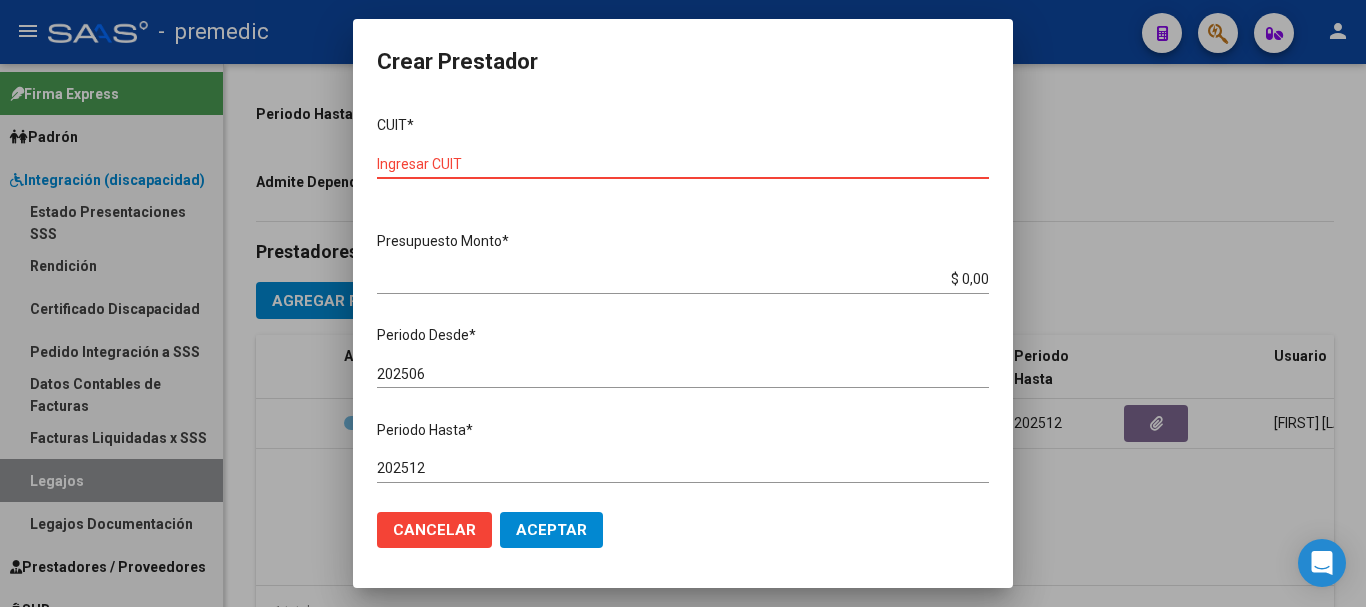 paste on "[CUIT]" 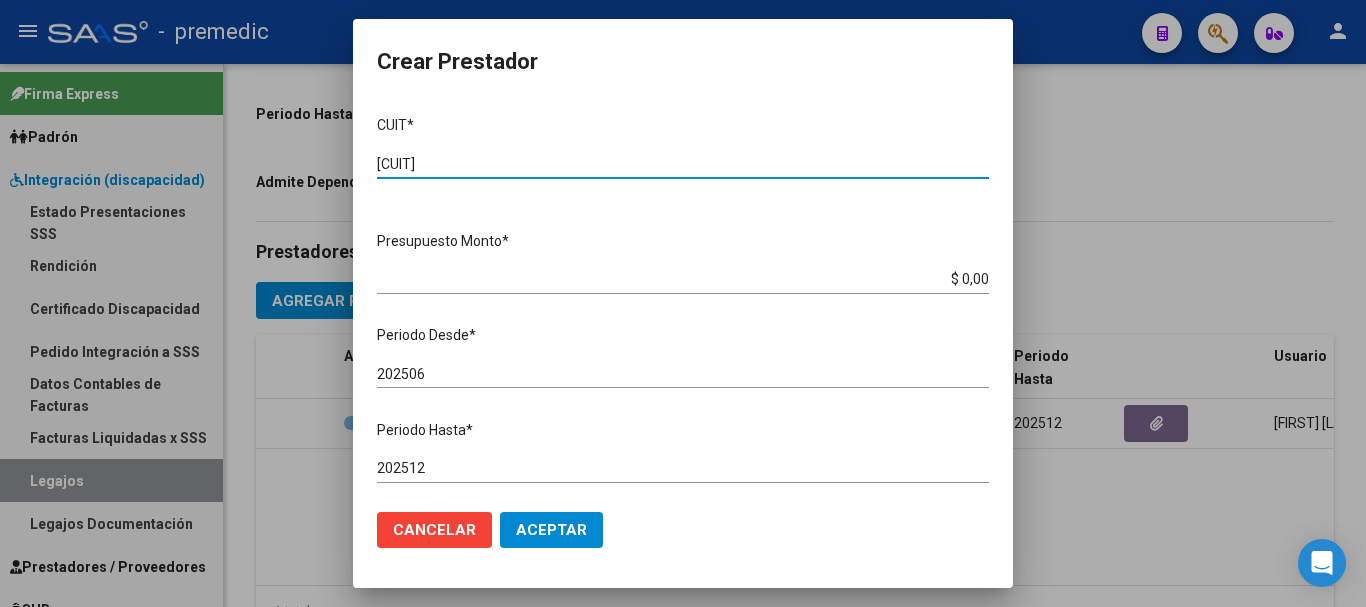type on "[CUIT]" 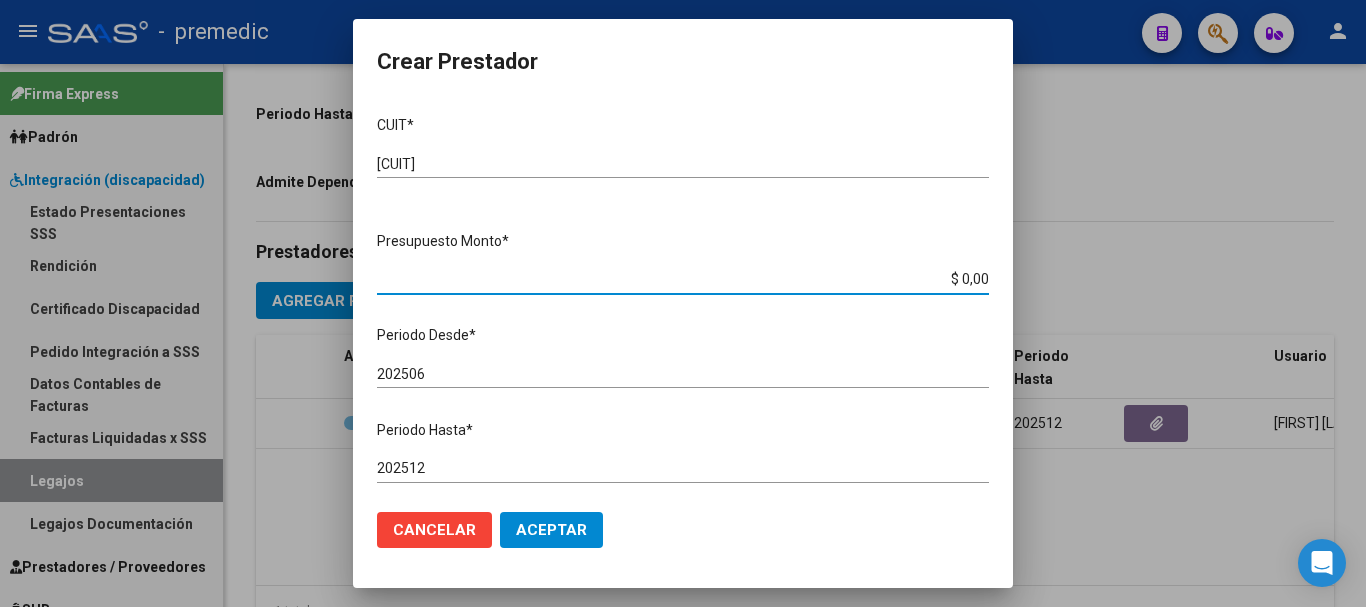 click on "$ 0,00" at bounding box center (683, 279) 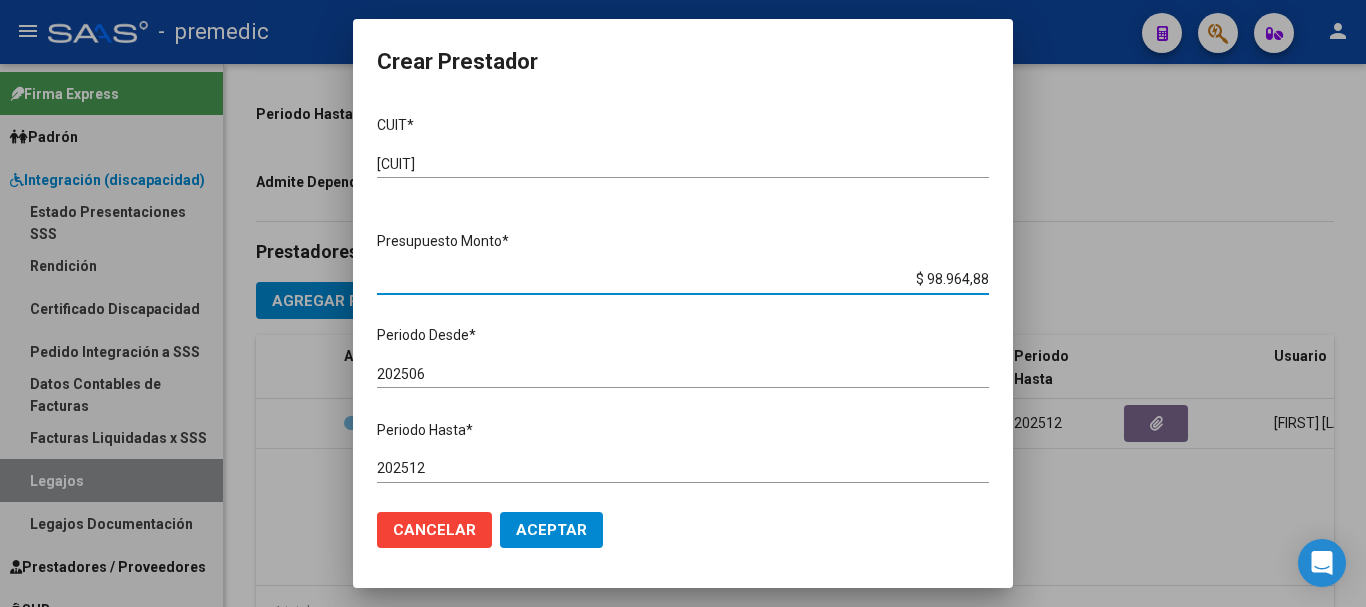type on "$ 98.964,88" 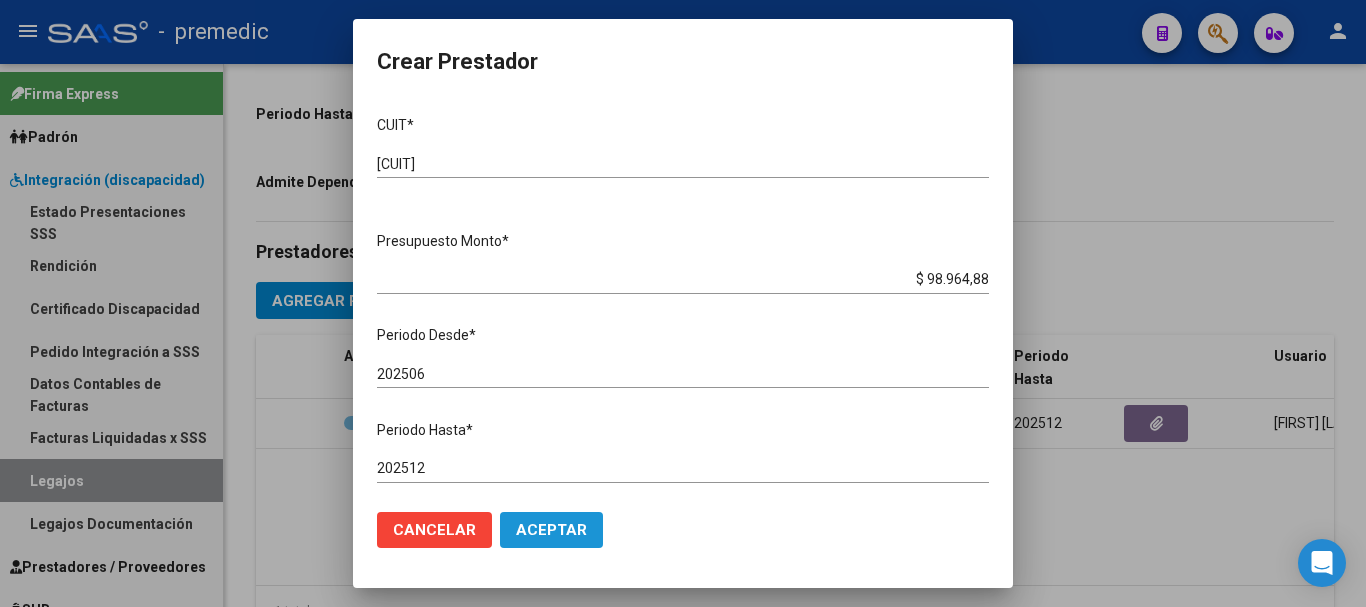 click on "Aceptar" 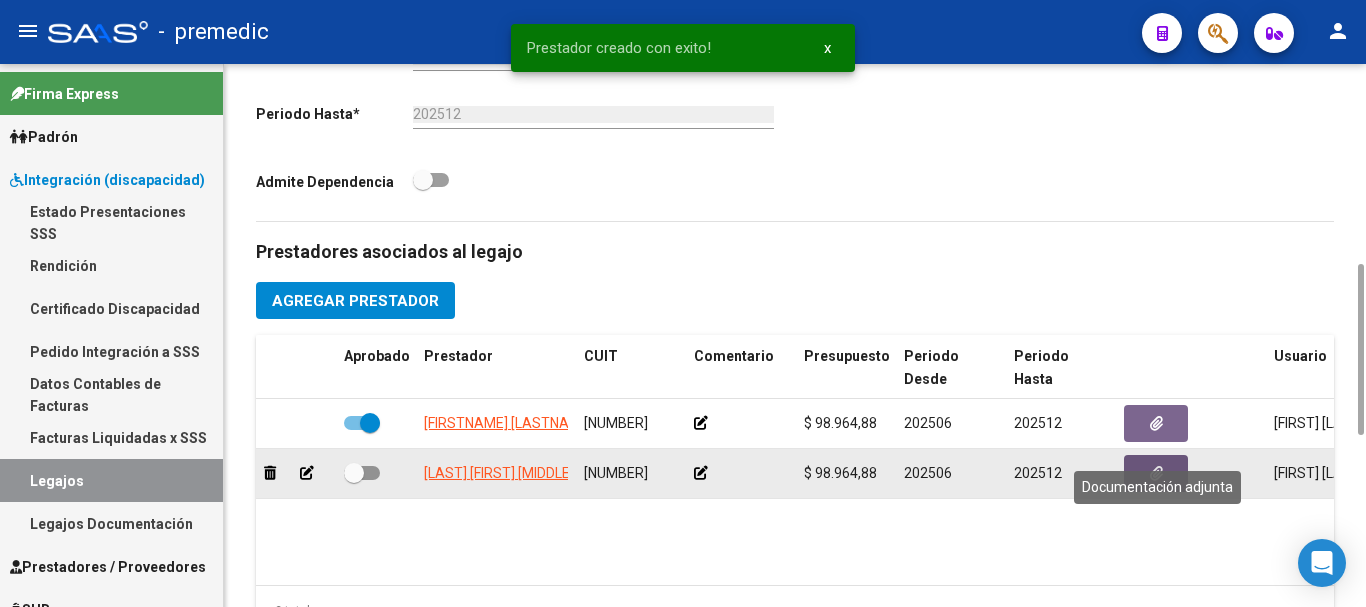 click 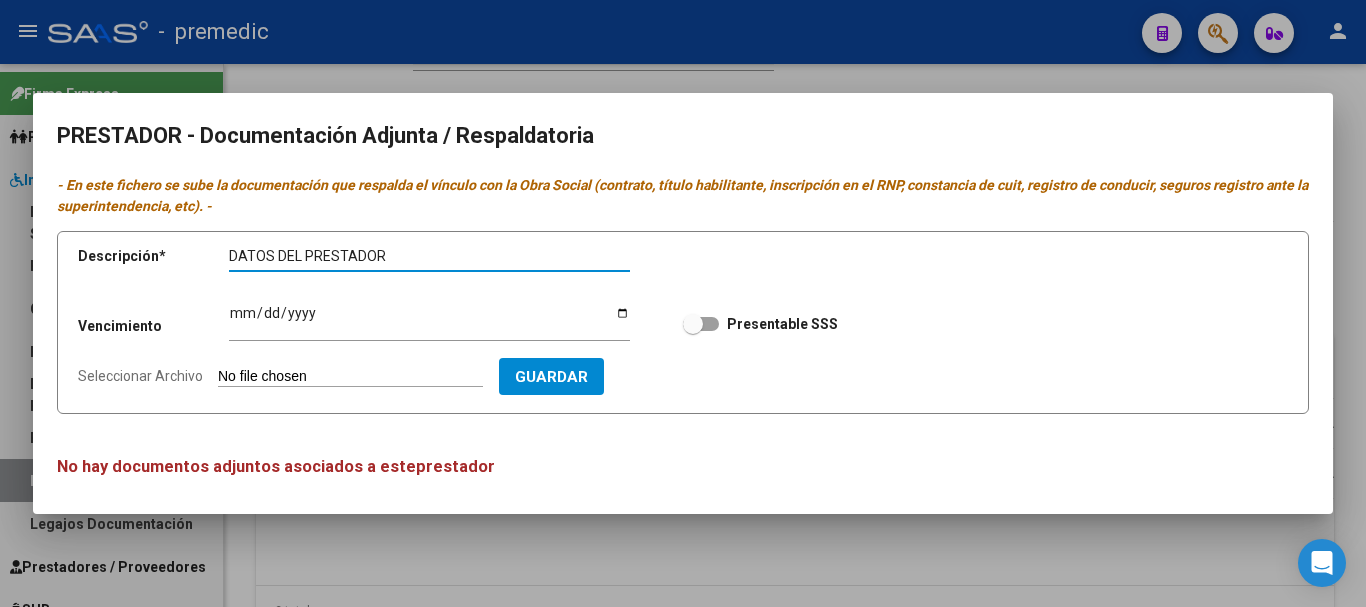 type on "DATOS DEL PRESTADOR" 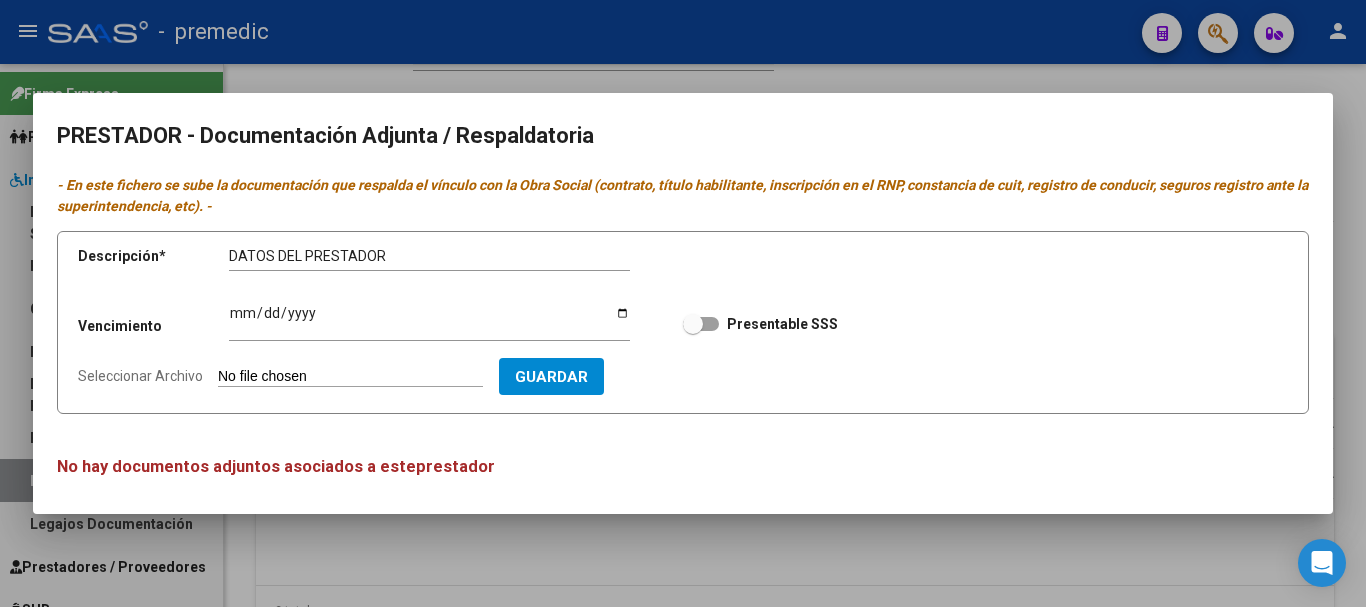 click on "Seleccionar Archivo" at bounding box center (350, 377) 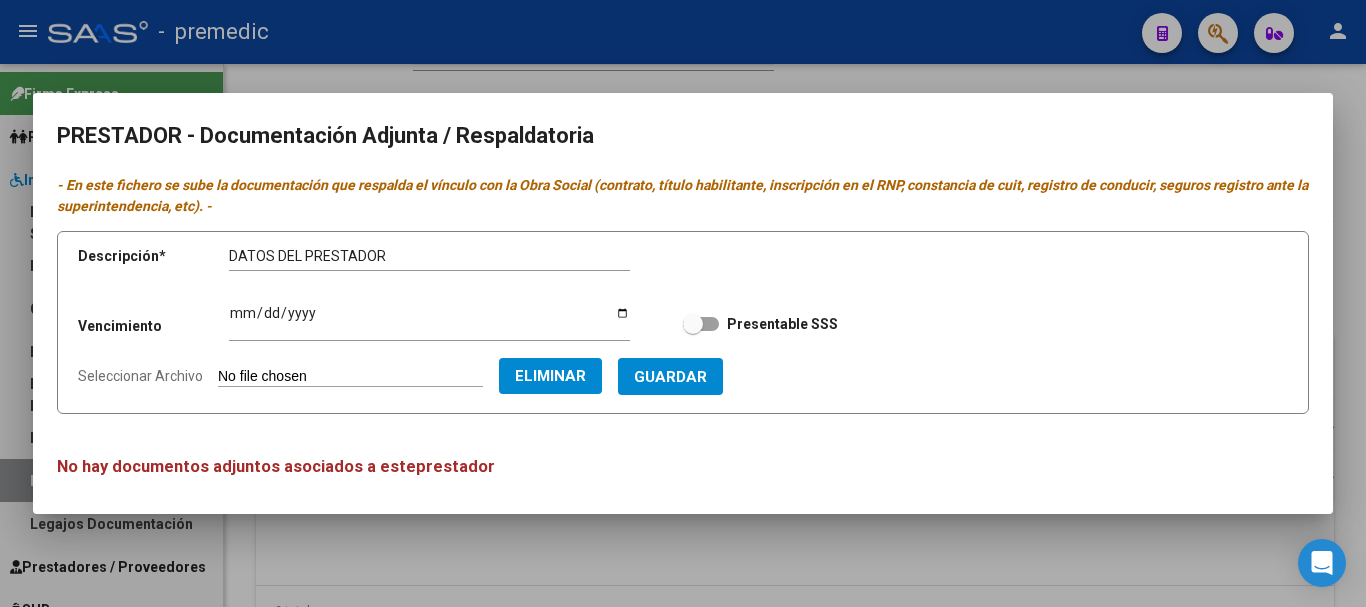 click on "Ingresar vencimiento" at bounding box center [429, 321] 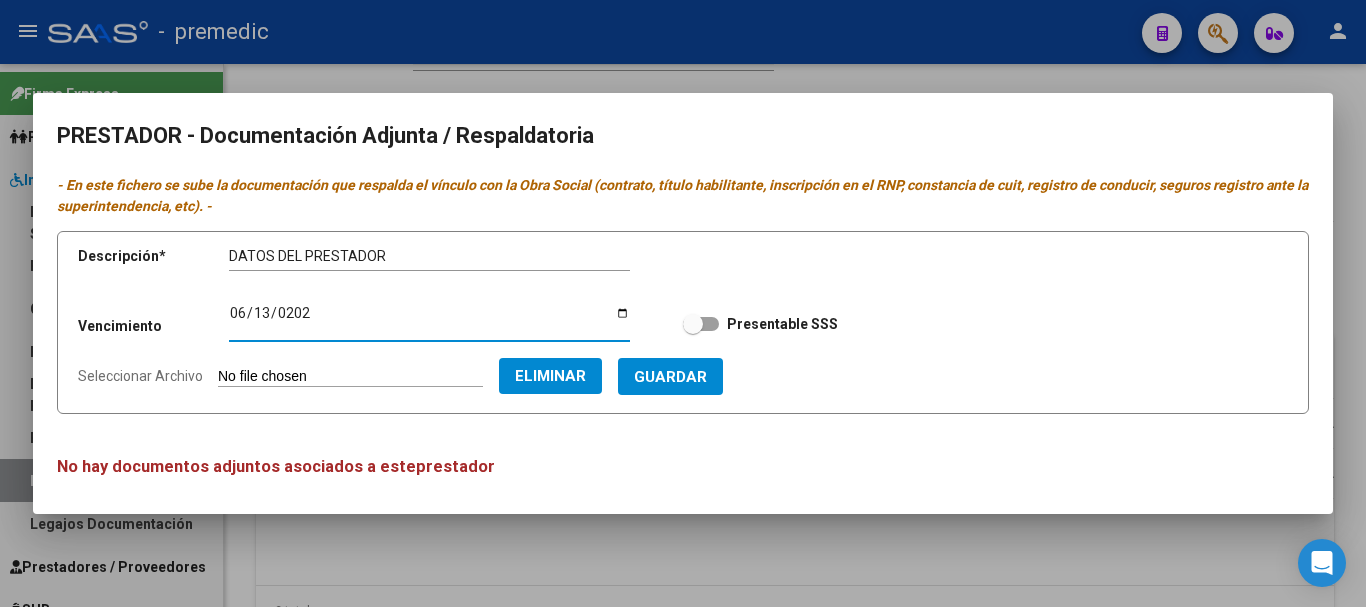 type on "[DATE]" 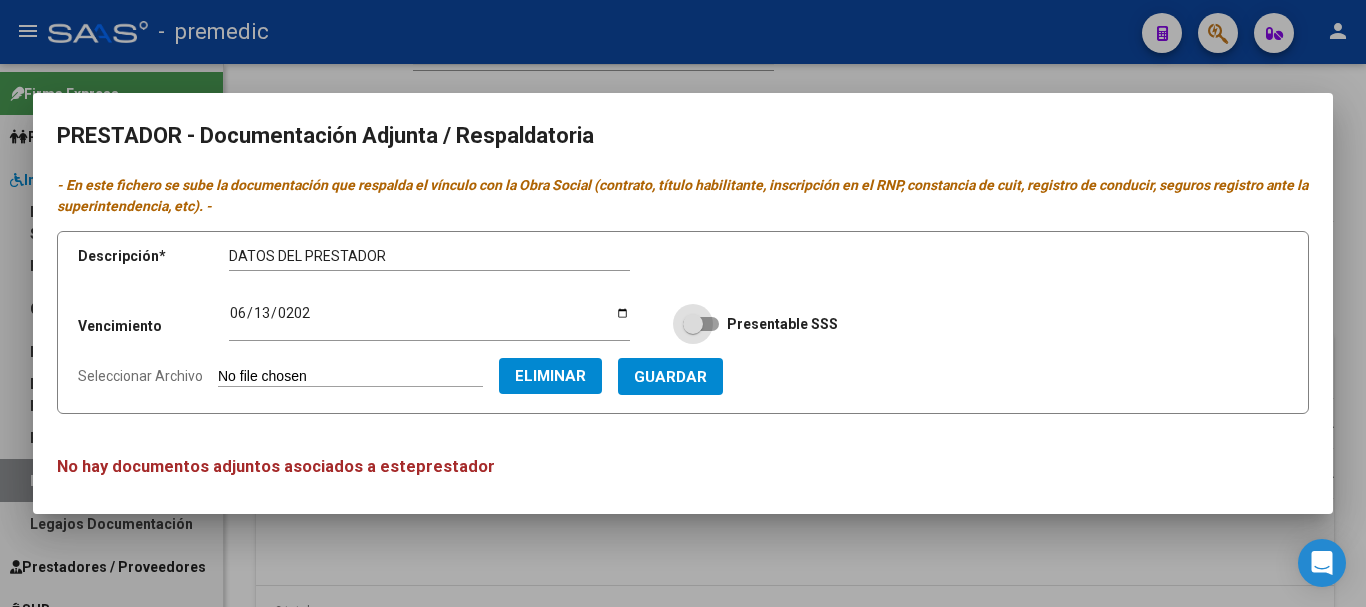 click at bounding box center (701, 324) 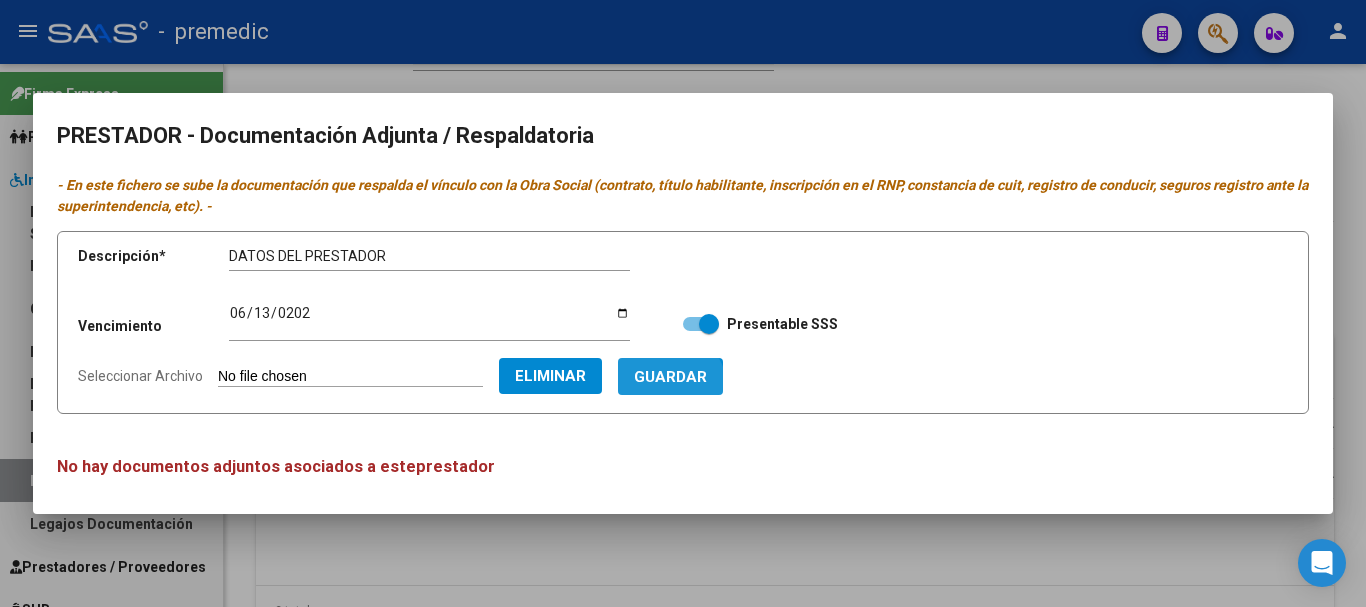 click on "Guardar" at bounding box center (670, 376) 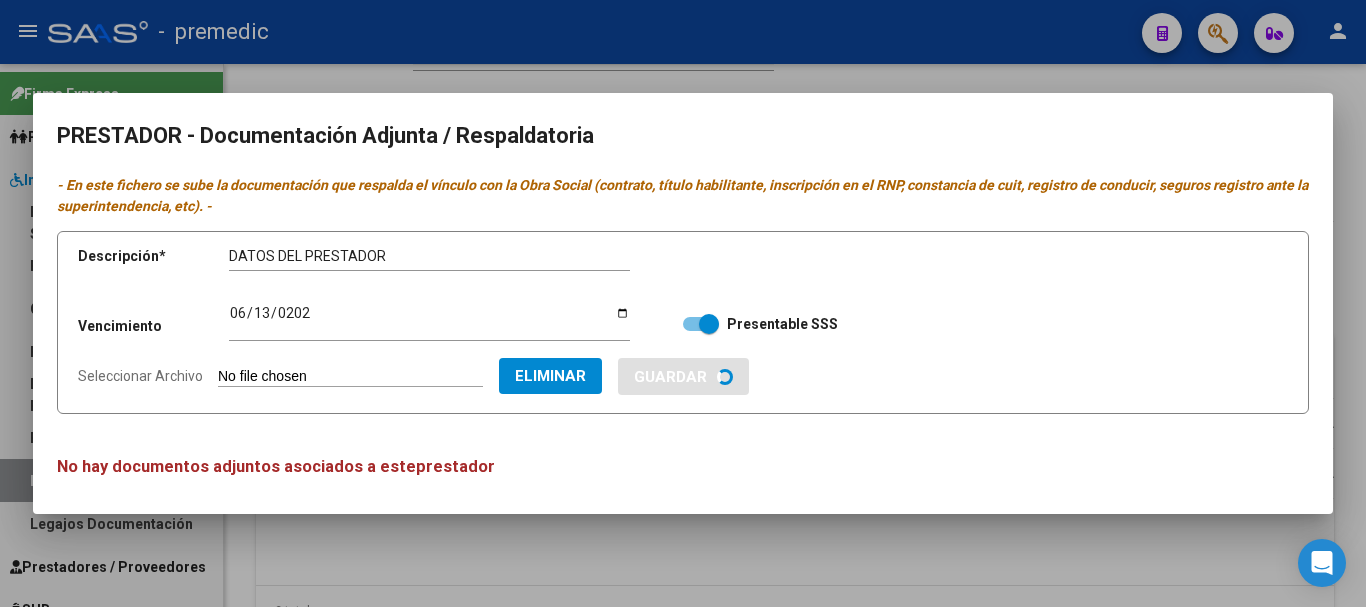 type 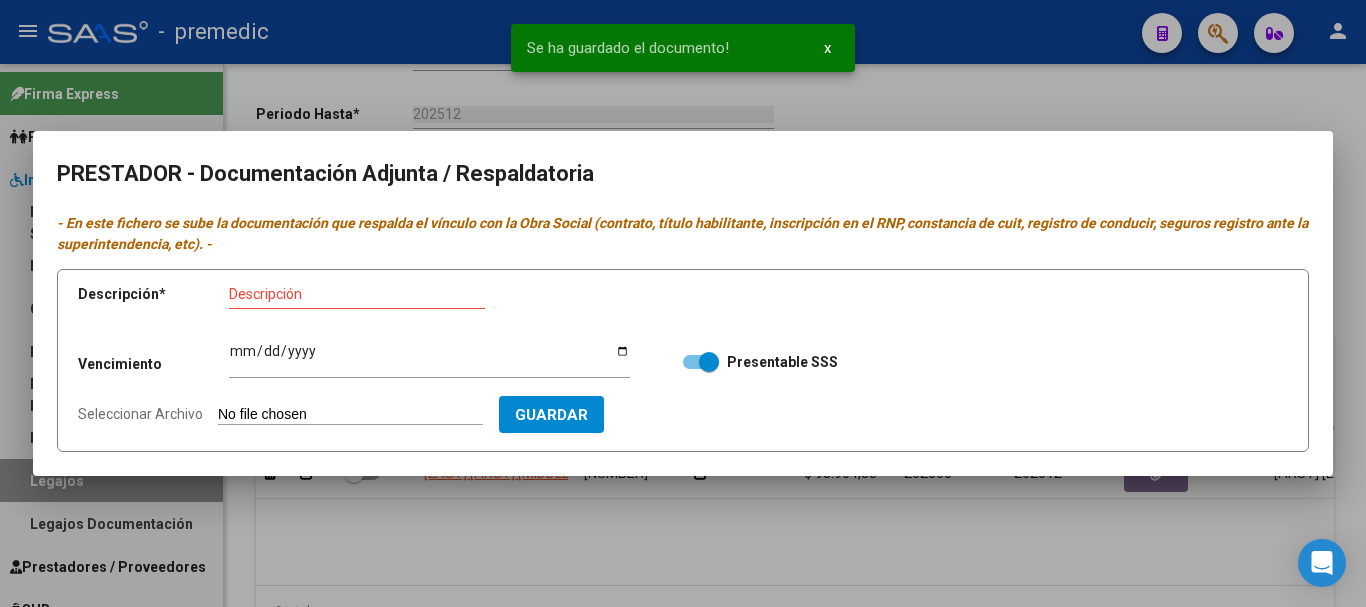 click on "Descripción  *   Descripción  Vencimiento    Ingresar vencimiento    Presentable SSS Seleccionar Archivo Guardar" at bounding box center (683, 360) 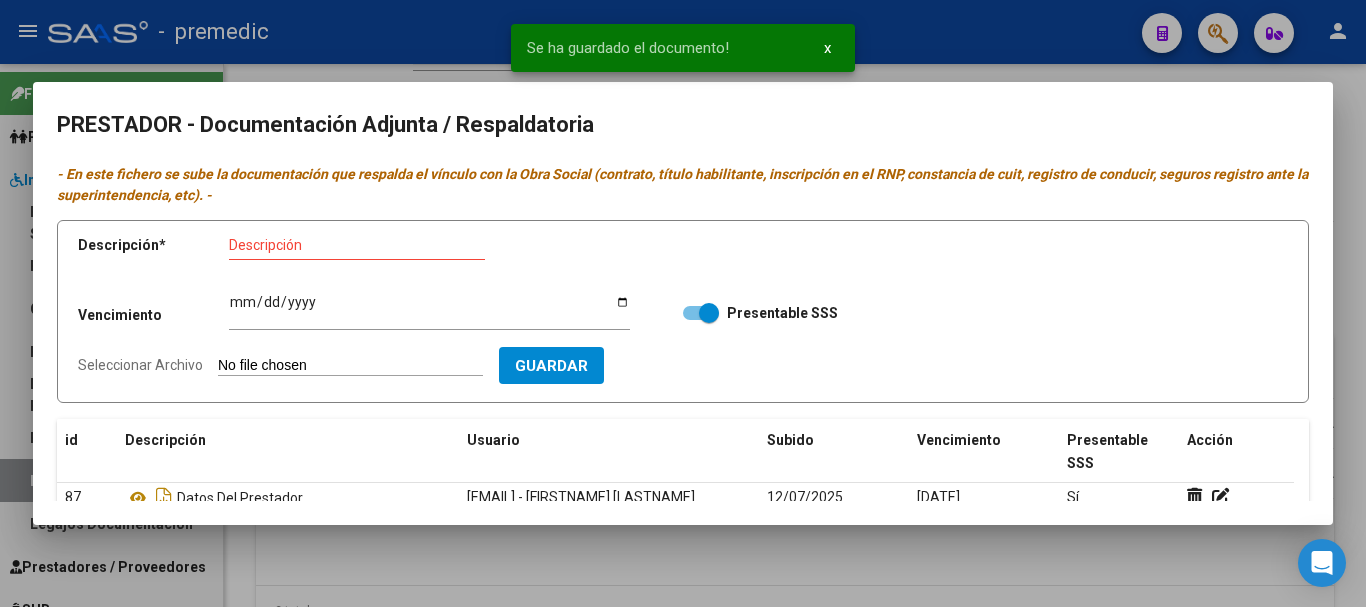click at bounding box center [683, 303] 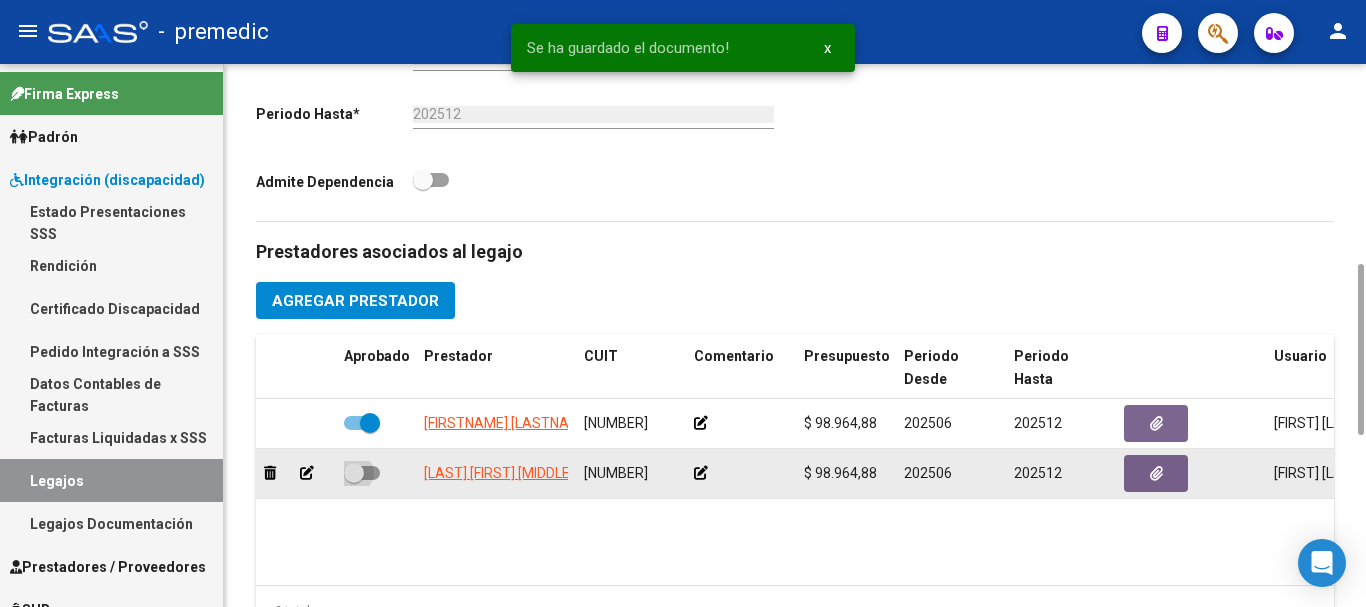 click at bounding box center (362, 473) 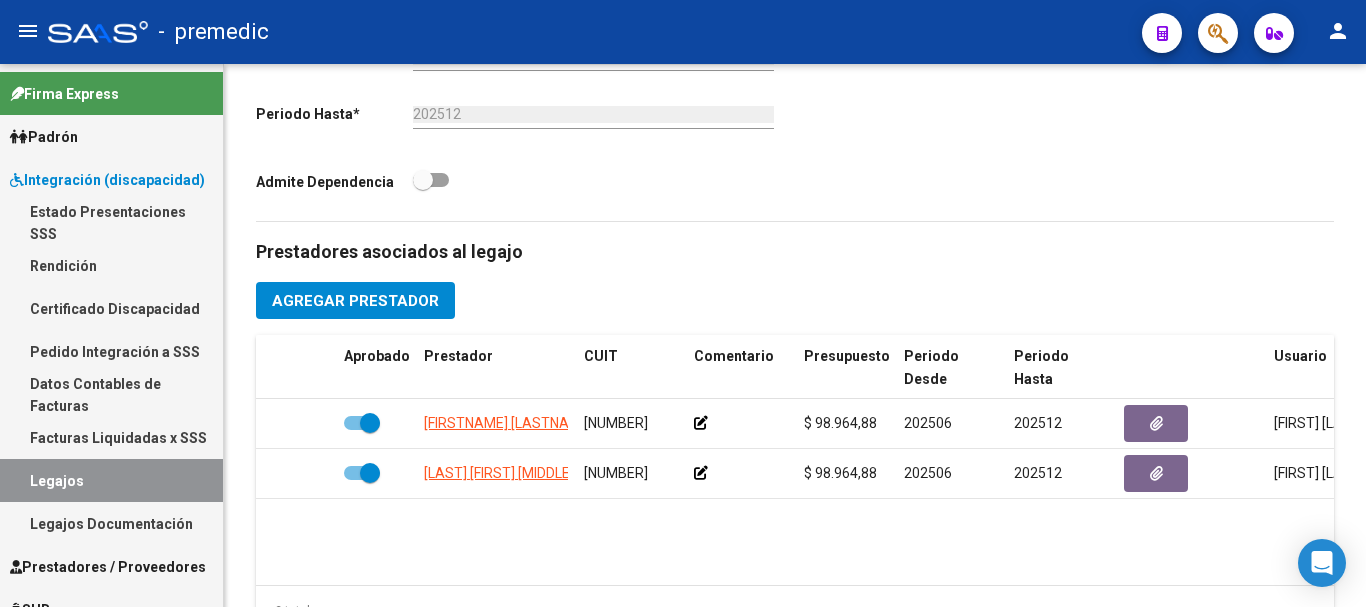 scroll, scrollTop: 1177, scrollLeft: 0, axis: vertical 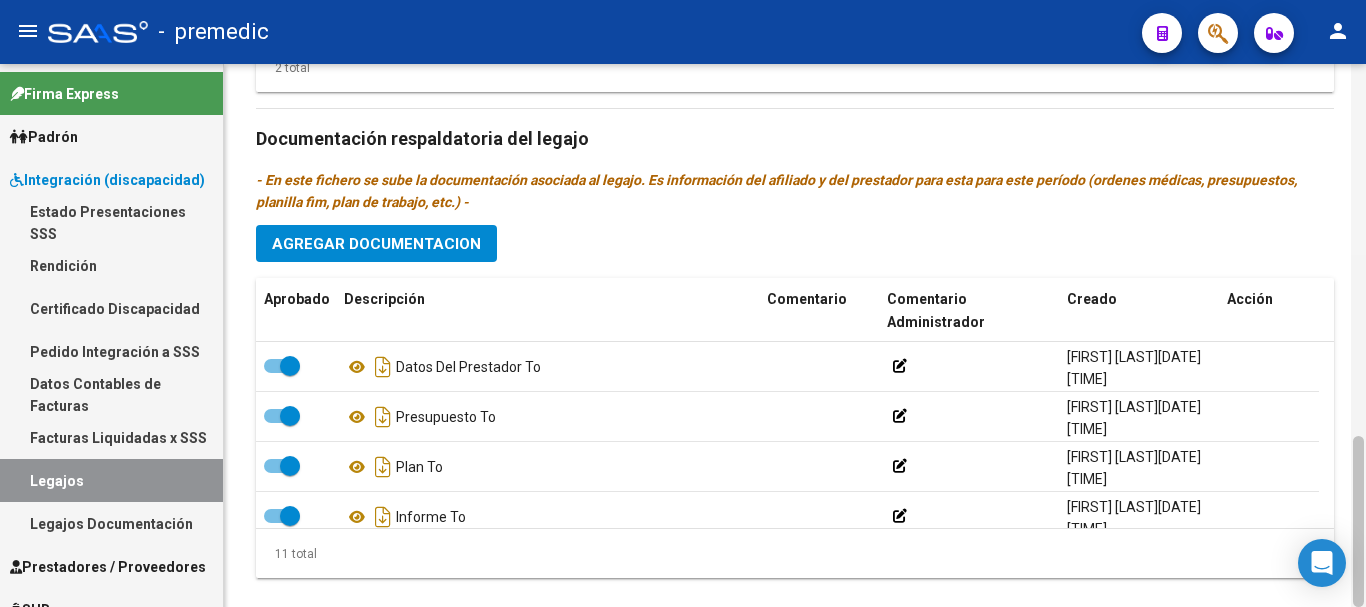click 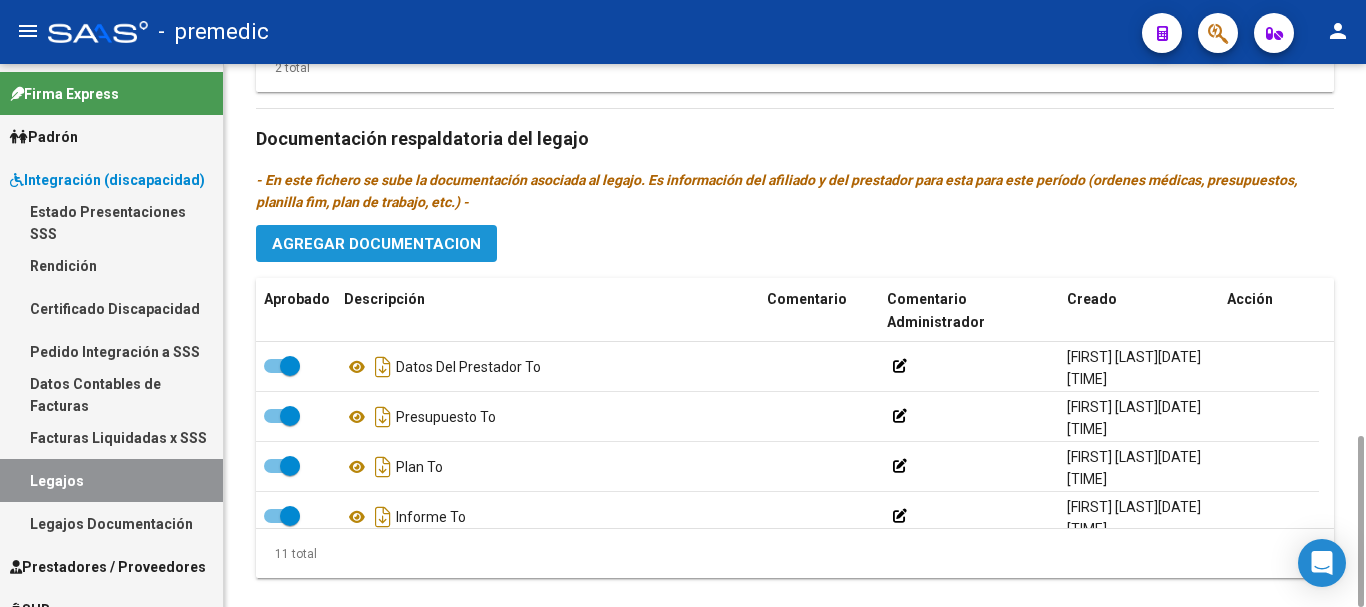 click on "Agregar Documentacion" 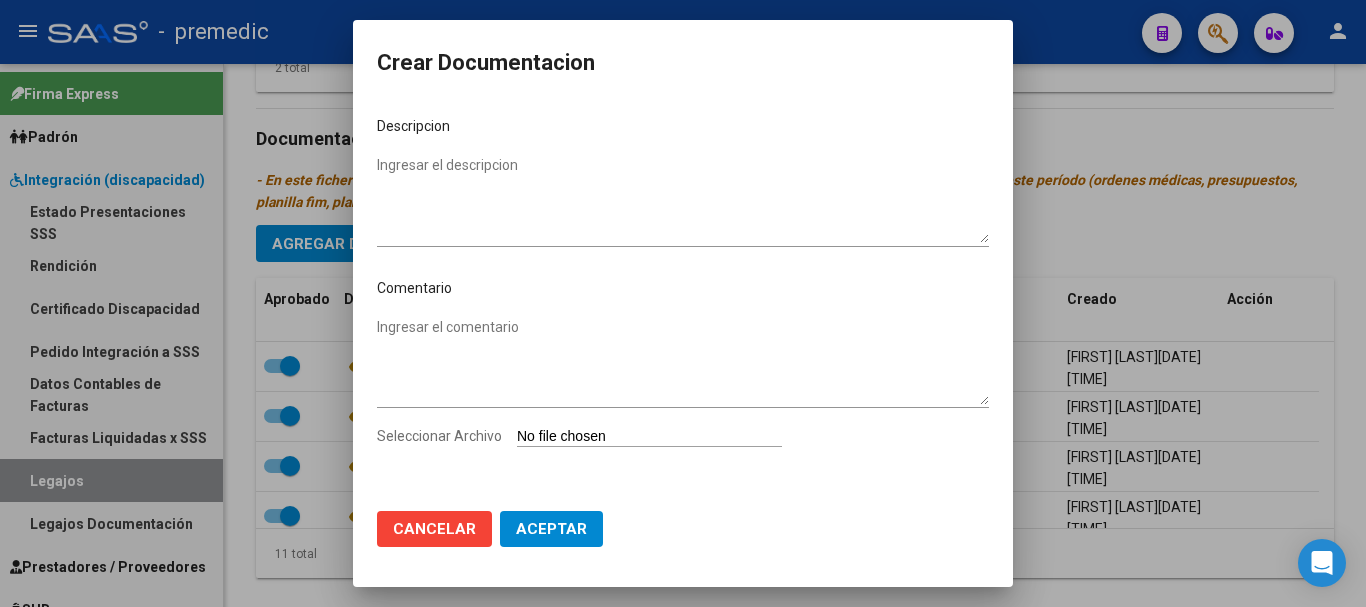 click on "Ingresar el comentario" at bounding box center [683, 369] 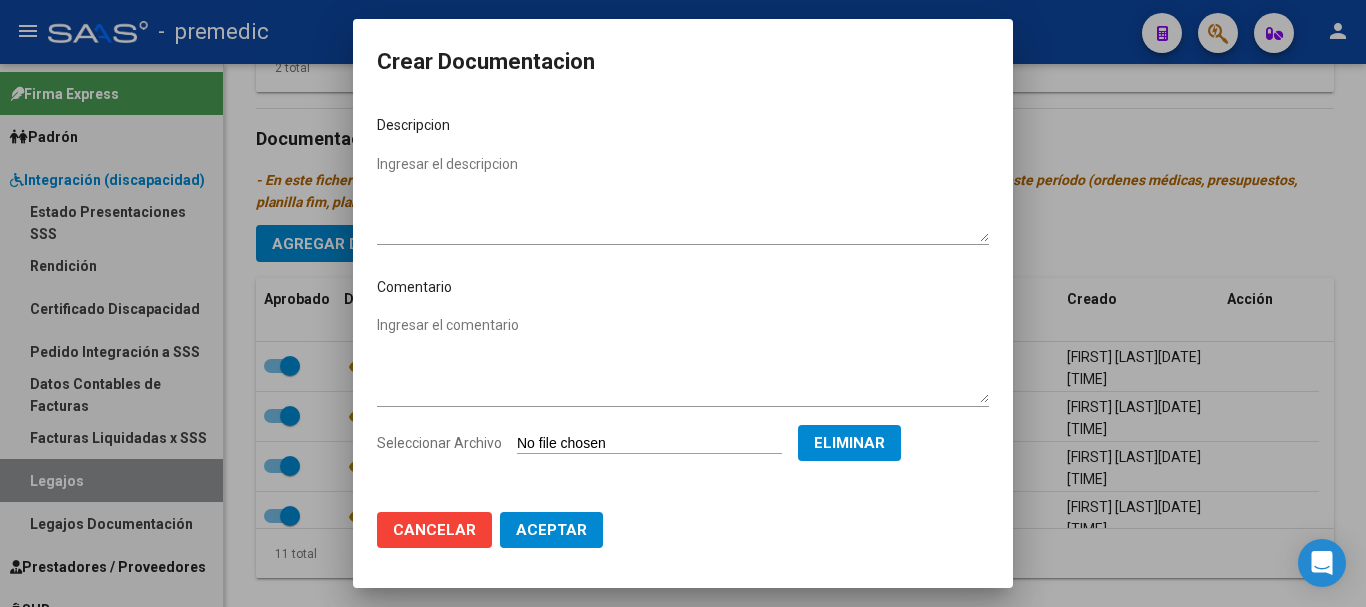 click on "Ingresar el descripcion" at bounding box center (683, 198) 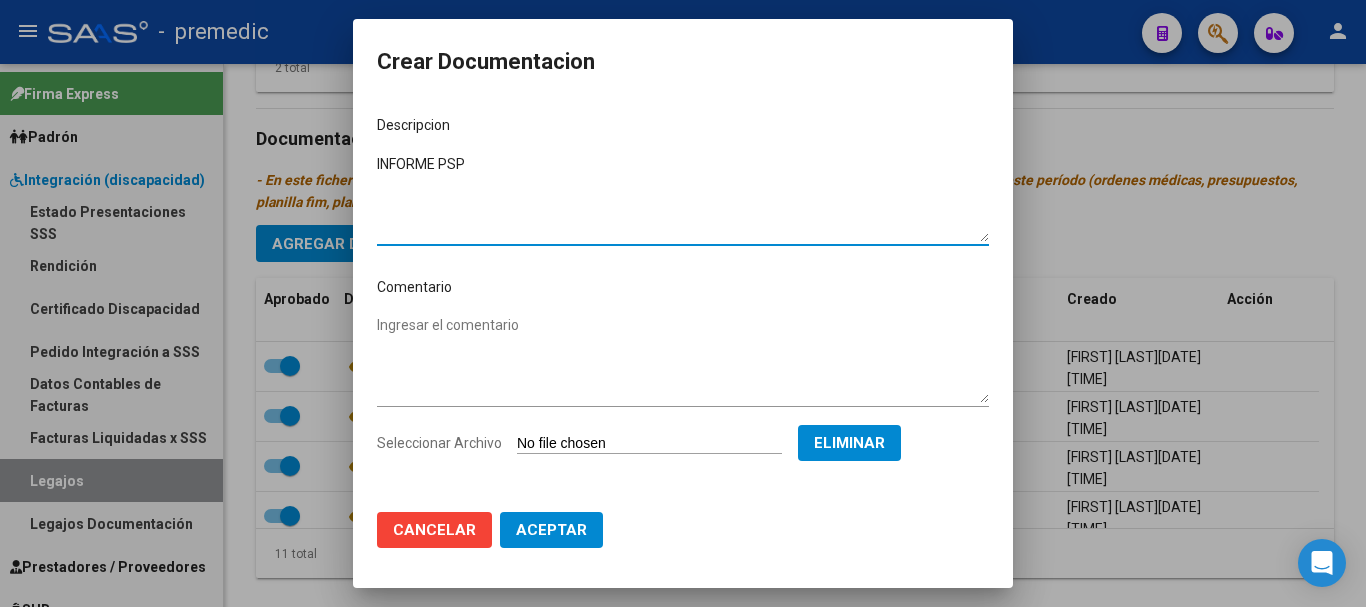 type on "INFORME PSP" 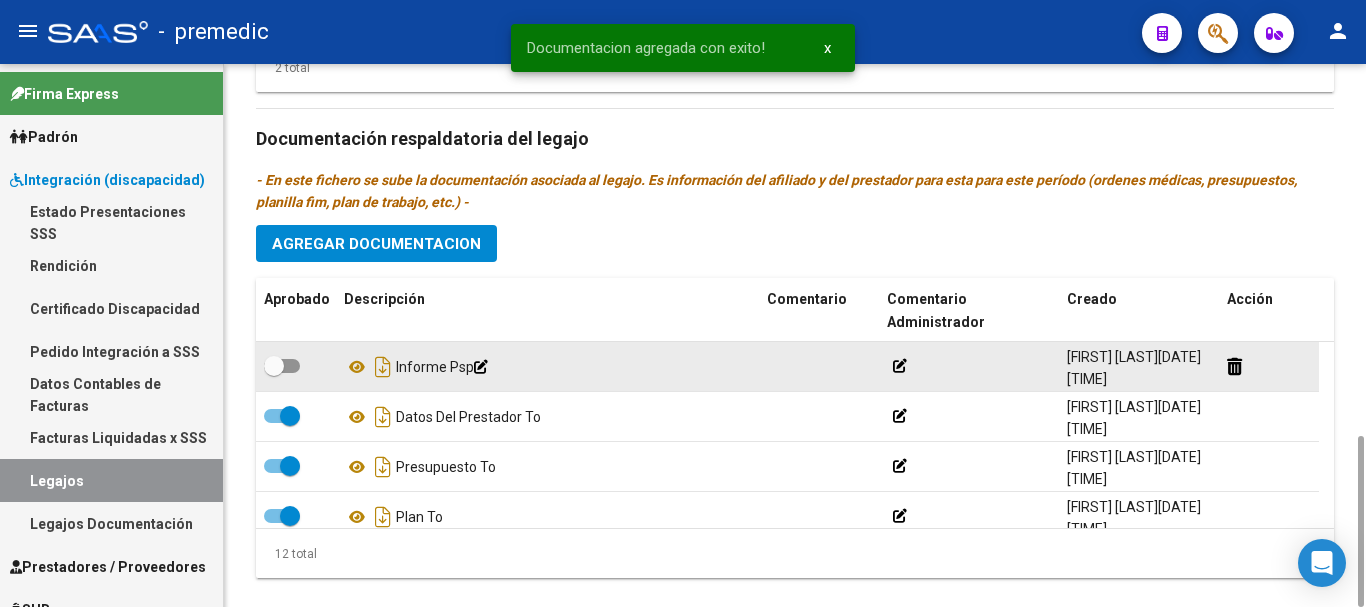 click 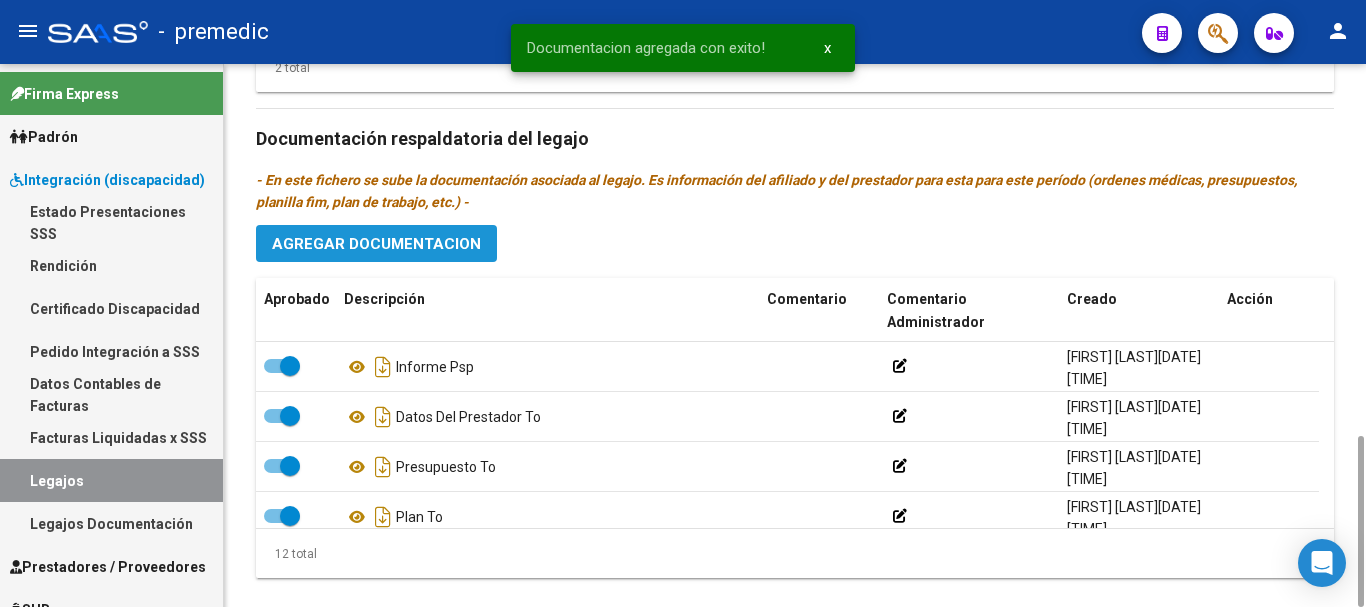 click on "Agregar Documentacion" 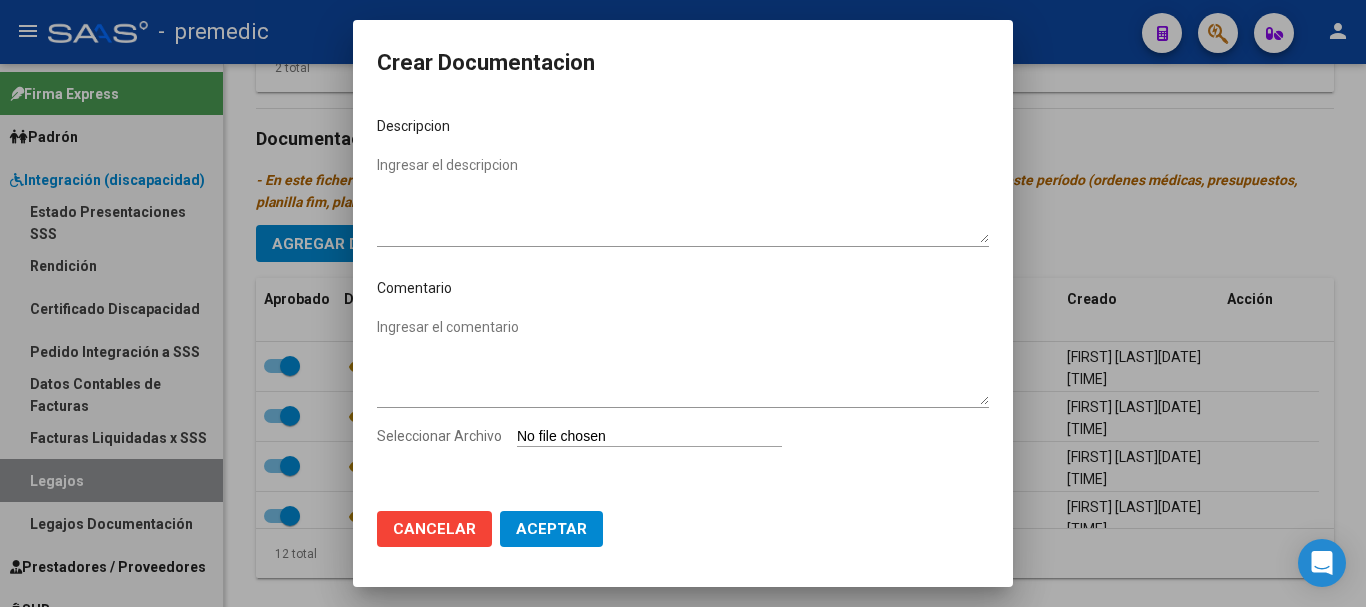 click on "Seleccionar Archivo" at bounding box center (649, 437) 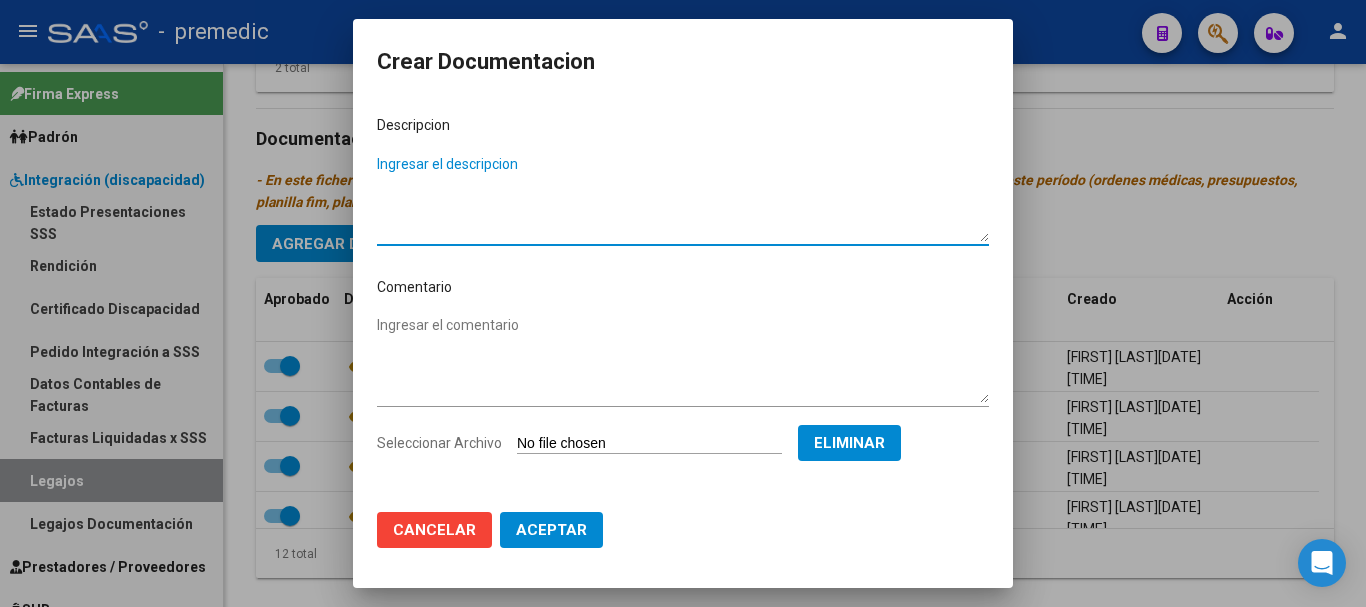 click on "Ingresar el descripcion" at bounding box center [683, 198] 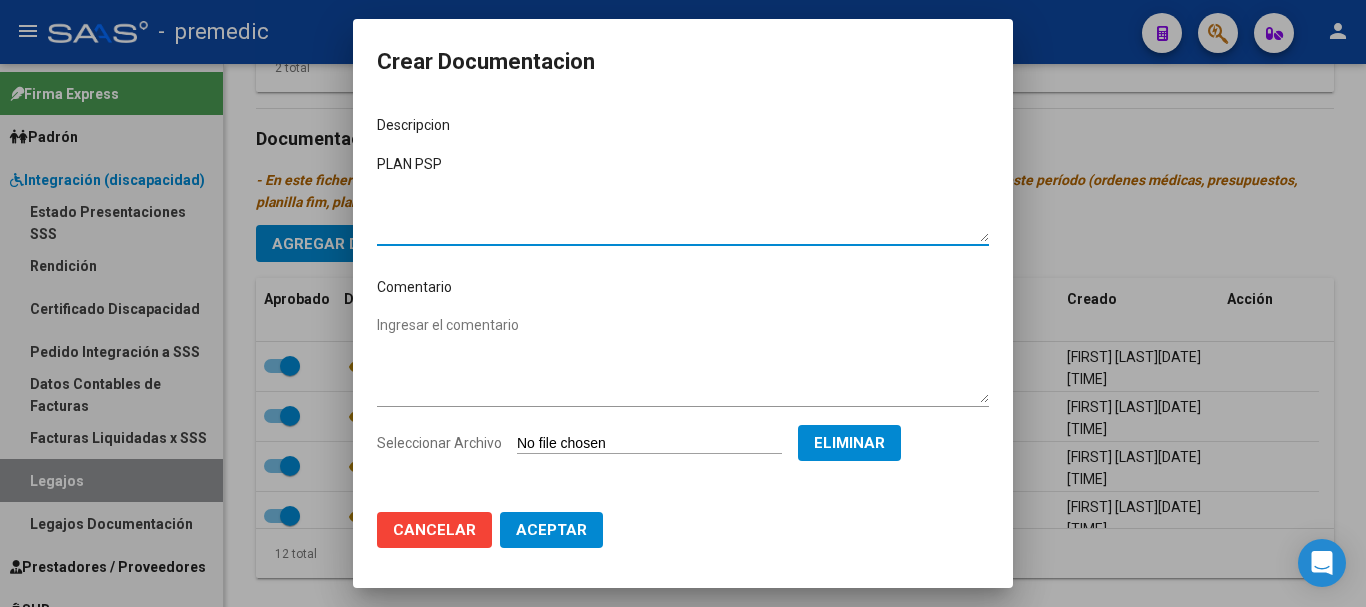 type on "PLAN PSP" 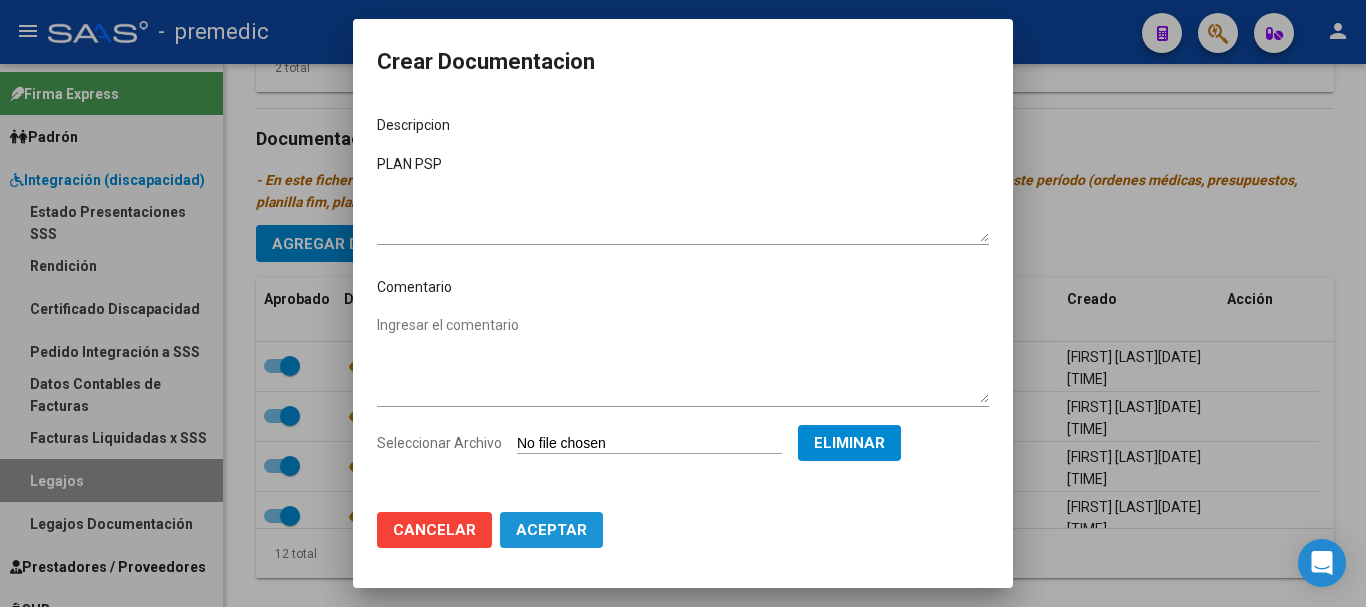 click on "Aceptar" 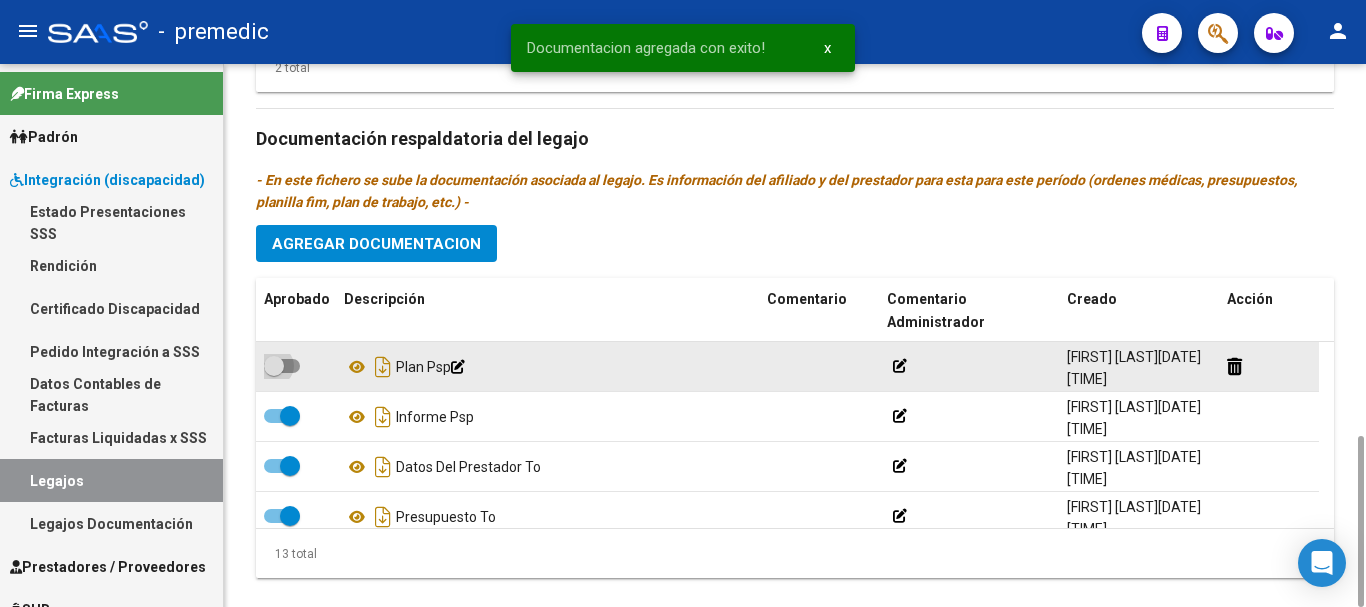 click at bounding box center [282, 366] 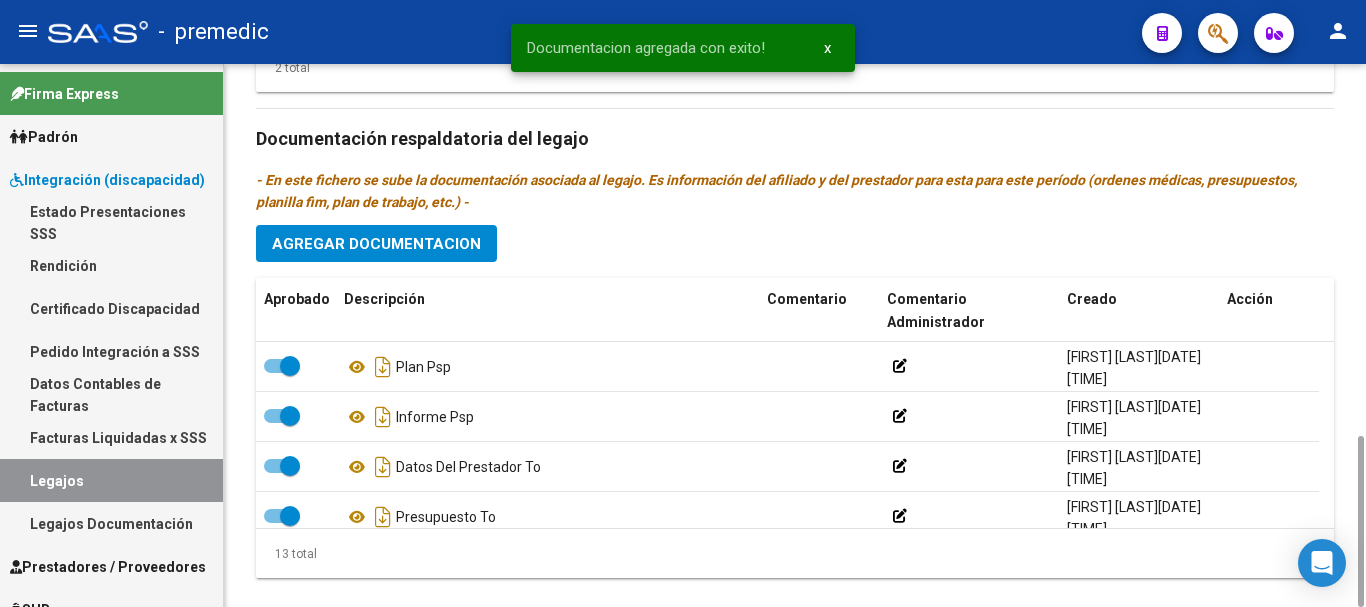 click on "Prestadores asociados al legajo Agregar Prestador Aprobado Prestador CUIT Comentario Presupuesto Periodo Desde Periodo Hasta Usuario Admite Dependencia   [LAST] [FIRST] [MIDDLE] [NUMBER]      $ 98.964,88  202506 202512 [FIRST] [LAST]   [DATE]      [LAST] [FIRST] [MIDDLE] [NUMBER]      $ 98.964,88  202506 202512 [FIRST] [LAST]   [DATE]    2 total Documentación respaldatoria del legajo - En este fichero se sube la documentación asociada al legajo. Es información del afiliado y del prestador para esta para este período (ordenes médicas, presupuestos, planilla fim, plan de trabajo, etc.) - Agregar Documentacion Aprobado Descripción Comentario Comentario Administrador Creado Acción    Plan Psp            [FIRST] [LAST]   [DATE] [TIME]     Informe Psp            [FIRST] [LAST]   [DATE] [TIME]     Datos Del Prestador To            [FIRST] [LAST]   [DATE] [TIME]     Presupuesto To            [FIRST] [LAST]   [DATE] [TIME]  13 total" 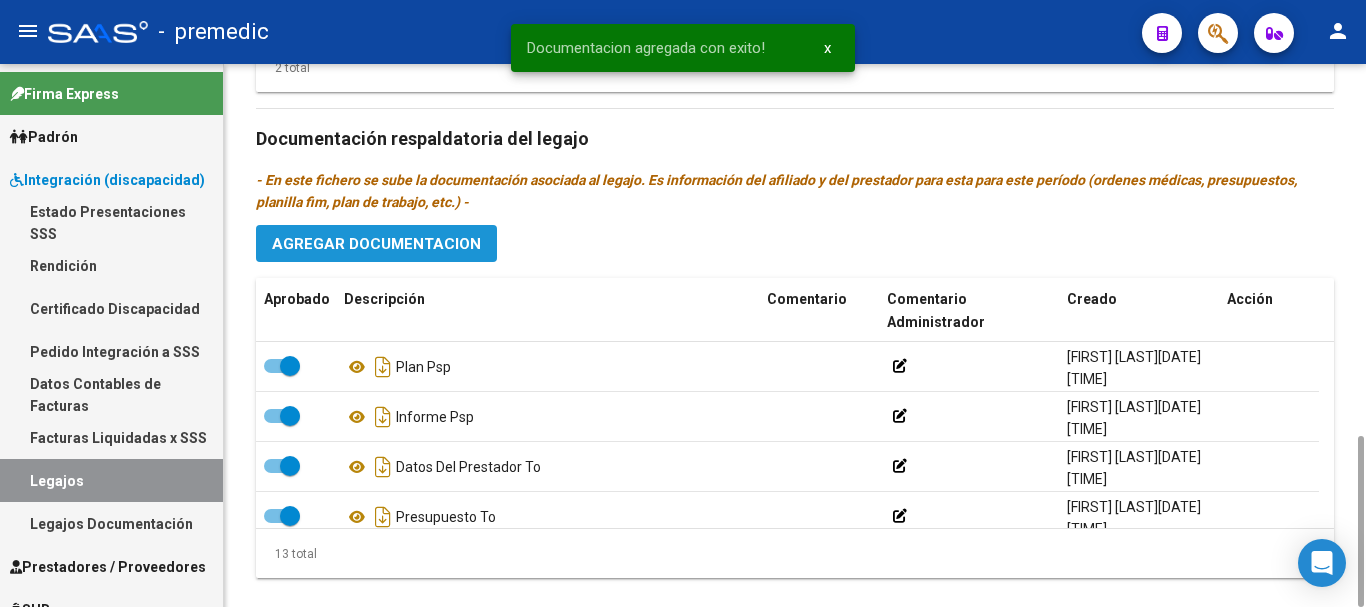 click on "Agregar Documentacion" 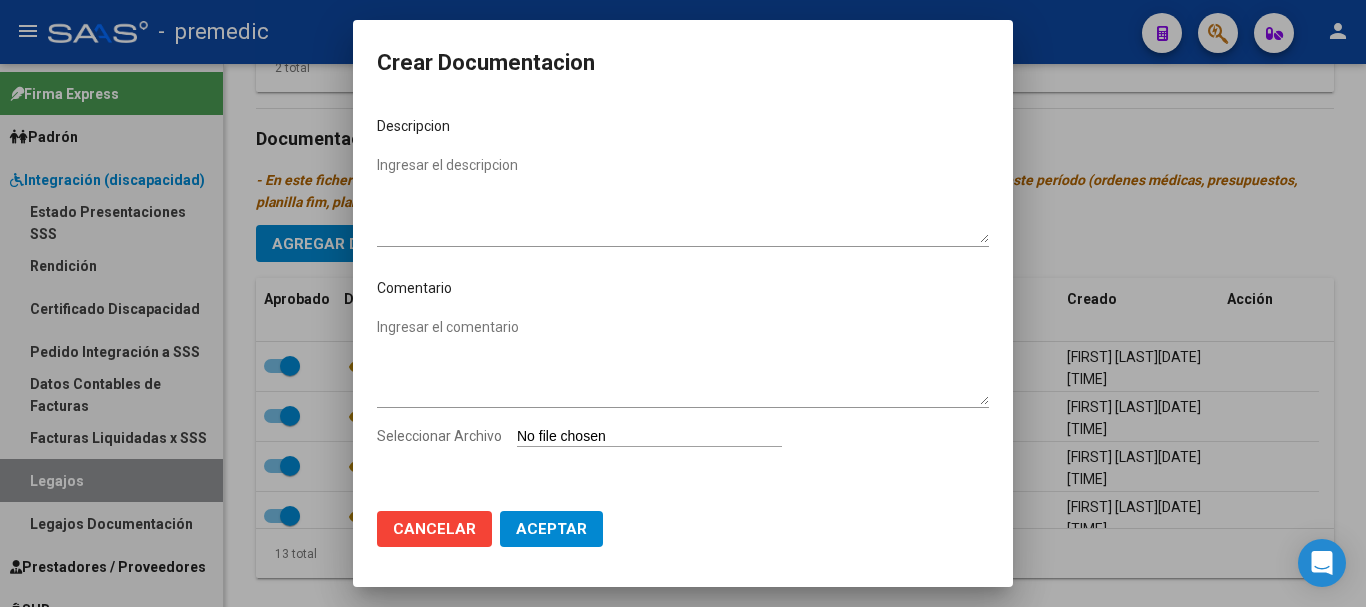 click on "Seleccionar Archivo" at bounding box center [649, 437] 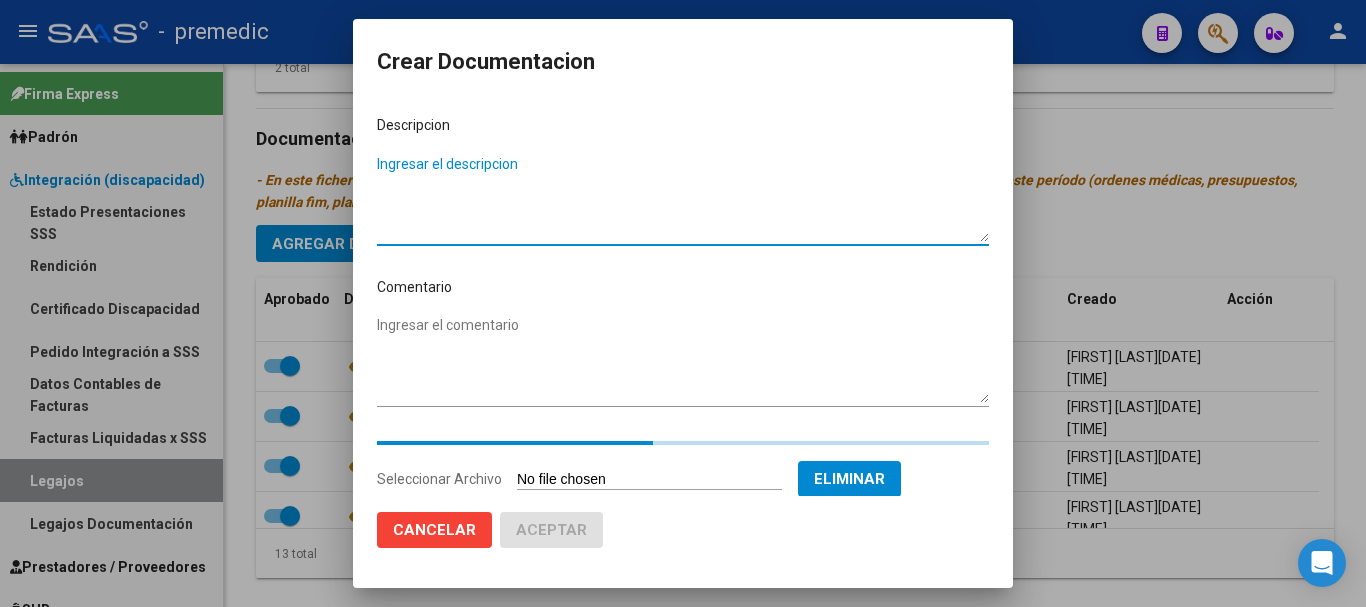 click on "Ingresar el descripcion" at bounding box center (683, 198) 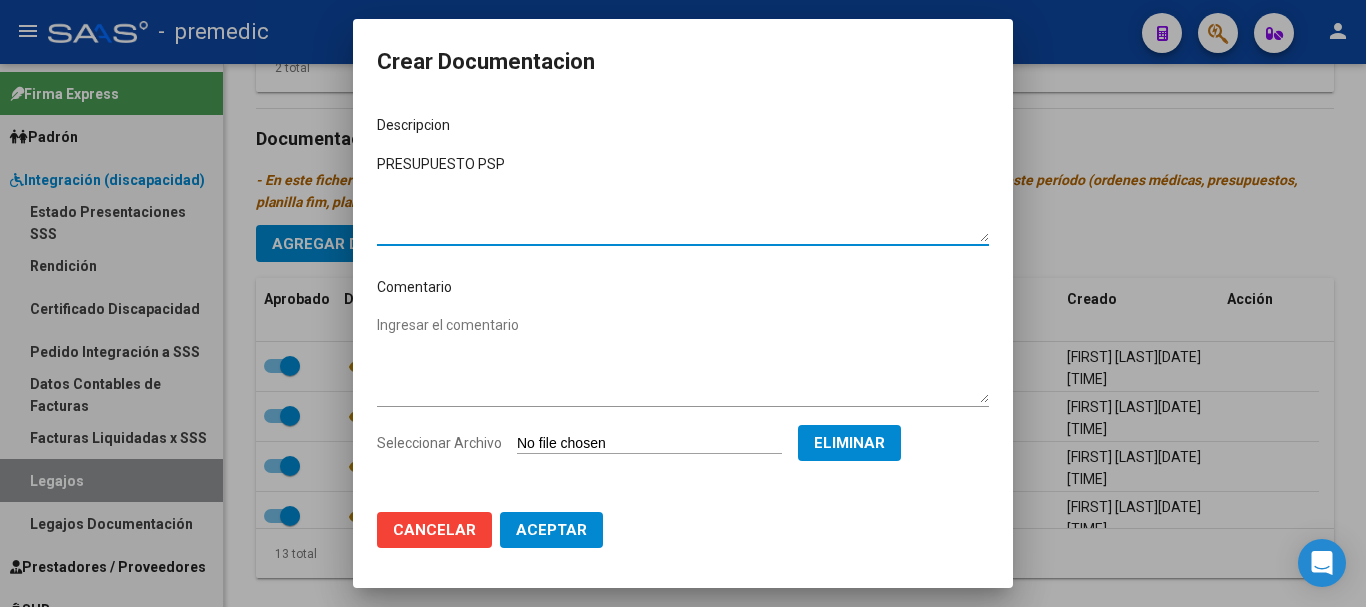 type on "PRESUPUESTO PSP" 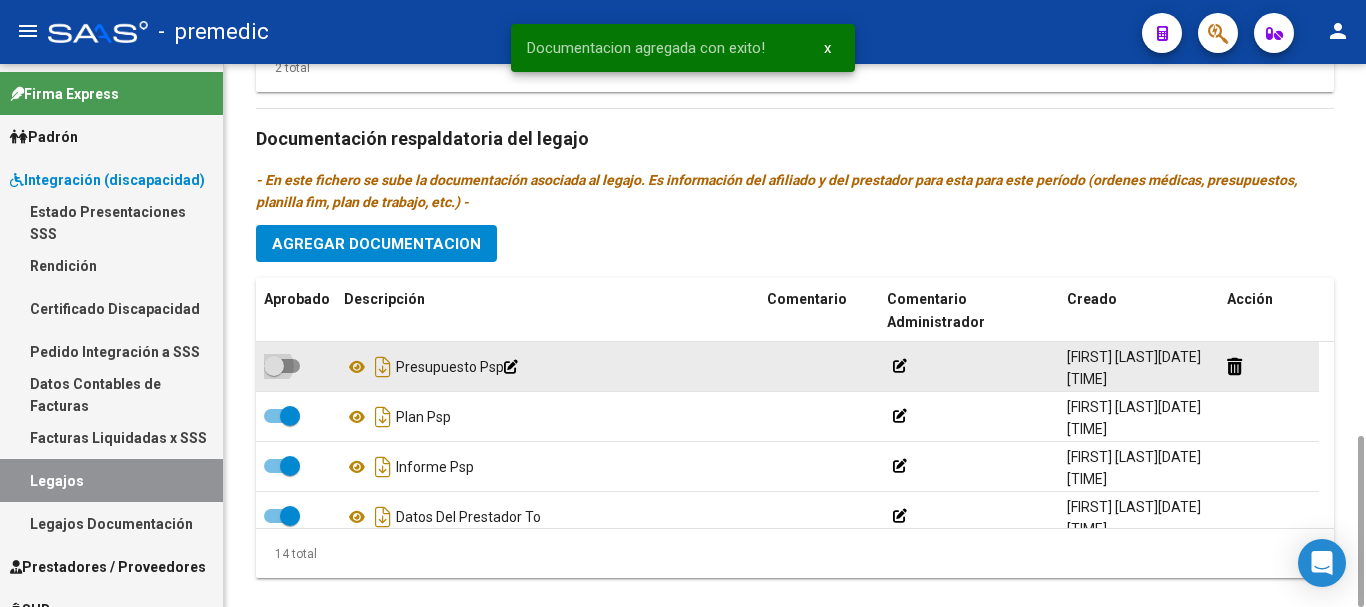 click at bounding box center [282, 366] 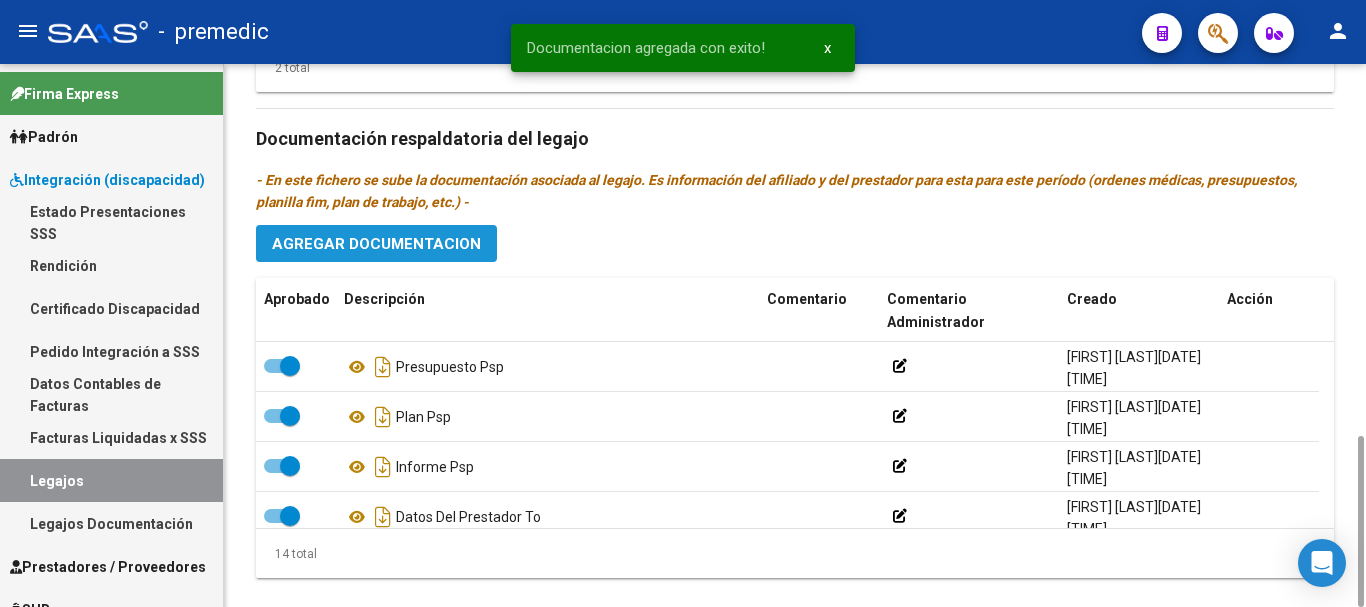 click on "Agregar Documentacion" 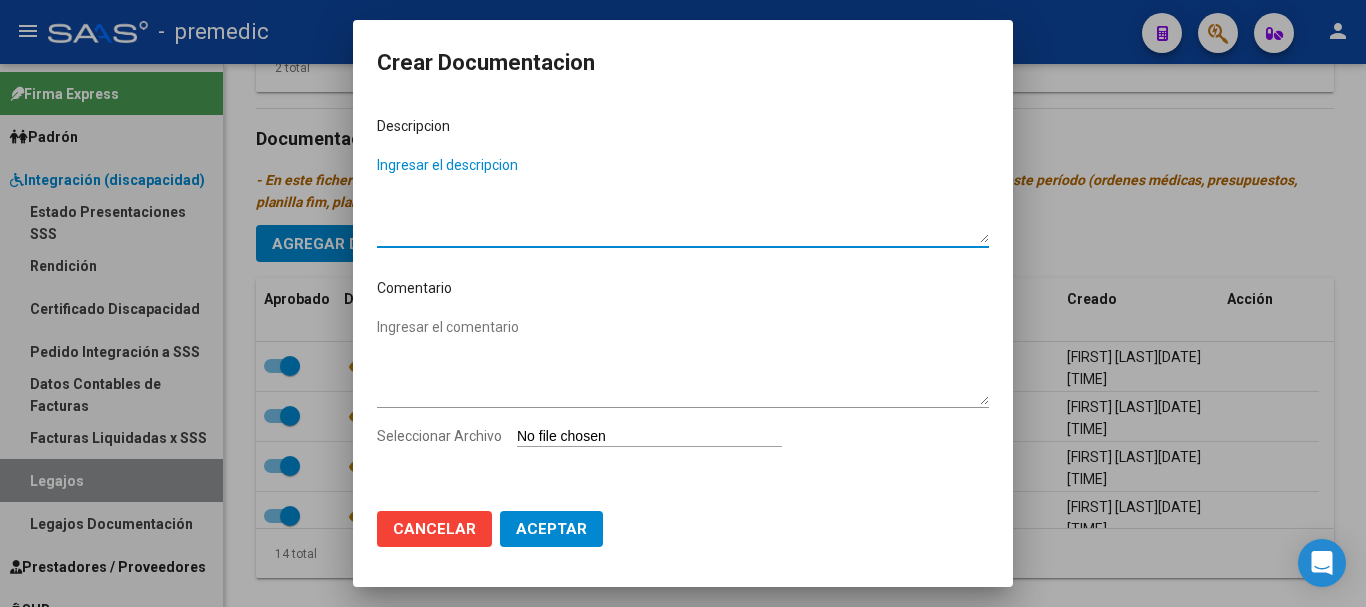 click on "Seleccionar Archivo" at bounding box center (649, 437) 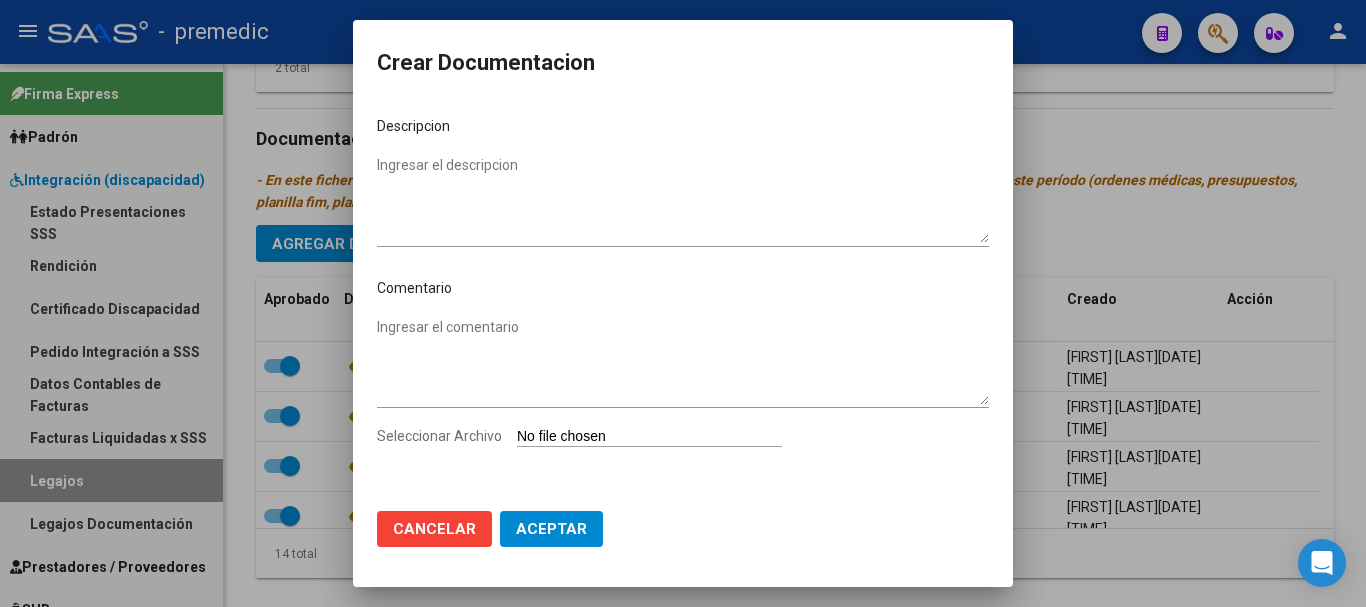 type on "C:\fakepath\15- DATOS DE PRESTADOR.pdf" 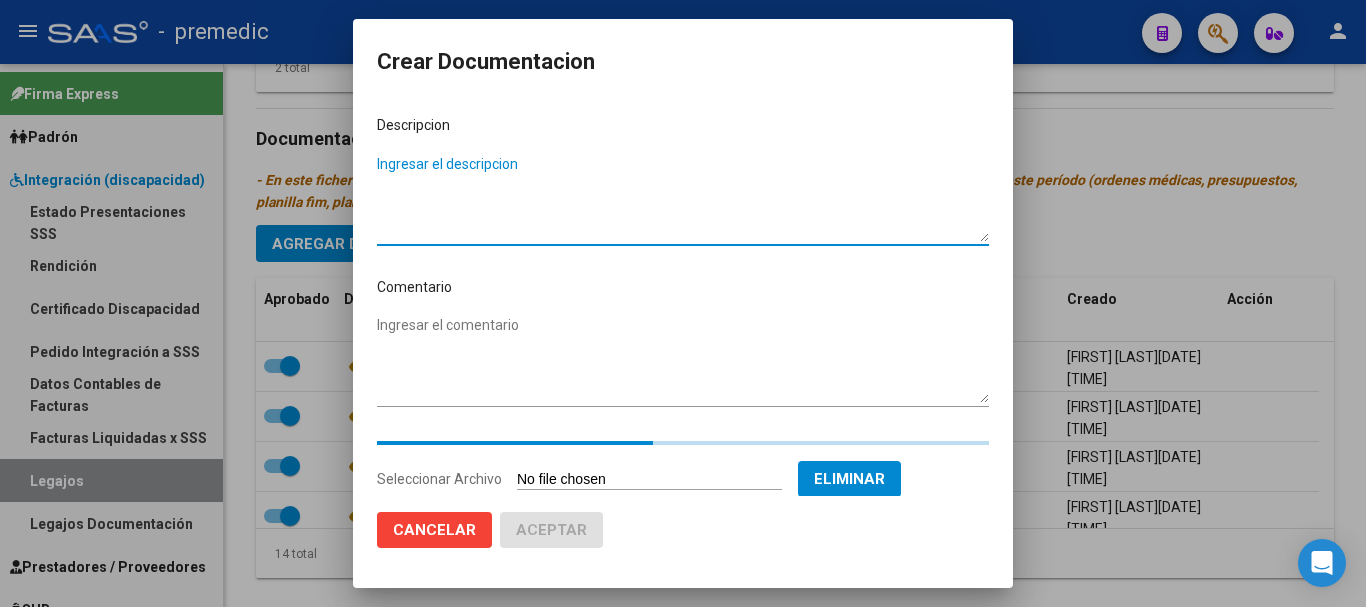 click on "Ingresar el descripcion" at bounding box center (683, 198) 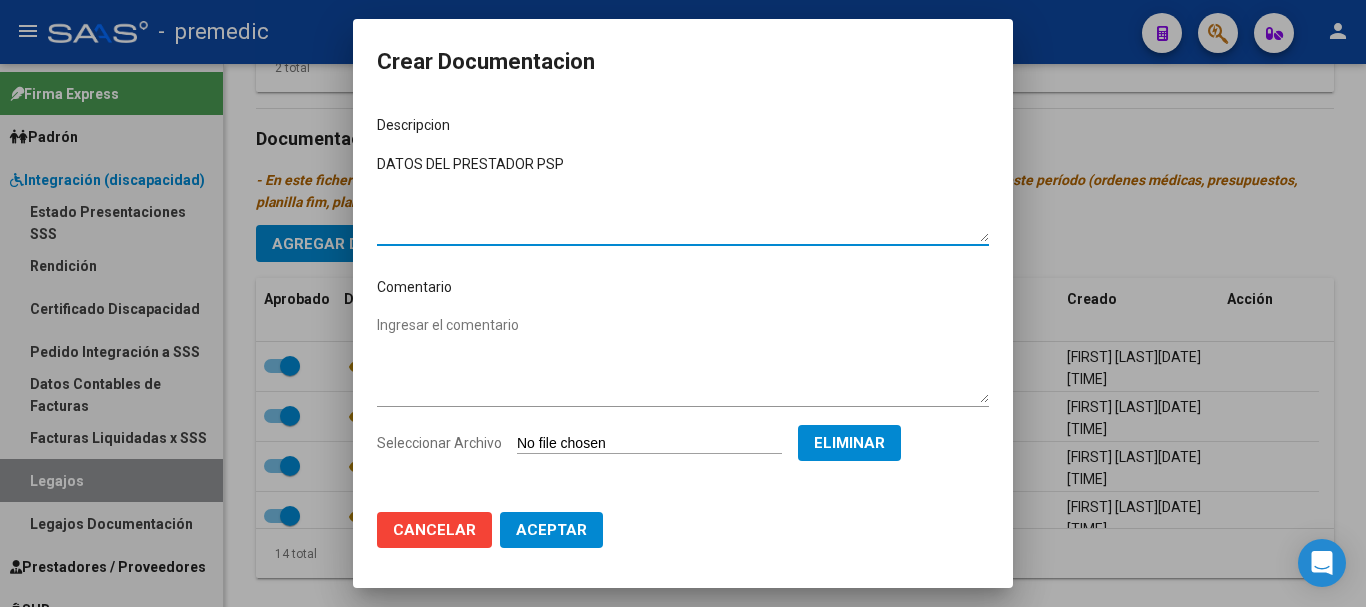 type on "DATOS DEL PRESTADOR PSP" 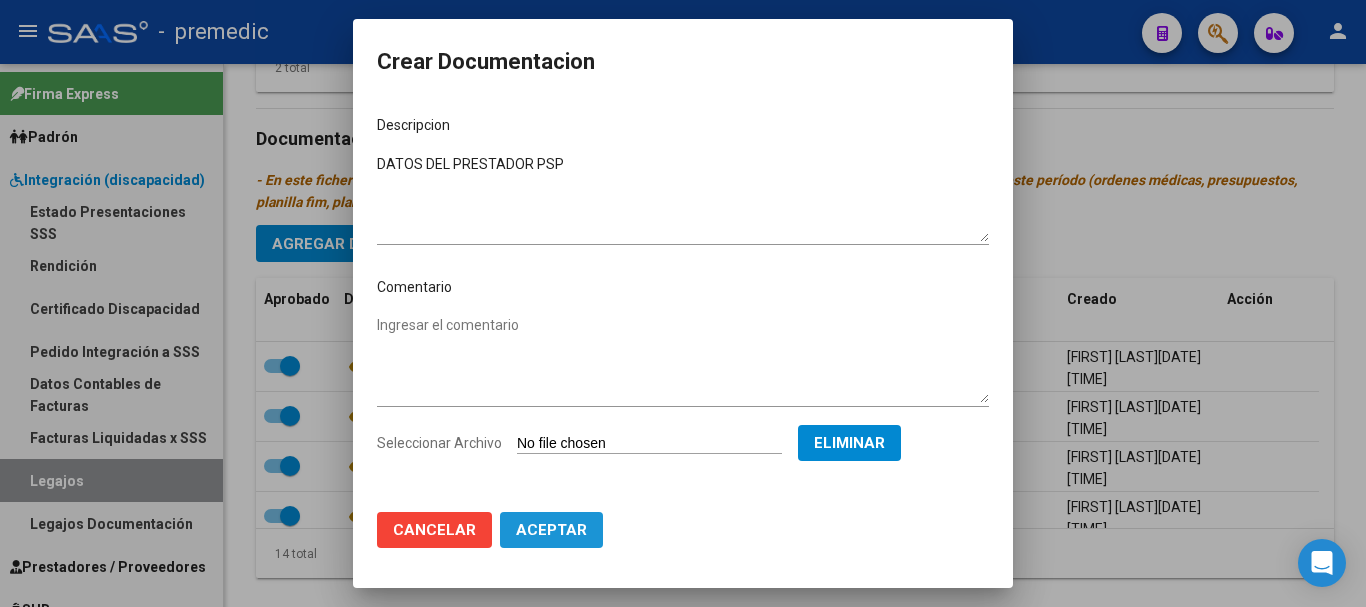 click on "Aceptar" 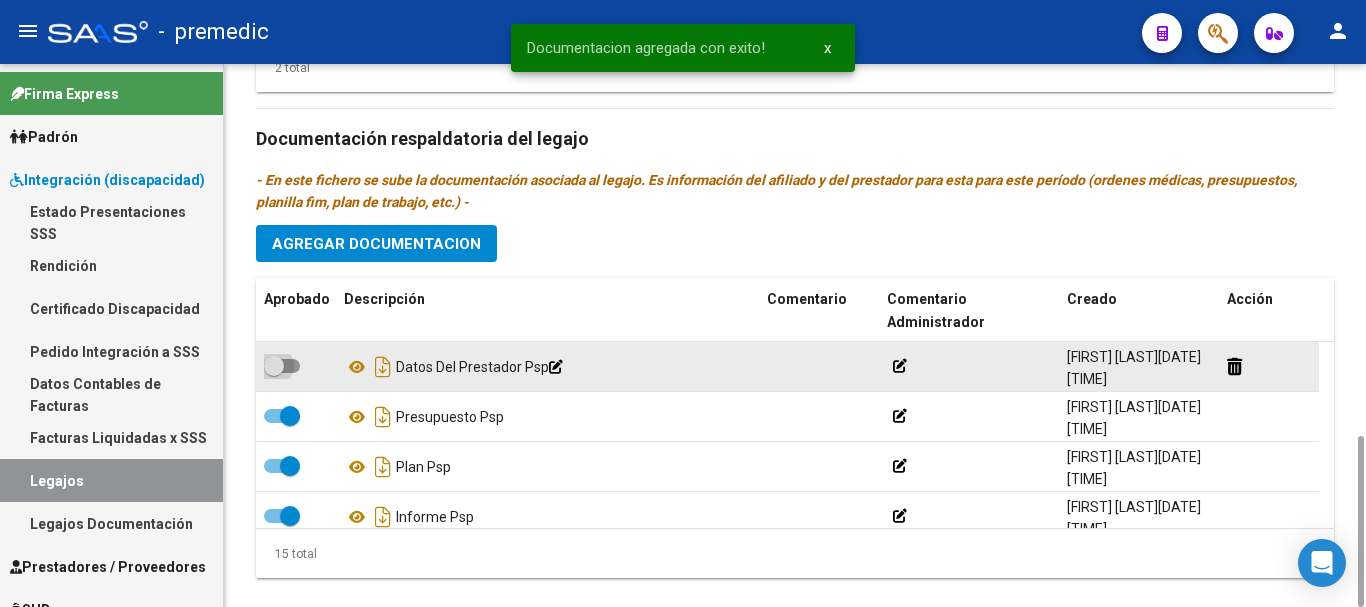 click at bounding box center [282, 366] 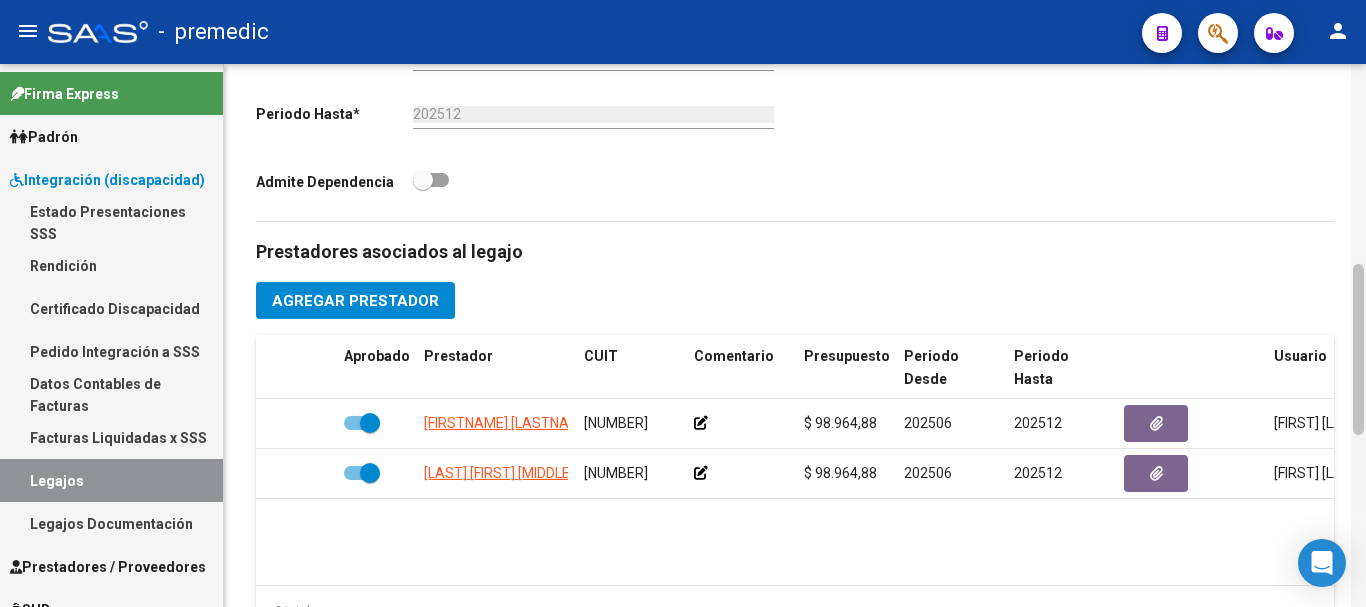 click 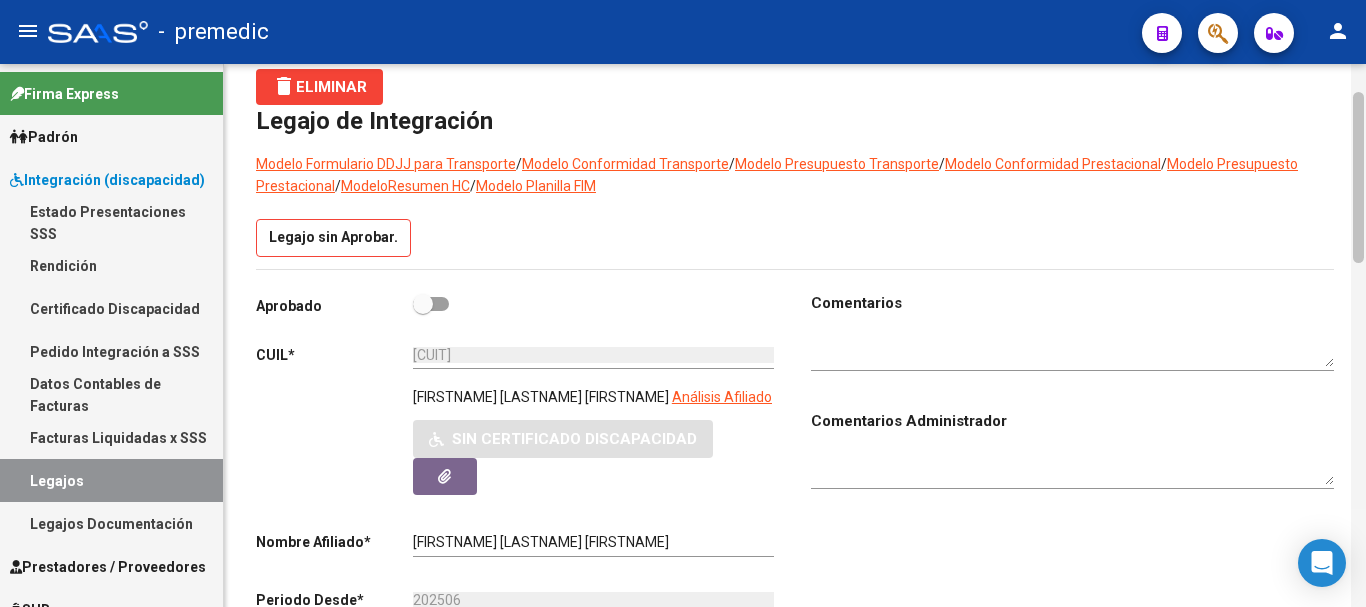 click 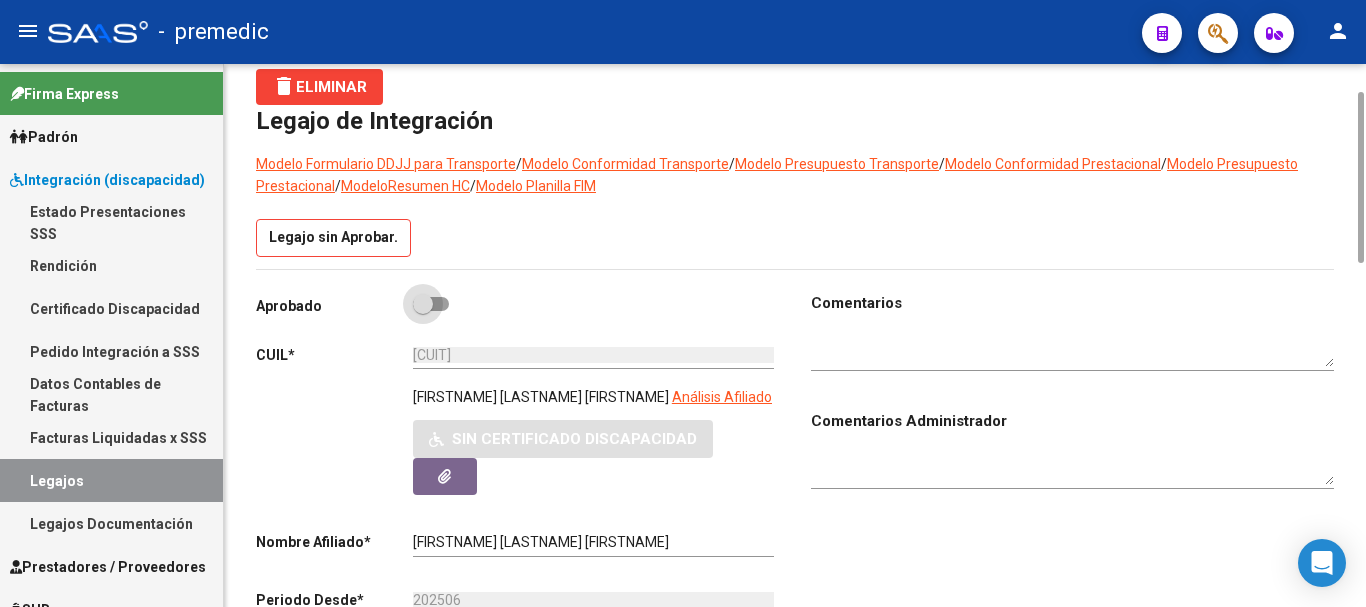 click at bounding box center [431, 304] 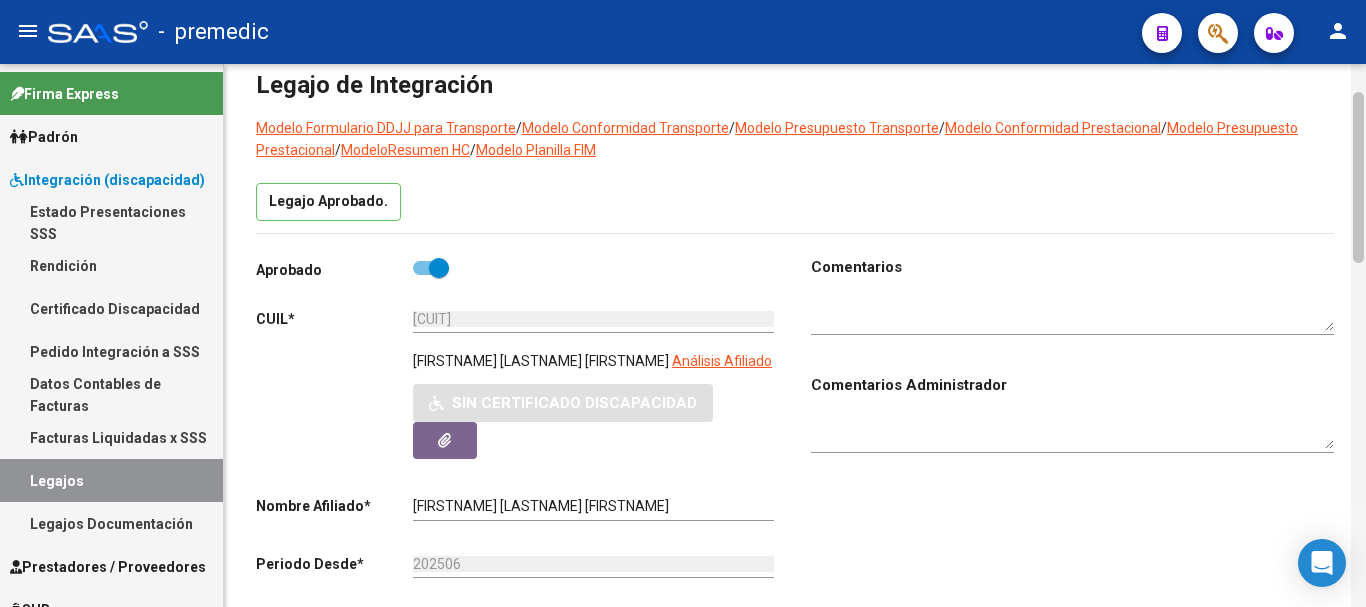 scroll, scrollTop: 0, scrollLeft: 0, axis: both 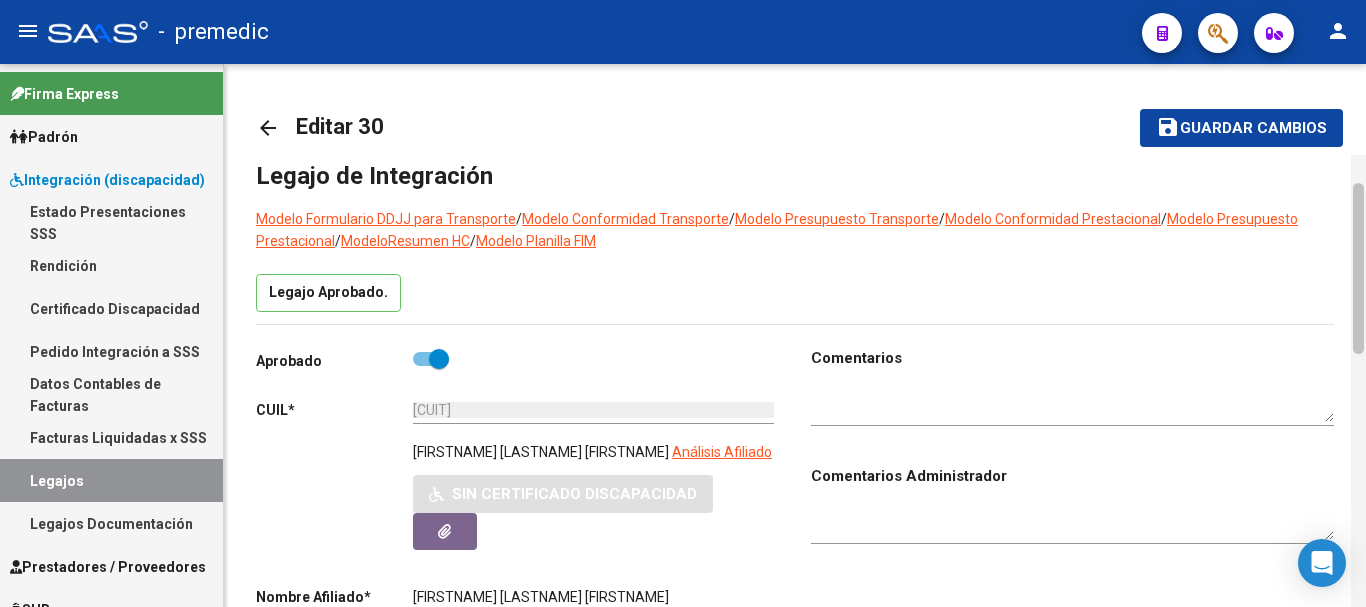 click 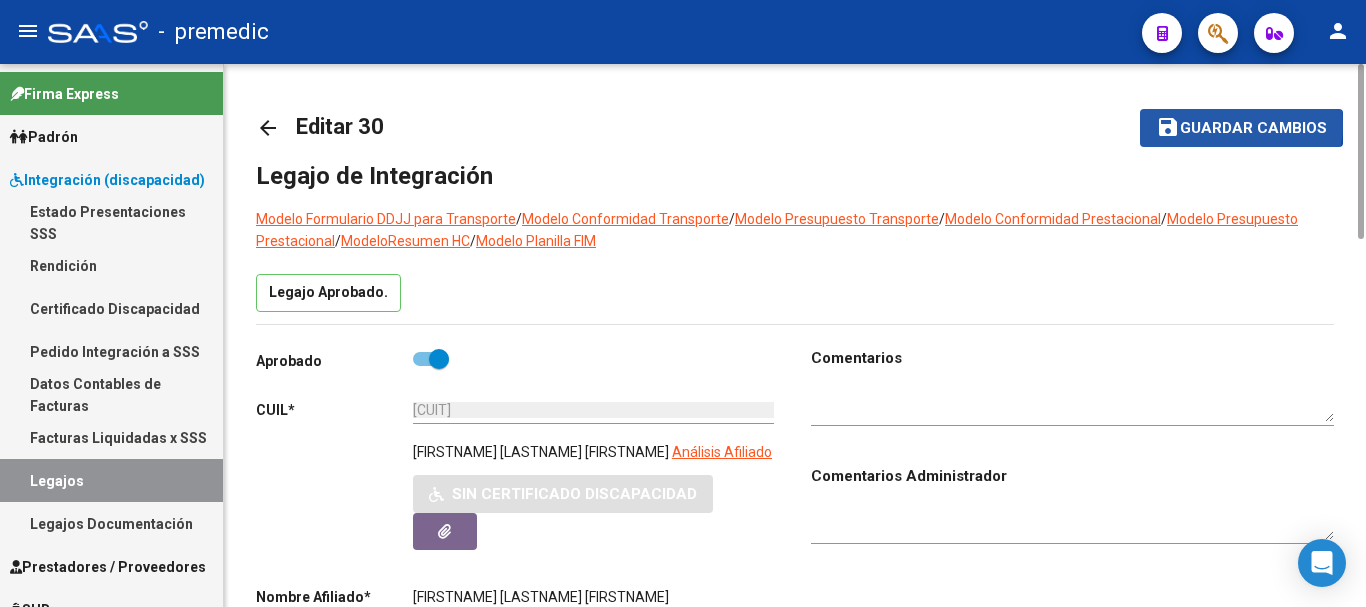click on "Guardar cambios" 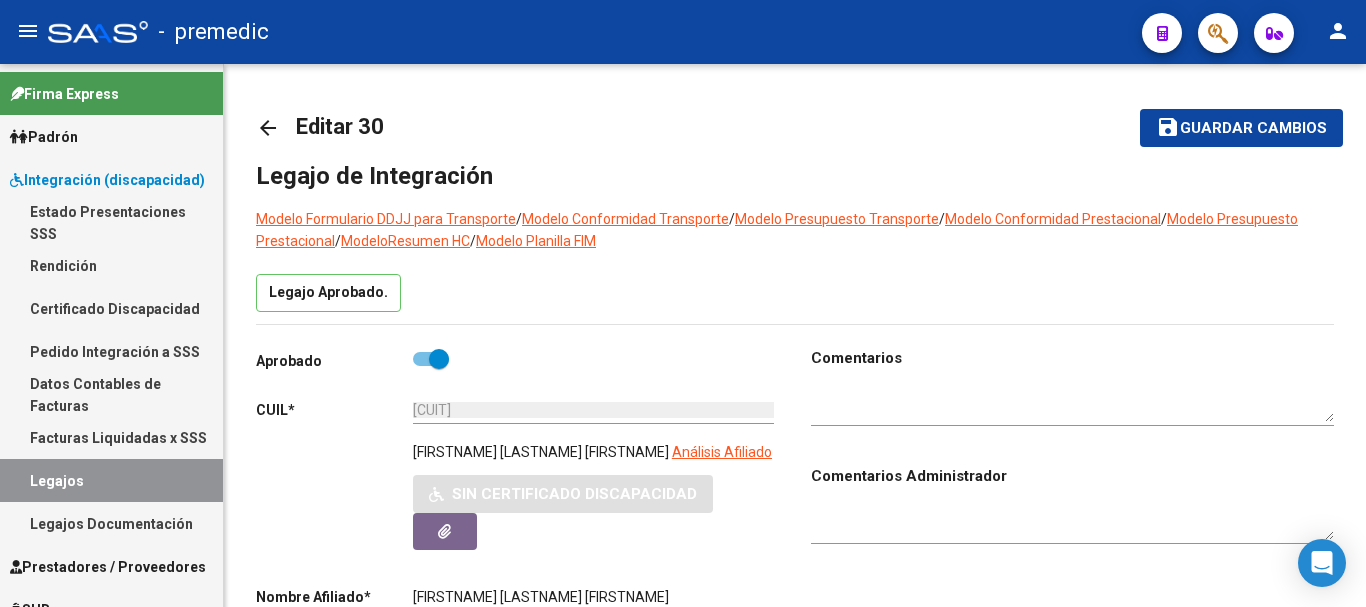 click on "Legajos" at bounding box center [111, 480] 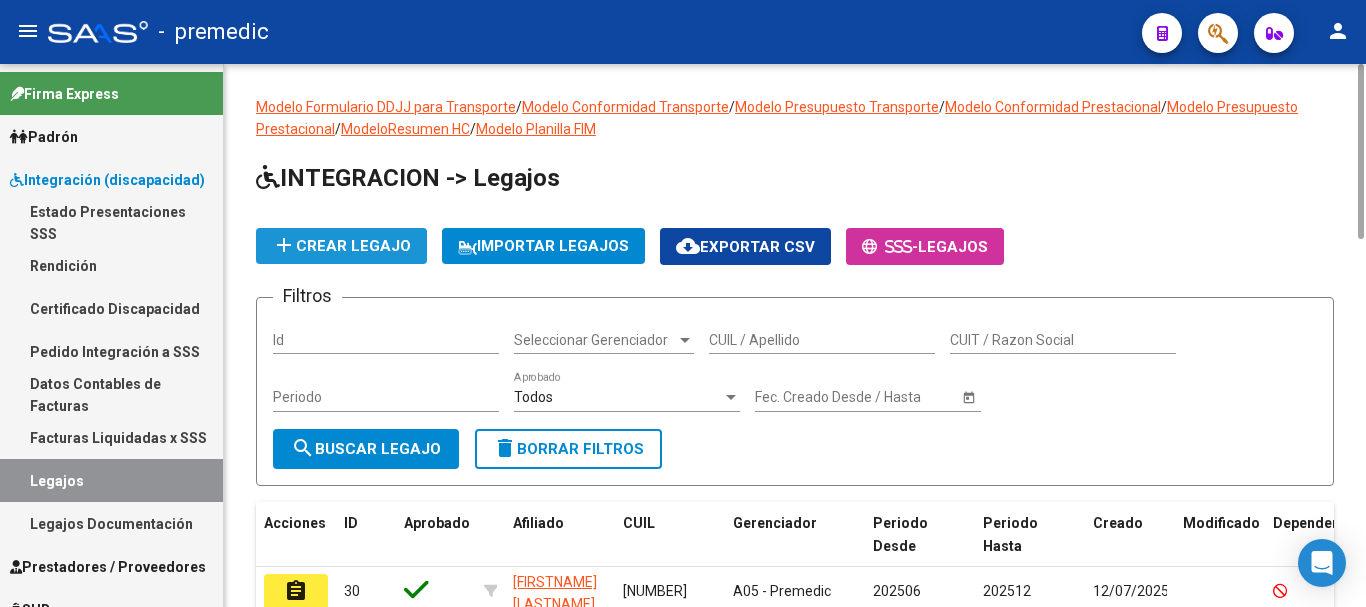 click on "add  Crear Legajo" 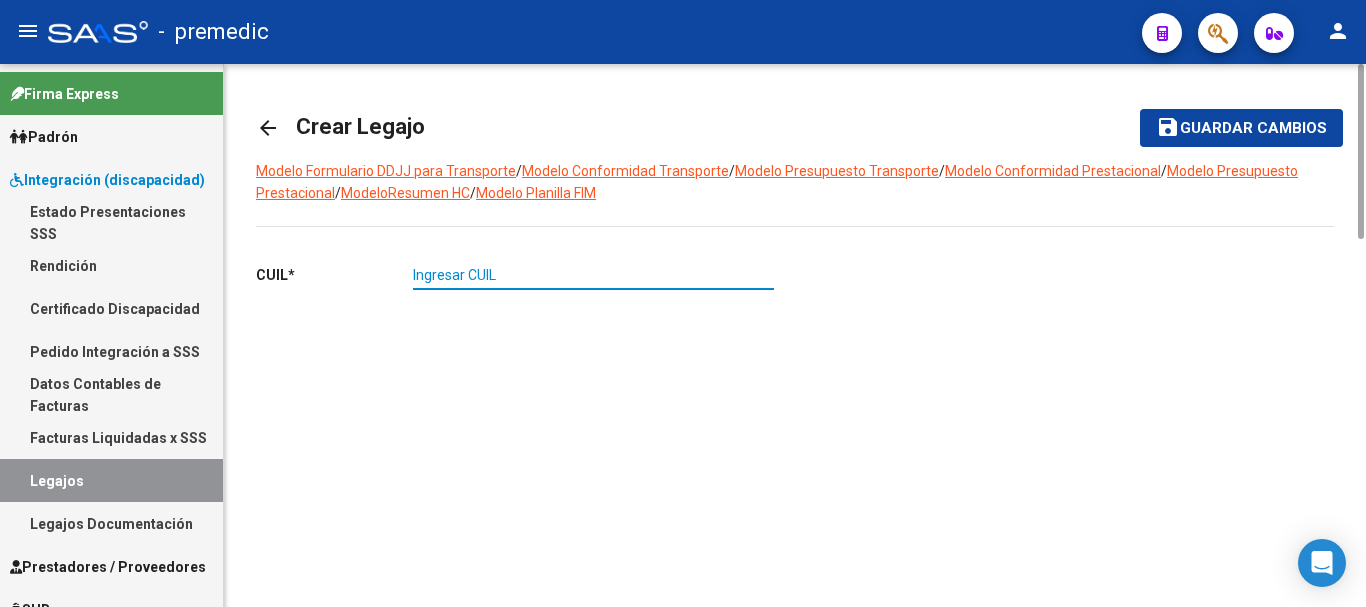 click on "Ingresar CUIL" at bounding box center (593, 275) 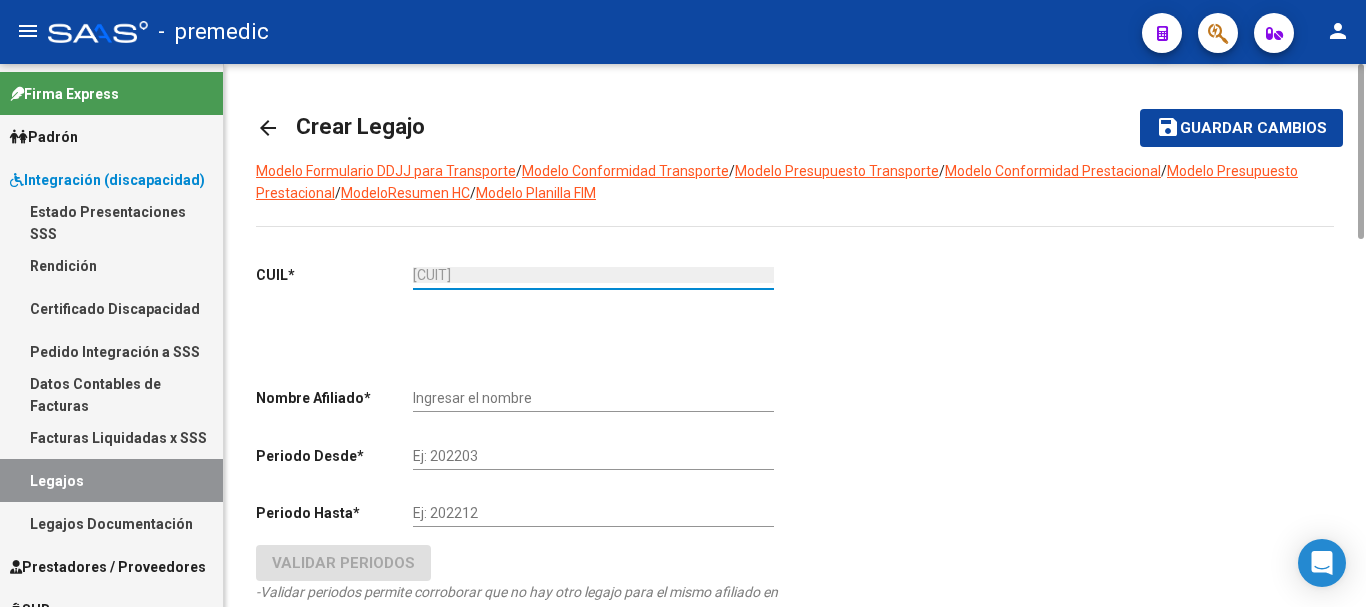 type on "[LAST] [FIRST] [MIDDLE]" 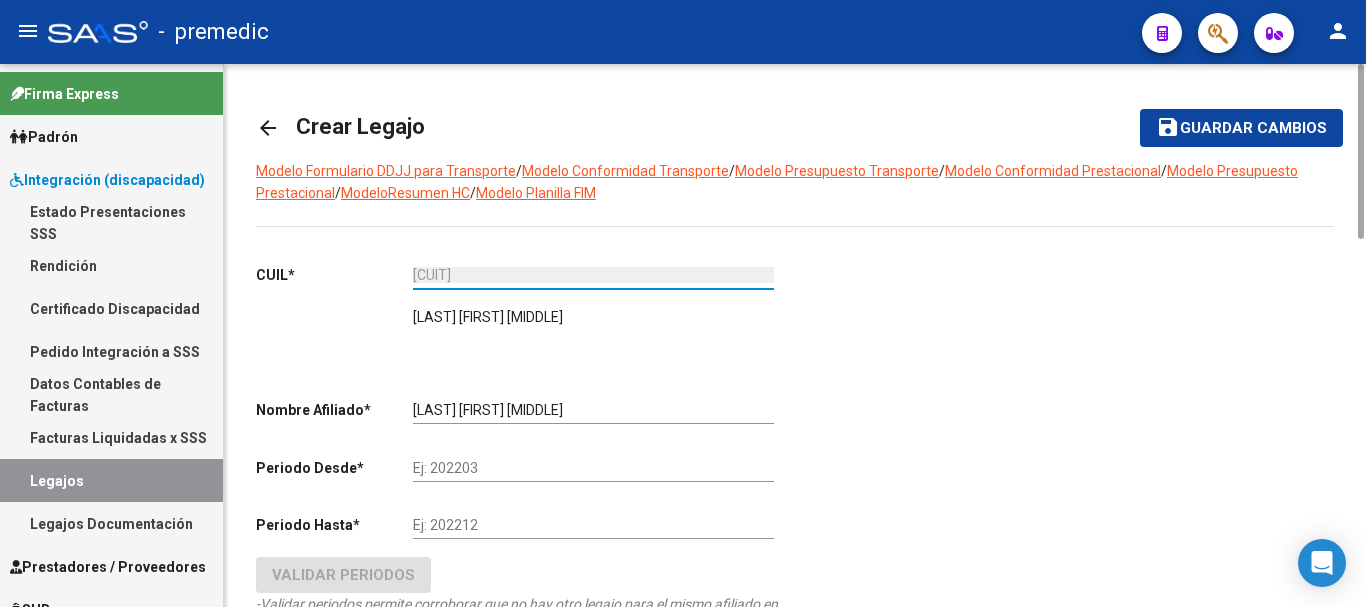 type on "[CUIT]" 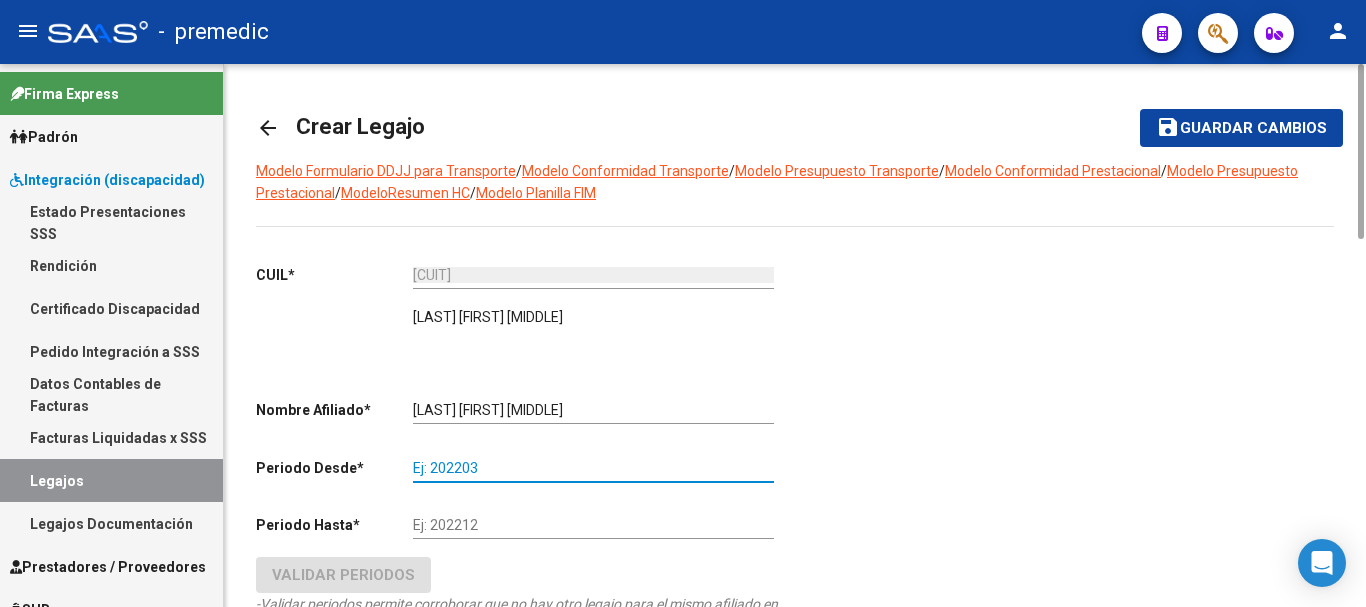 click on "Ej: 202203" at bounding box center [593, 468] 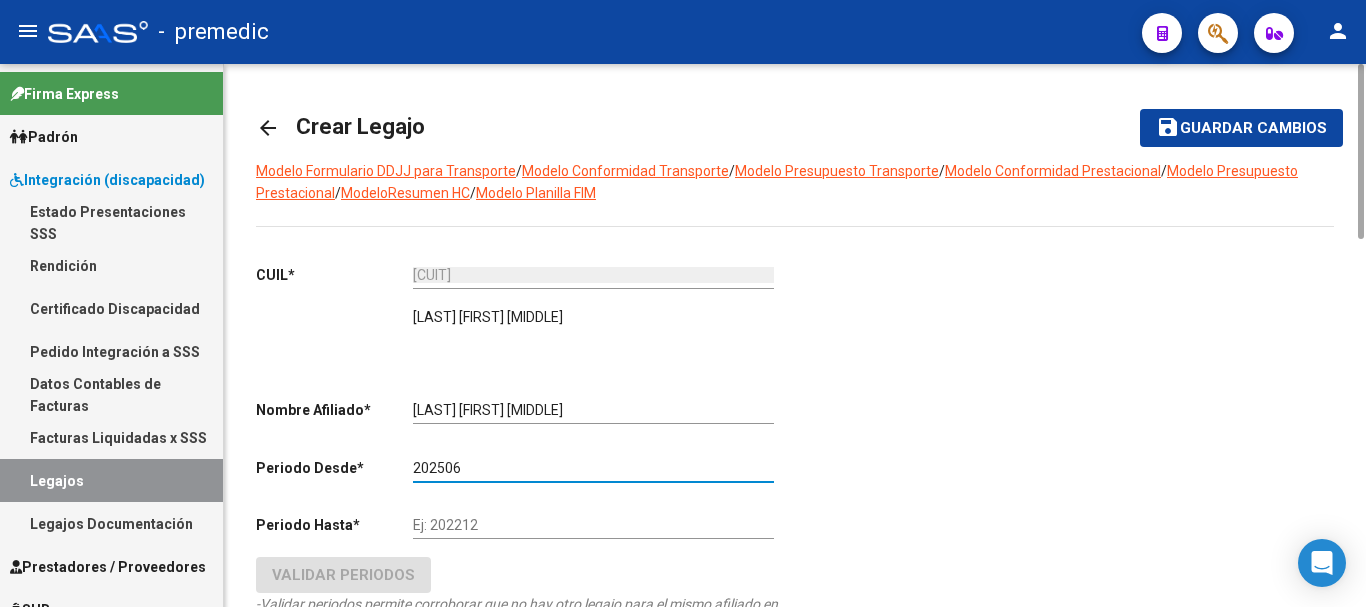 type on "202506" 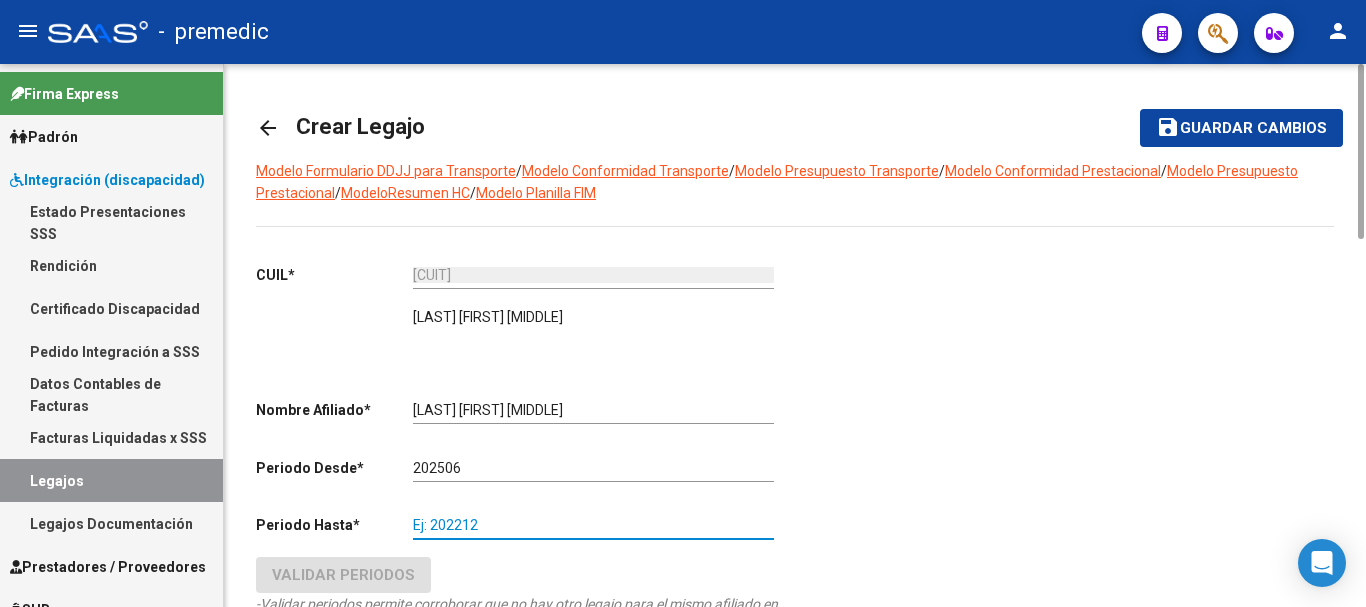 click on "Ej: 202212" at bounding box center (593, 525) 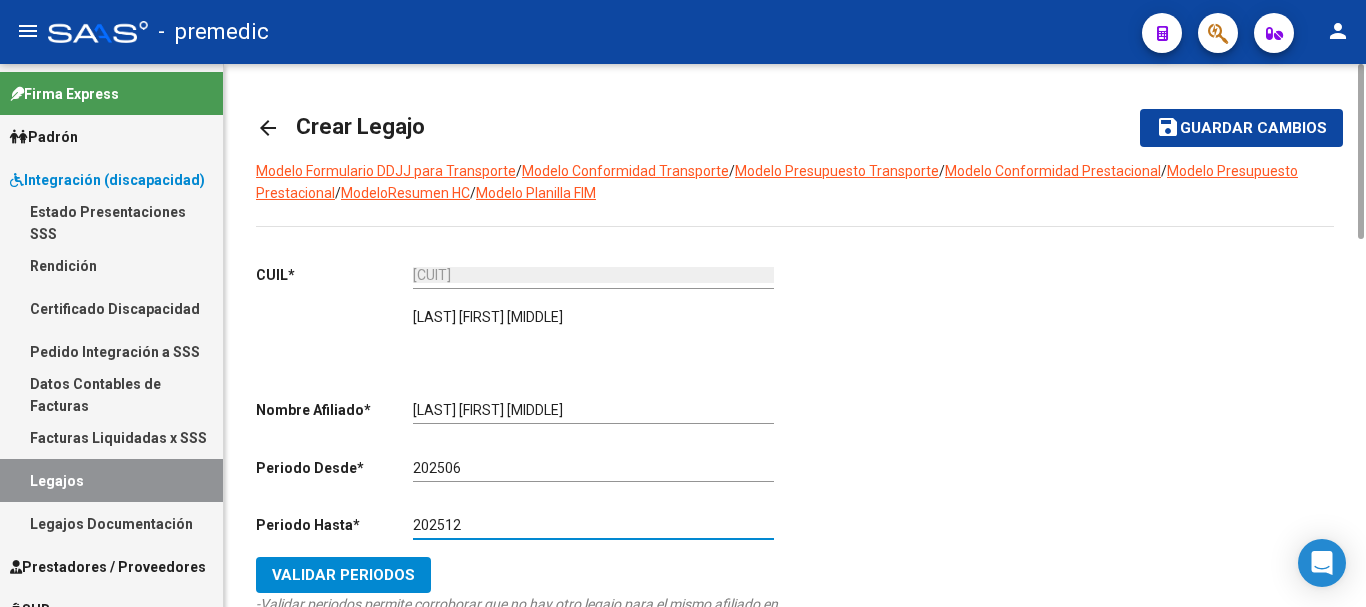 type on "202512" 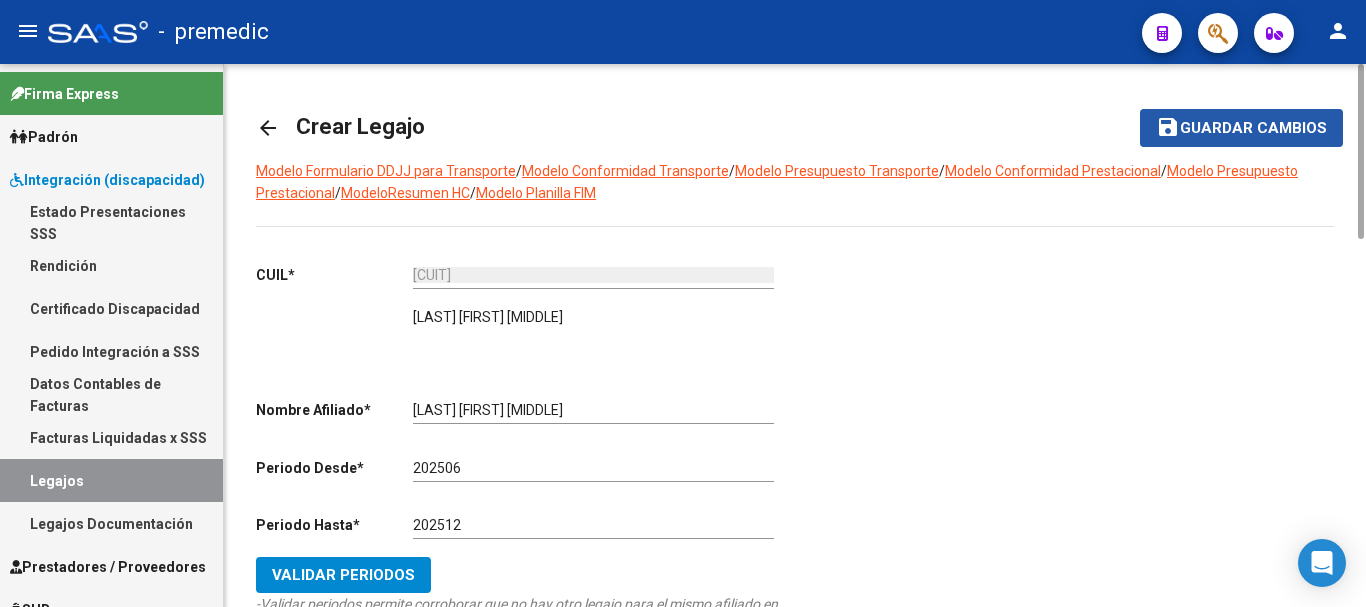 click on "Guardar cambios" 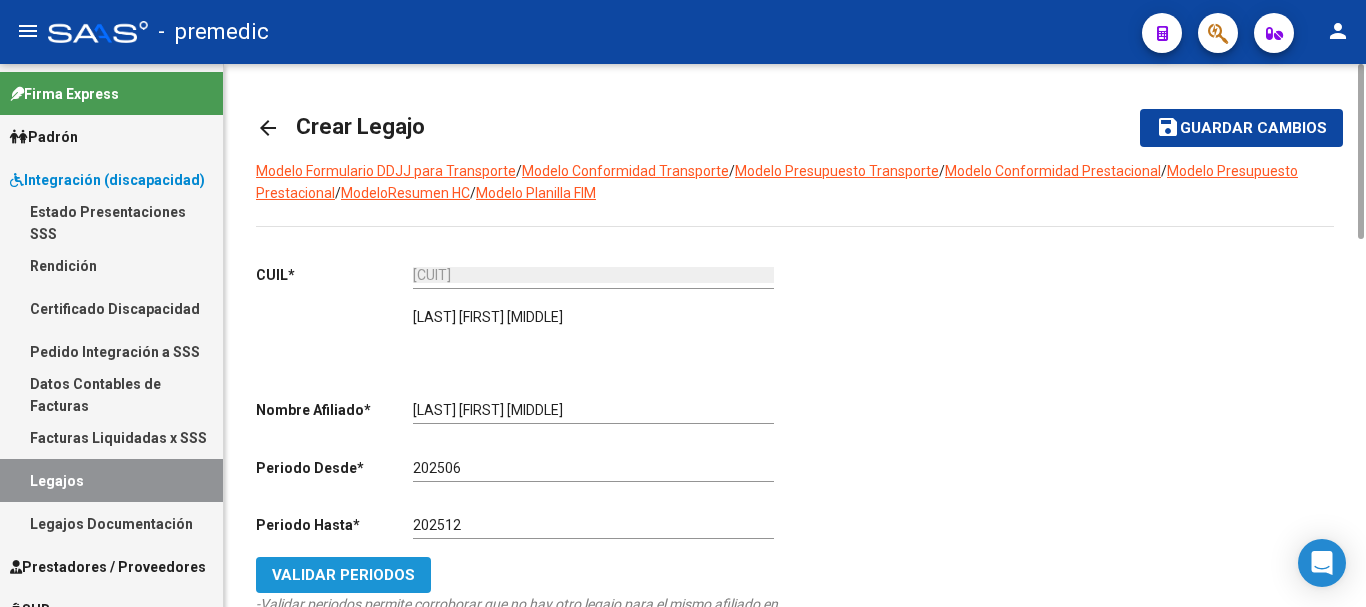 click on "Validar Periodos" 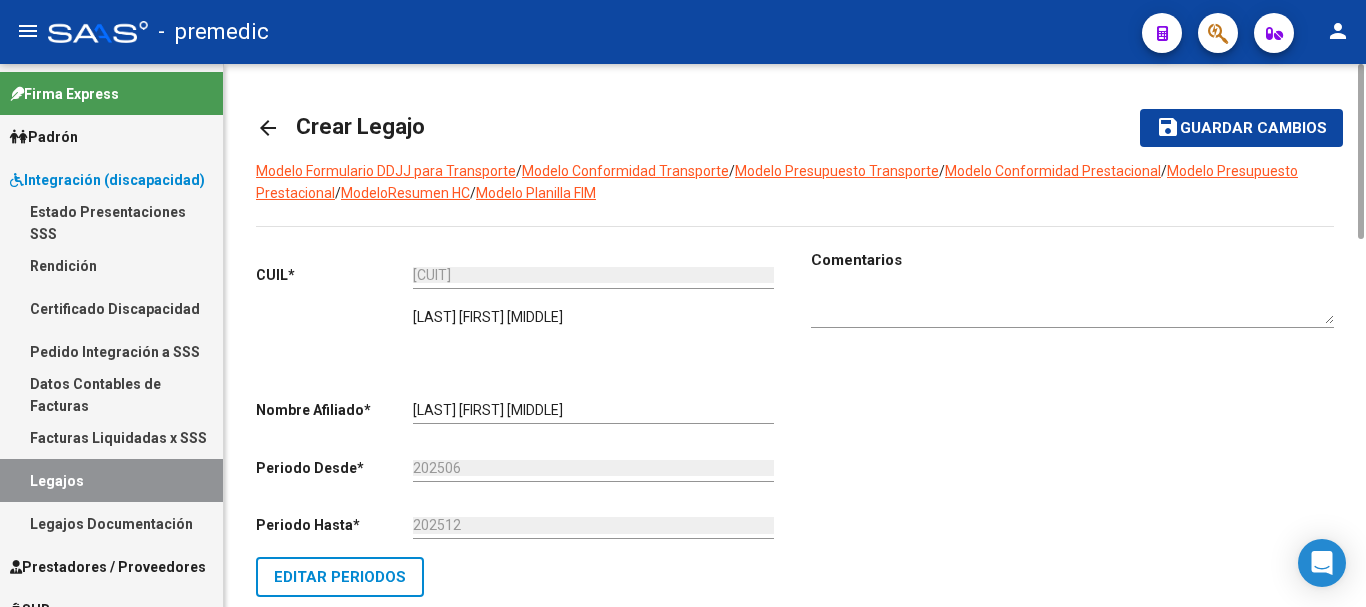 click on "Guardar cambios" 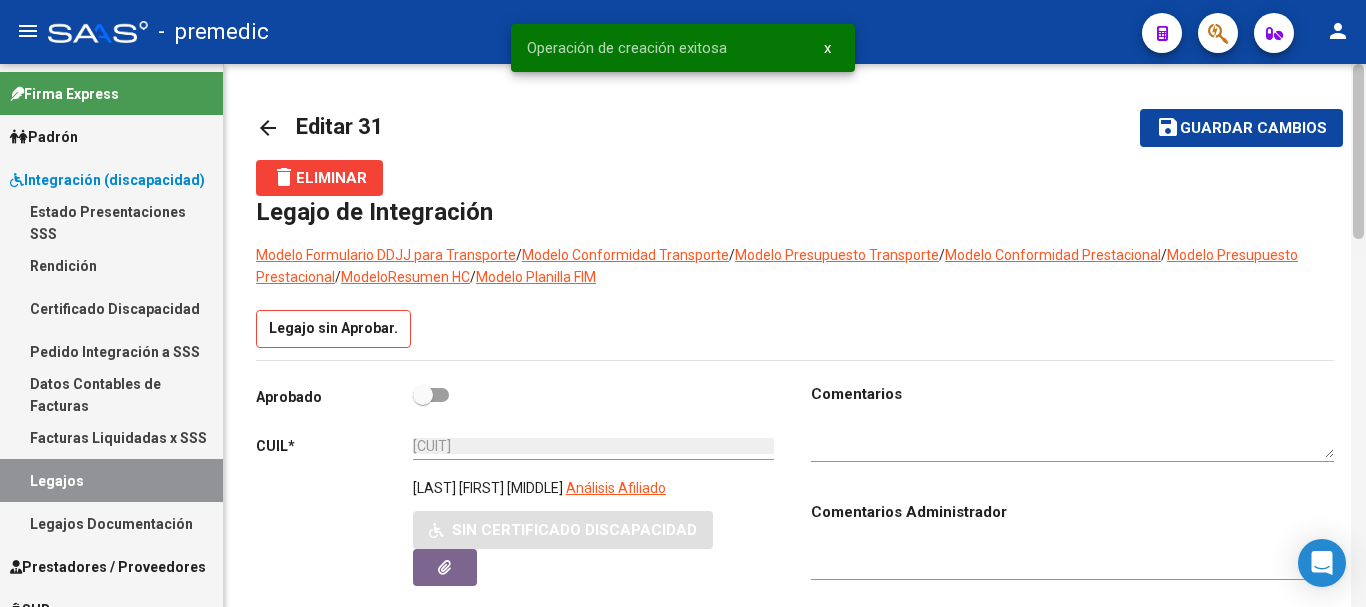 scroll, scrollTop: 543, scrollLeft: 0, axis: vertical 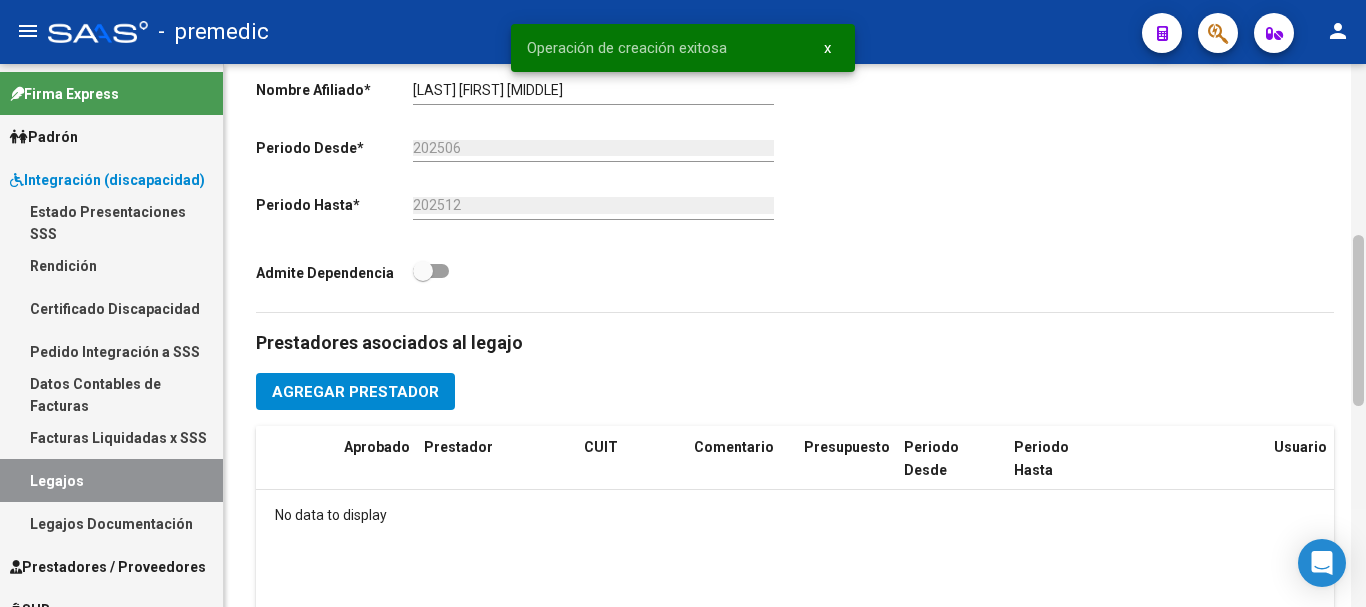 click 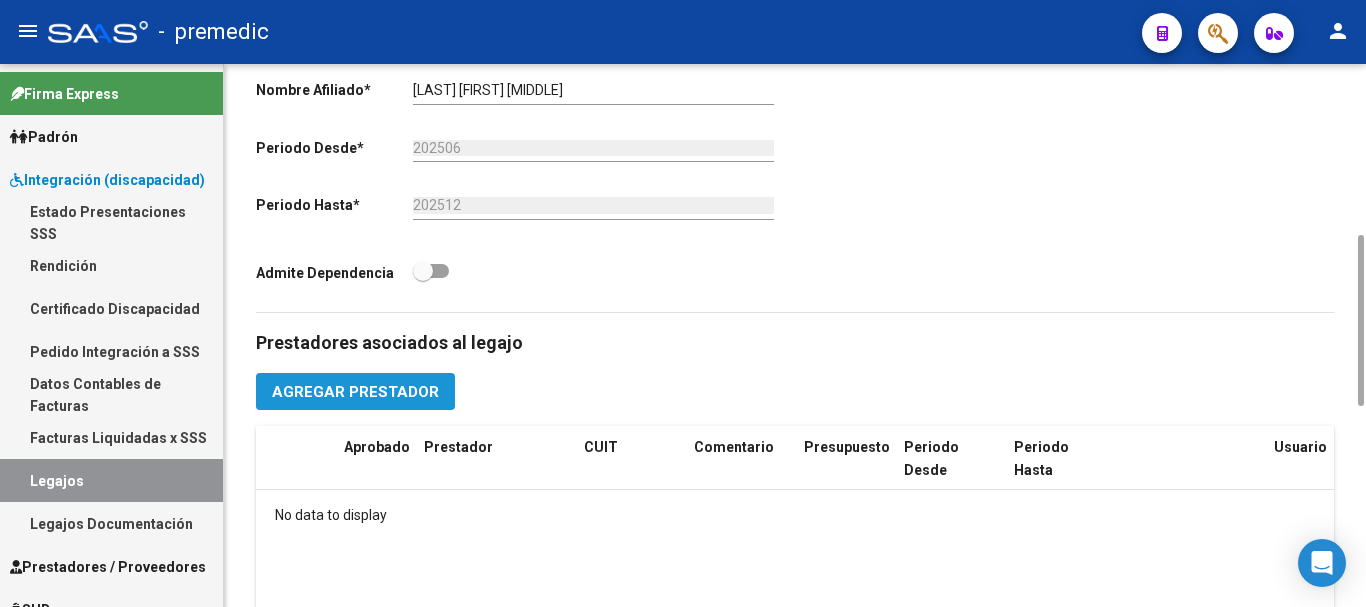 click on "Agregar Prestador" 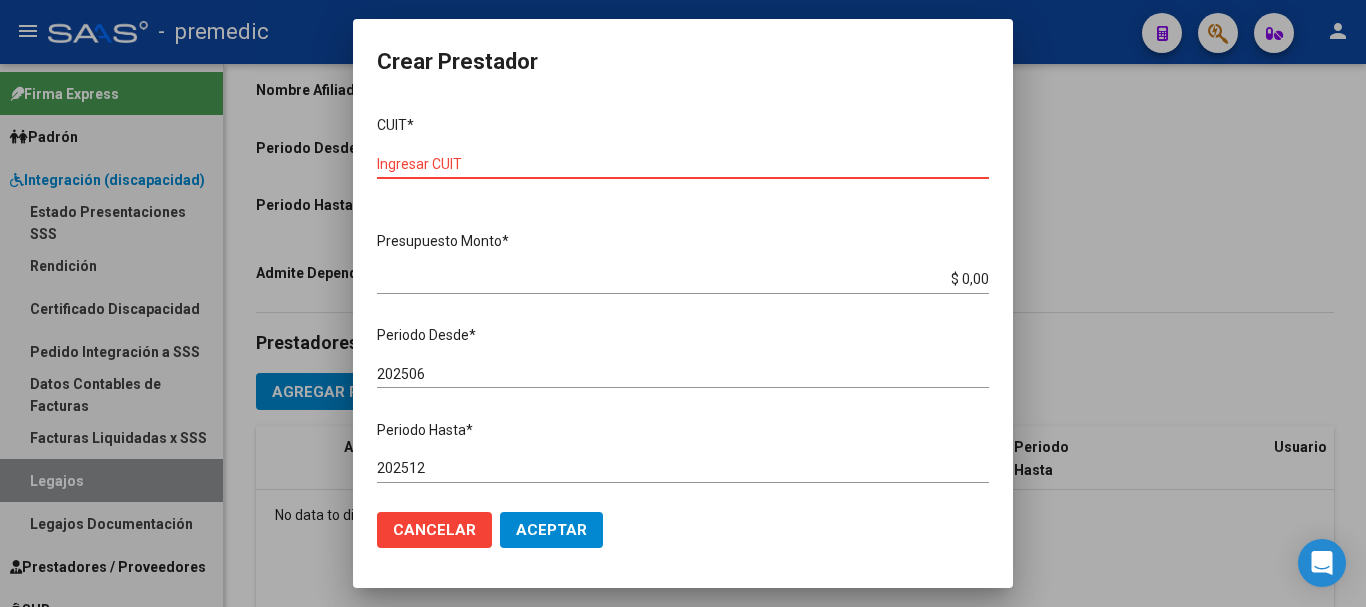 paste on "[SSN]" 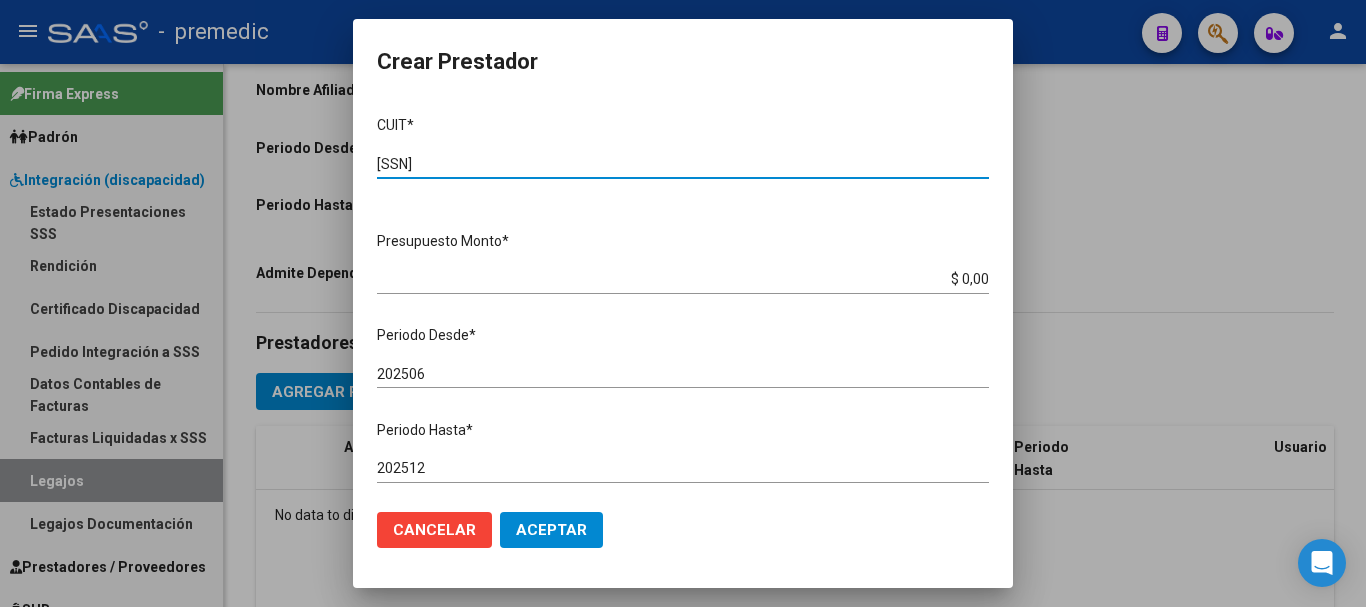 type on "[SSN]" 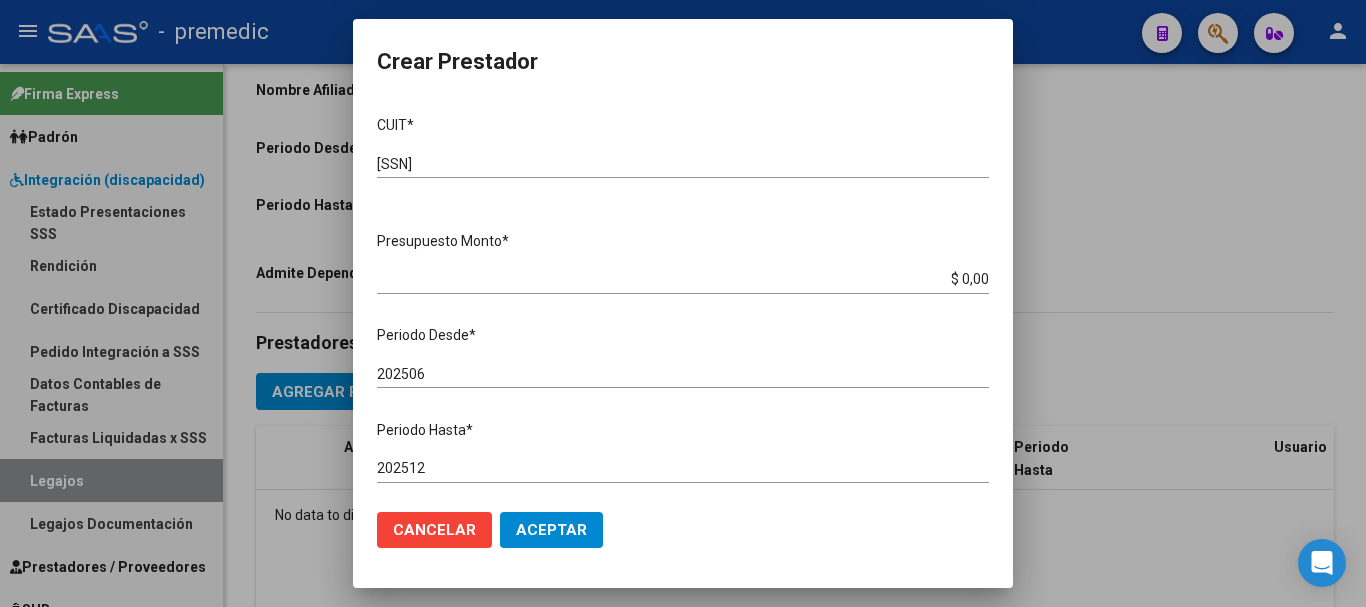 click on "$ 0,00 Ingresar el monto" at bounding box center [683, 280] 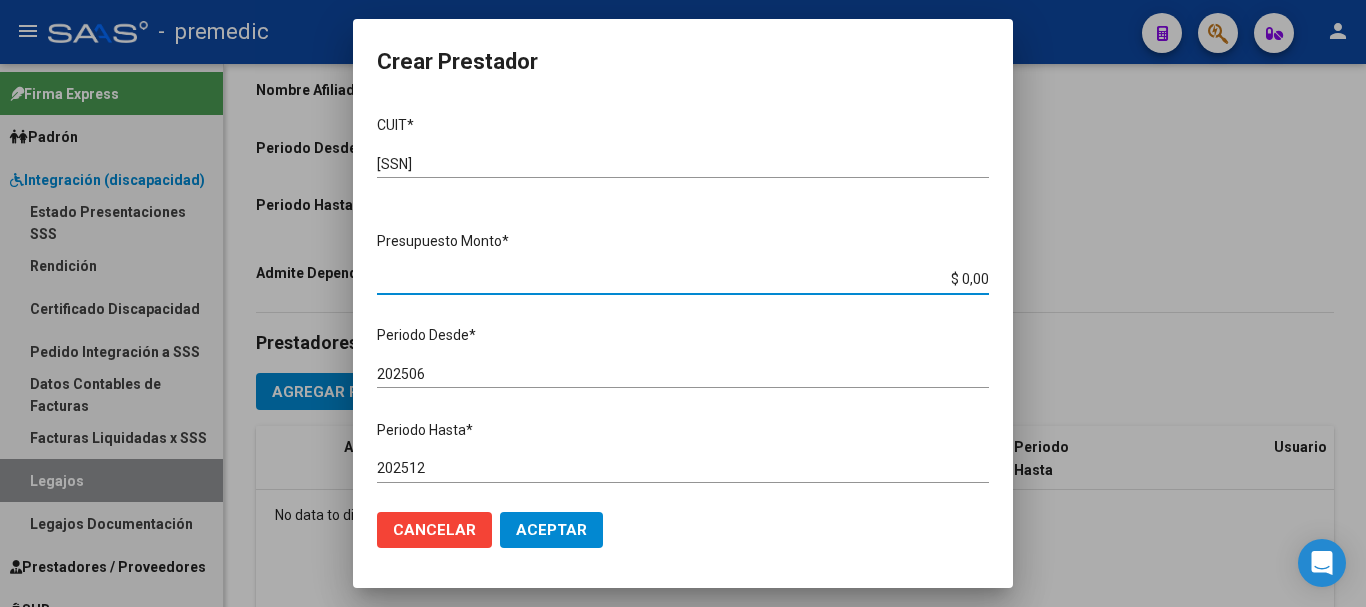 paste on "98964.88" 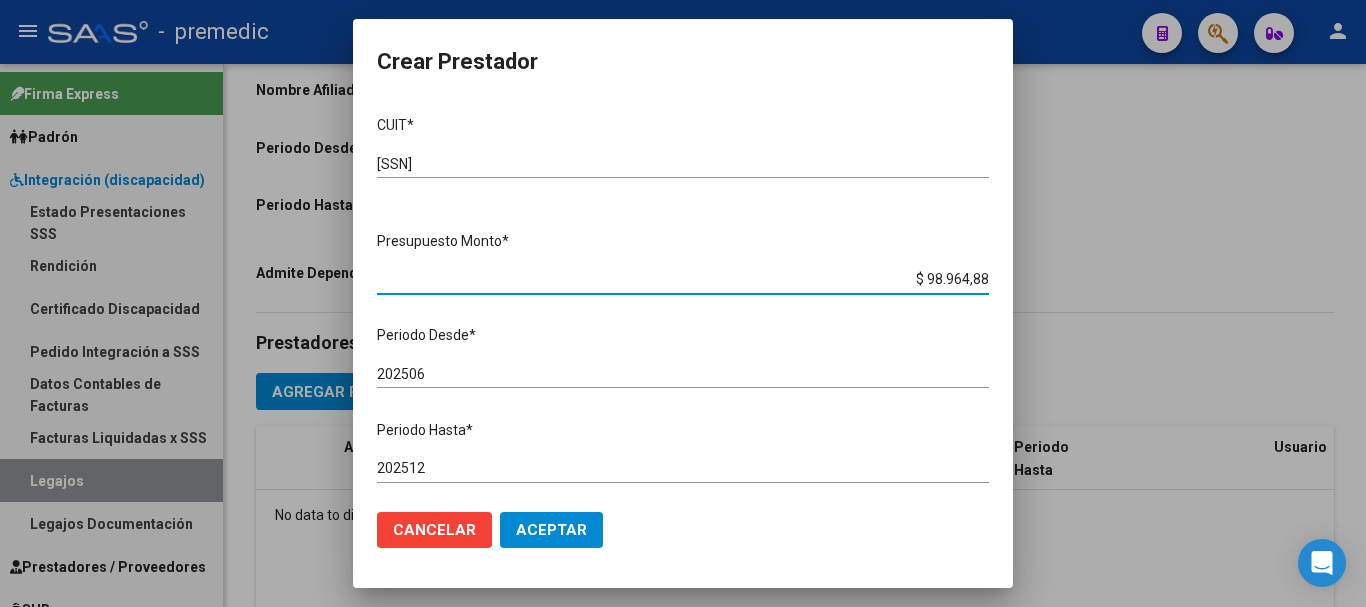 type on "$ 98.964,88" 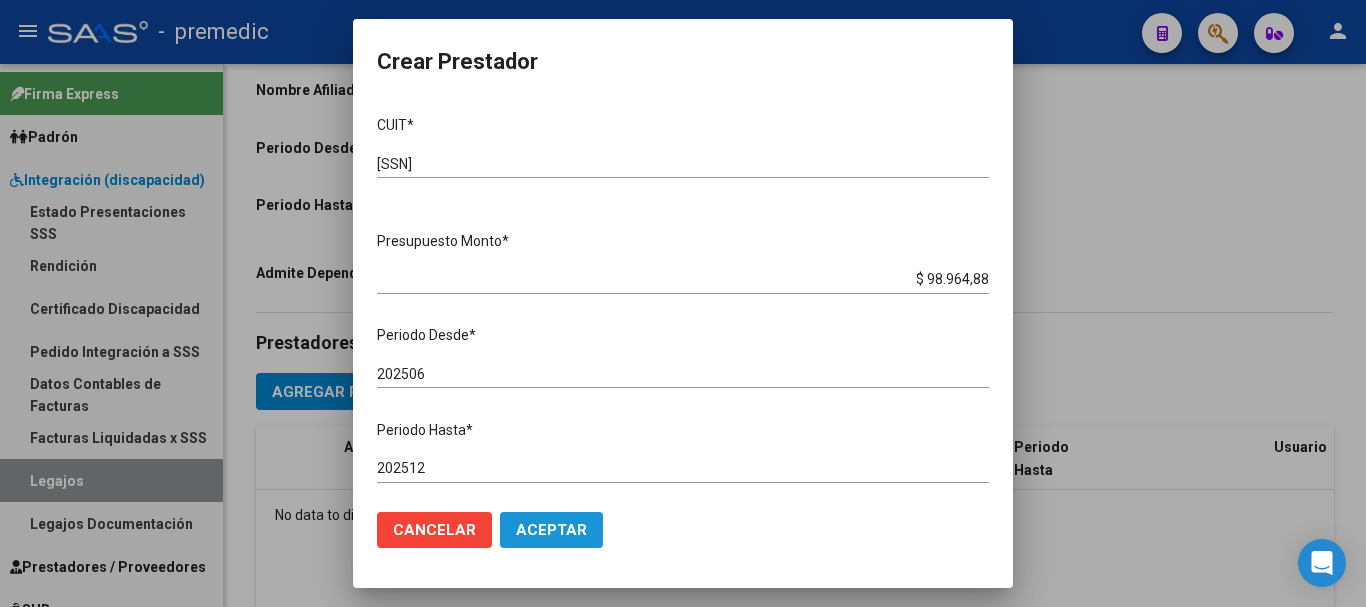 click on "Aceptar" 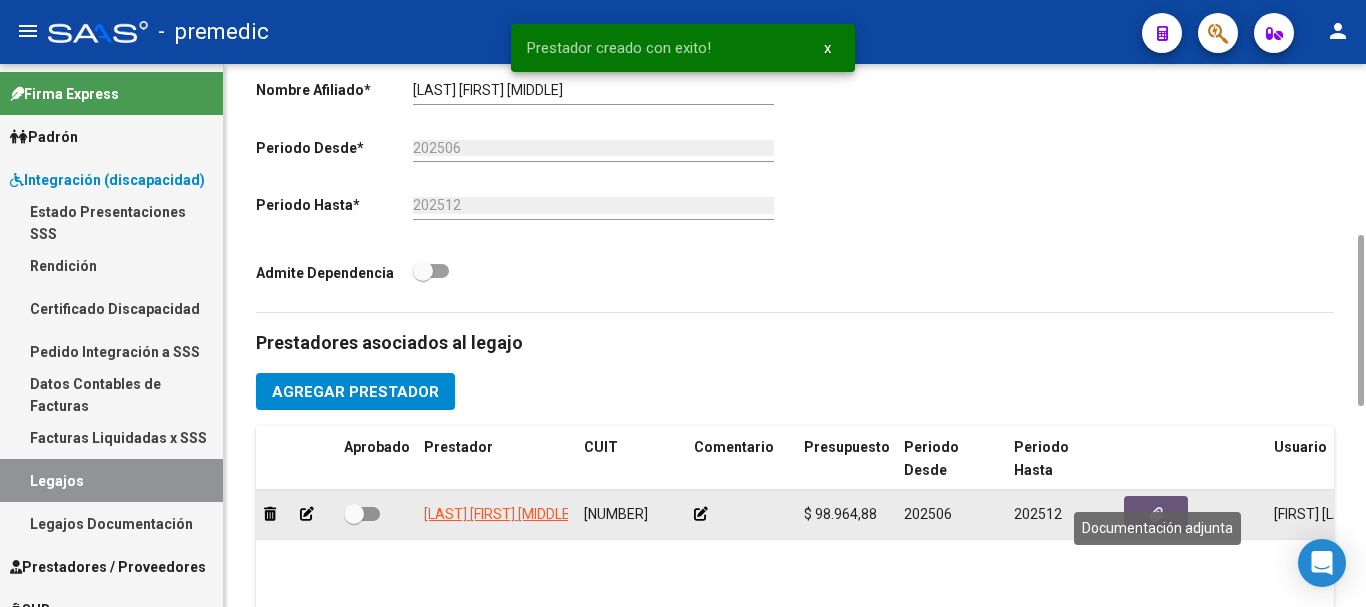 click 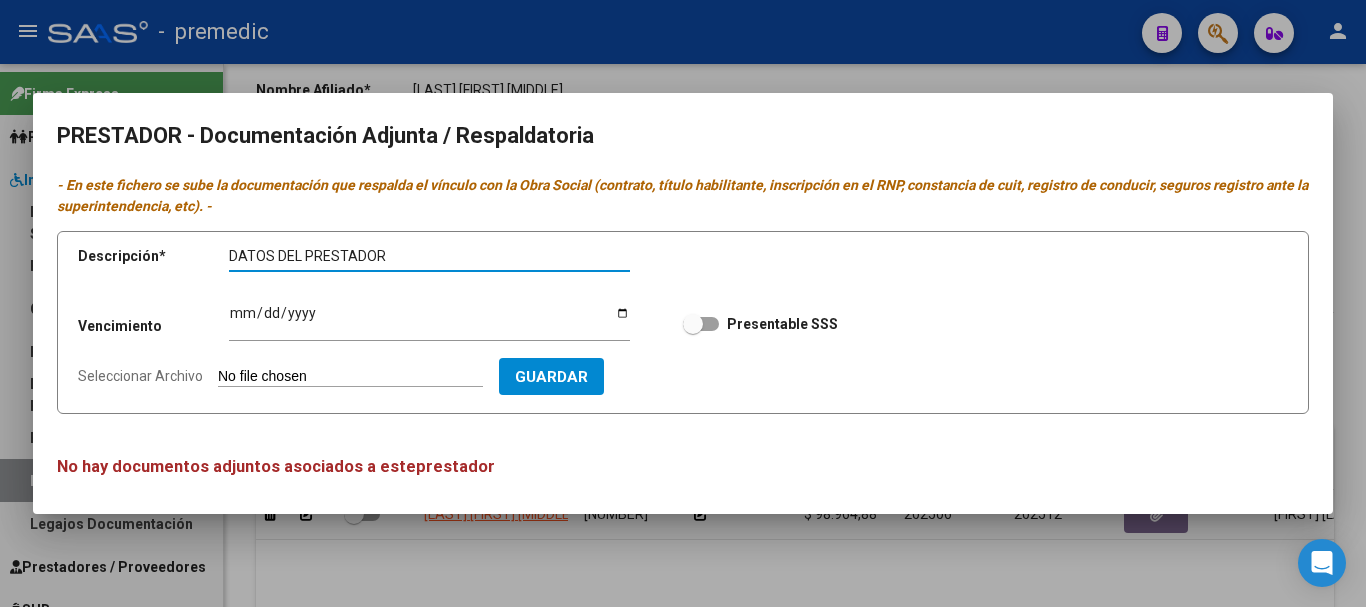 type on "DATOS DEL PRESTADOR" 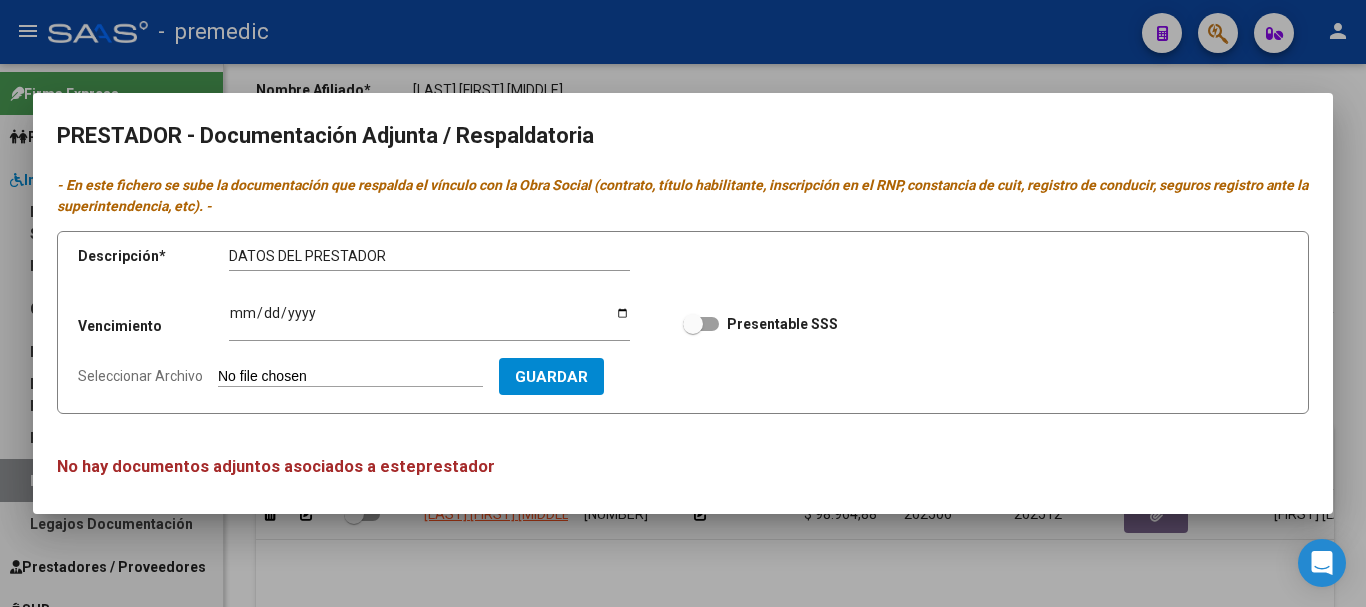 click on "Seleccionar Archivo" at bounding box center (350, 377) 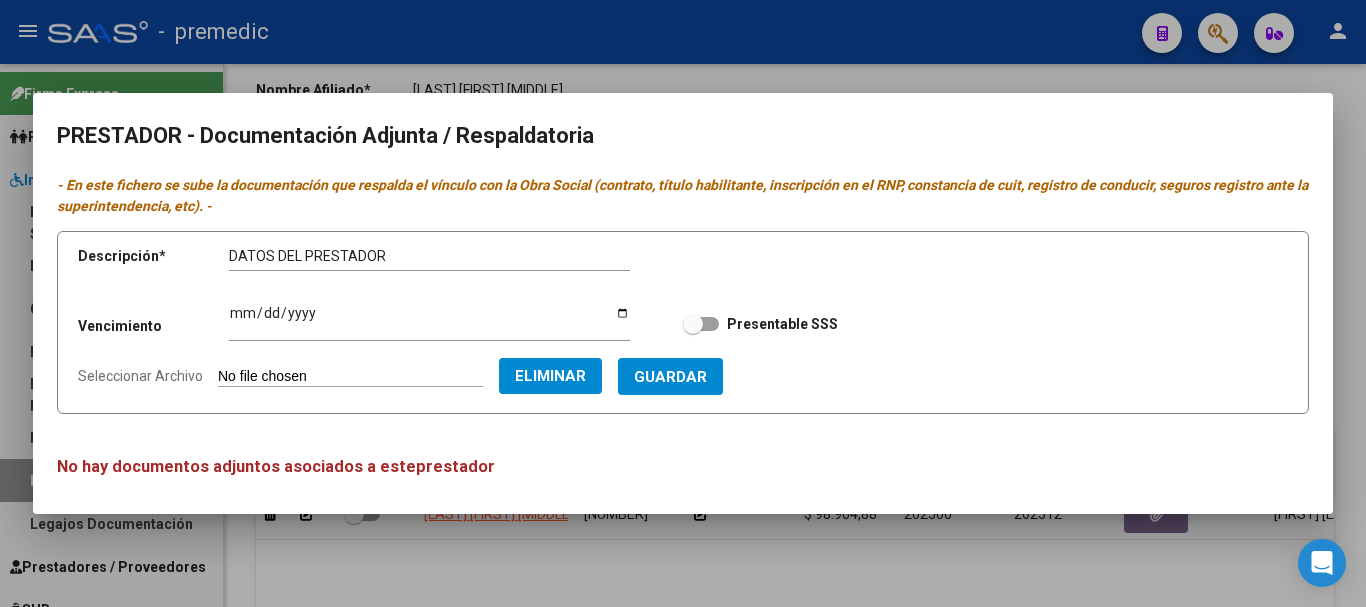 click on "Ingresar vencimiento" at bounding box center (429, 321) 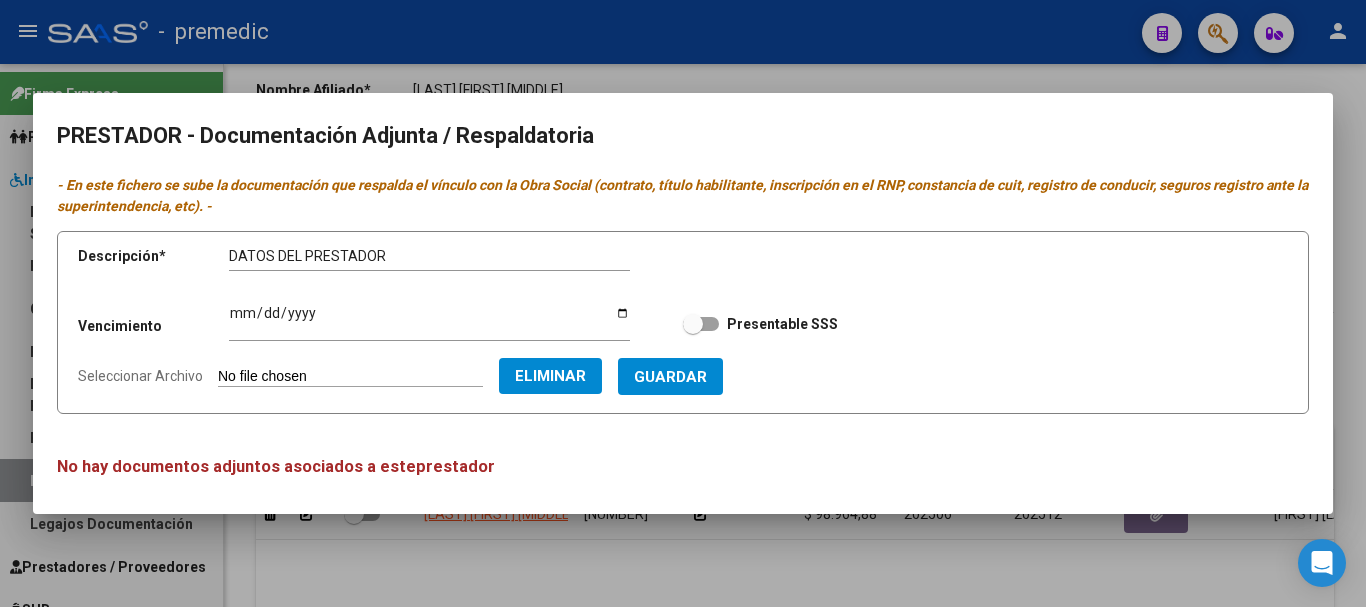 click on "Ingresar vencimiento" at bounding box center (429, 321) 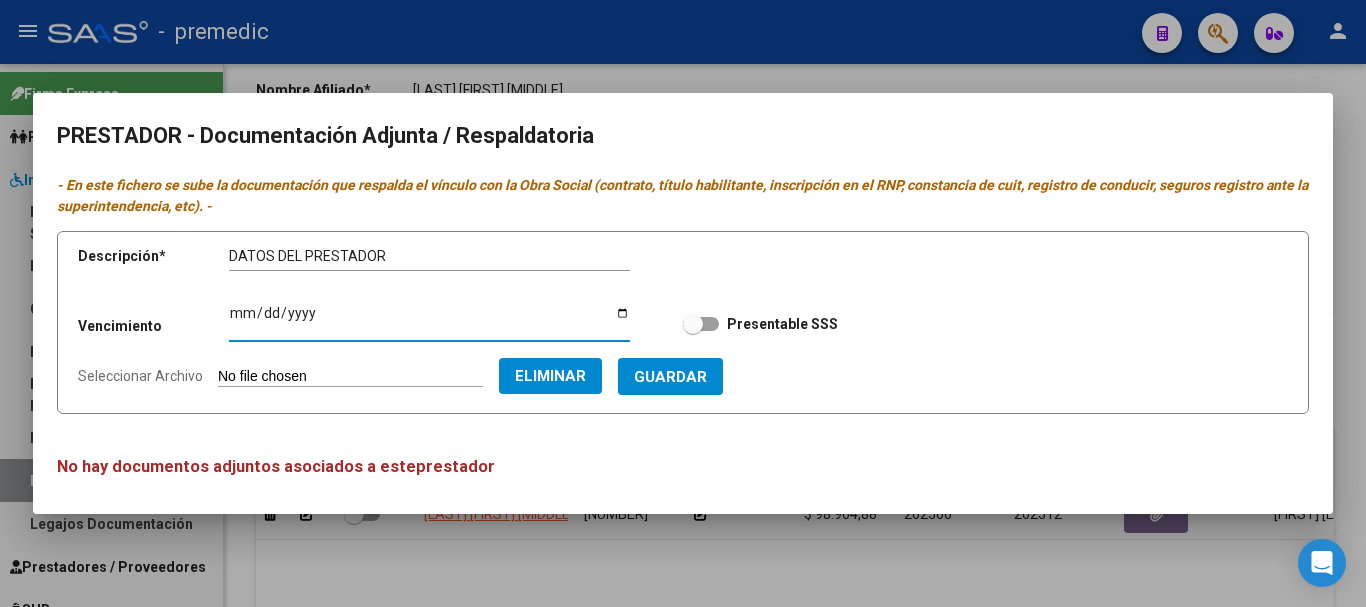 type on "[DATE]" 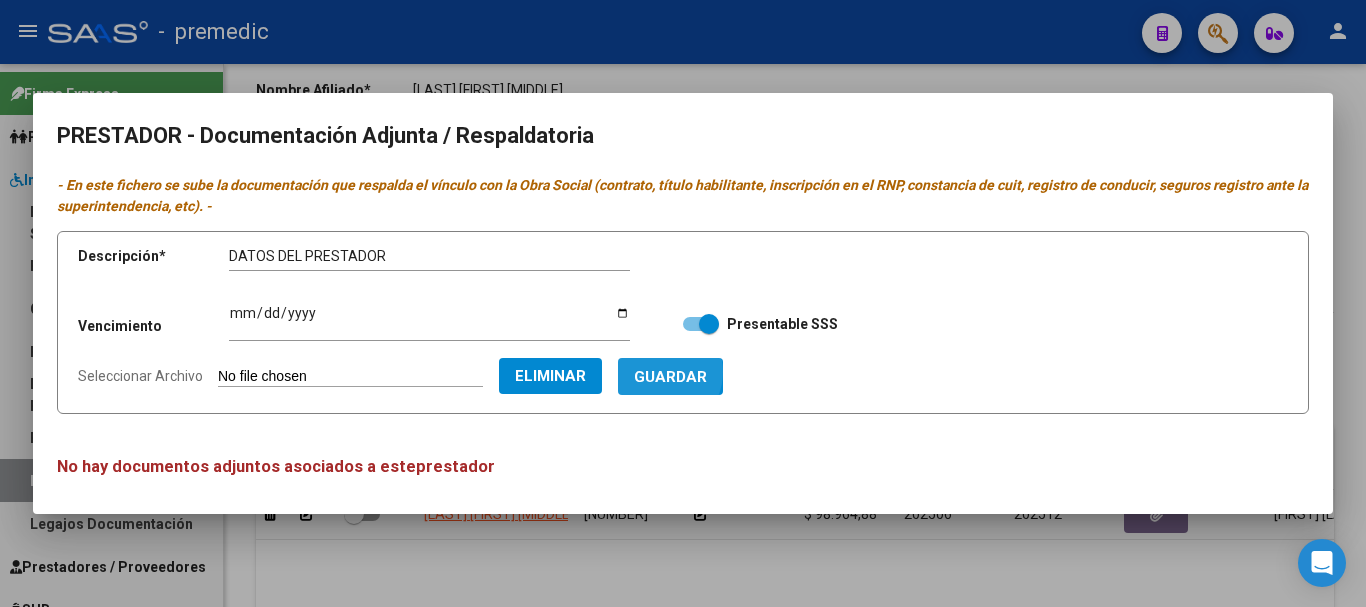 click on "Guardar" at bounding box center [670, 377] 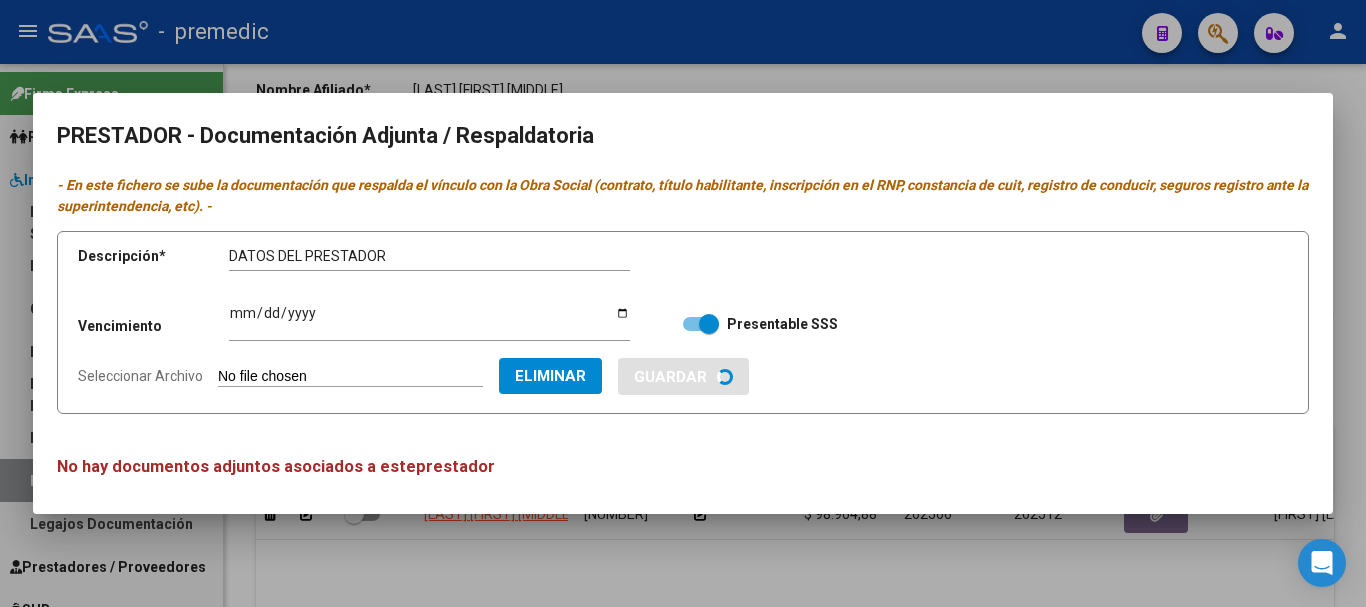 type 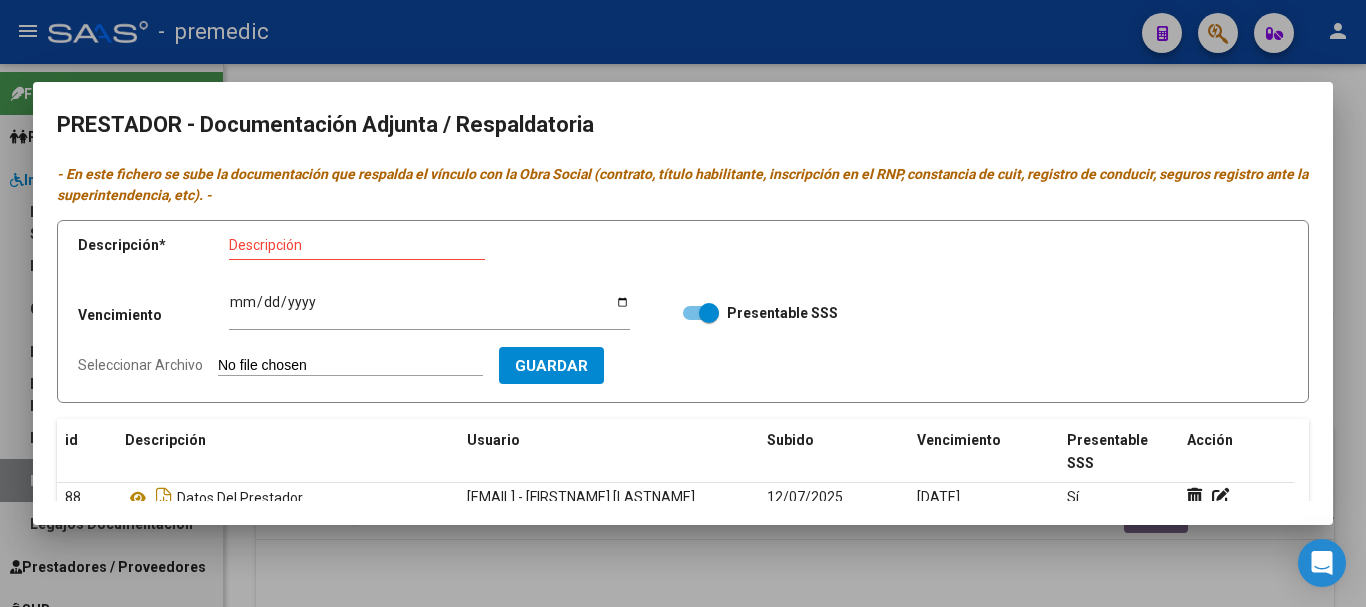 click at bounding box center [683, 303] 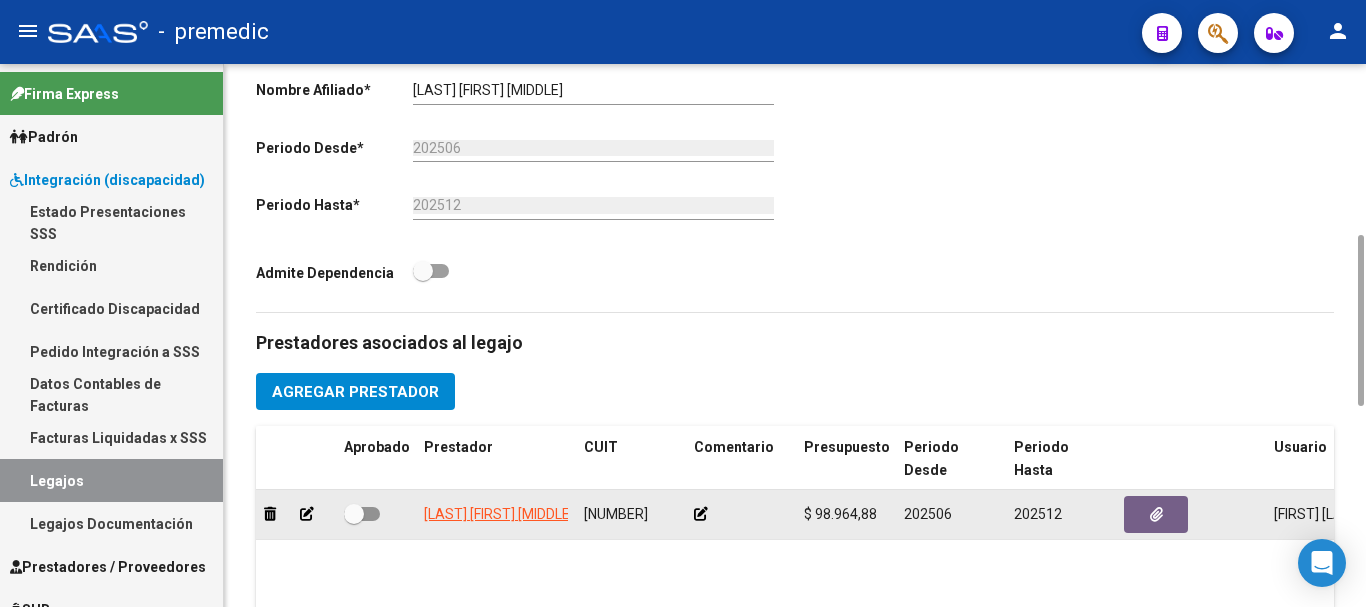 click 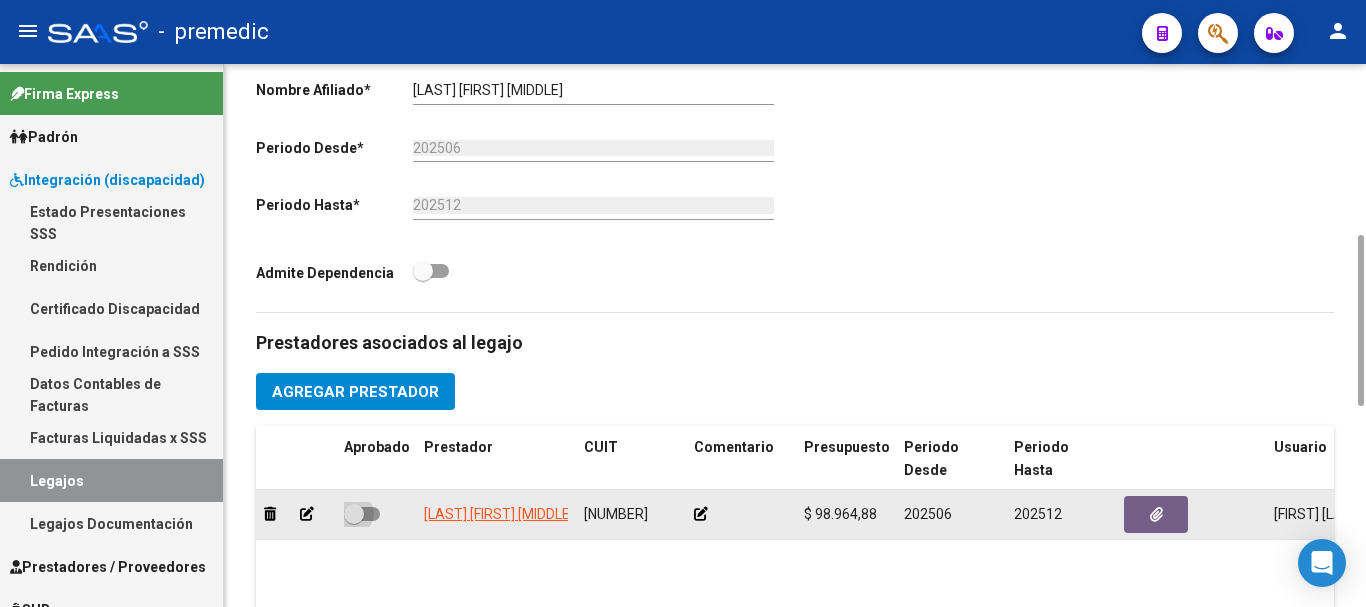 click at bounding box center (362, 514) 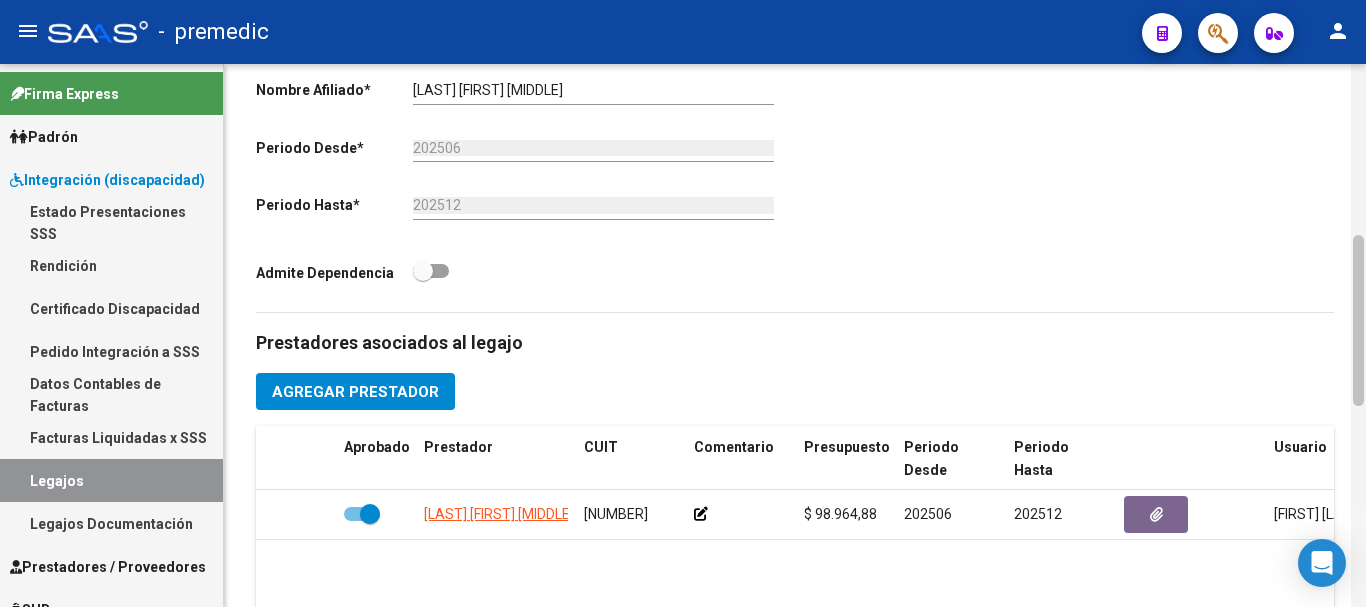 scroll, scrollTop: 1086, scrollLeft: 0, axis: vertical 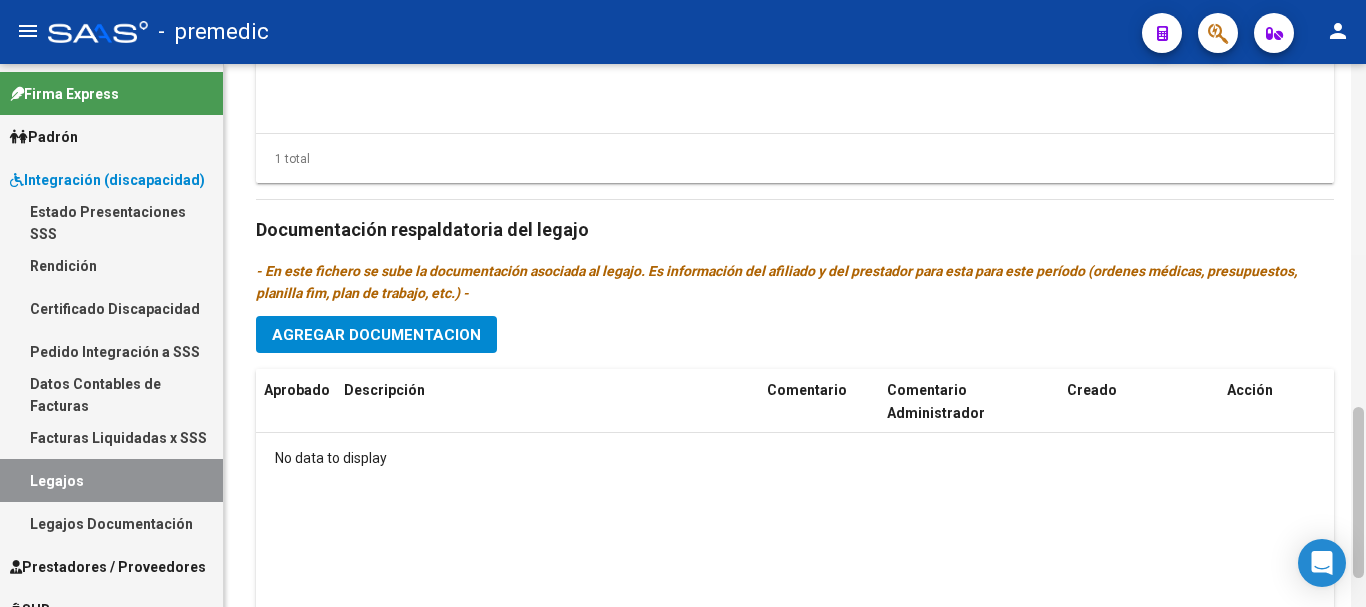 click 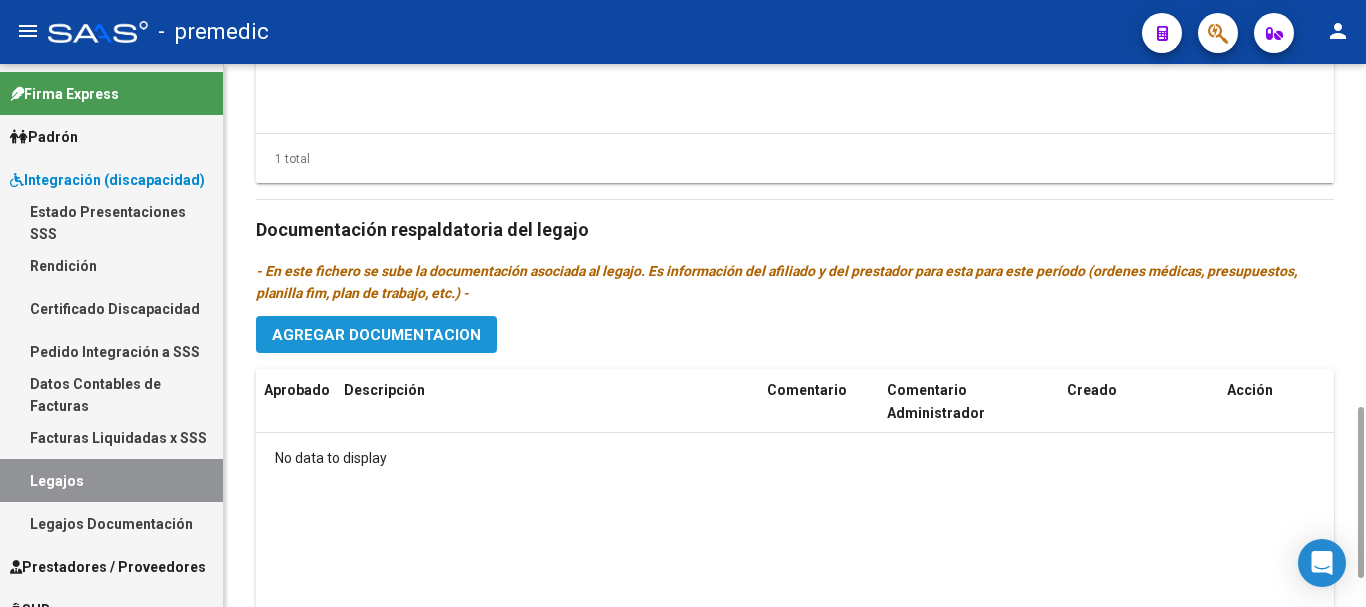 click on "Agregar Documentacion" 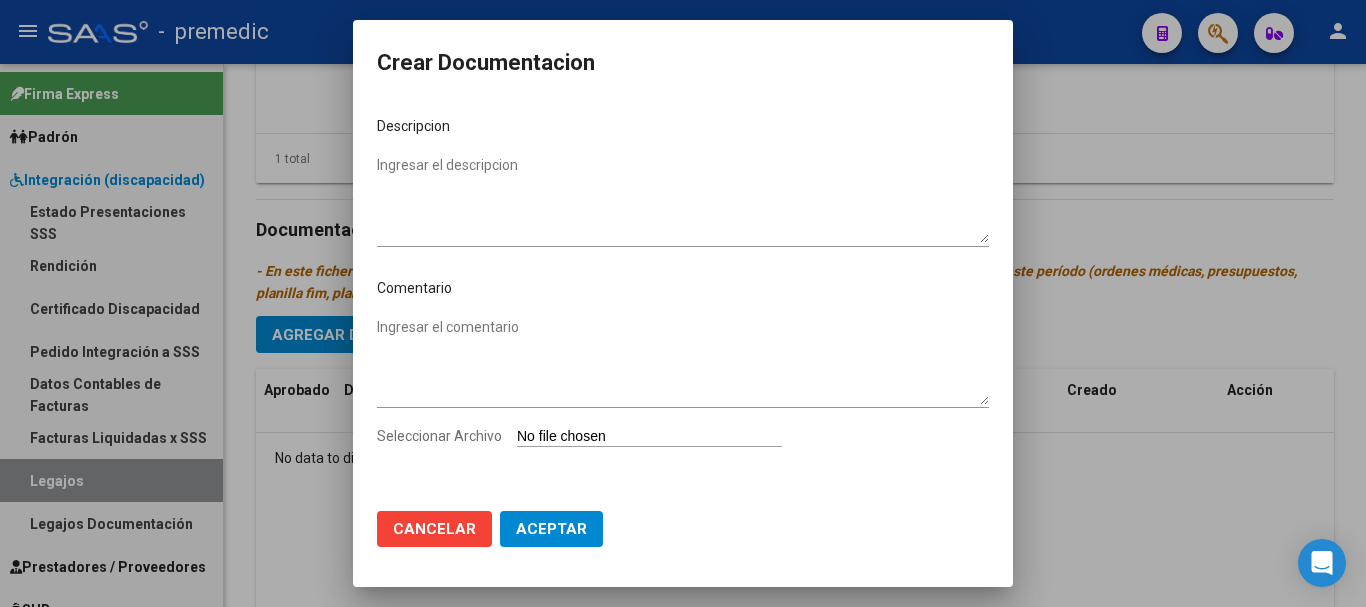 click at bounding box center (683, 303) 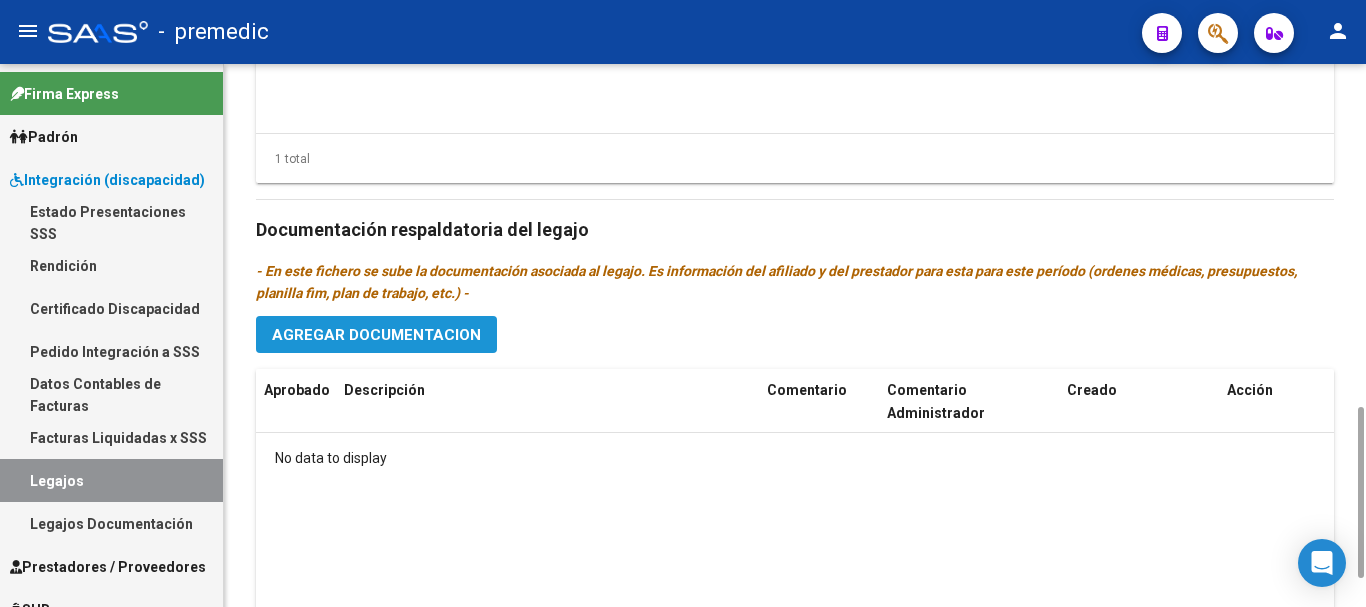 click on "Agregar Documentacion" 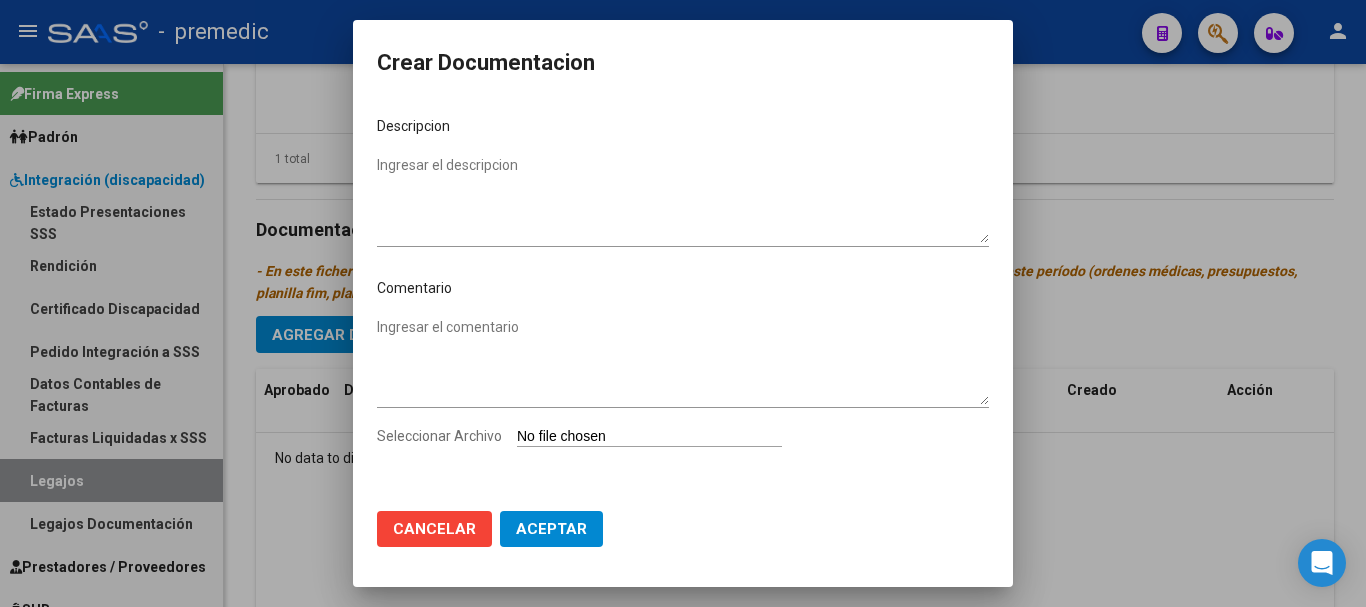 click on "Seleccionar Archivo" at bounding box center (649, 437) 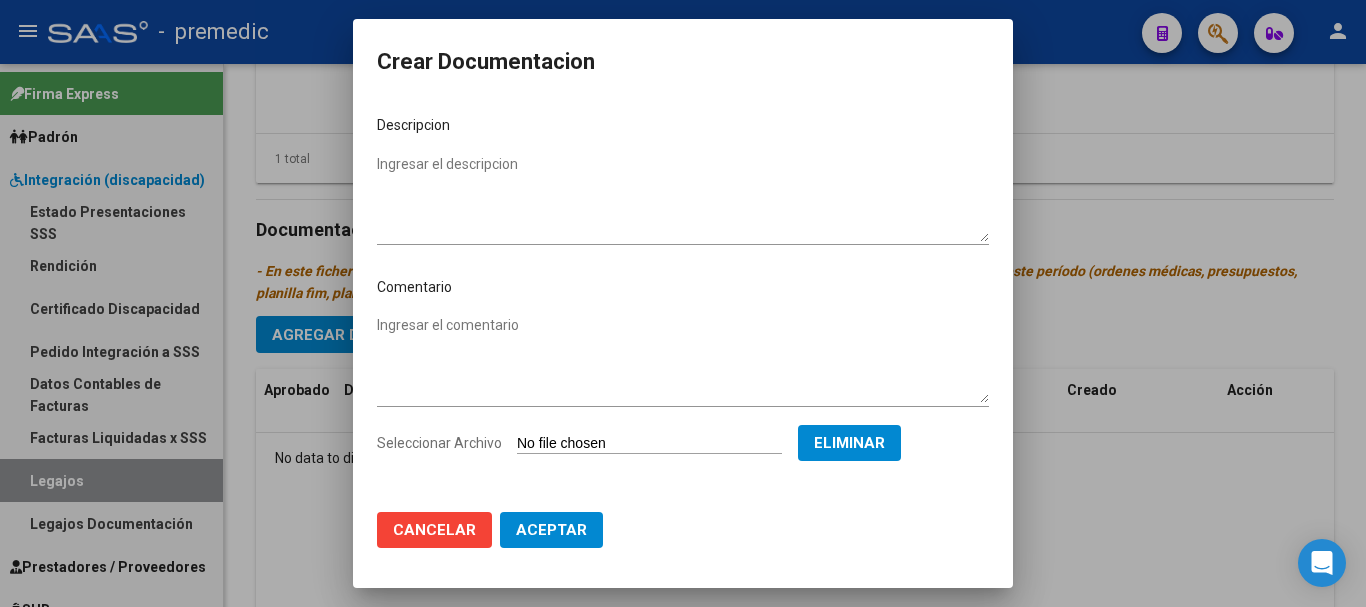 click on "Ingresar el descripcion" at bounding box center [683, 198] 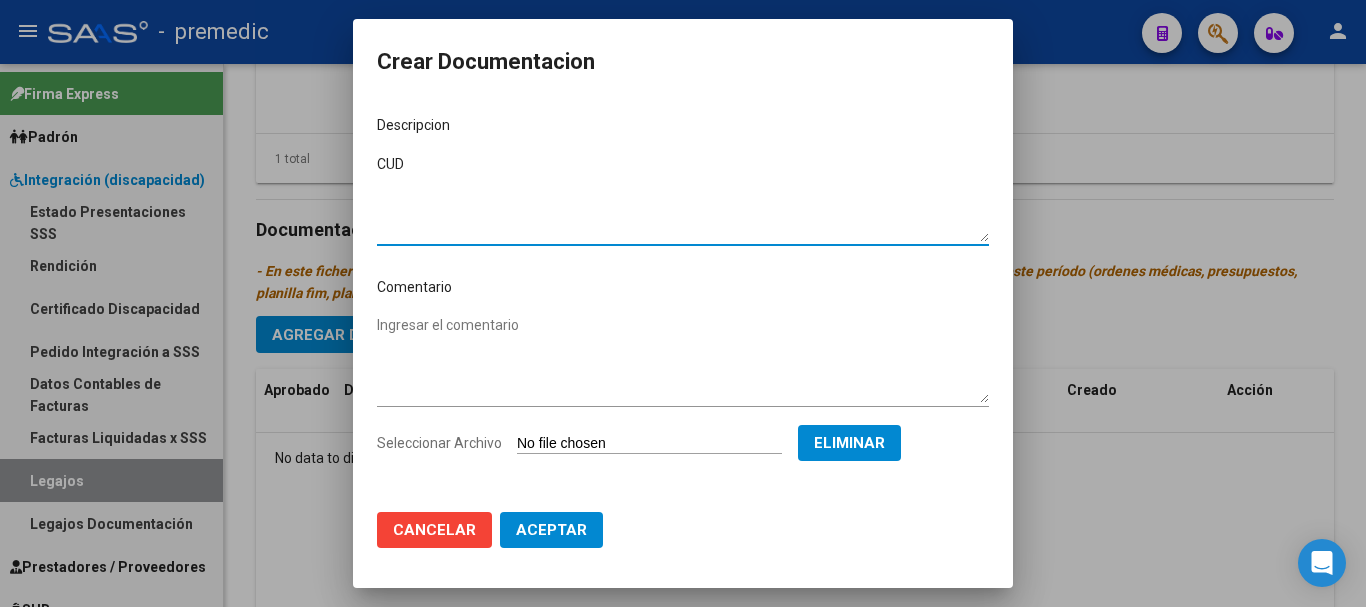 type on "CUD" 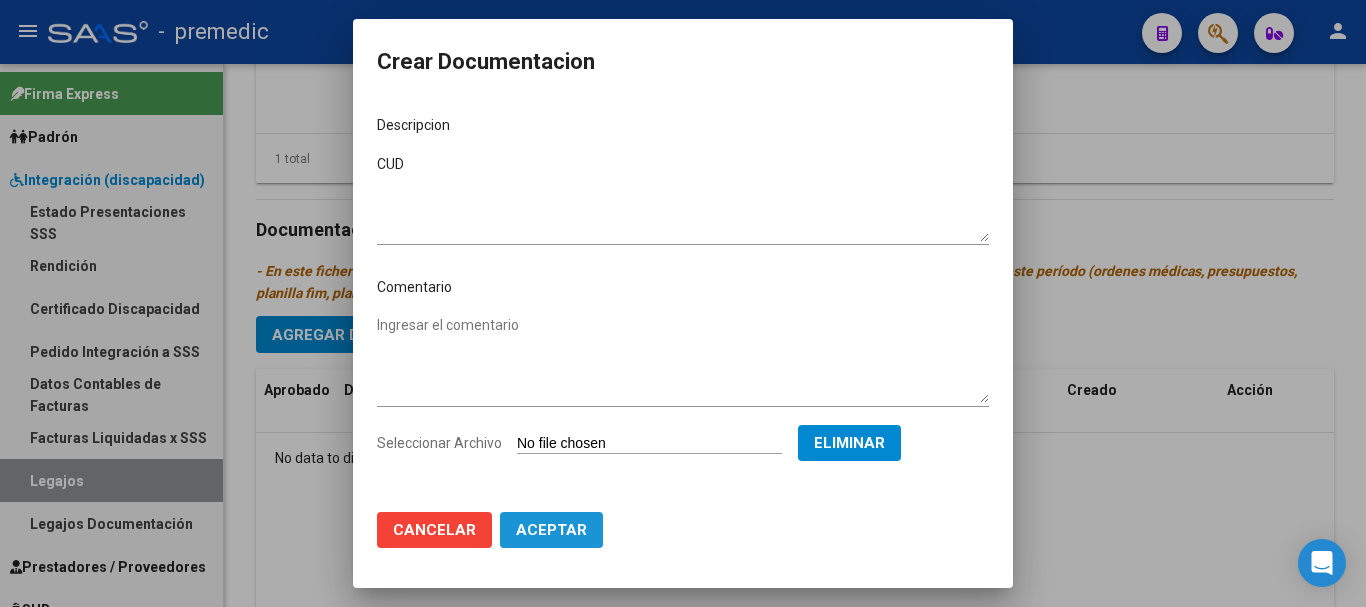 click on "Aceptar" 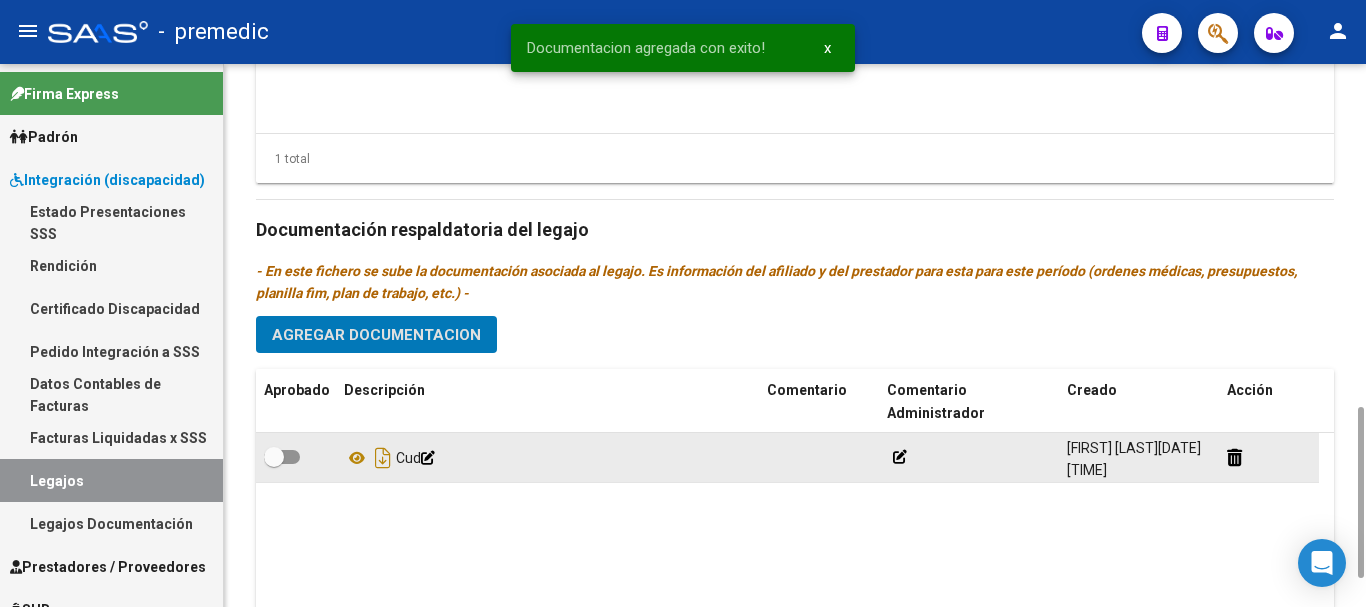 click at bounding box center [282, 457] 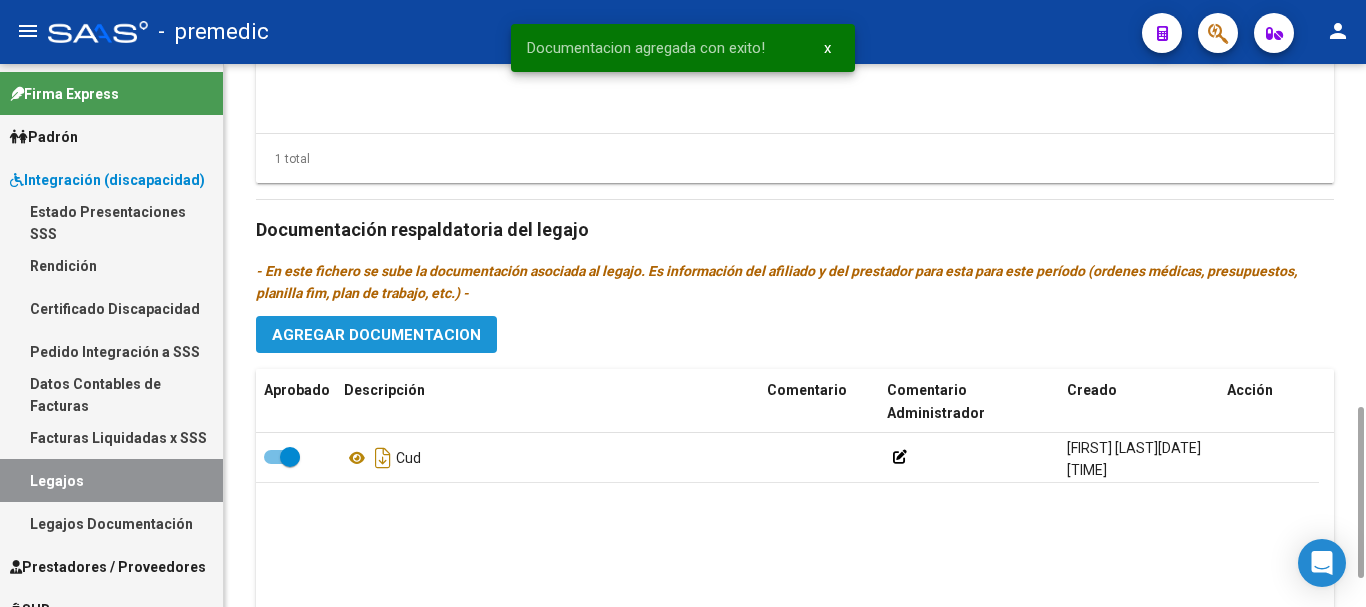 click on "Agregar Documentacion" 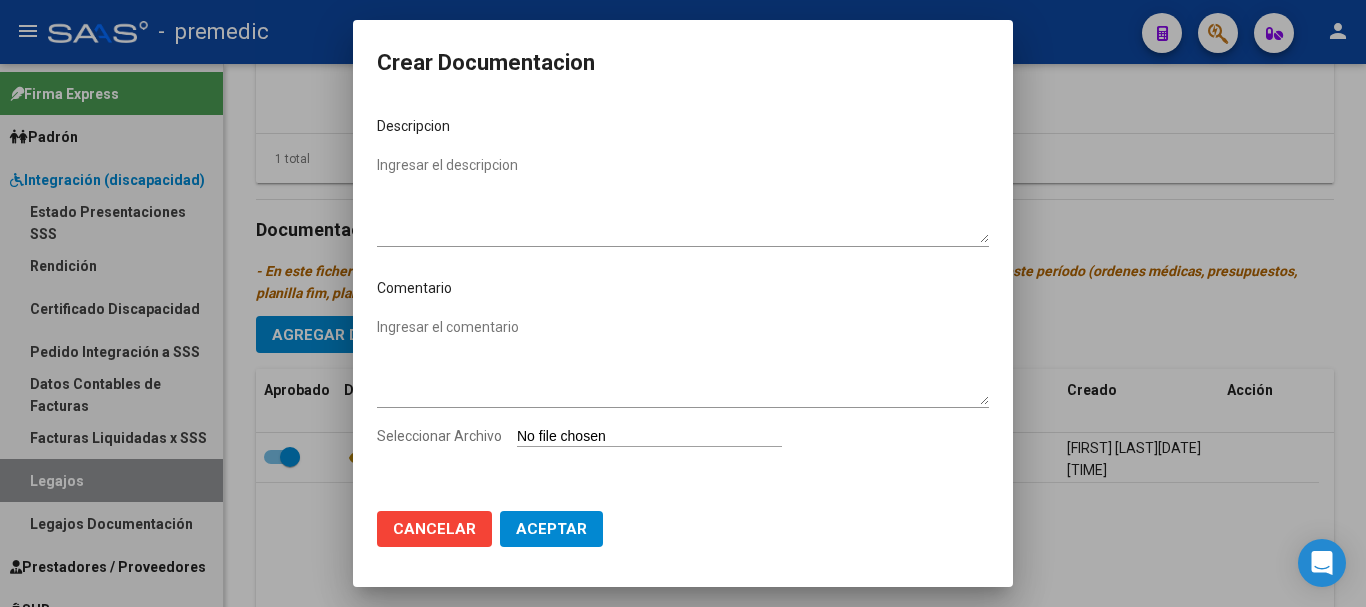 click on "Seleccionar Archivo" at bounding box center (649, 437) 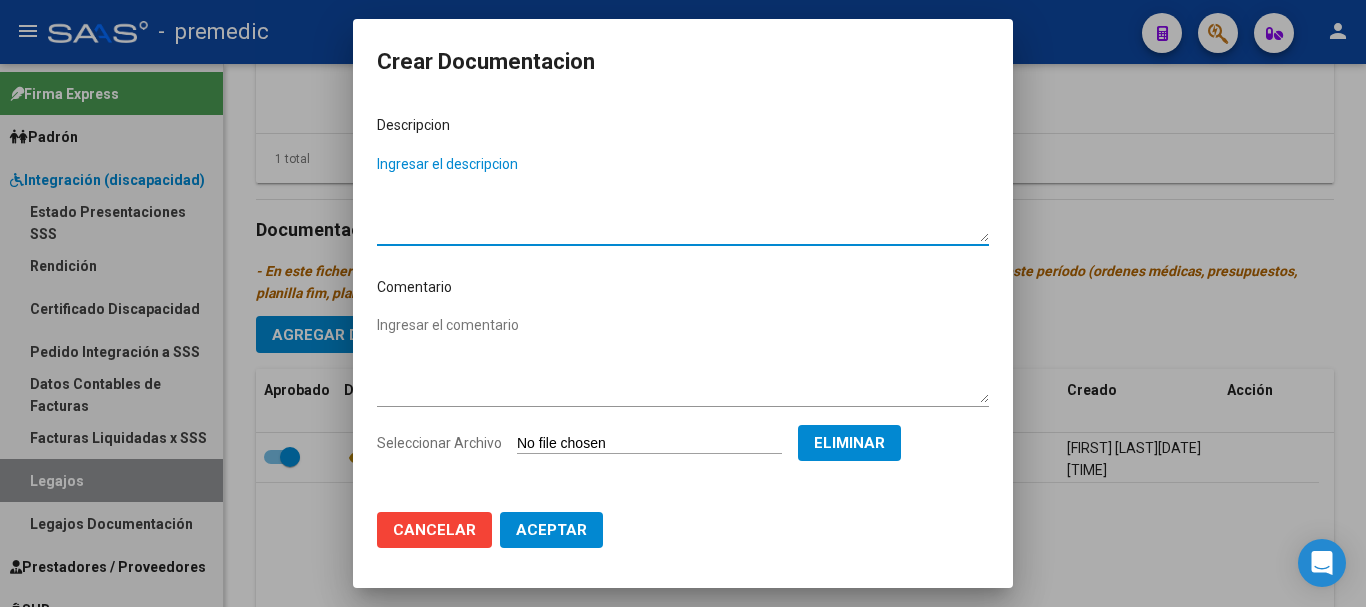 click on "Ingresar el descripcion" at bounding box center [683, 198] 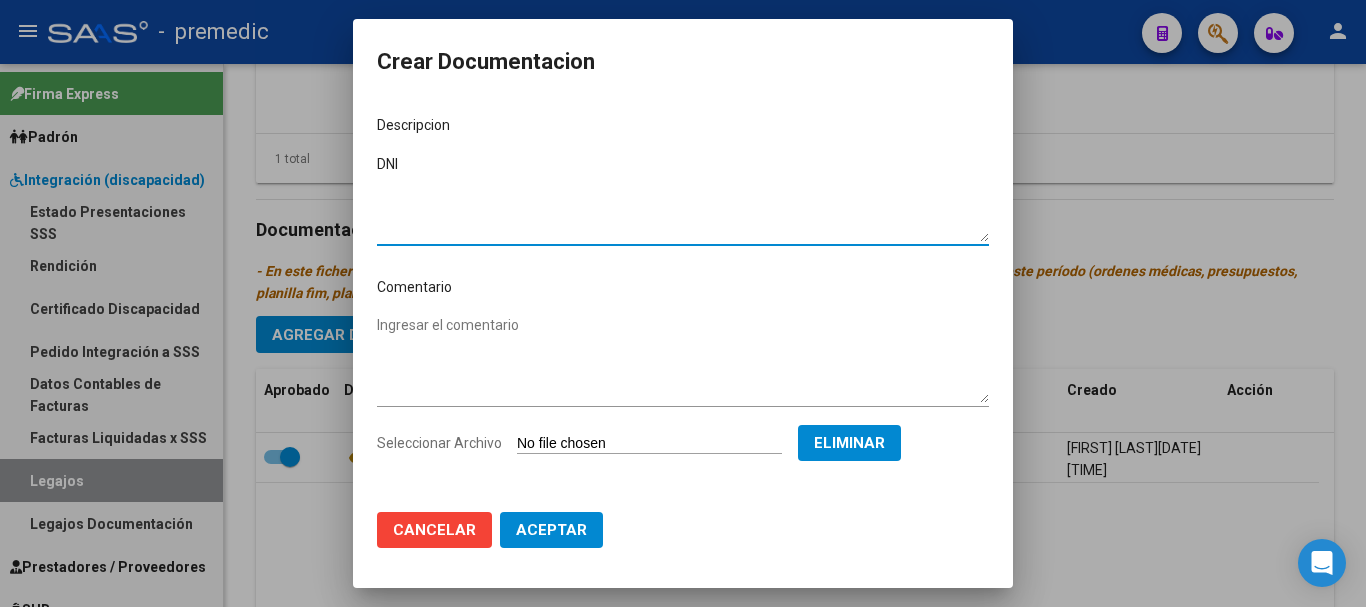 type on "DNI" 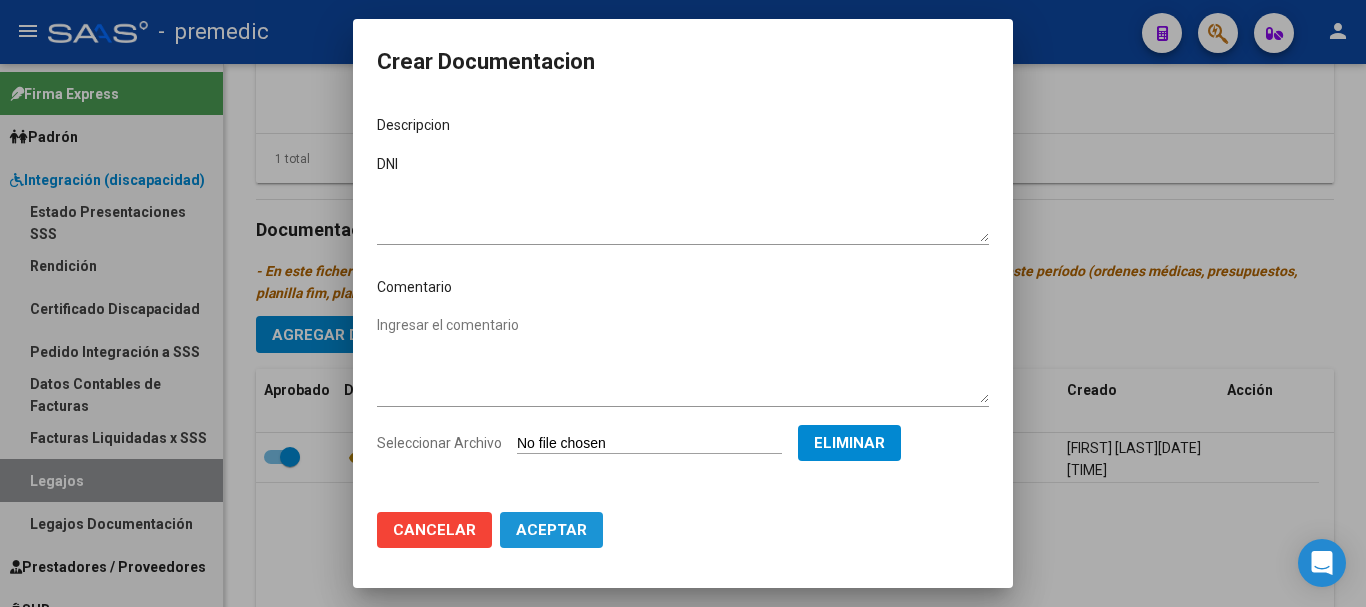 click on "Aceptar" 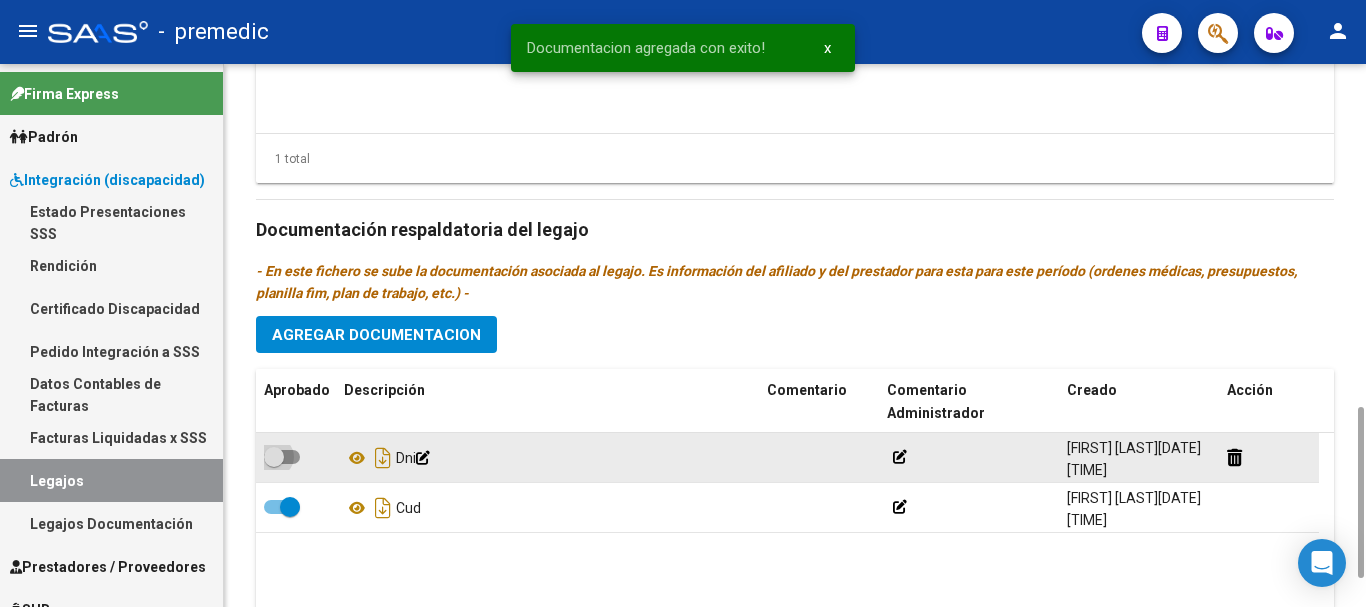 click at bounding box center (282, 457) 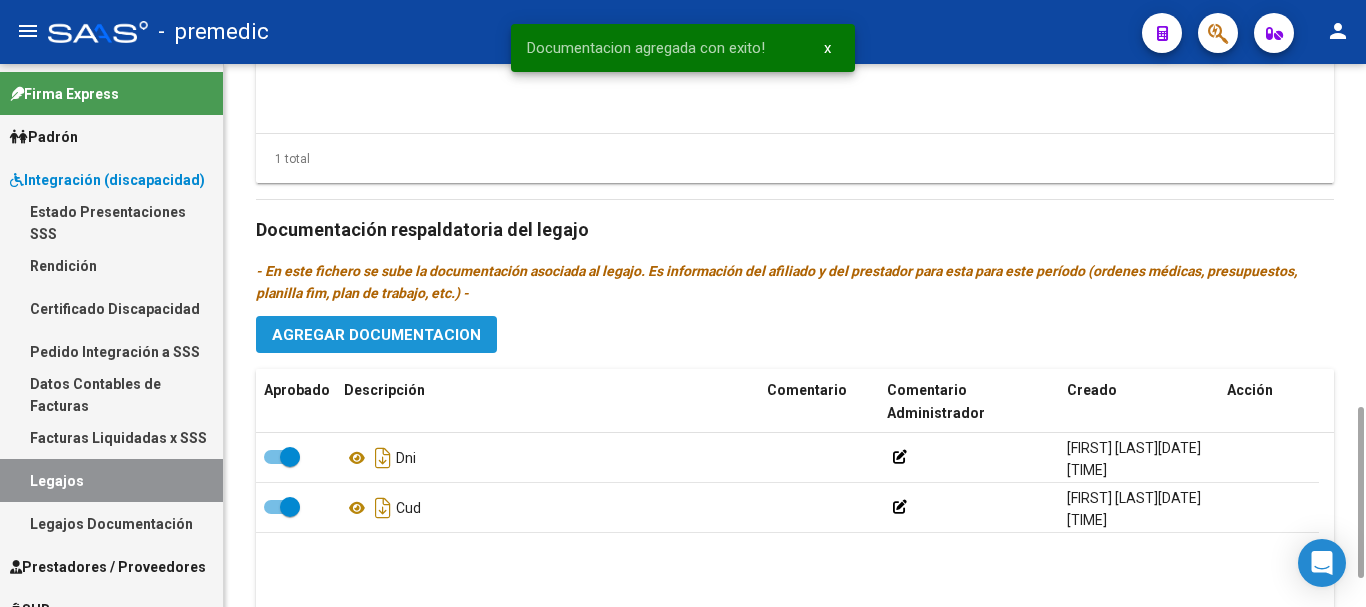 click on "Agregar Documentacion" 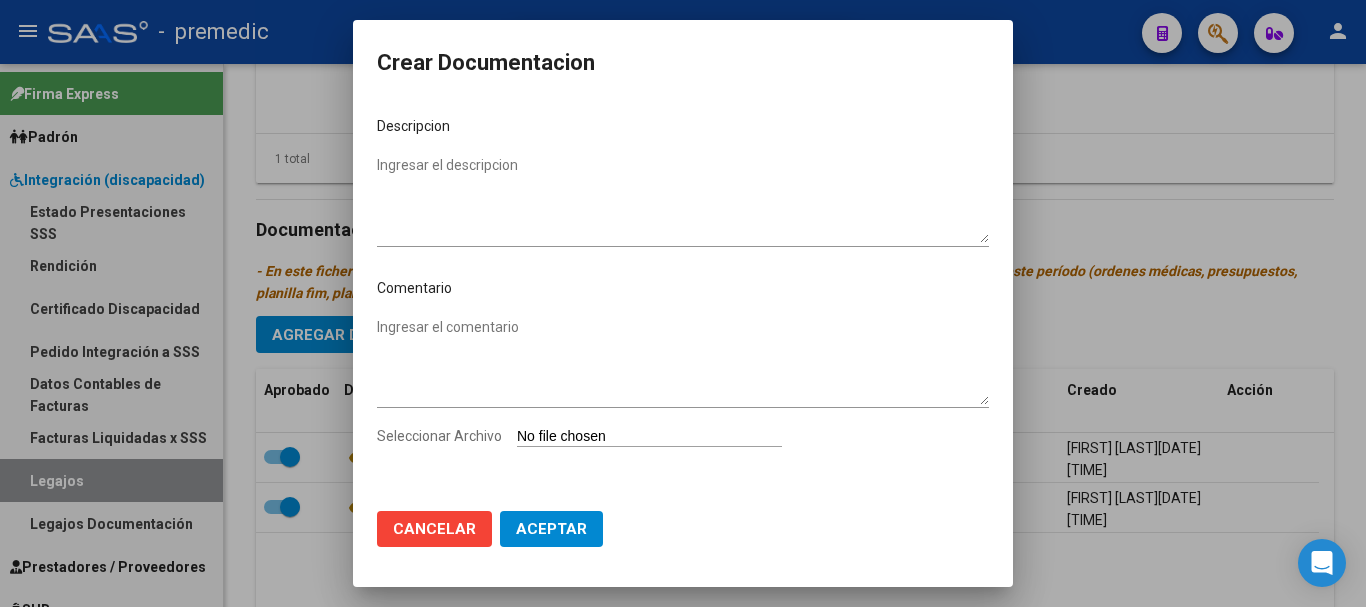 click on "Seleccionar Archivo" at bounding box center [649, 437] 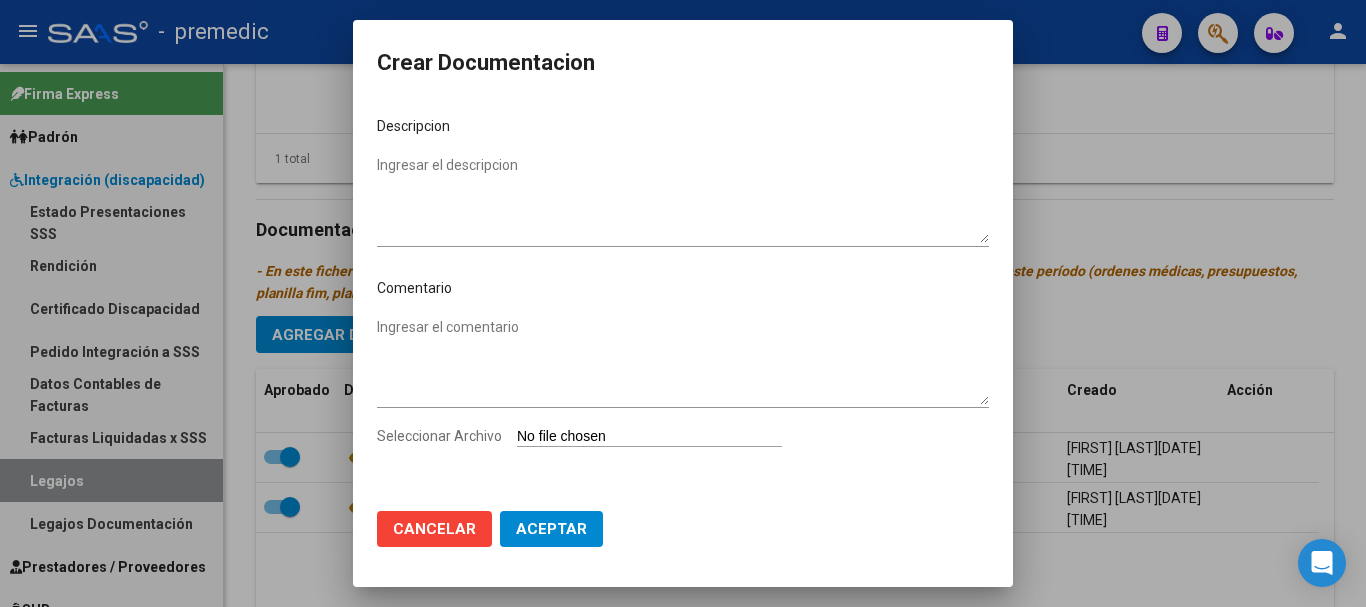 type on "C:\fakepath\3- CONFORMIDAD.pdf" 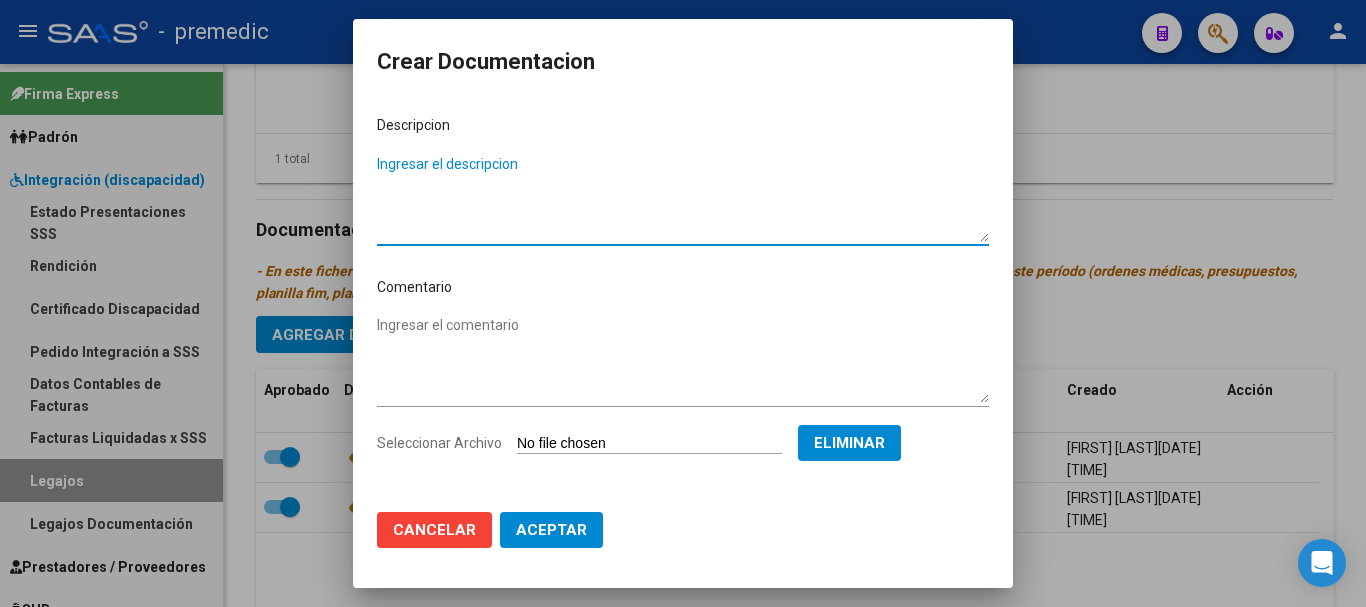 click on "Ingresar el descripcion" at bounding box center (683, 198) 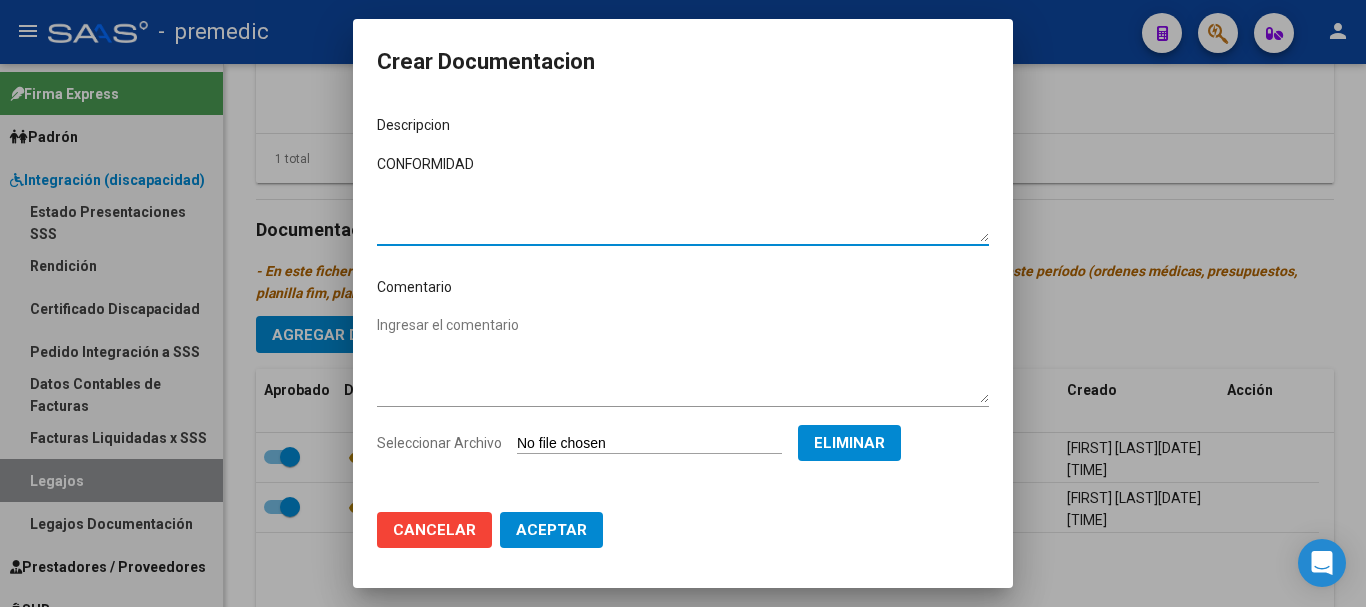 type on "CONFORMIDAD" 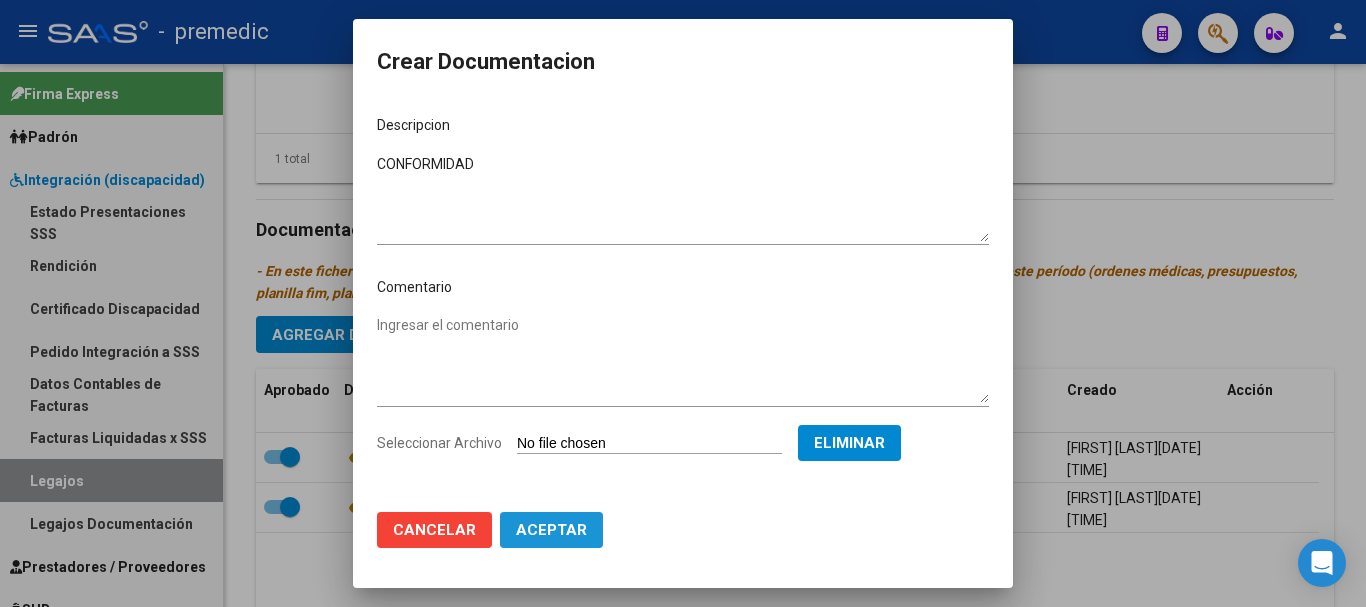 click on "Aceptar" 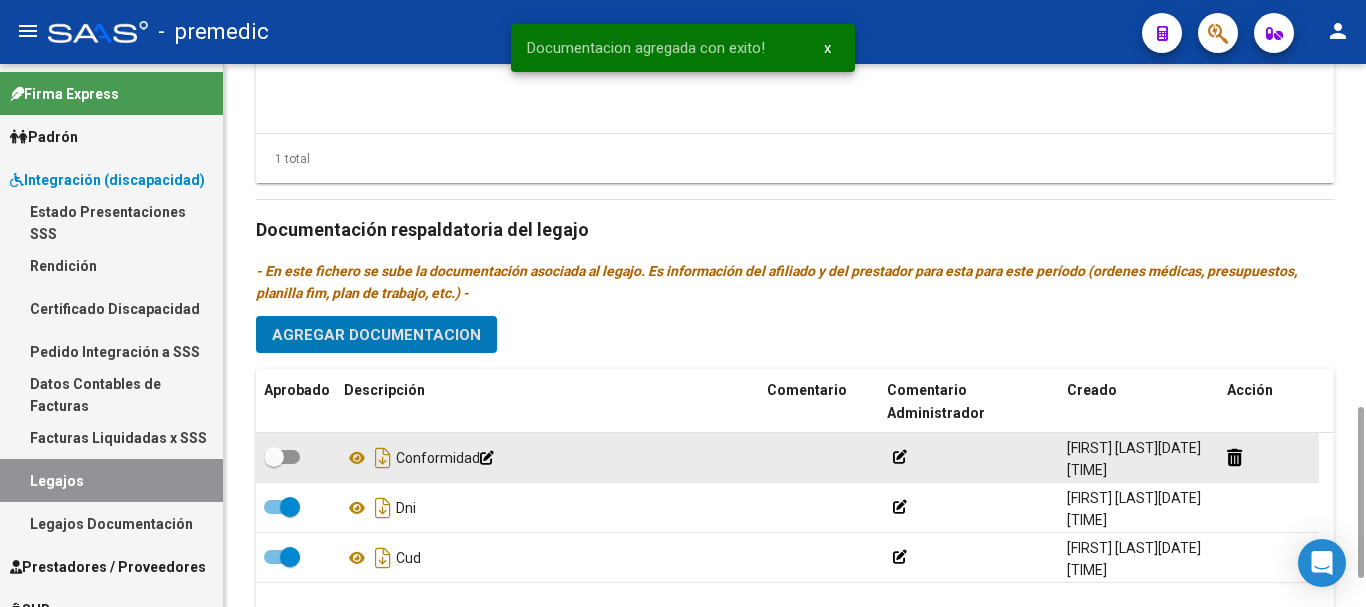 click at bounding box center [282, 457] 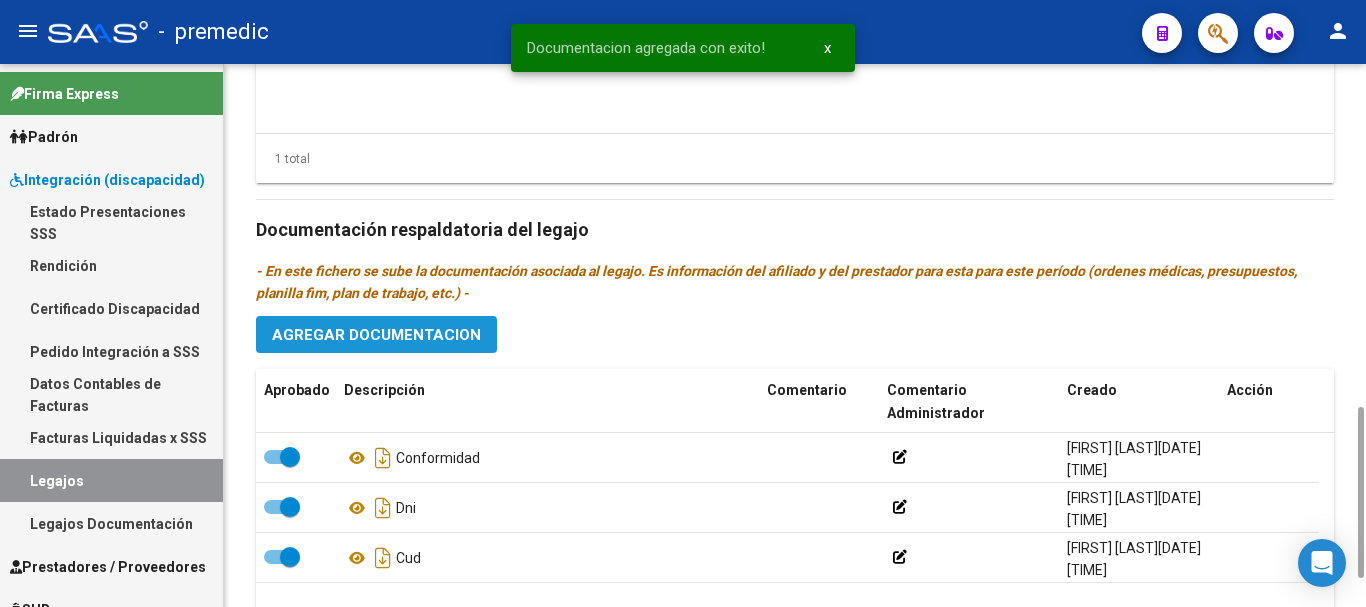 click on "Agregar Documentacion" 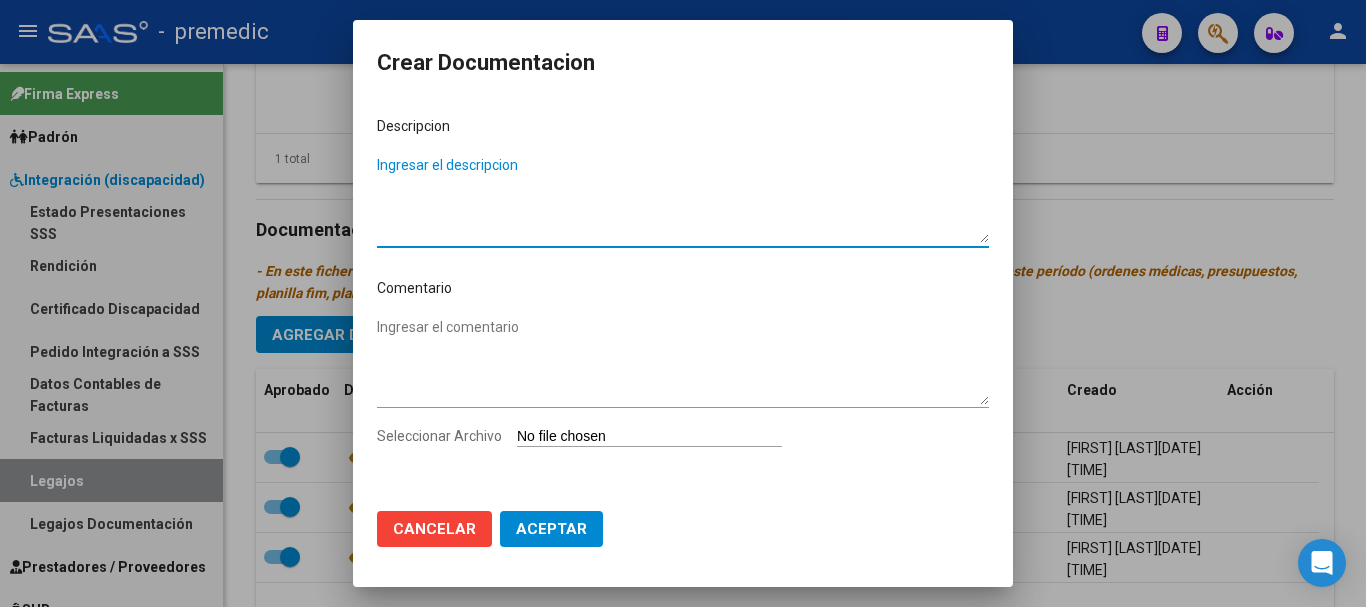 click on "Seleccionar Archivo" at bounding box center (649, 437) 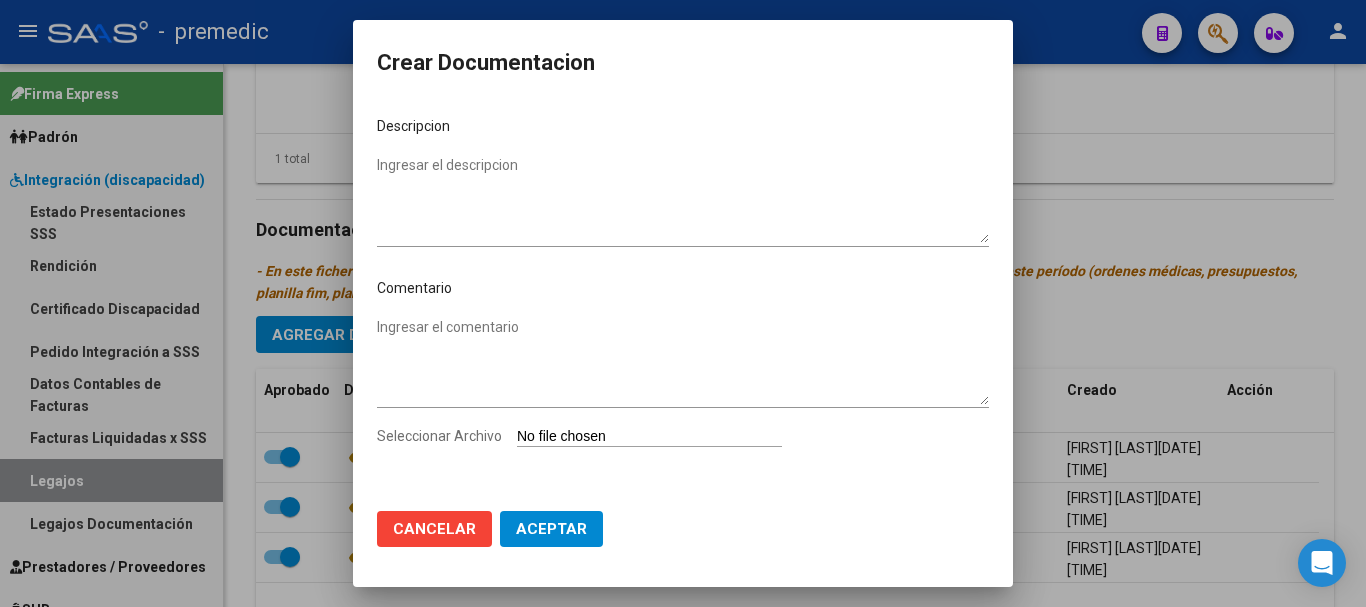 type on "C:\fakepath\4- RHC.pdf" 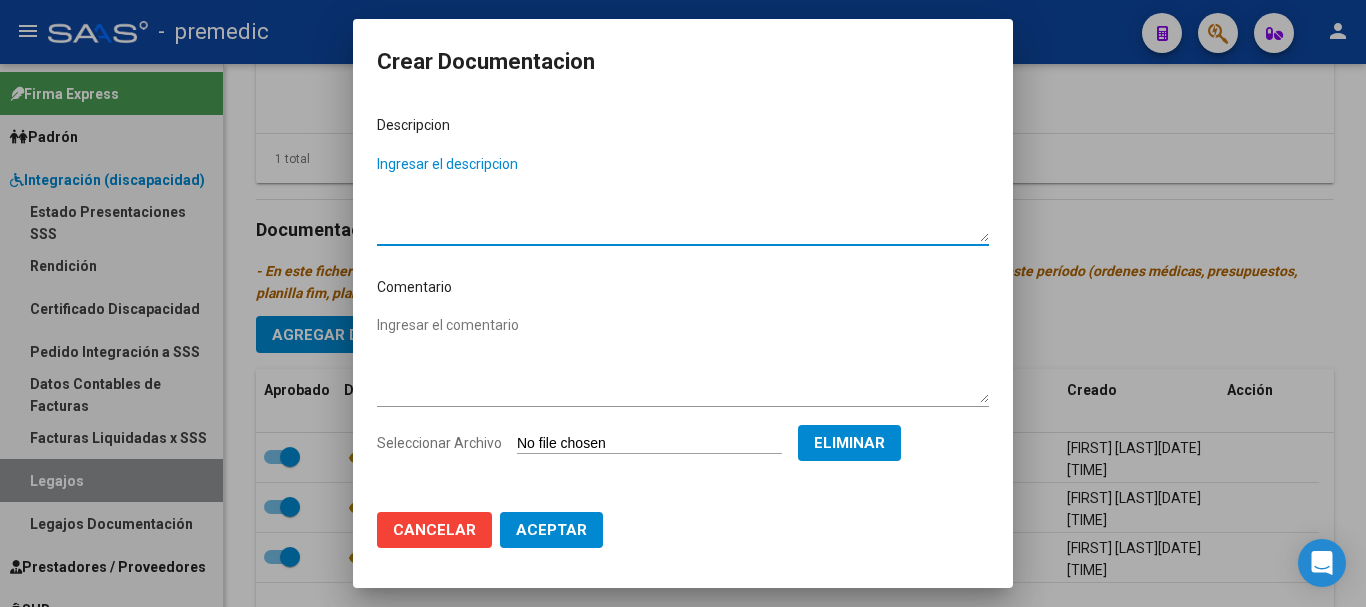 click on "Ingresar el descripcion" at bounding box center (683, 198) 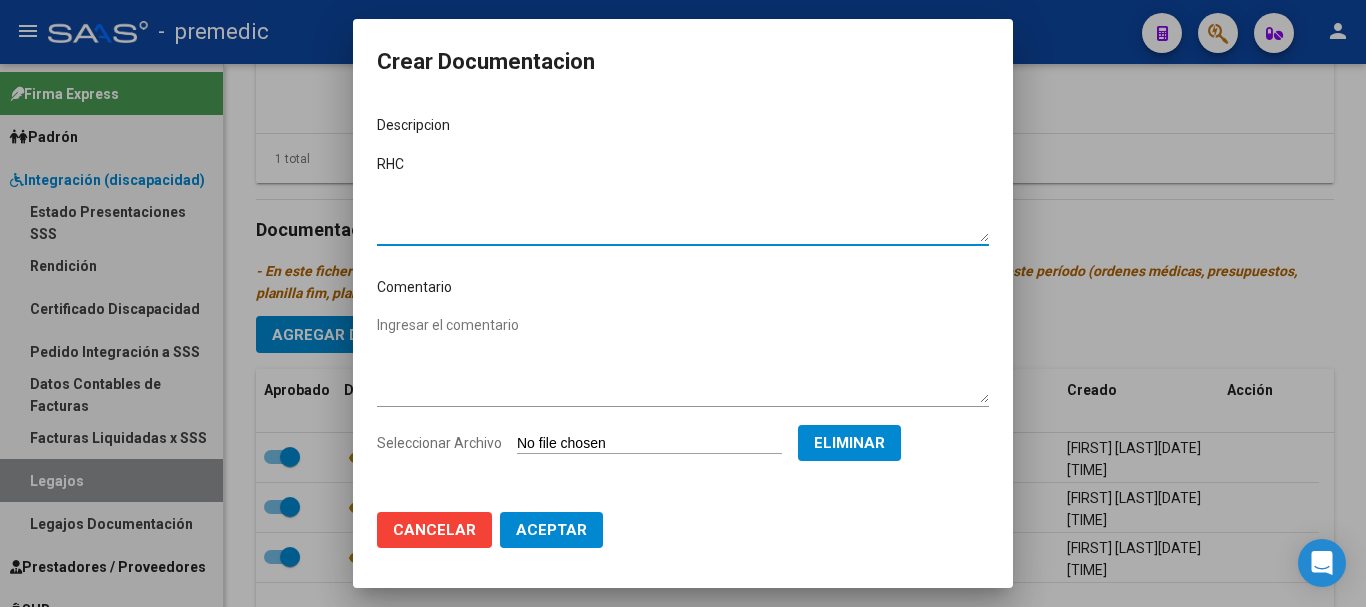 type on "RHC" 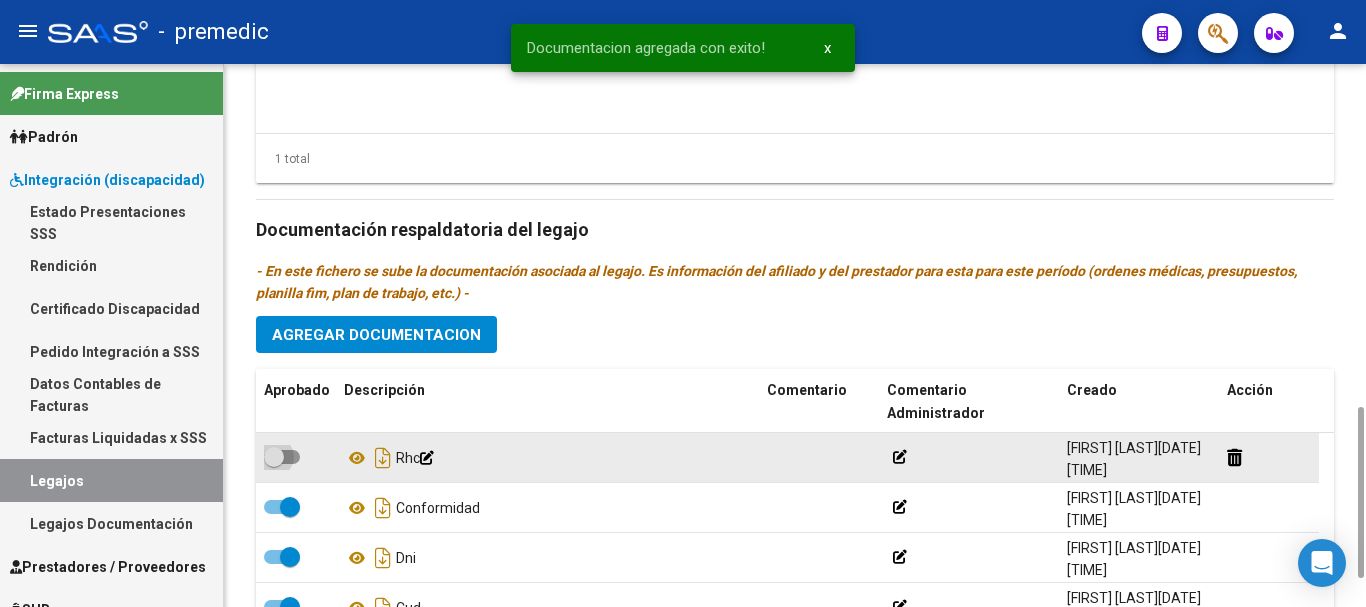 click at bounding box center [282, 457] 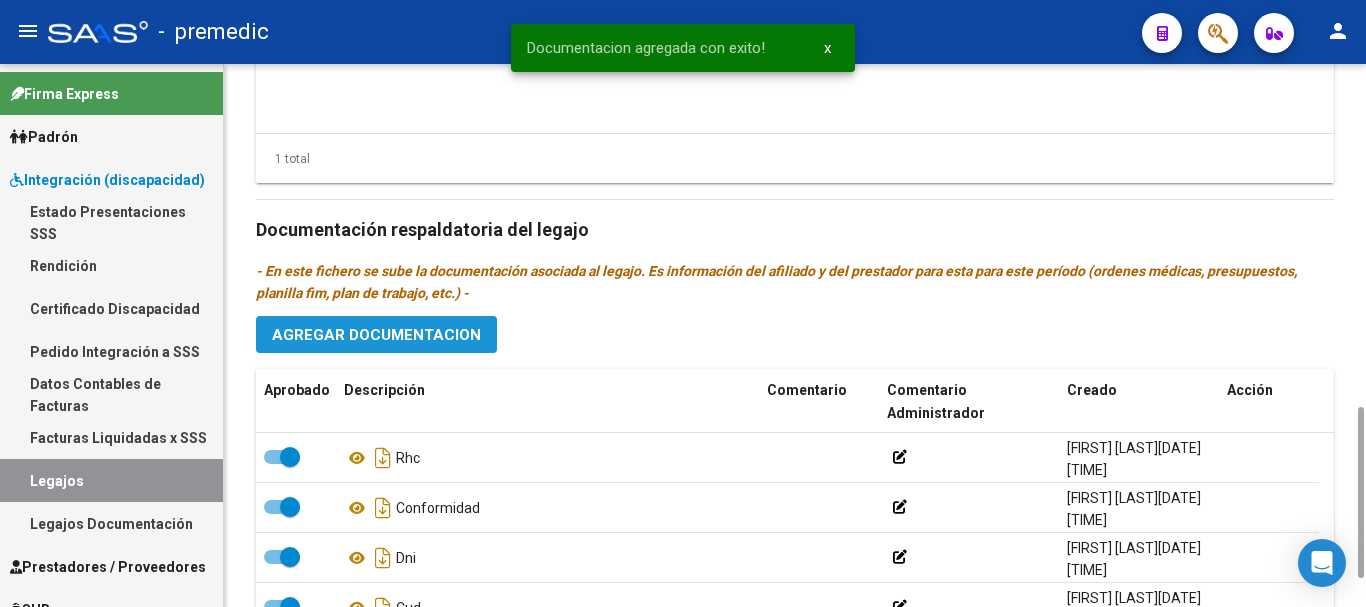 click on "Agregar Documentacion" 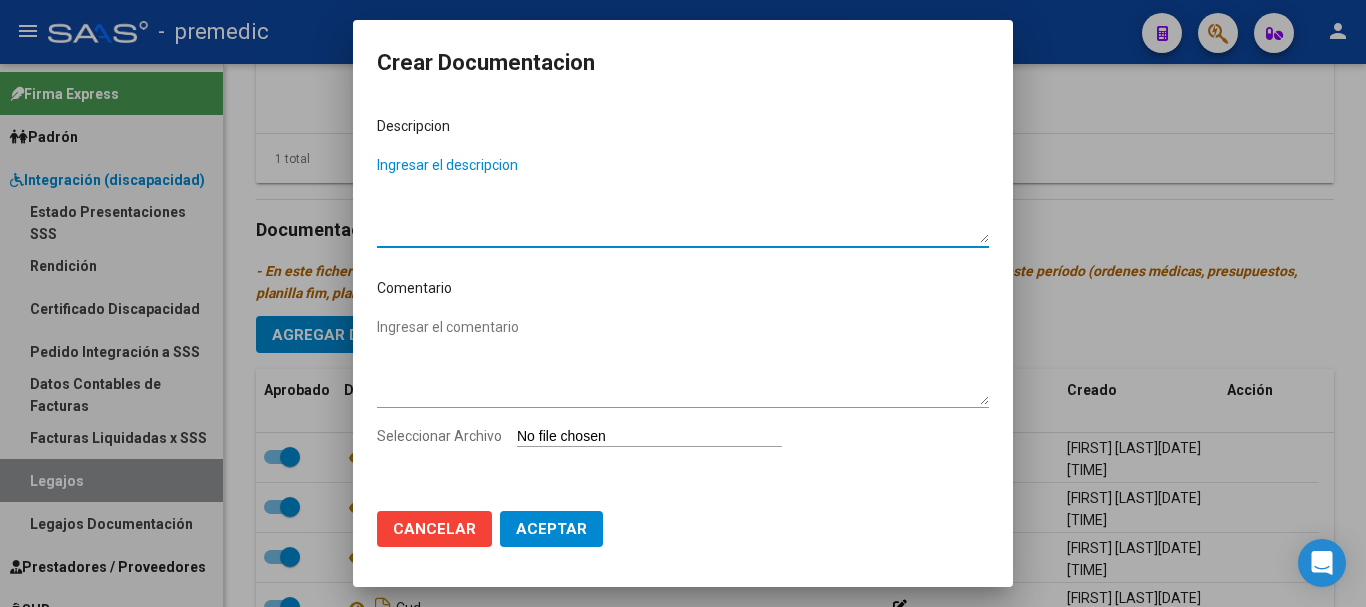click on "Seleccionar Archivo" at bounding box center [649, 437] 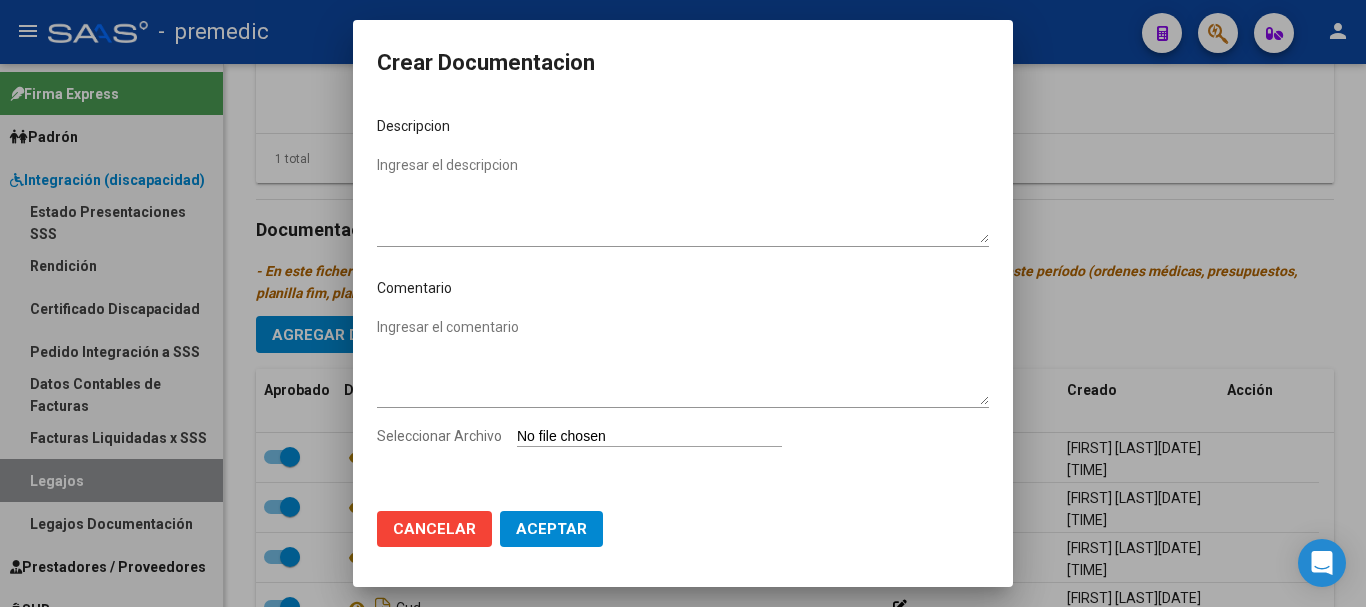 type on "C:\fakepath\5- OM.pdf" 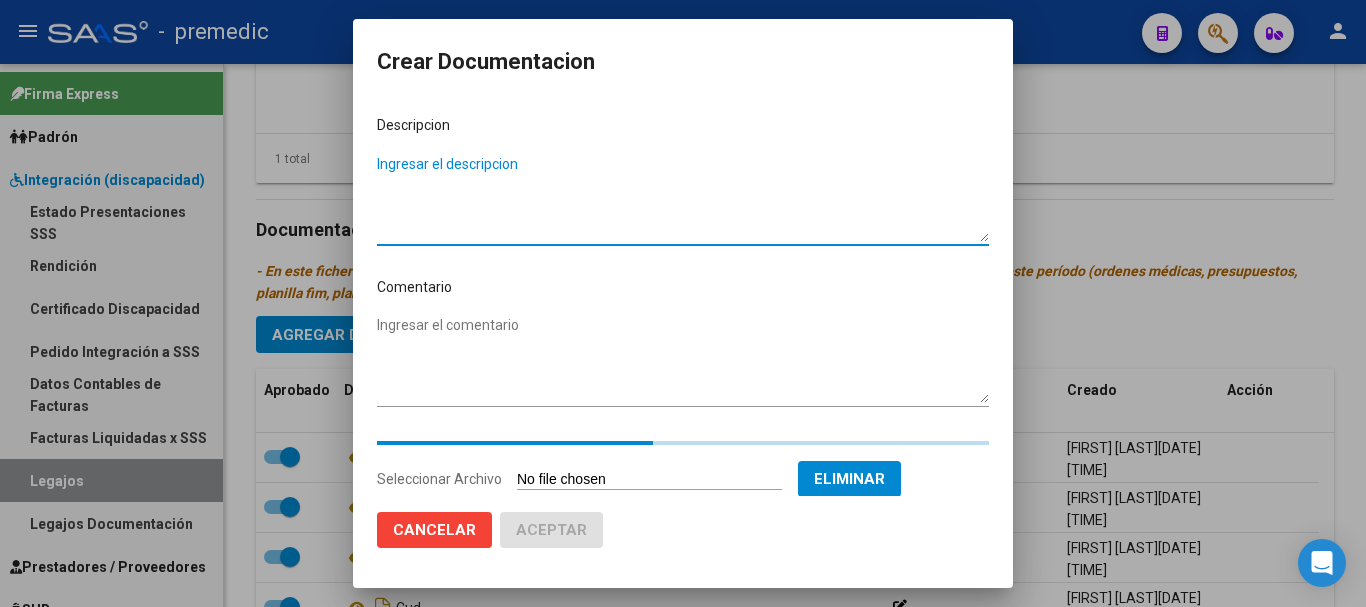 click on "Ingresar el descripcion" at bounding box center [683, 198] 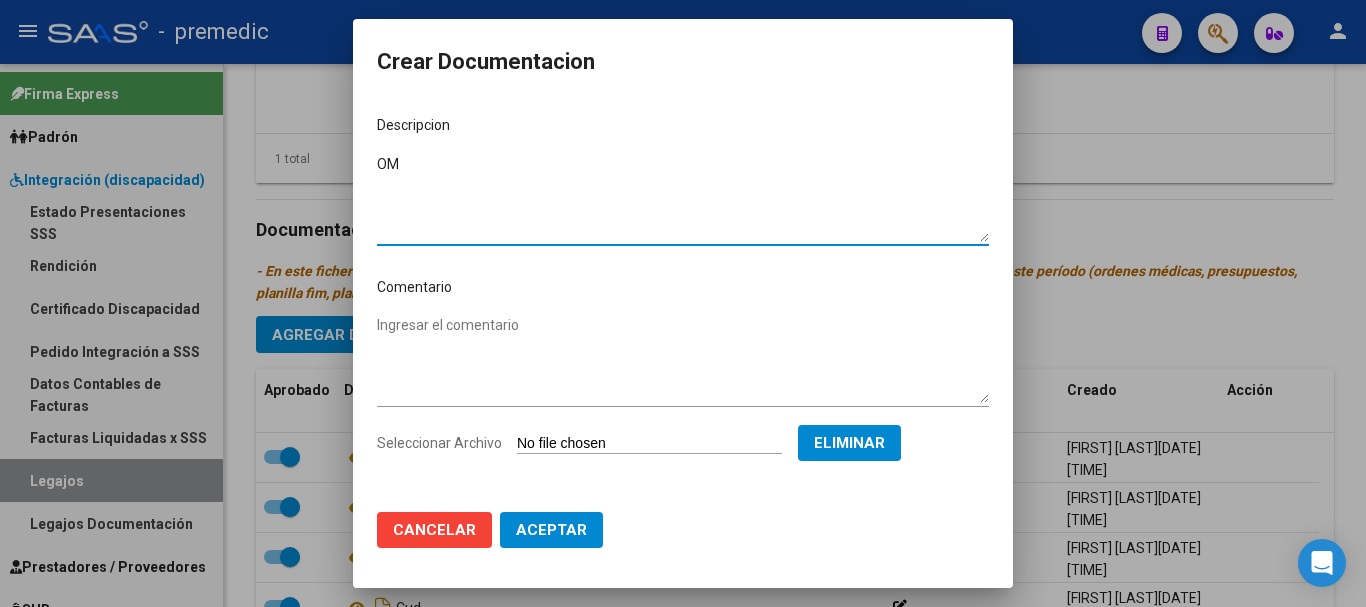 type on "OM" 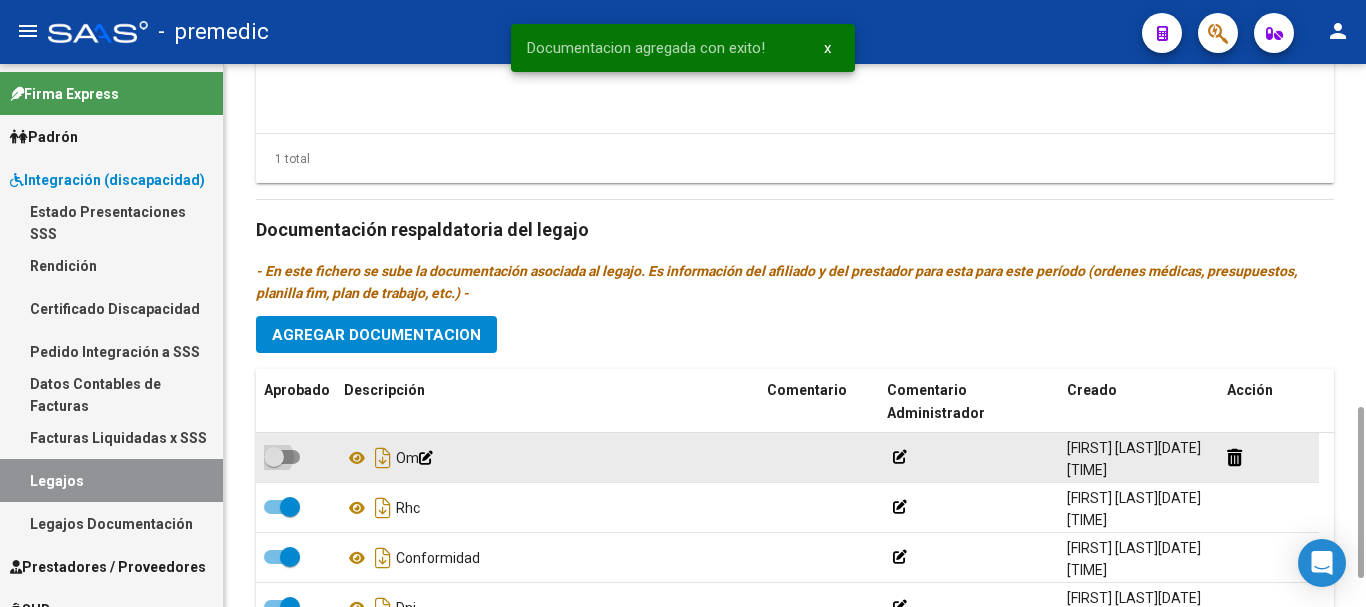 click at bounding box center (282, 457) 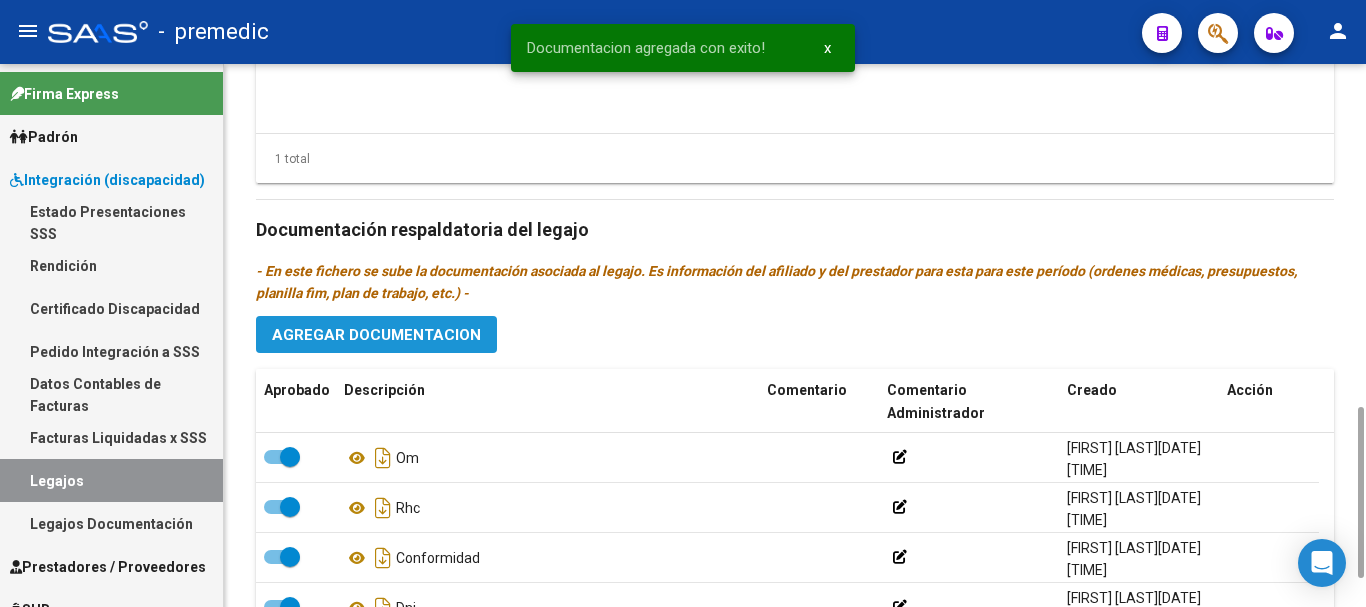 click on "Agregar Documentacion" 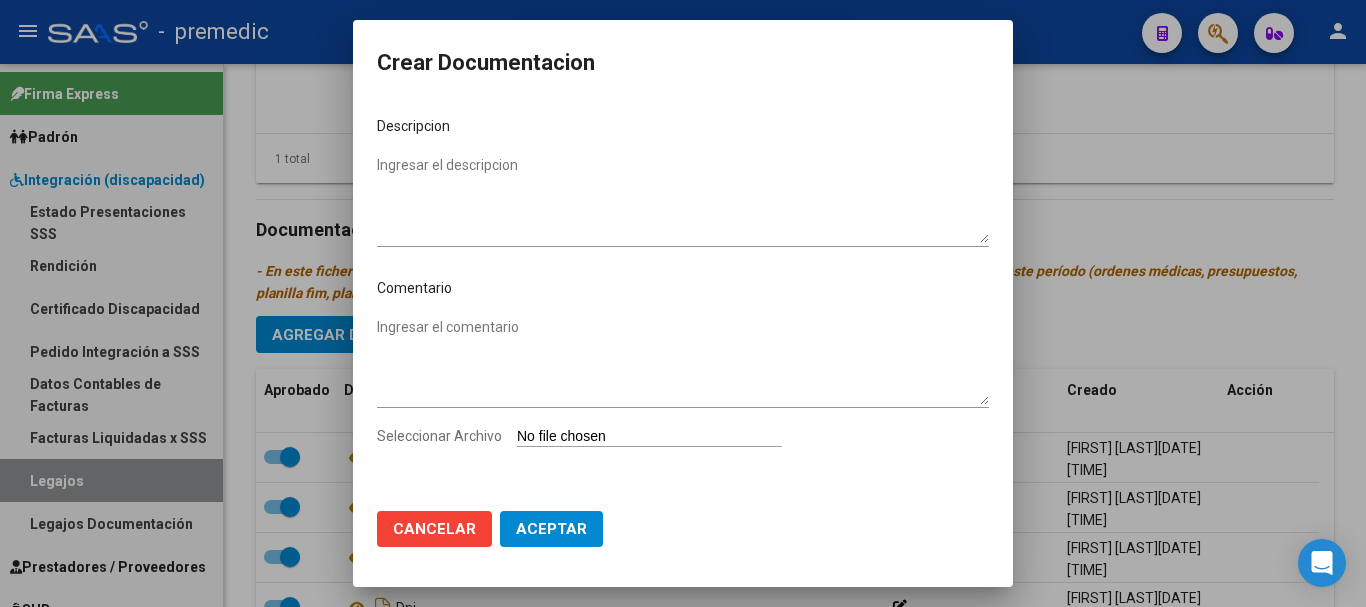 click on "Seleccionar Archivo" at bounding box center [649, 437] 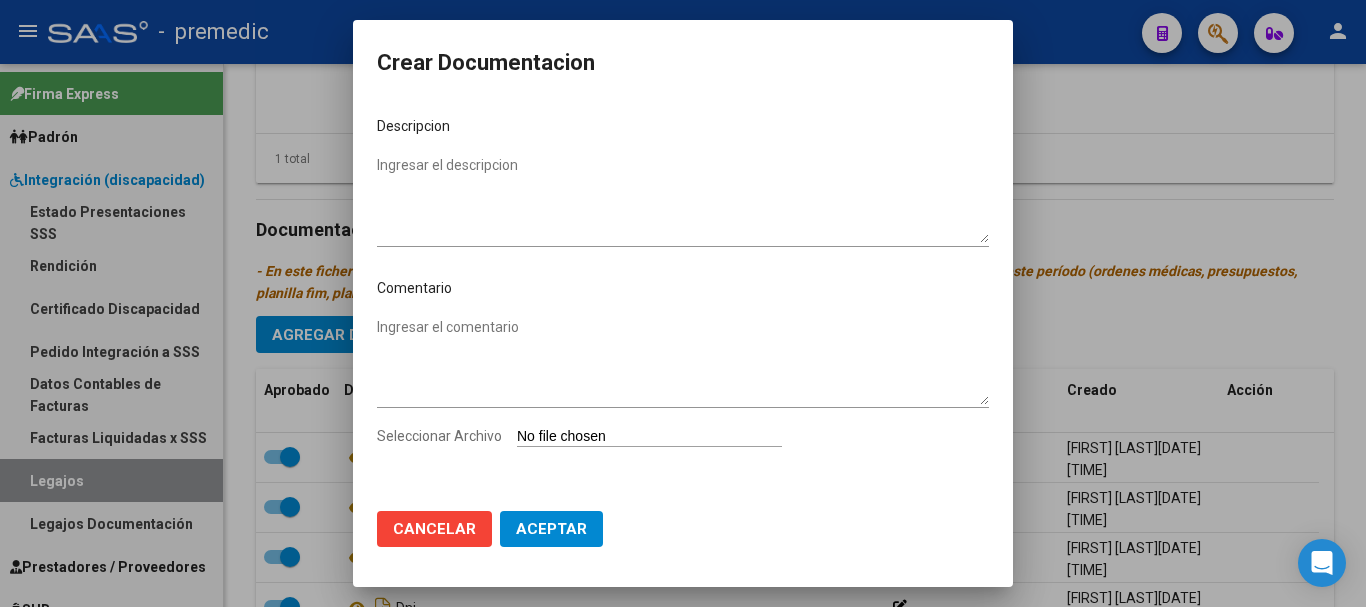 type on "C:\fakepath\6- DATOS FAMILIARES.pdf" 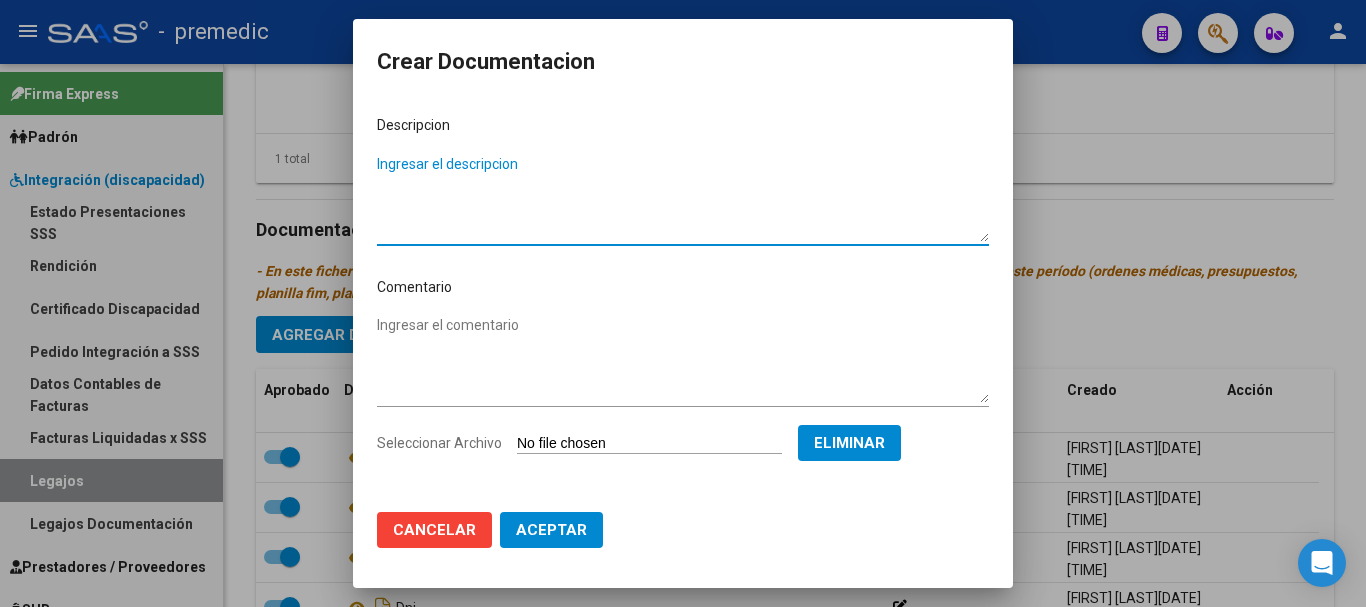 click on "Ingresar el descripcion" at bounding box center (683, 198) 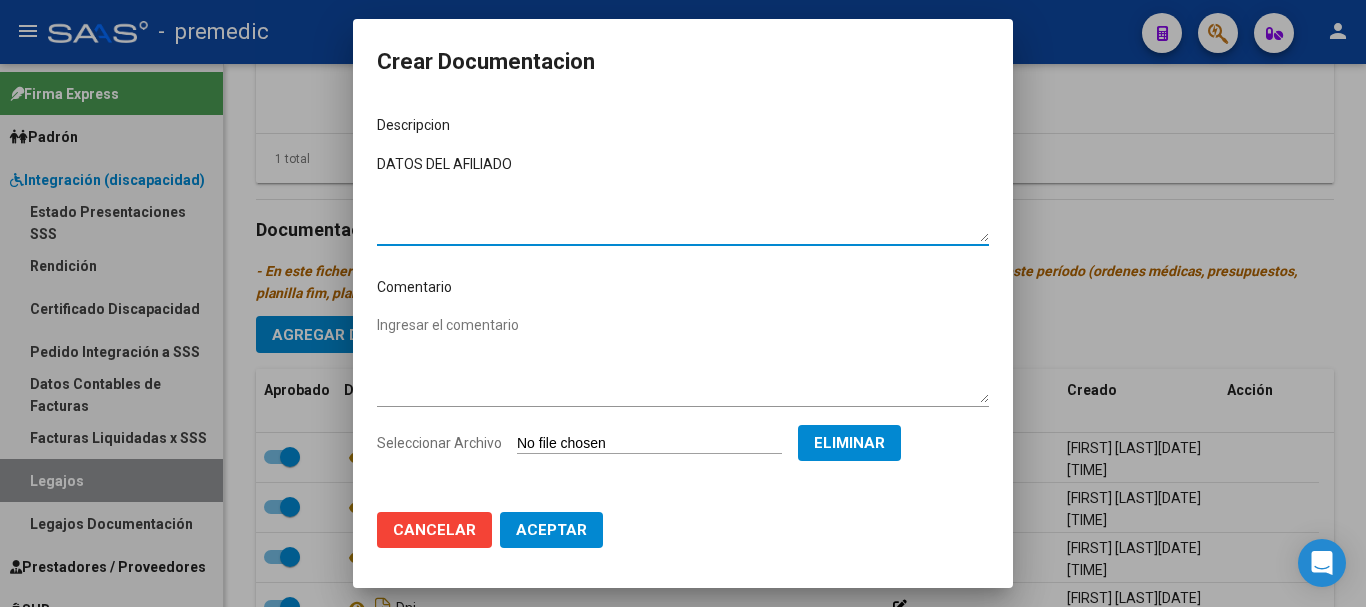 type on "DATOS DEL AFILIADO" 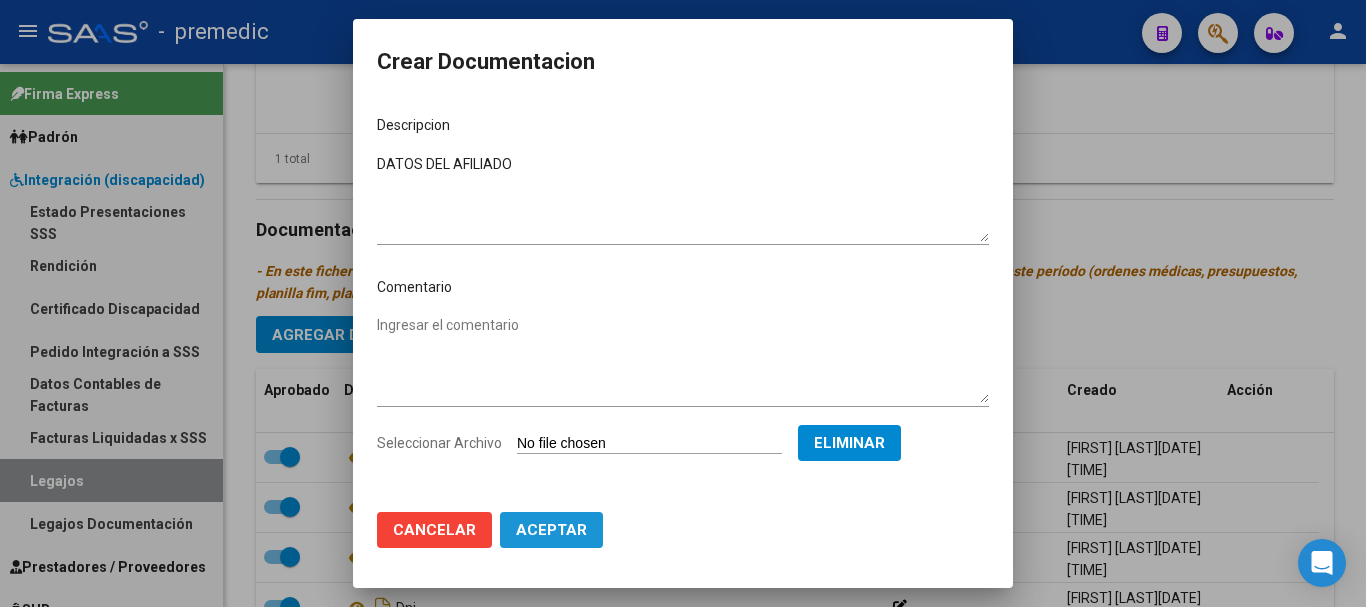 click on "Aceptar" 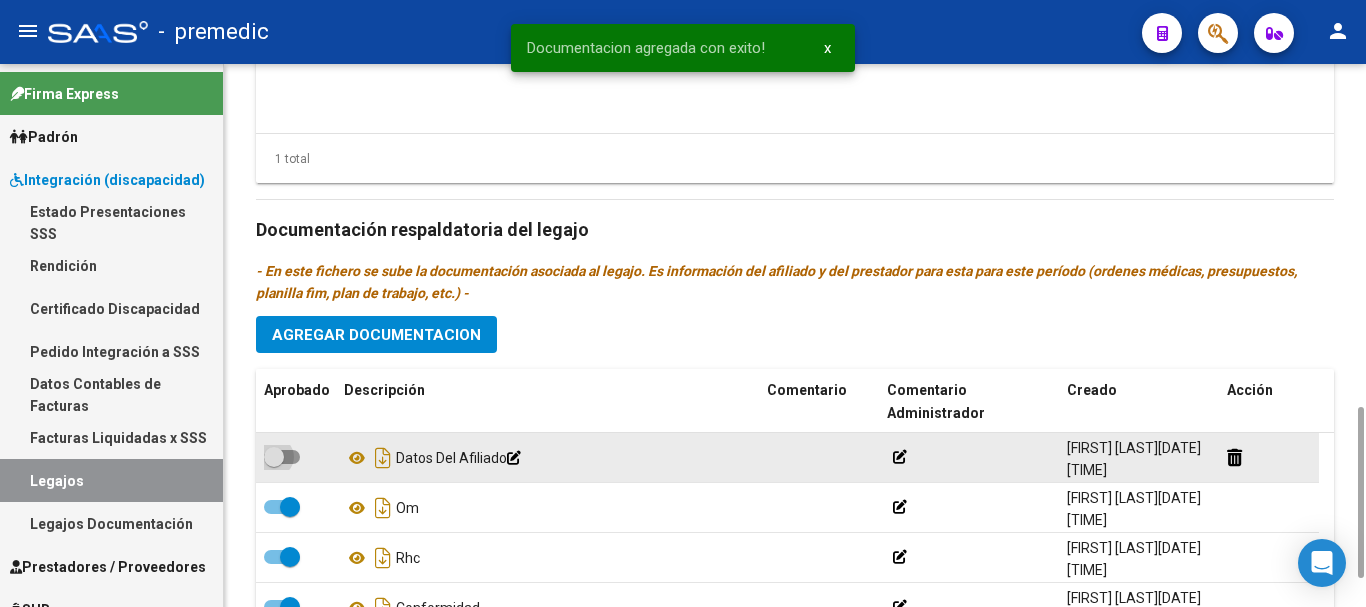 click at bounding box center (282, 457) 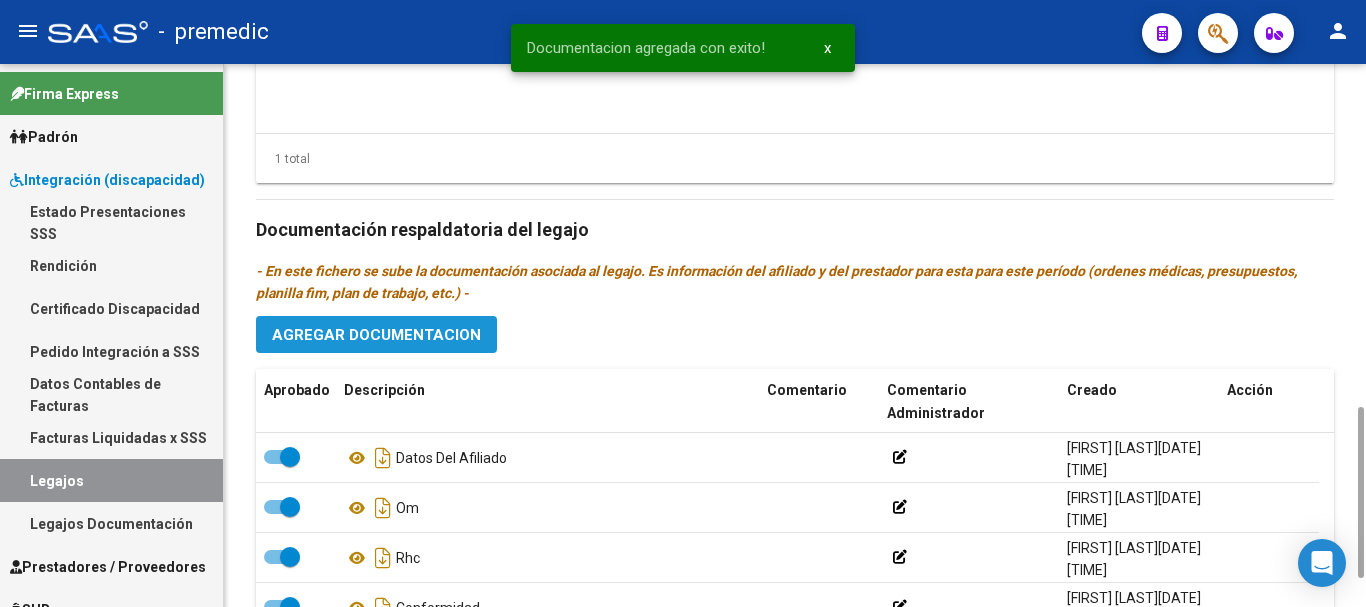 click on "Agregar Documentacion" 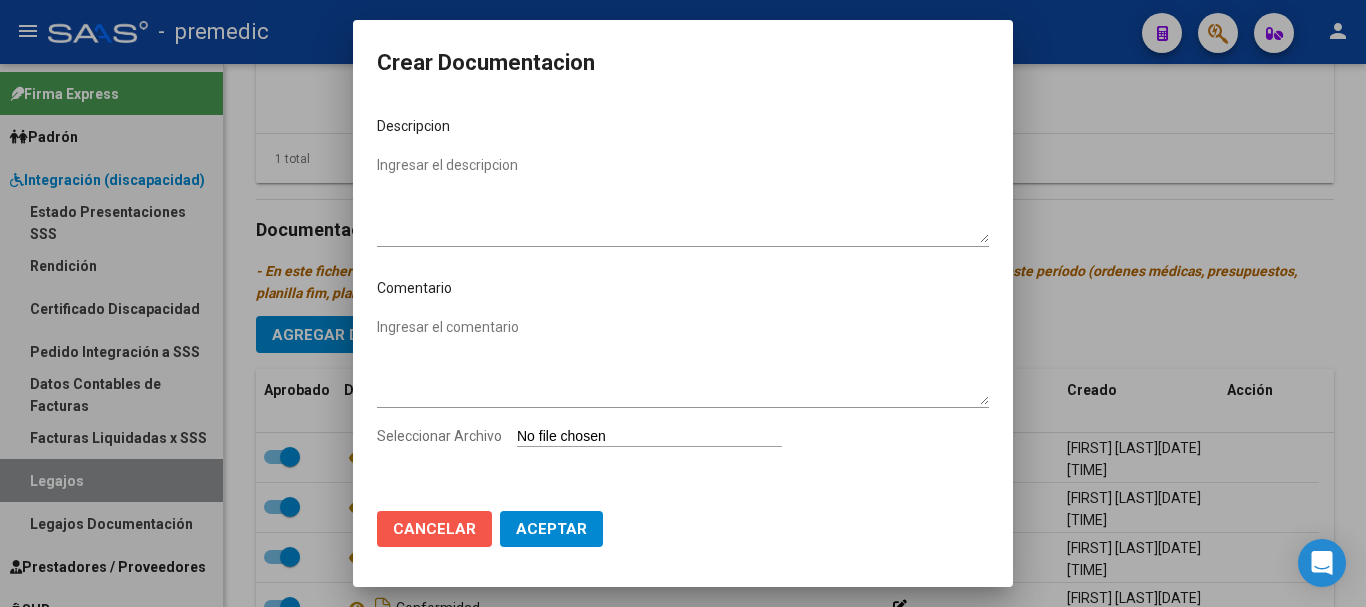 click on "Cancelar" 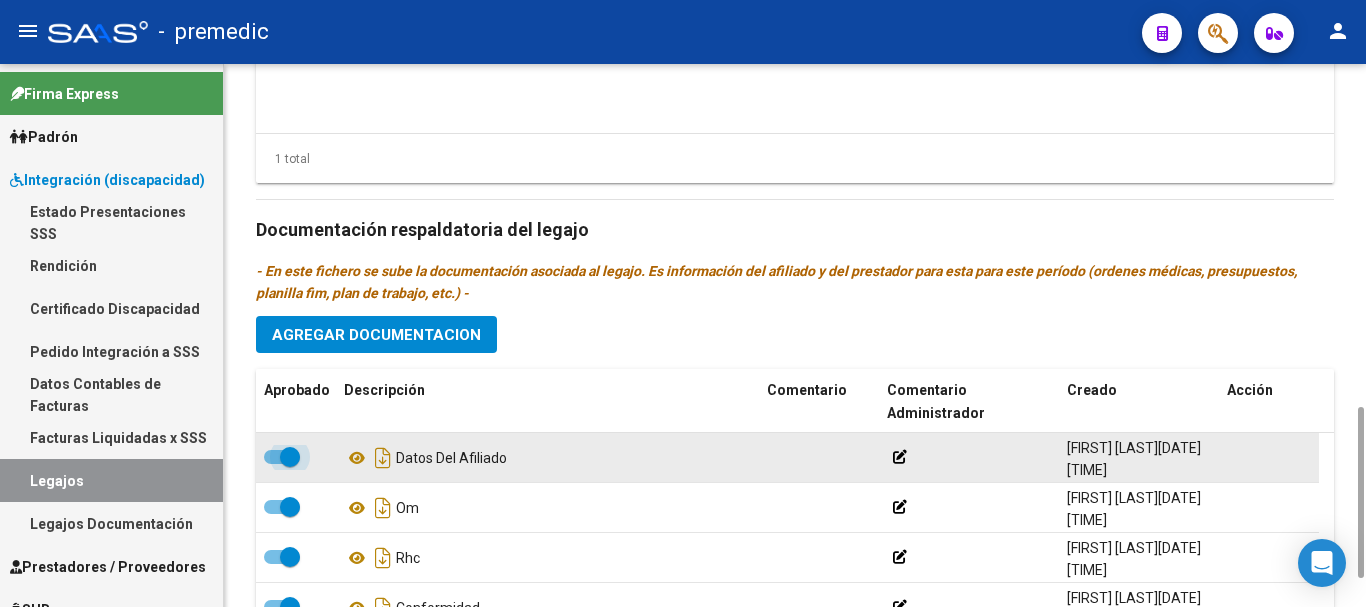 click at bounding box center [290, 457] 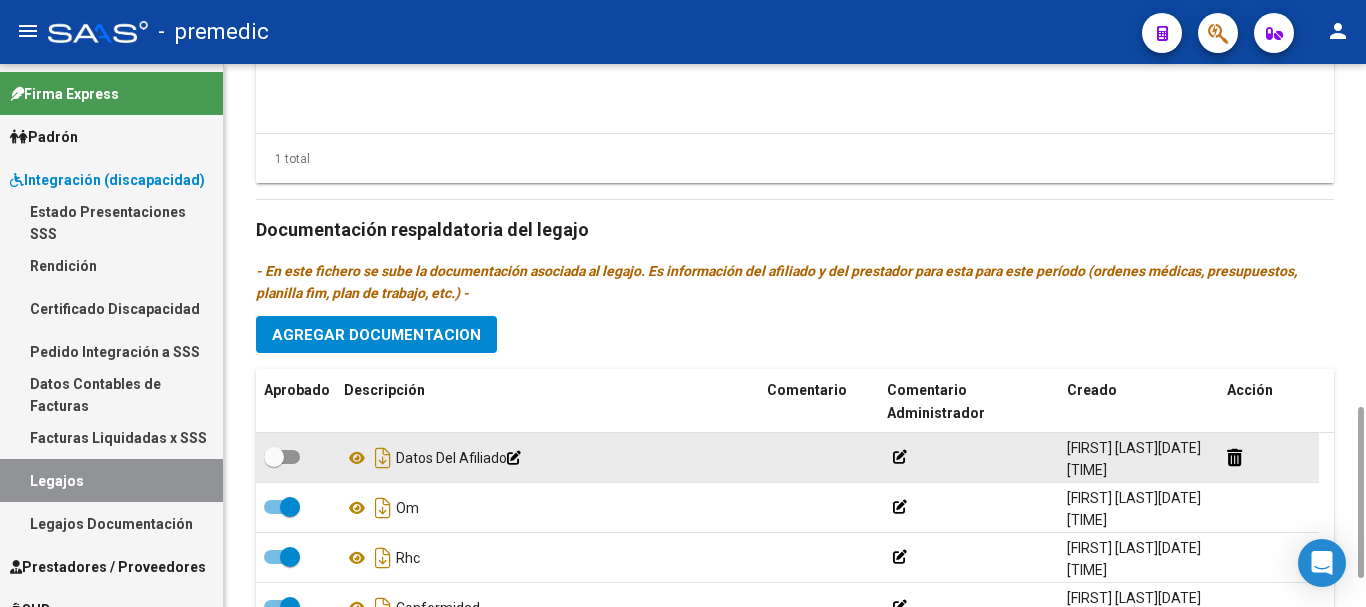 click 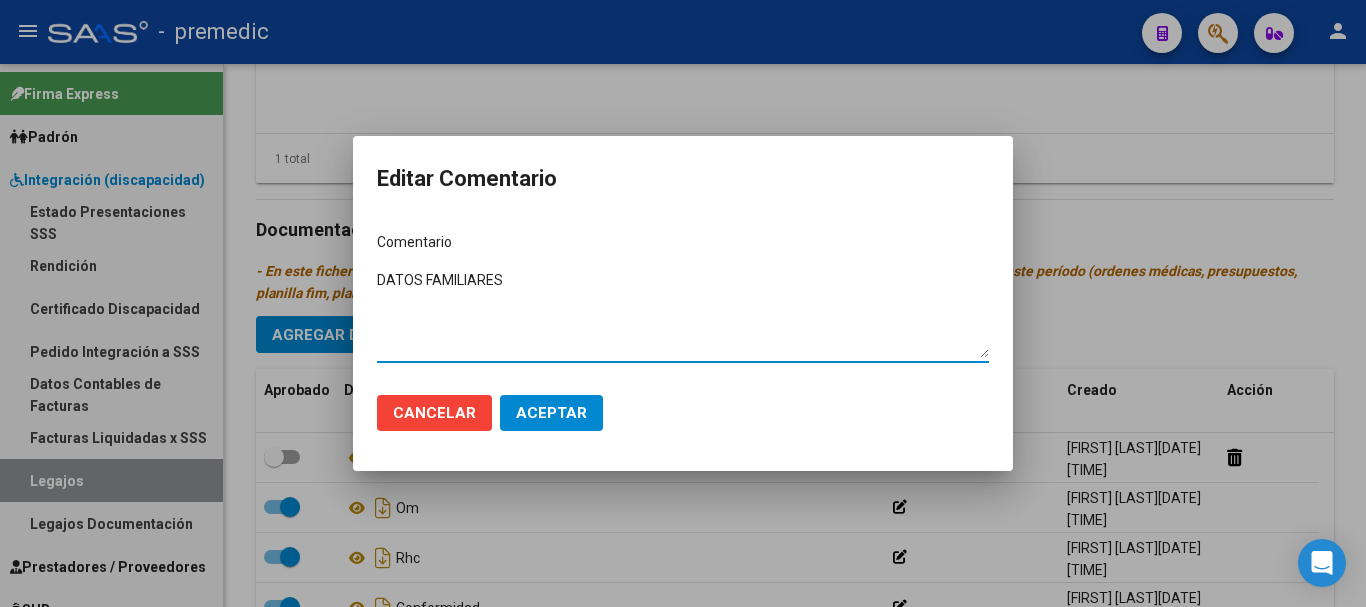 type on "DATOS FAMILIARES" 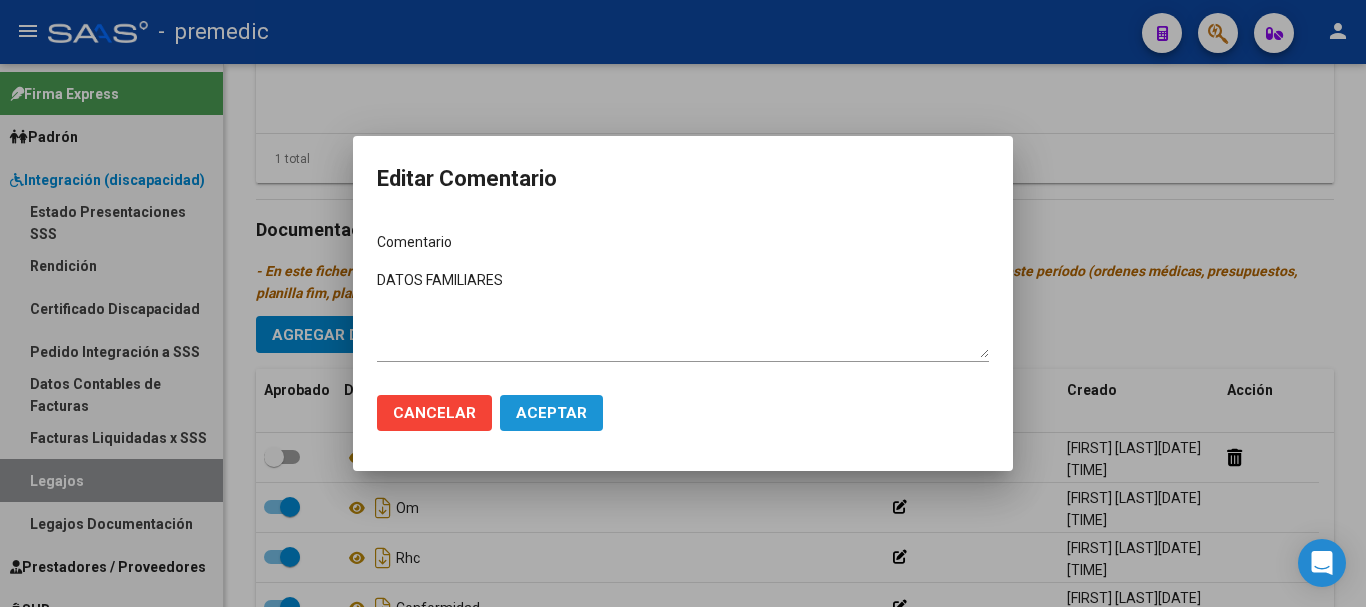 click on "Aceptar" 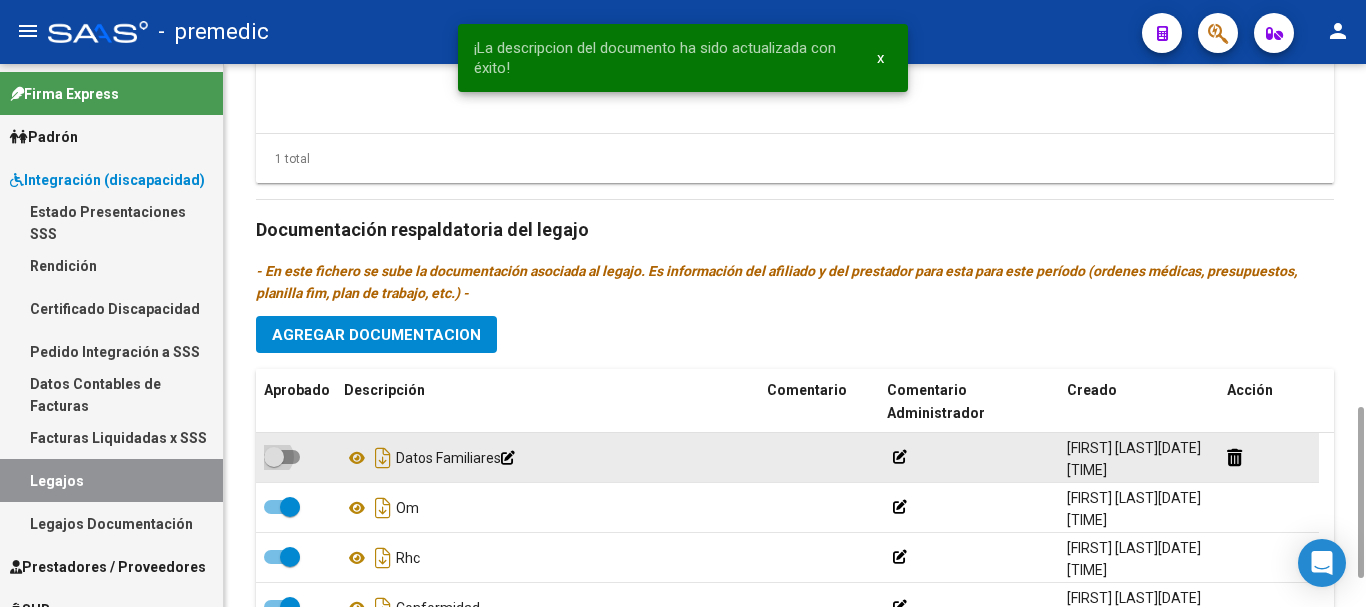 click at bounding box center [282, 457] 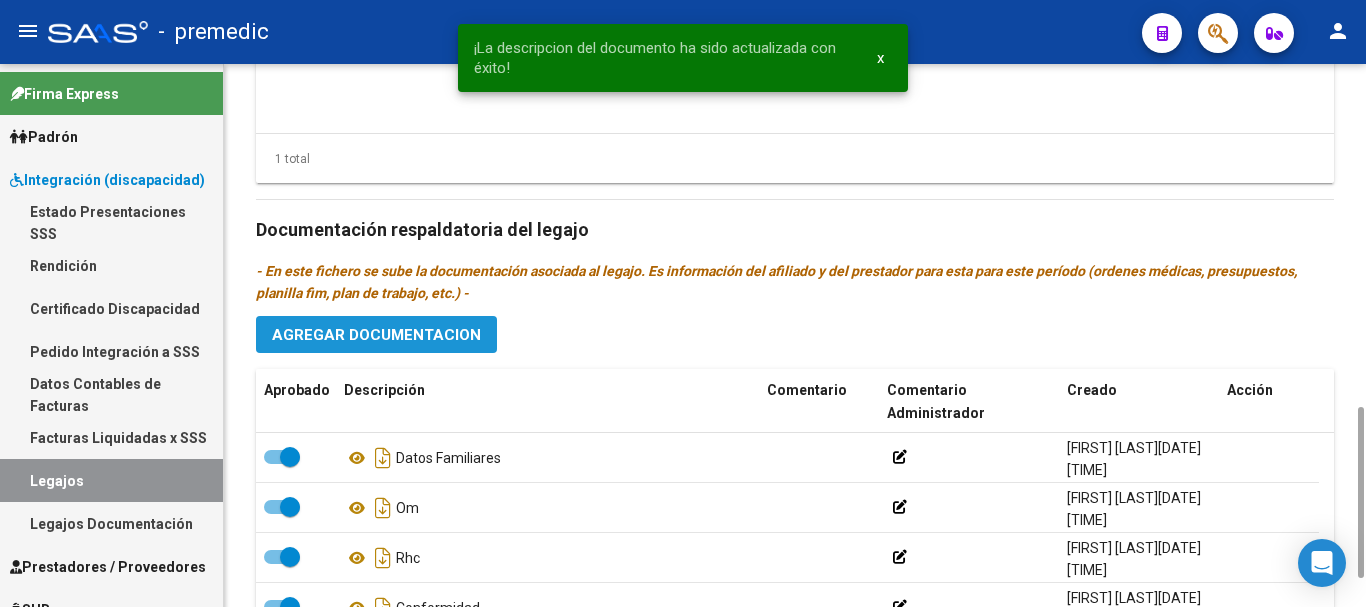 click on "Agregar Documentacion" 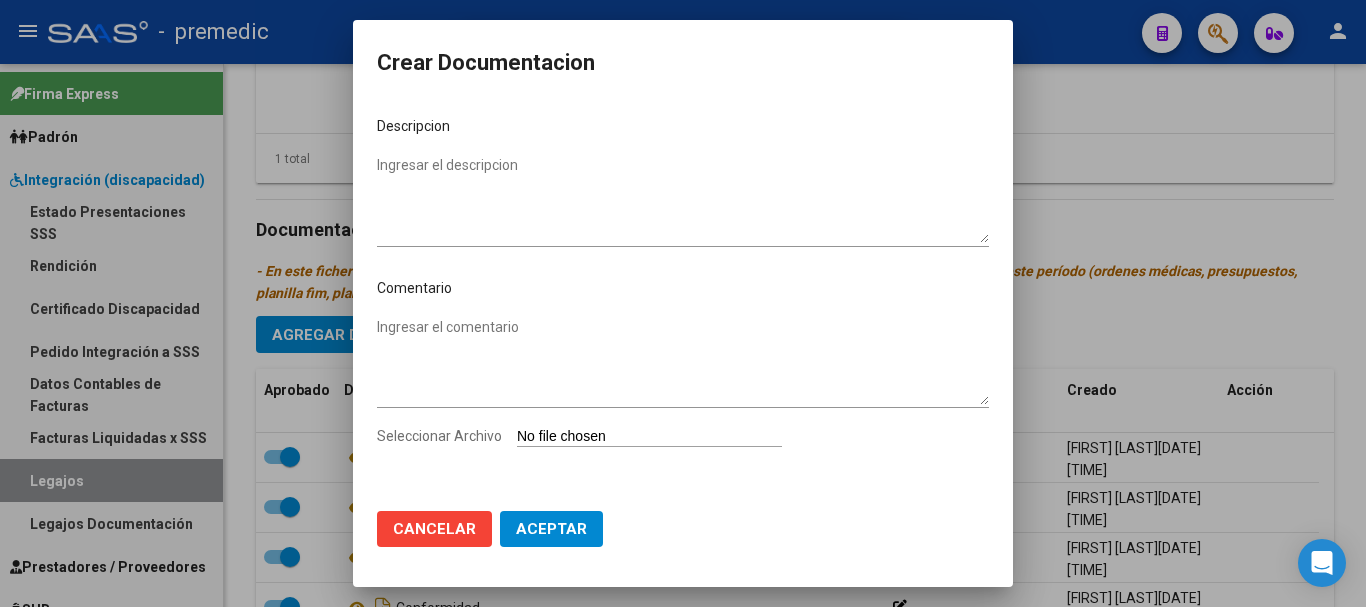 click on "Seleccionar Archivo" at bounding box center [649, 437] 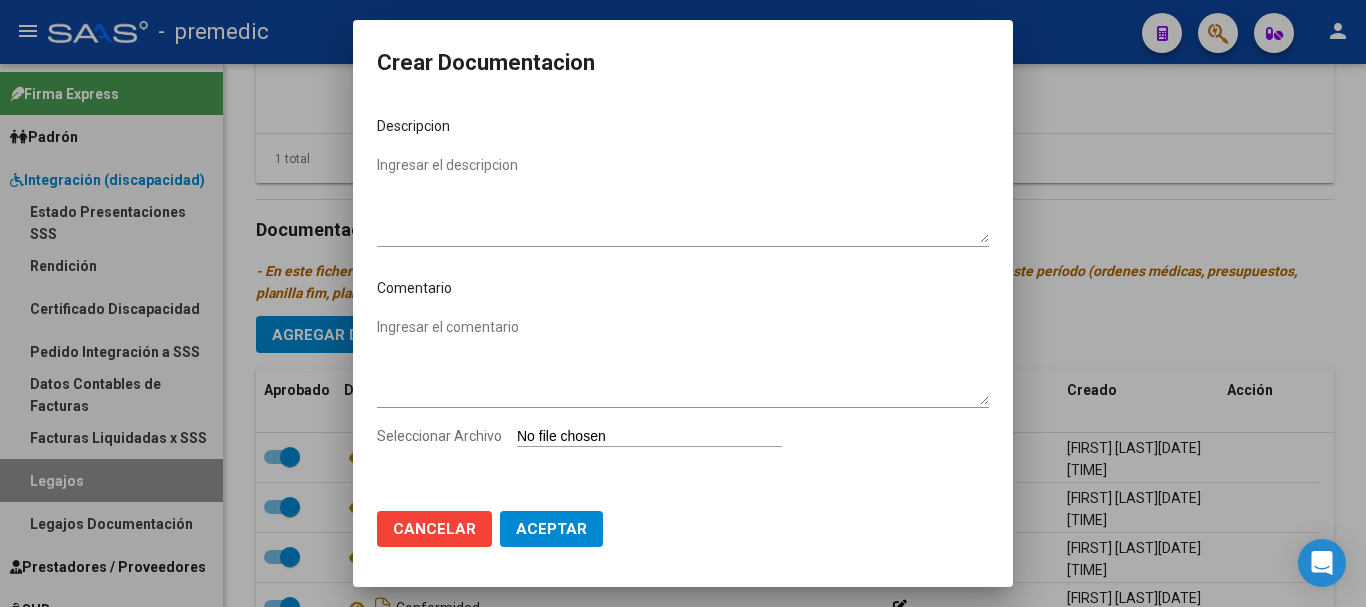 type on "C:\fakepath\7- CAR.pdf" 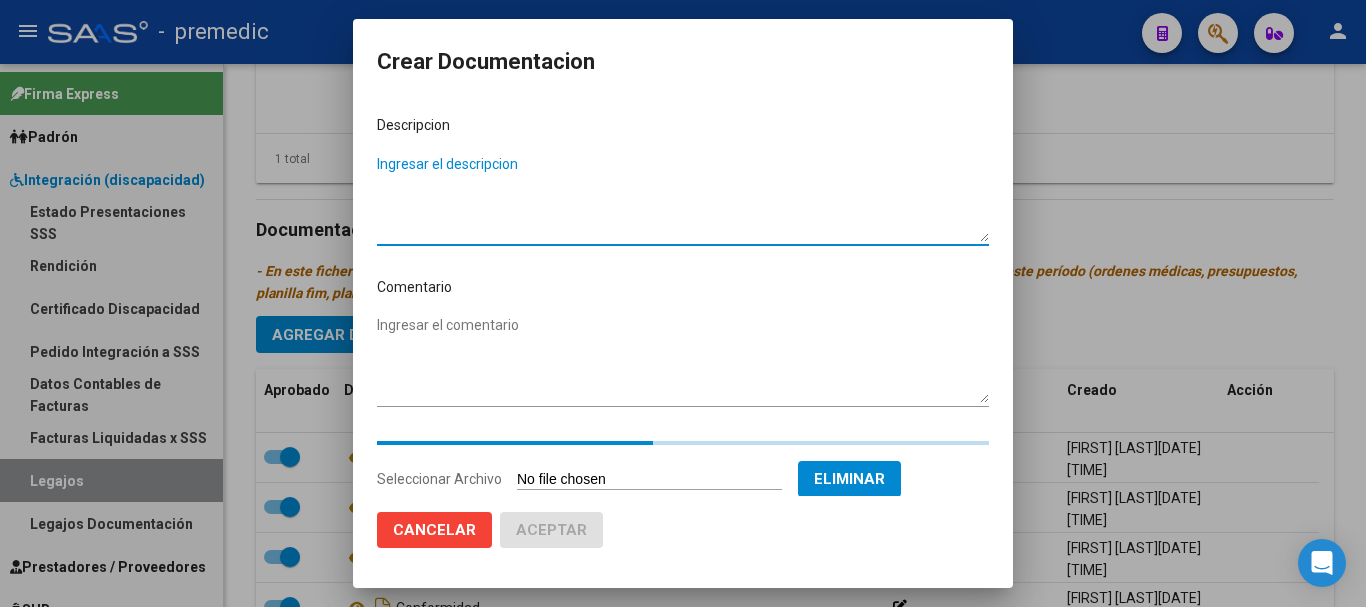 click on "Ingresar el descripcion" at bounding box center (683, 198) 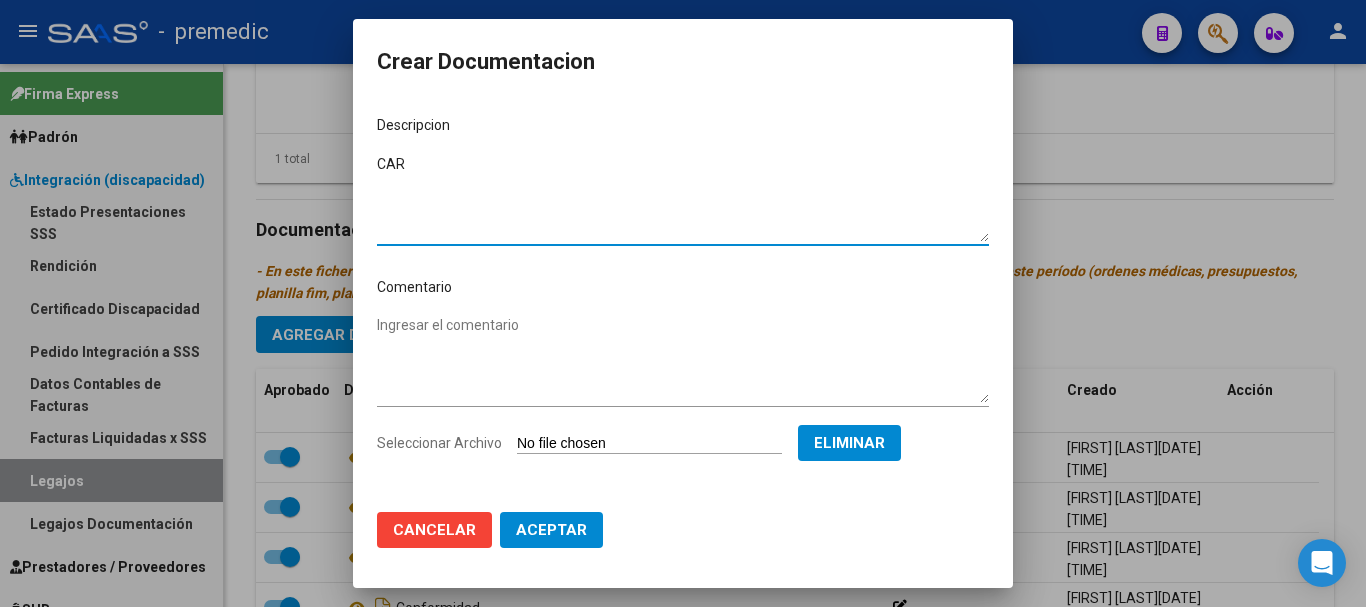 type on "CAR" 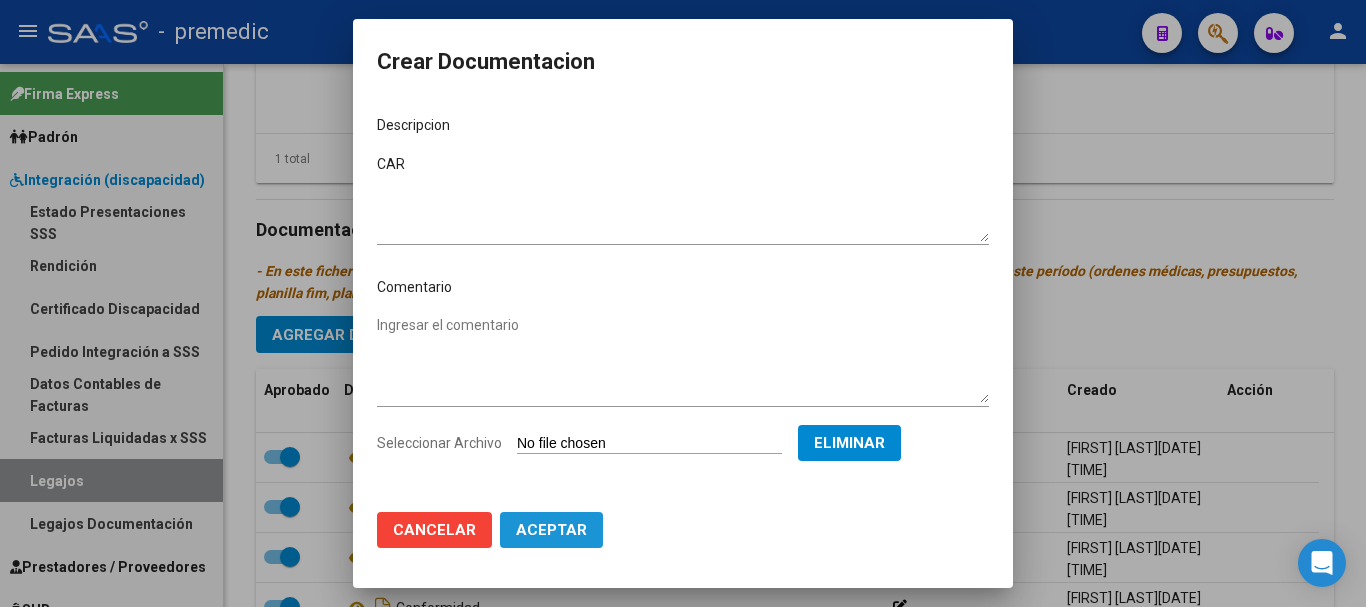 click on "Aceptar" 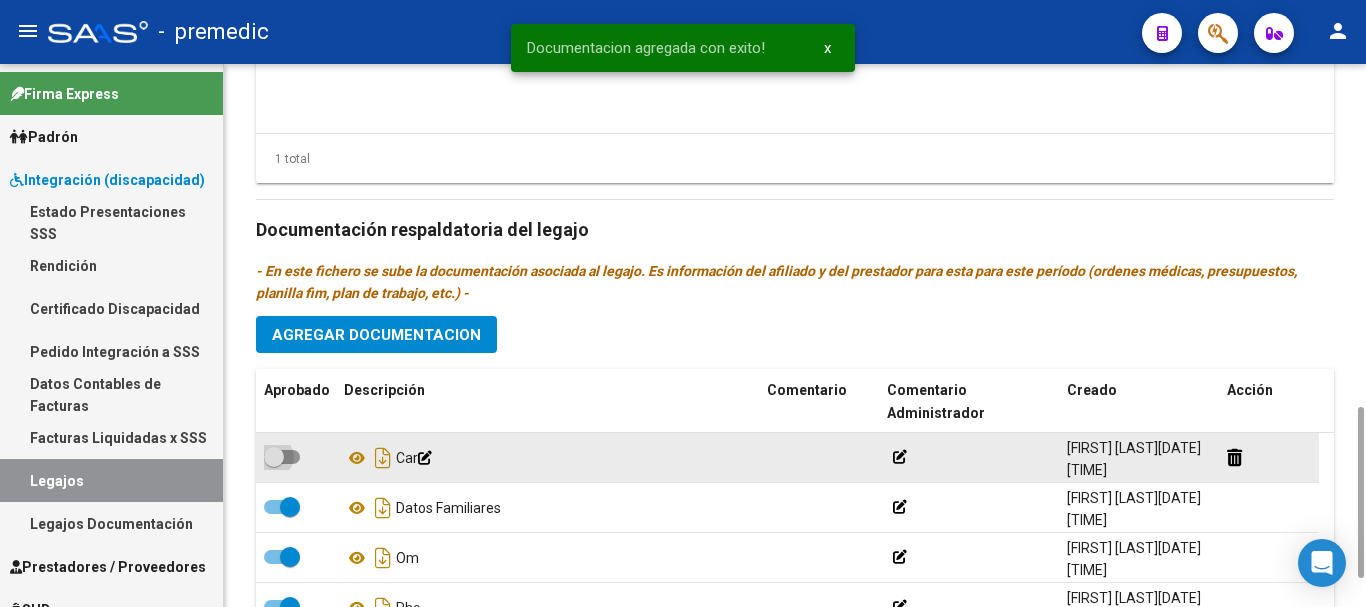 click at bounding box center (282, 457) 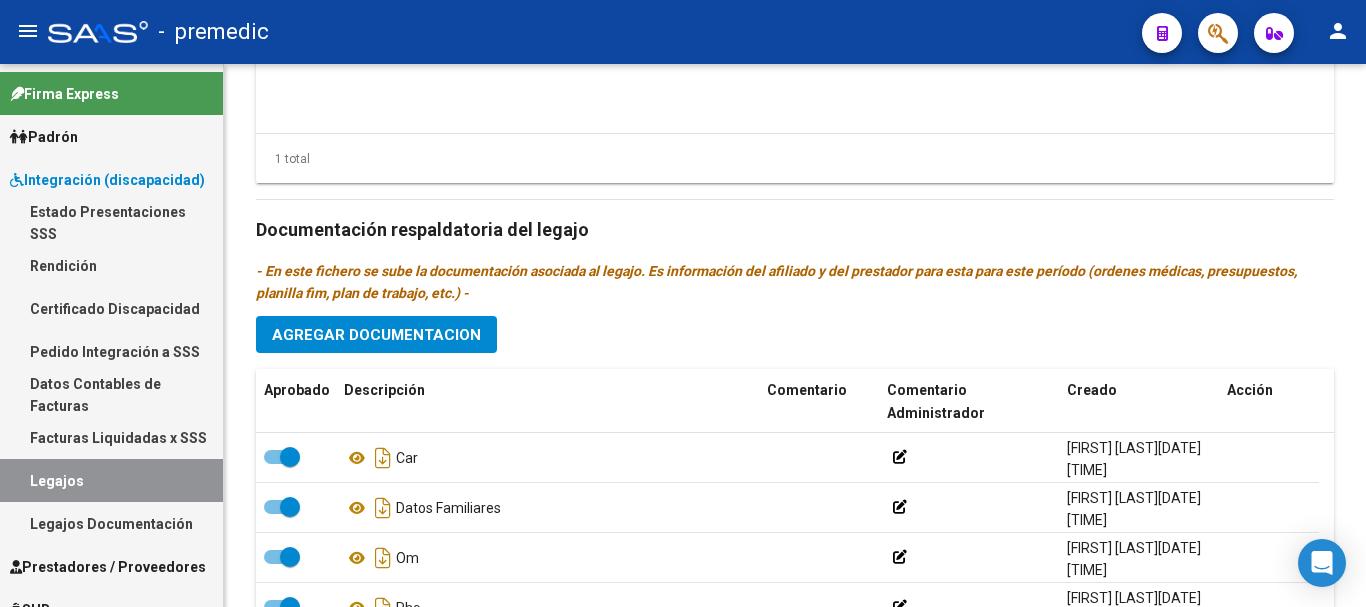 scroll, scrollTop: 543, scrollLeft: 0, axis: vertical 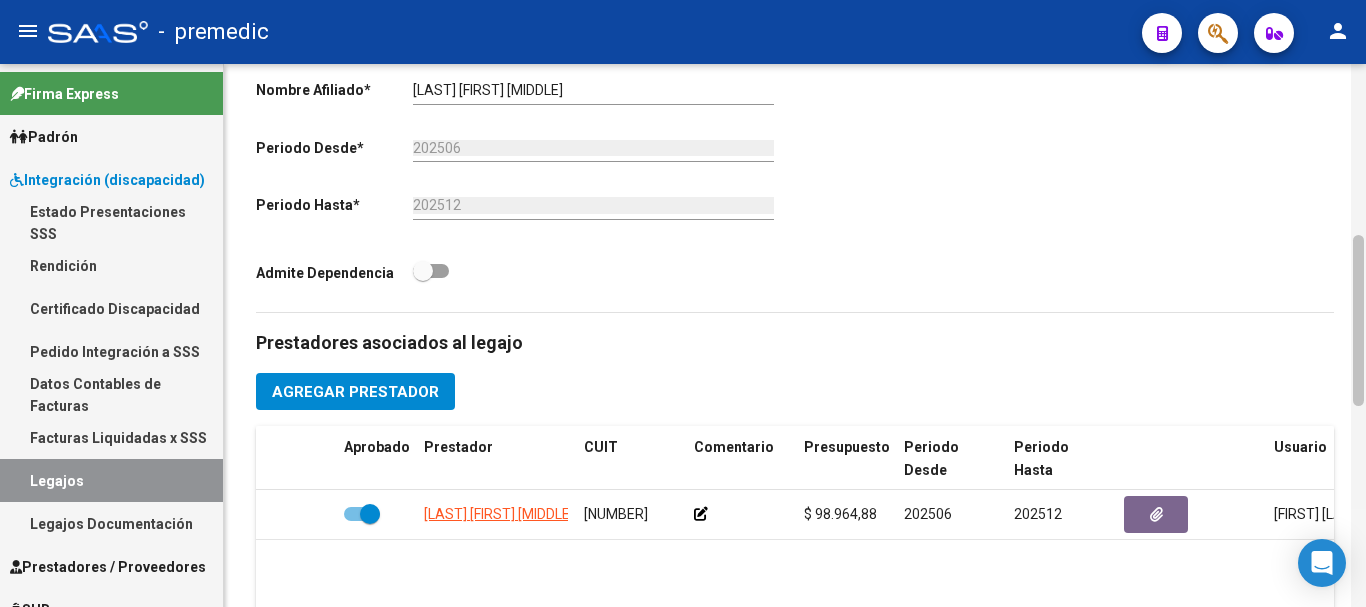 click 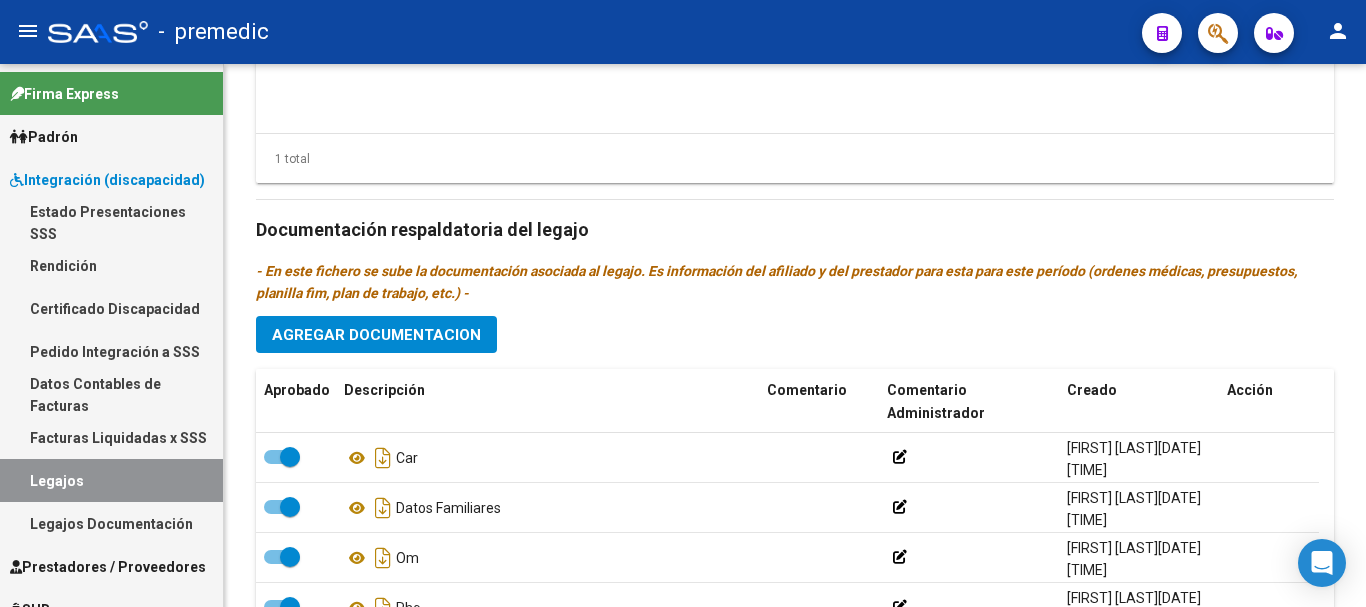 click 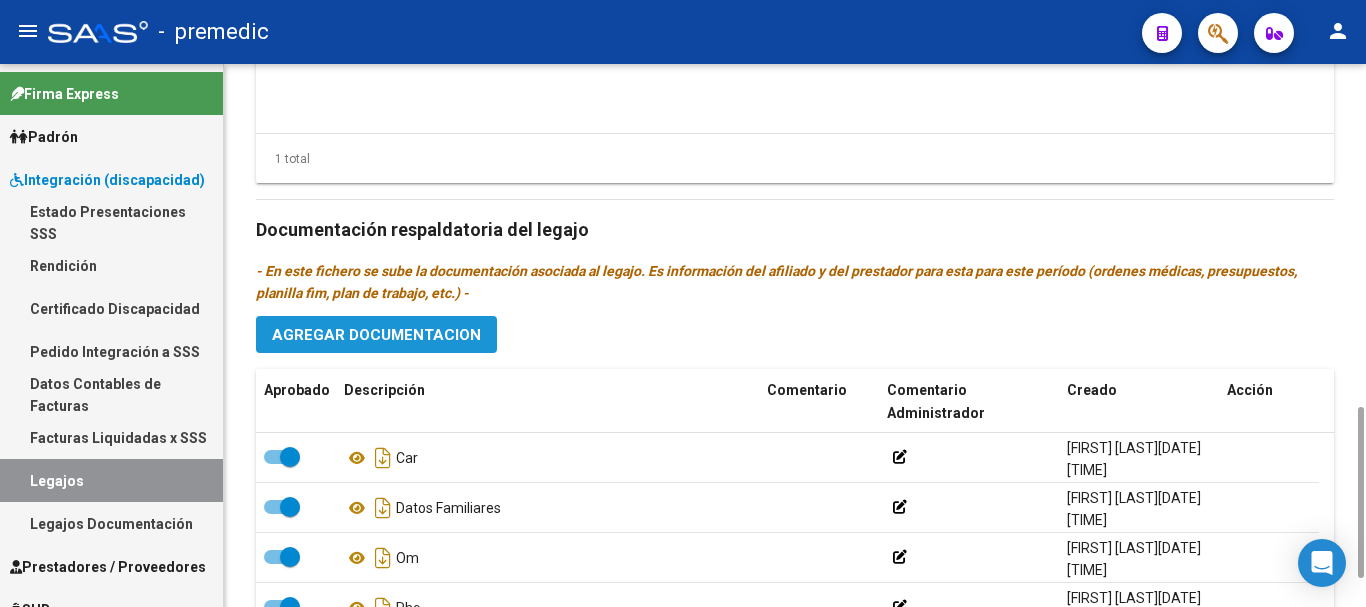 click on "Agregar Documentacion" 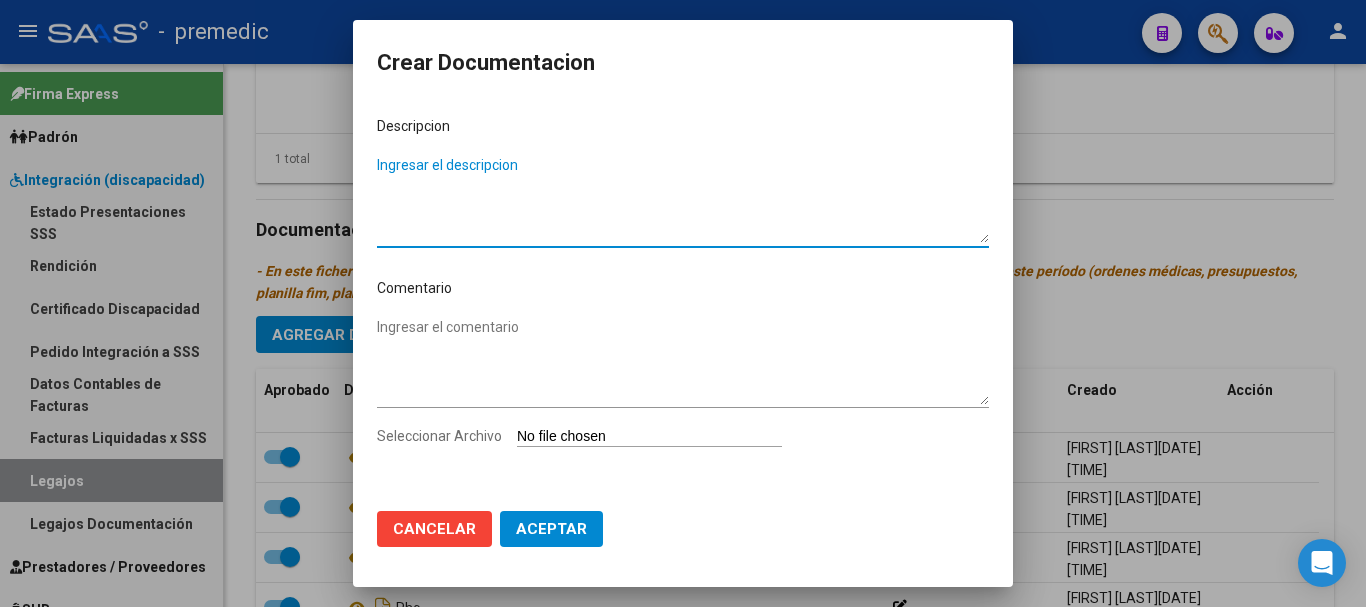 click on "Ingresar el descripcion" at bounding box center [683, 199] 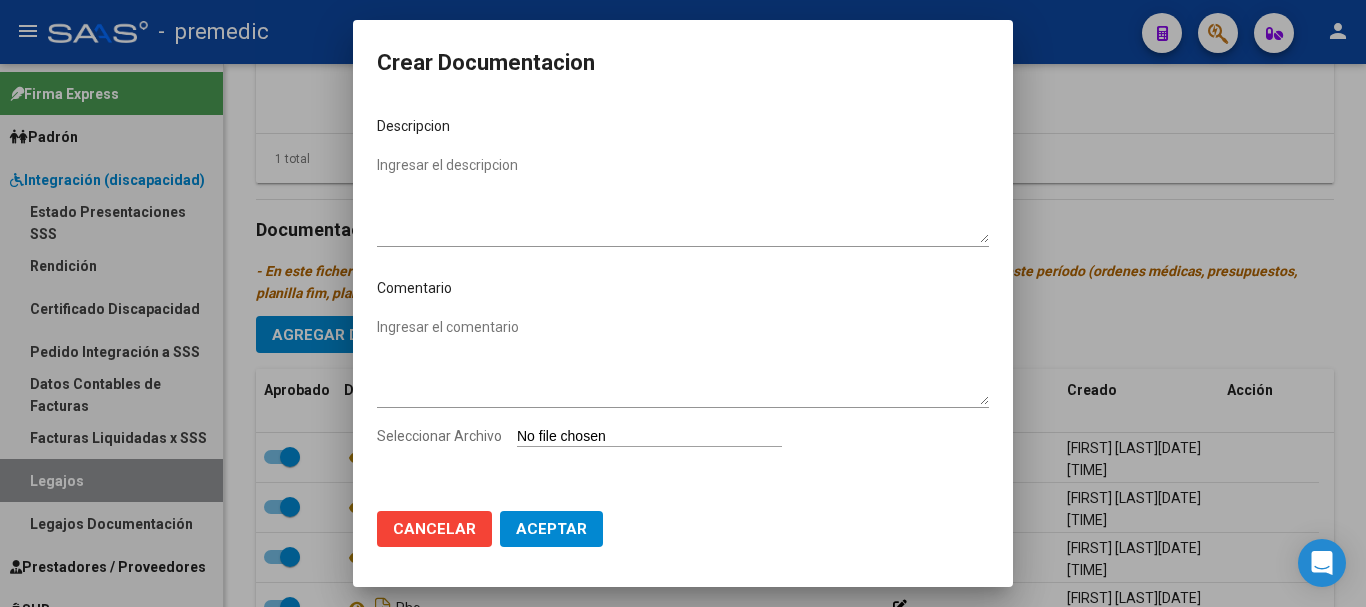 click on "Seleccionar Archivo" at bounding box center (649, 437) 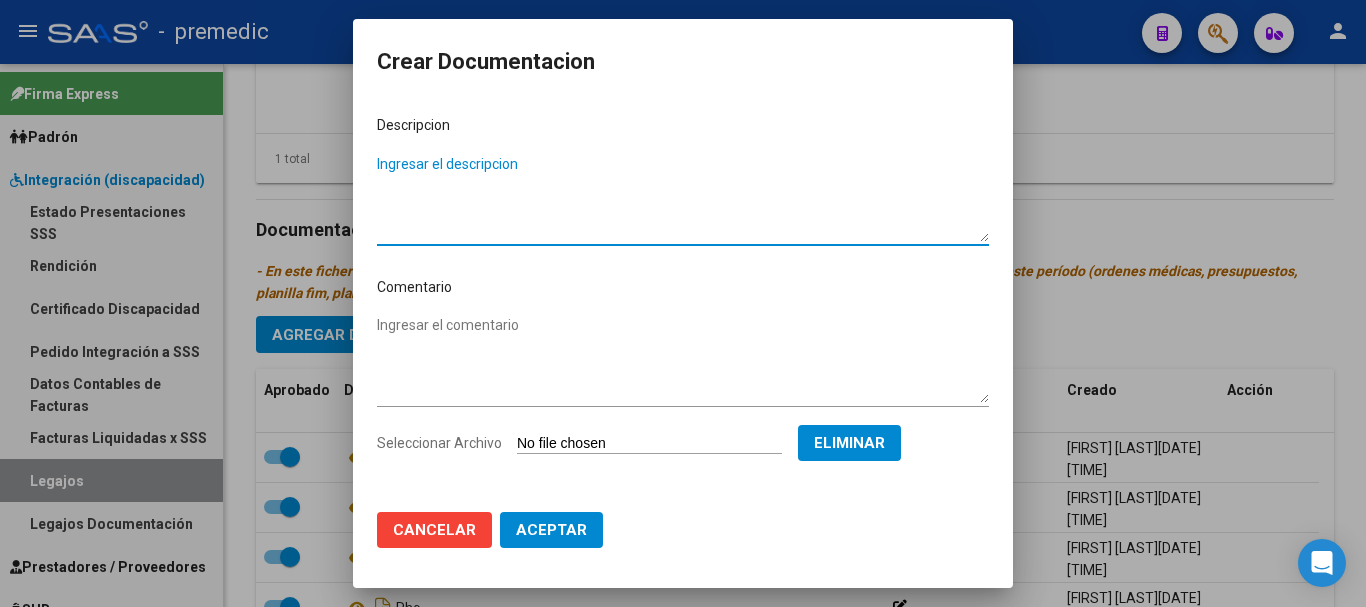 click on "Ingresar el descripcion" at bounding box center [683, 198] 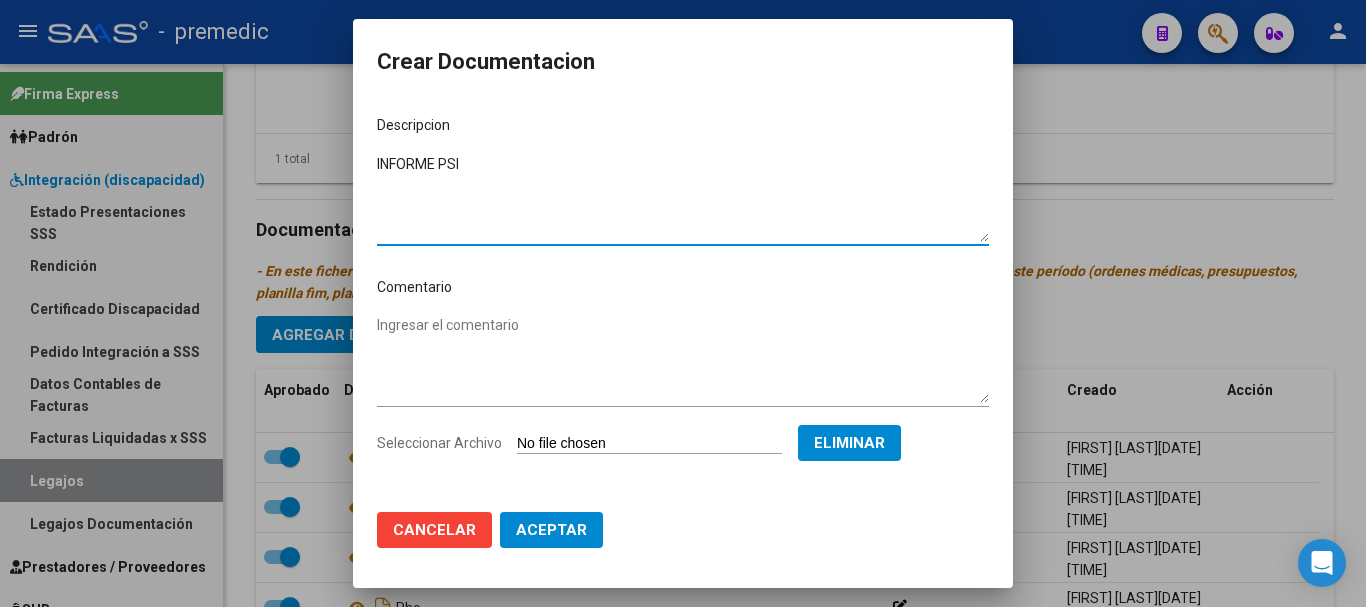 type on "INFORME PSI" 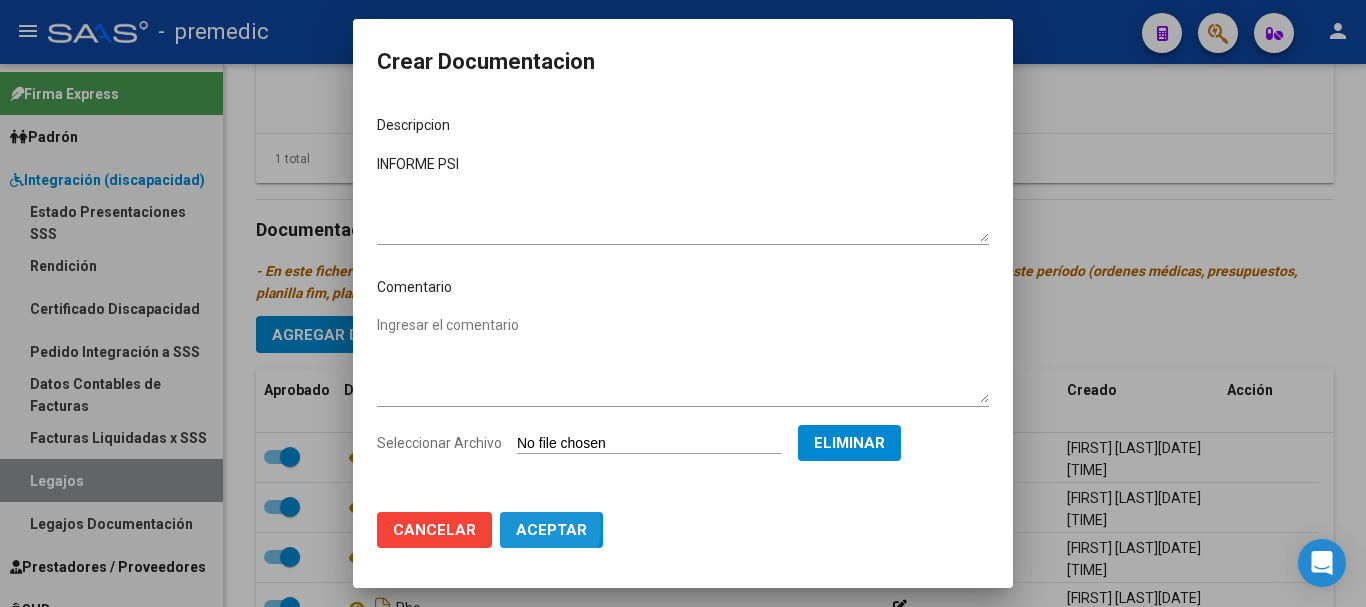 click on "Aceptar" 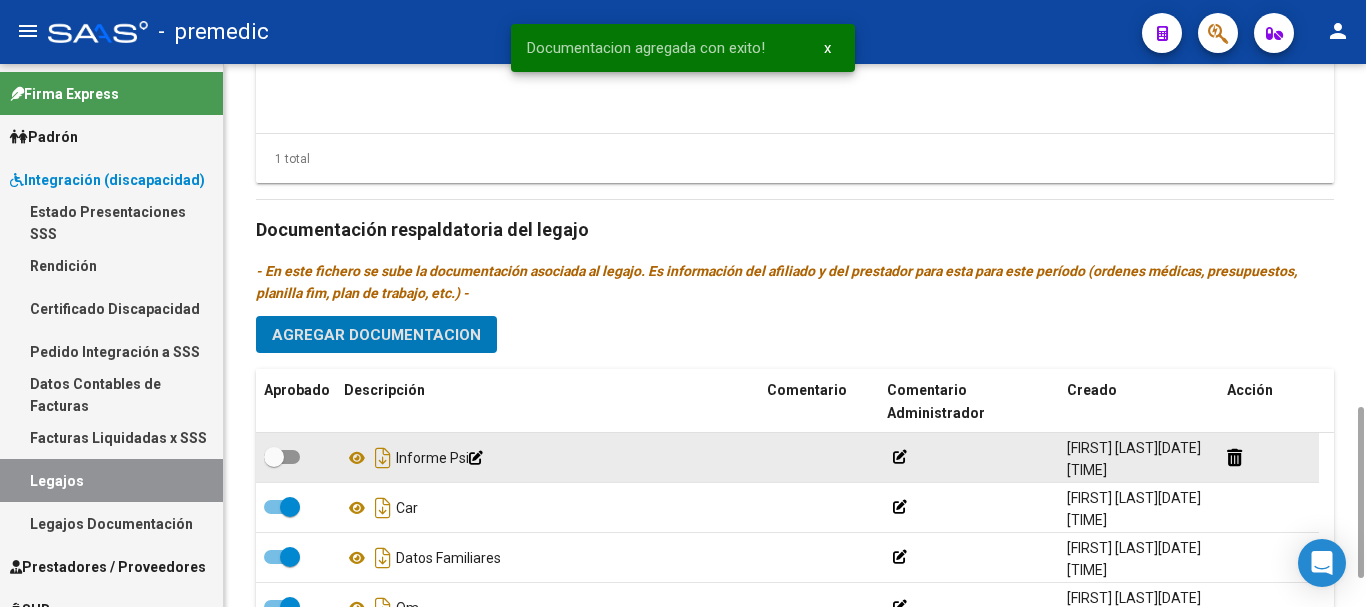 click at bounding box center (274, 457) 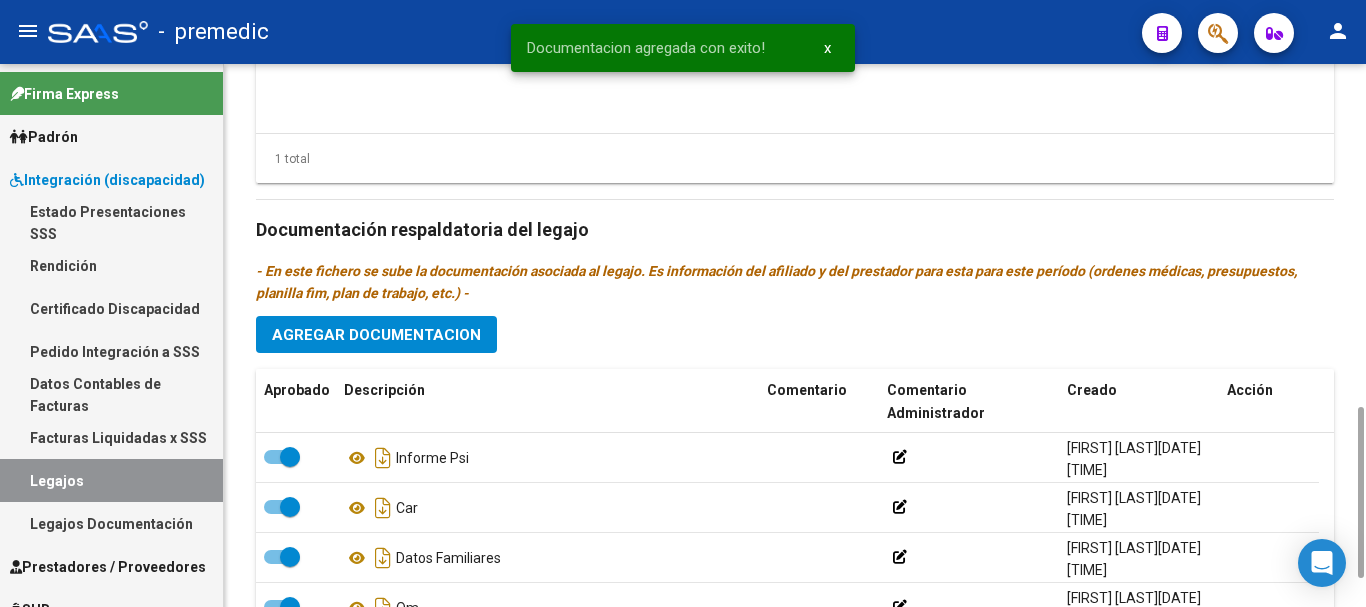 drag, startPoint x: 381, startPoint y: 324, endPoint x: 416, endPoint y: 294, distance: 46.09772 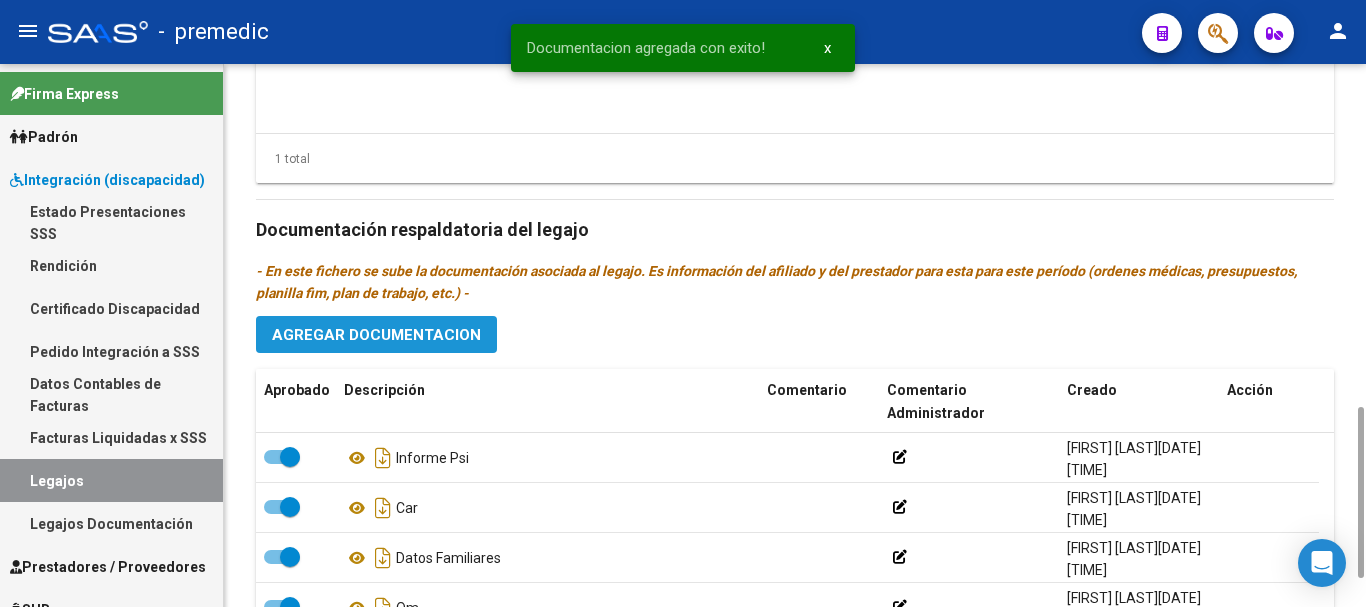 click on "Agregar Documentacion" 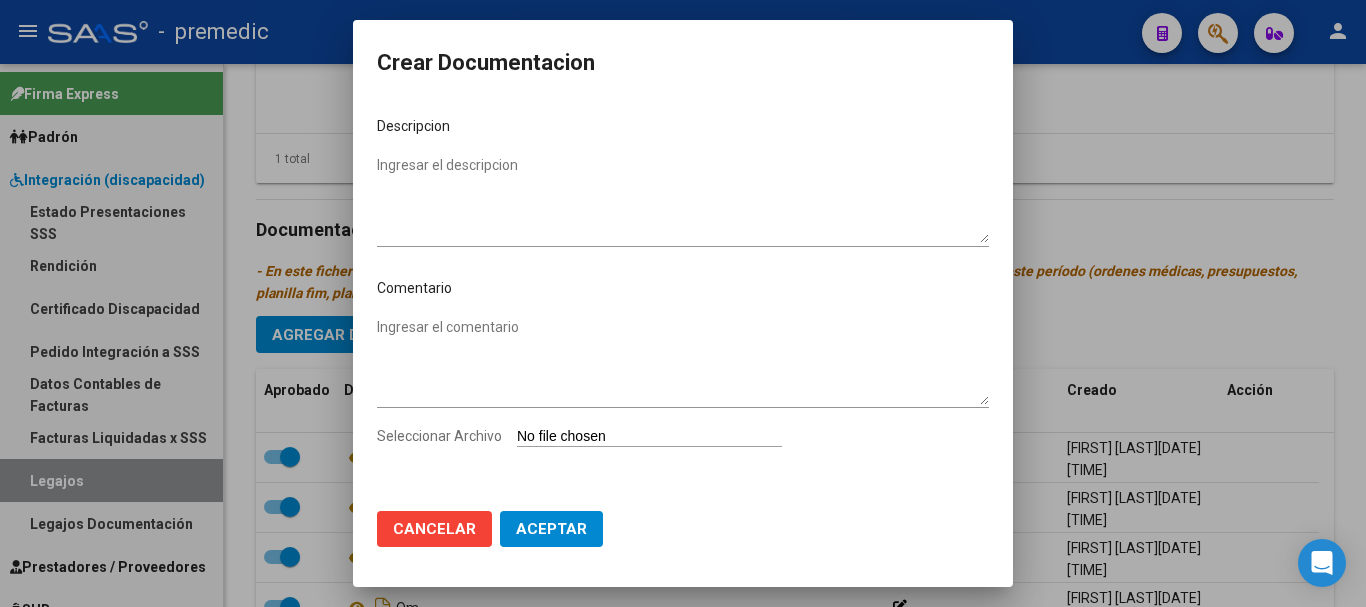 click on "Seleccionar Archivo" at bounding box center (649, 437) 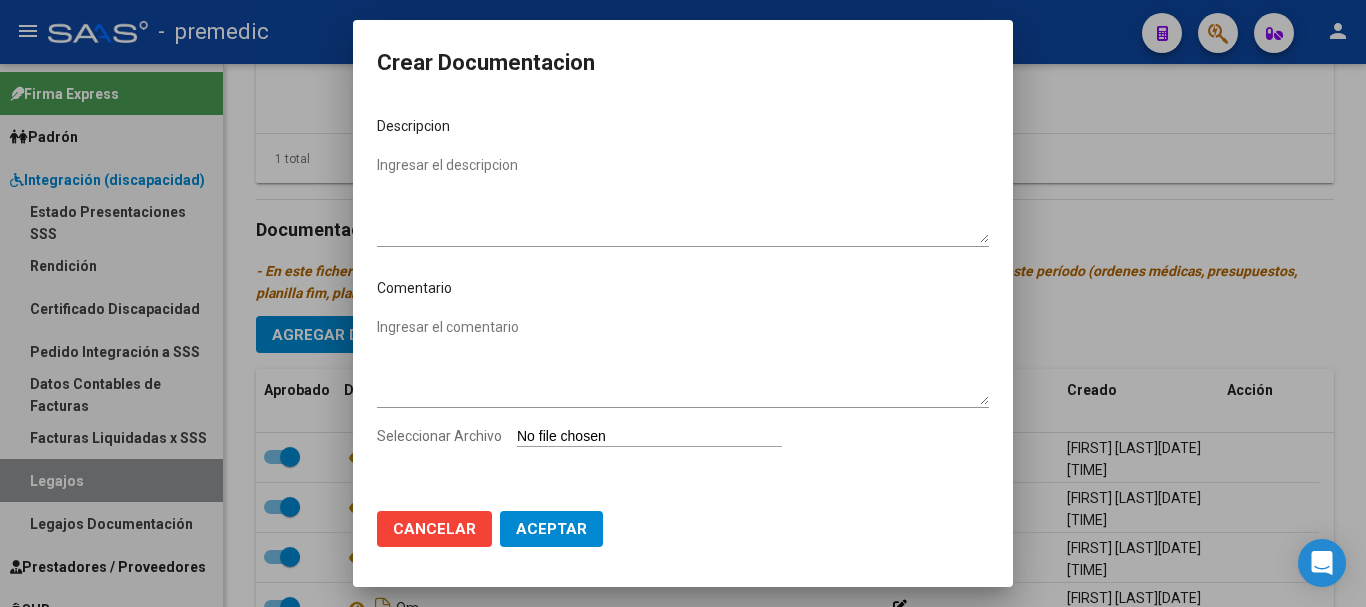 type on "C:\fakepath\2- PLAN.pdf" 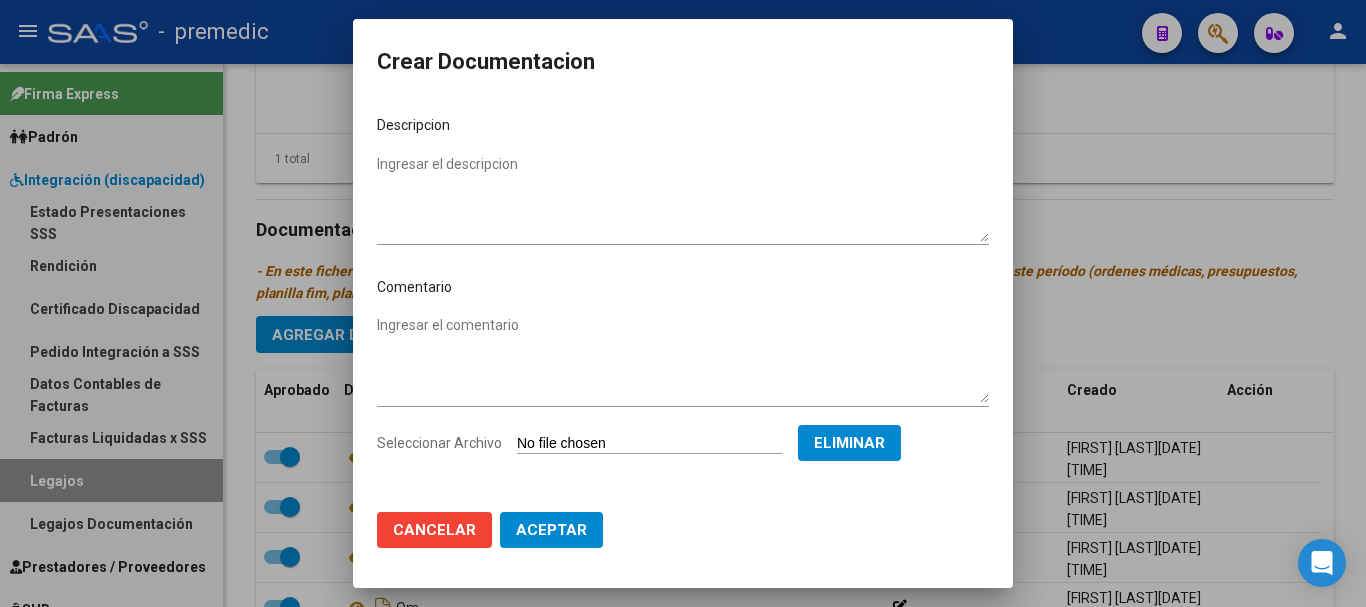 drag, startPoint x: 431, startPoint y: 146, endPoint x: 422, endPoint y: 195, distance: 49.819675 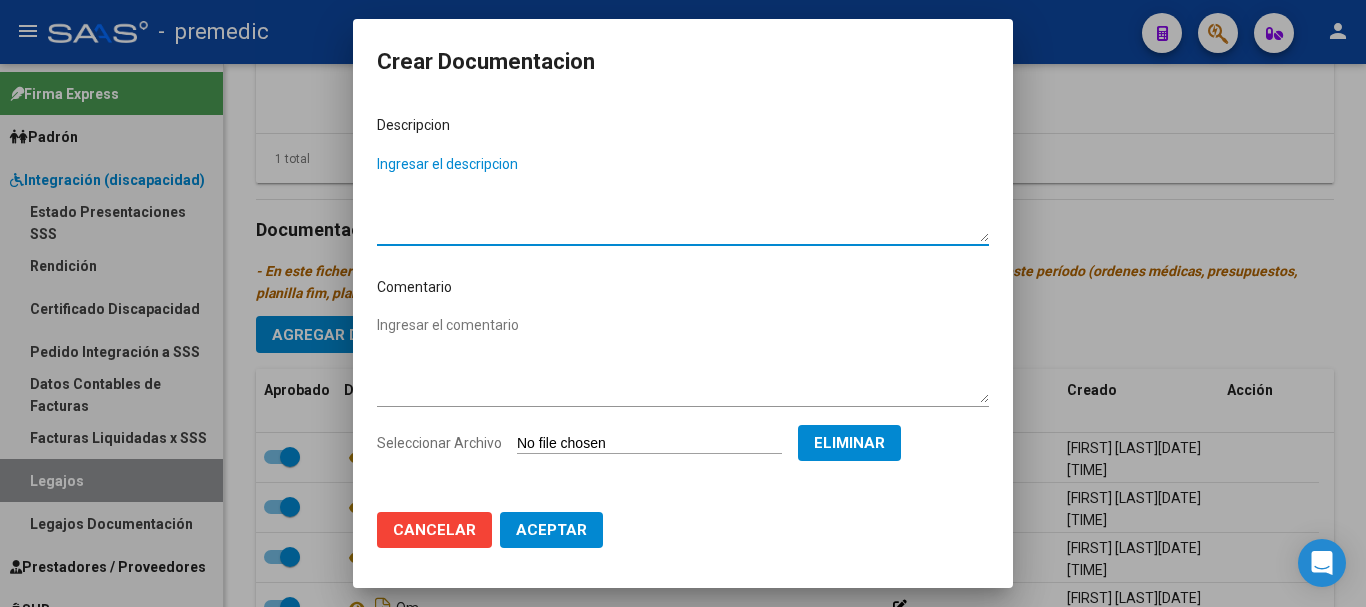 click on "Ingresar el descripcion" at bounding box center (683, 198) 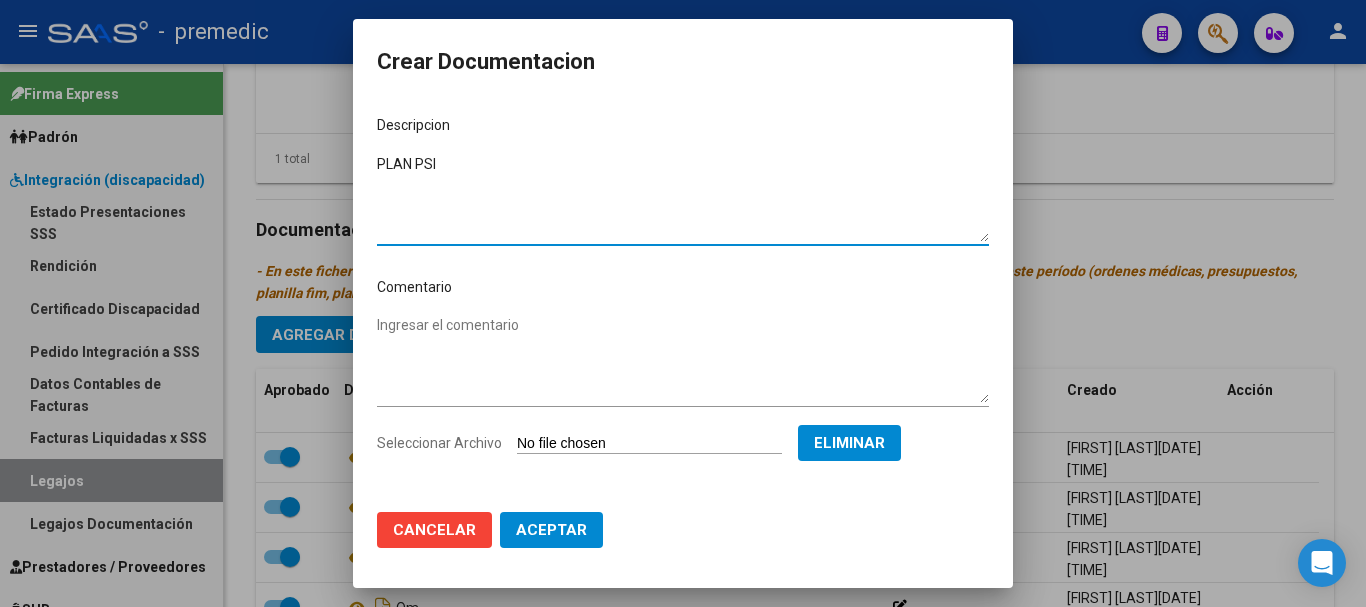 type on "PLAN PSI" 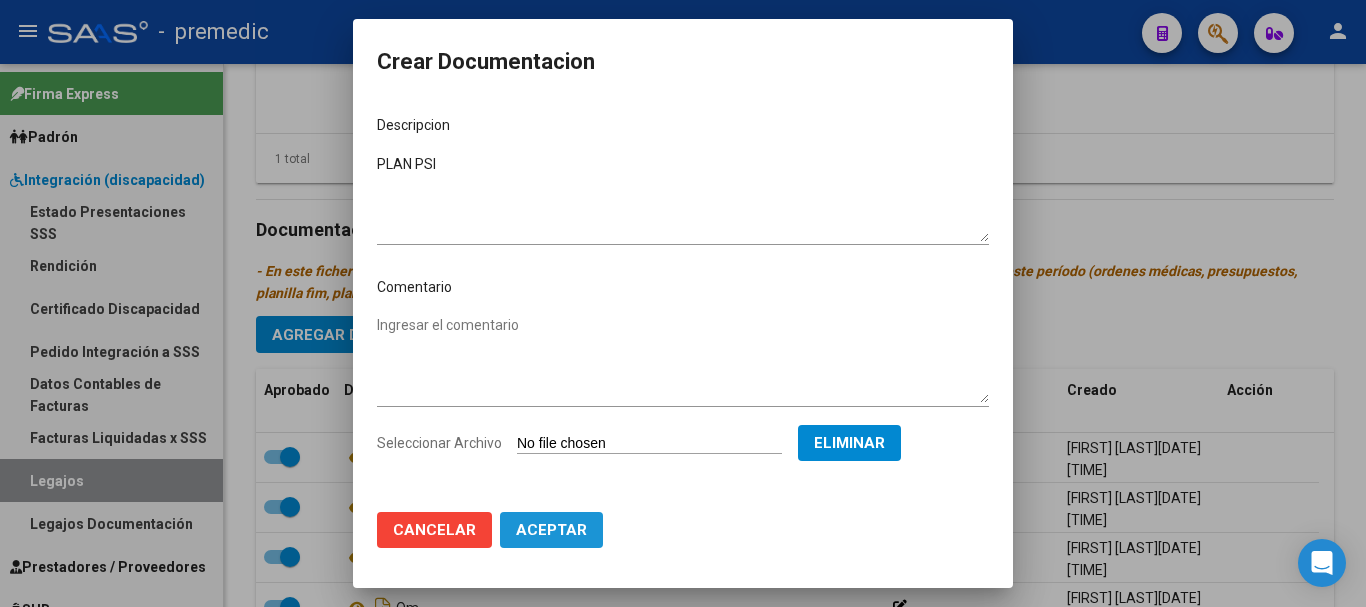 click on "Aceptar" 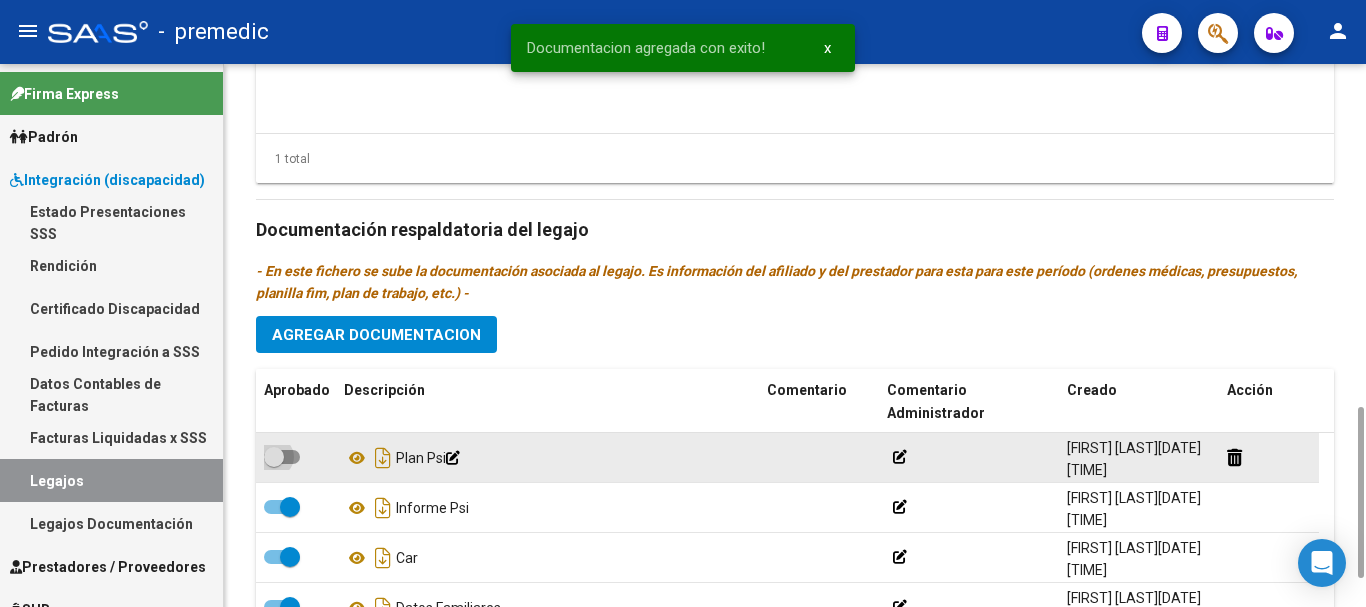 click at bounding box center (282, 457) 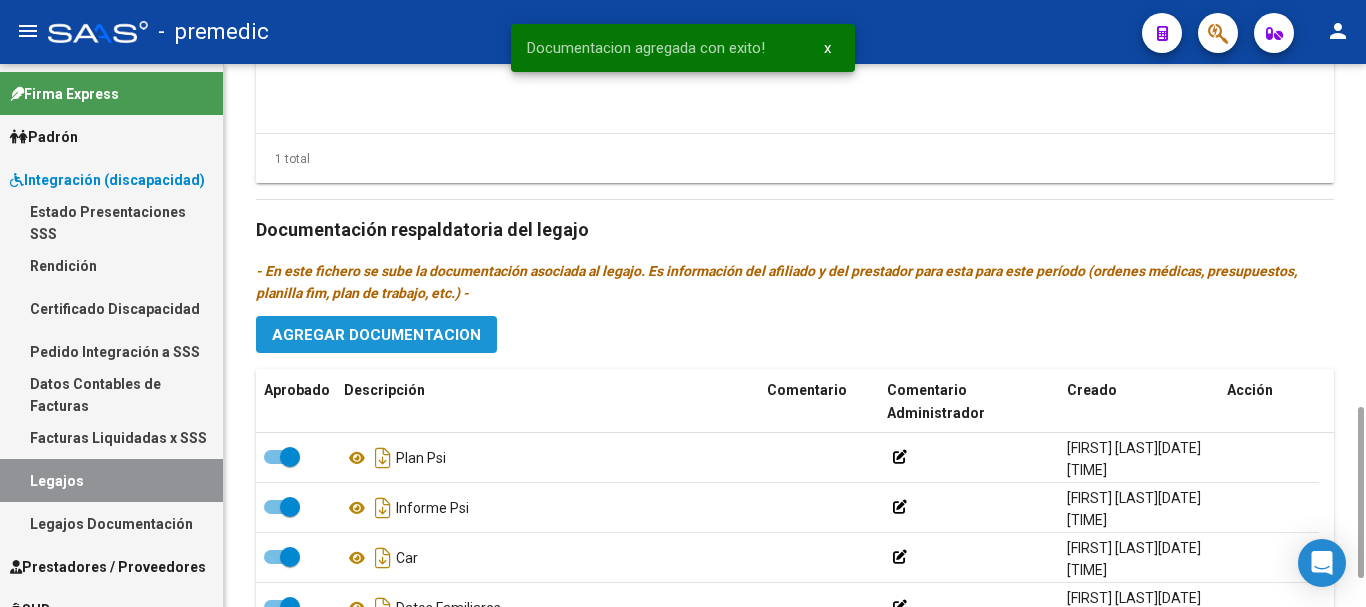 click on "Agregar Documentacion" 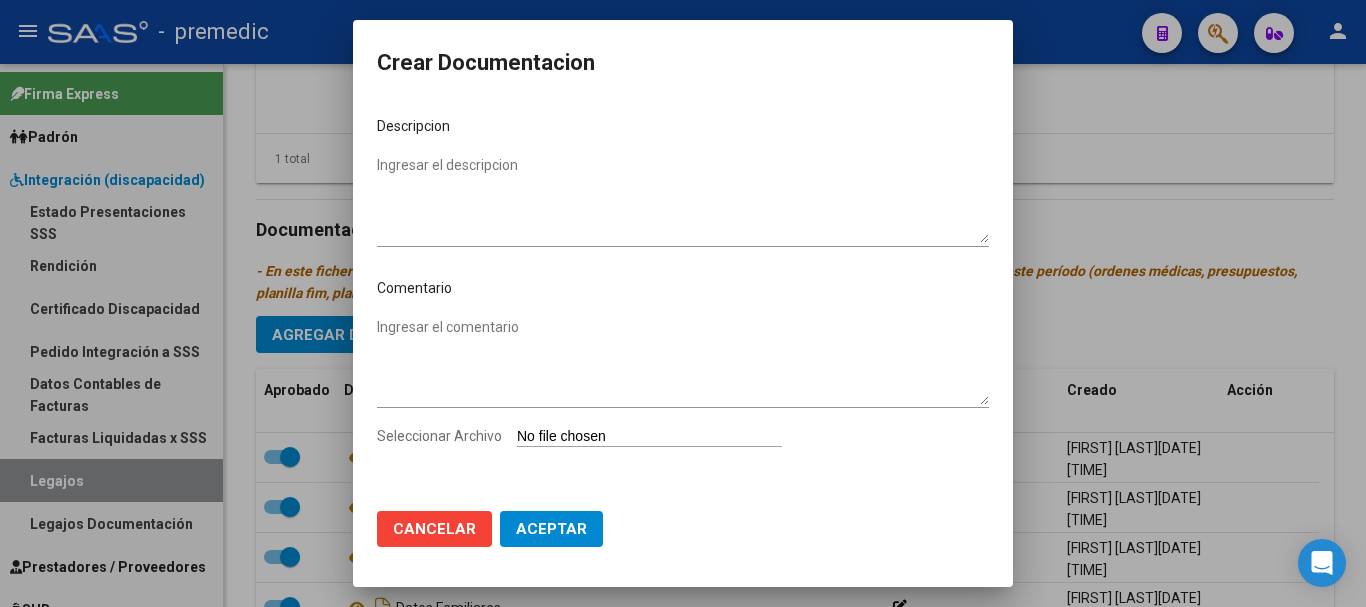 drag, startPoint x: 547, startPoint y: 458, endPoint x: 558, endPoint y: 427, distance: 32.89377 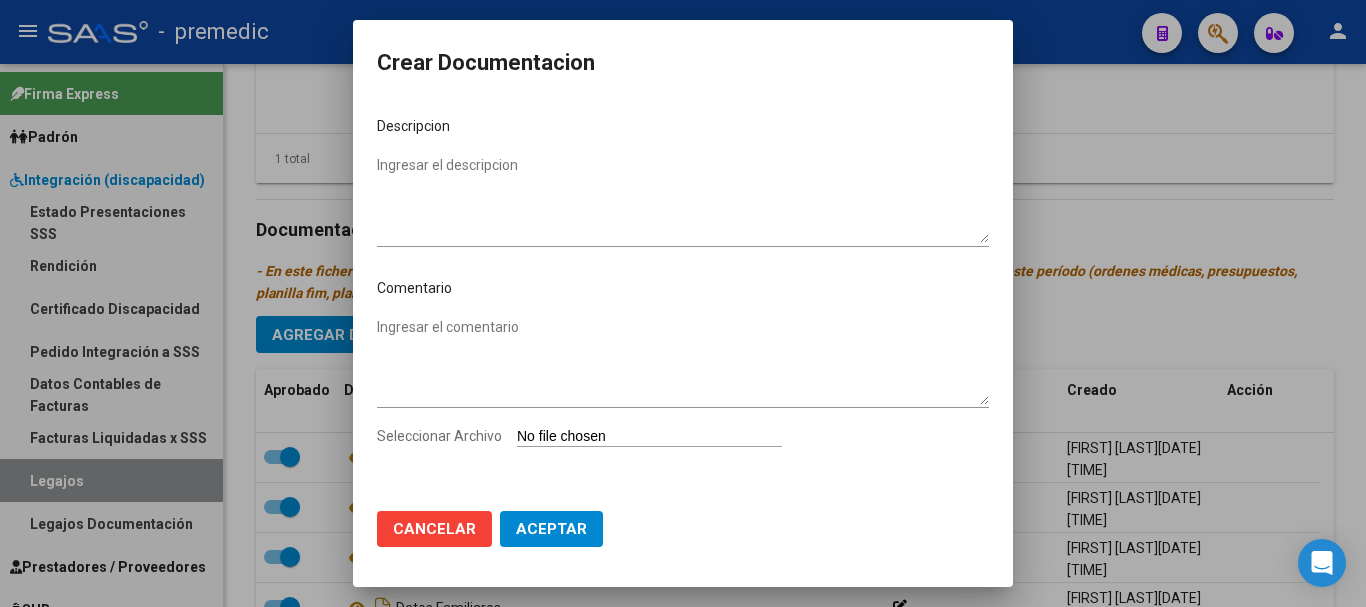type on "C:\fakepath\3- PRESUPUESTO.pdf" 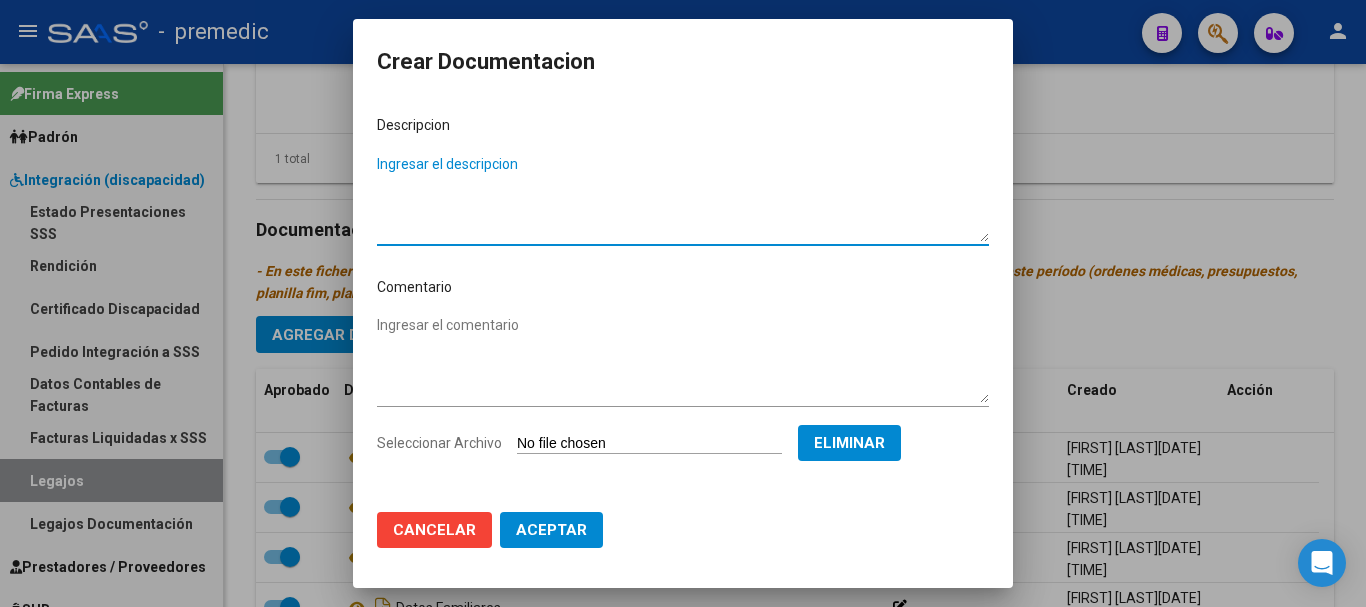 click on "Ingresar el descripcion" at bounding box center (683, 198) 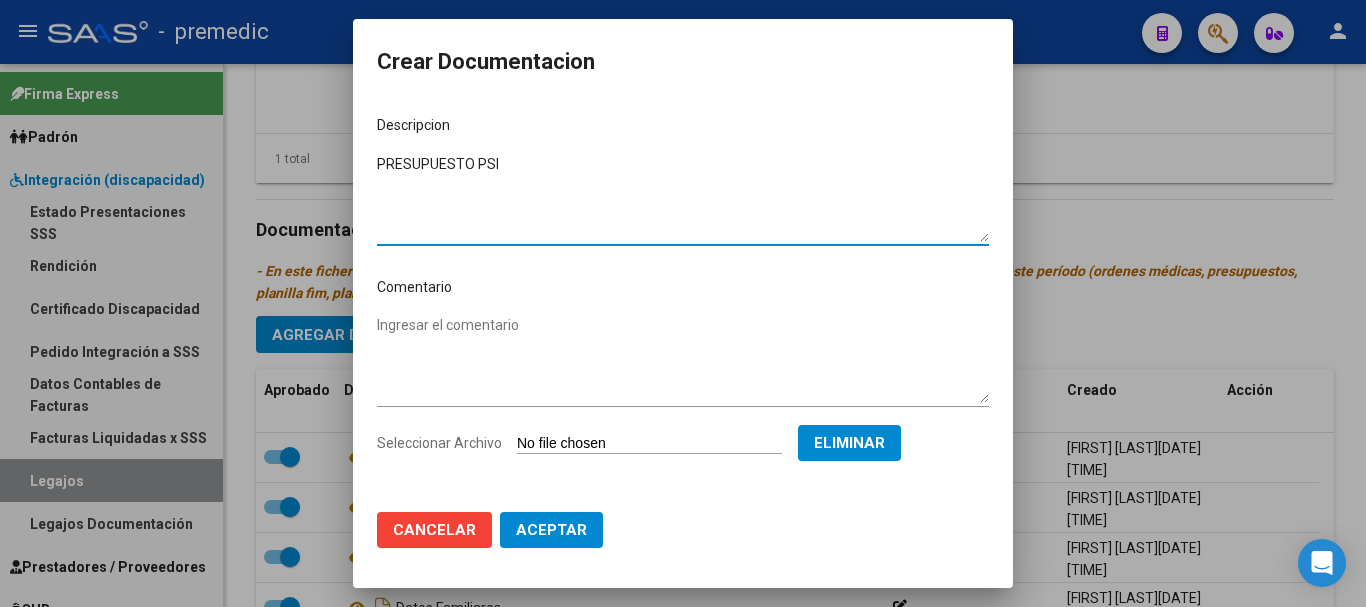 type on "PRESUPUESTO PSI" 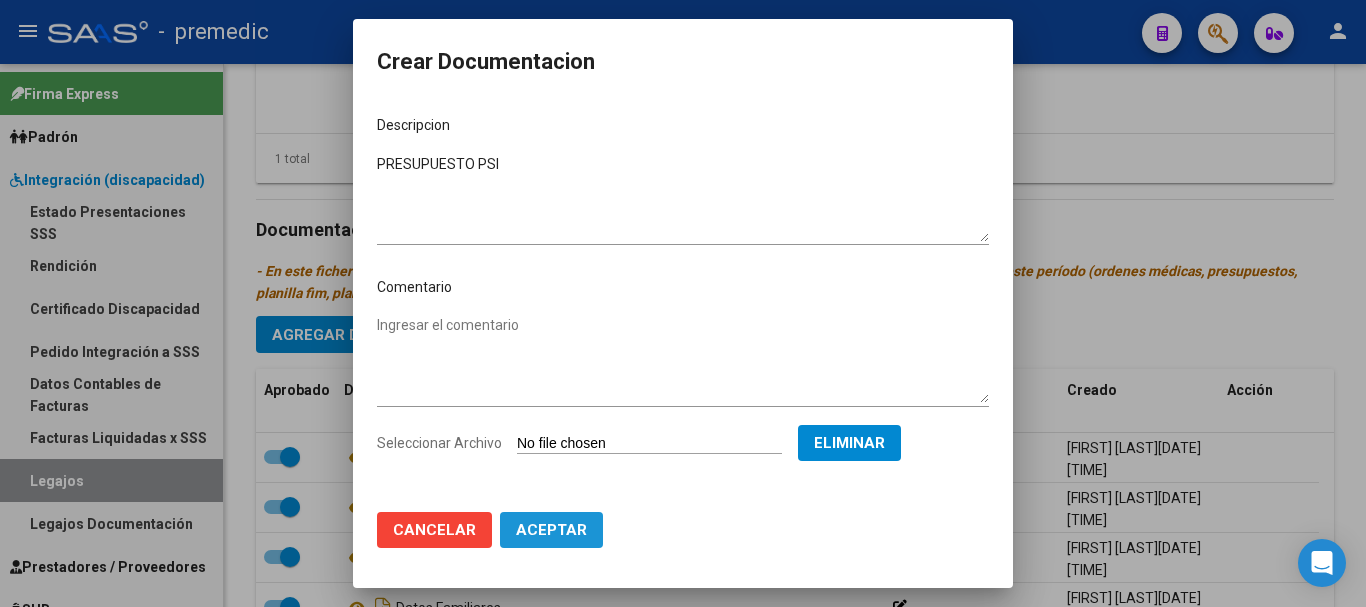 click on "Aceptar" 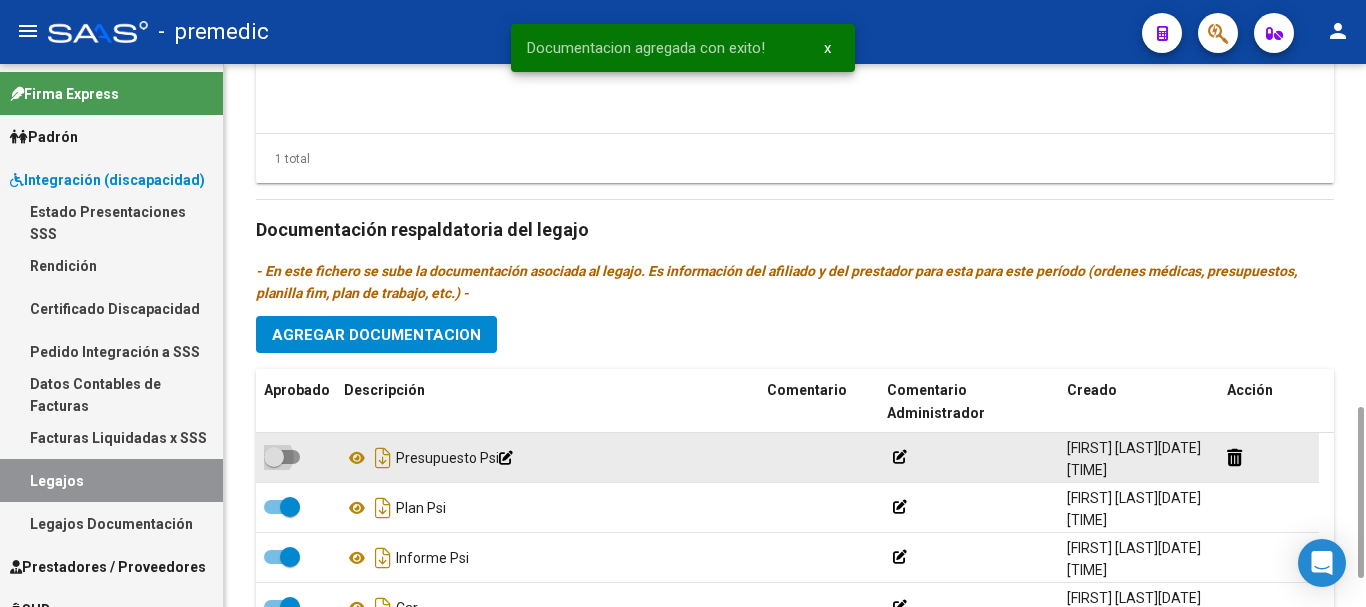 click at bounding box center (282, 457) 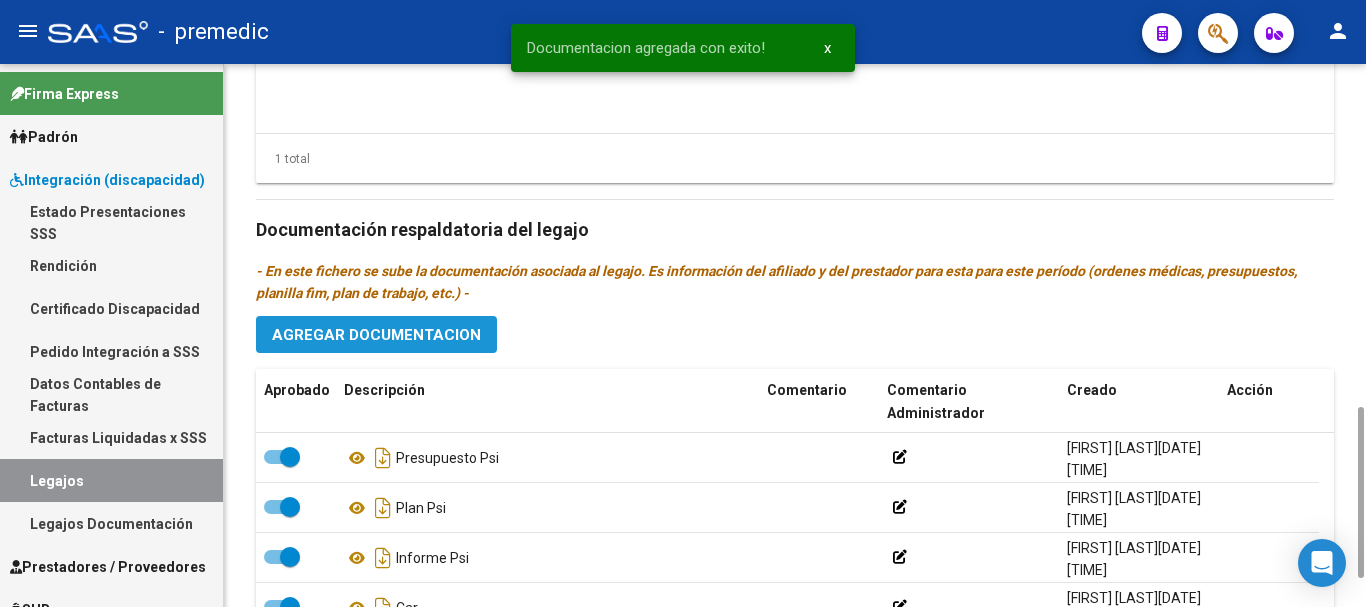click on "Agregar Documentacion" 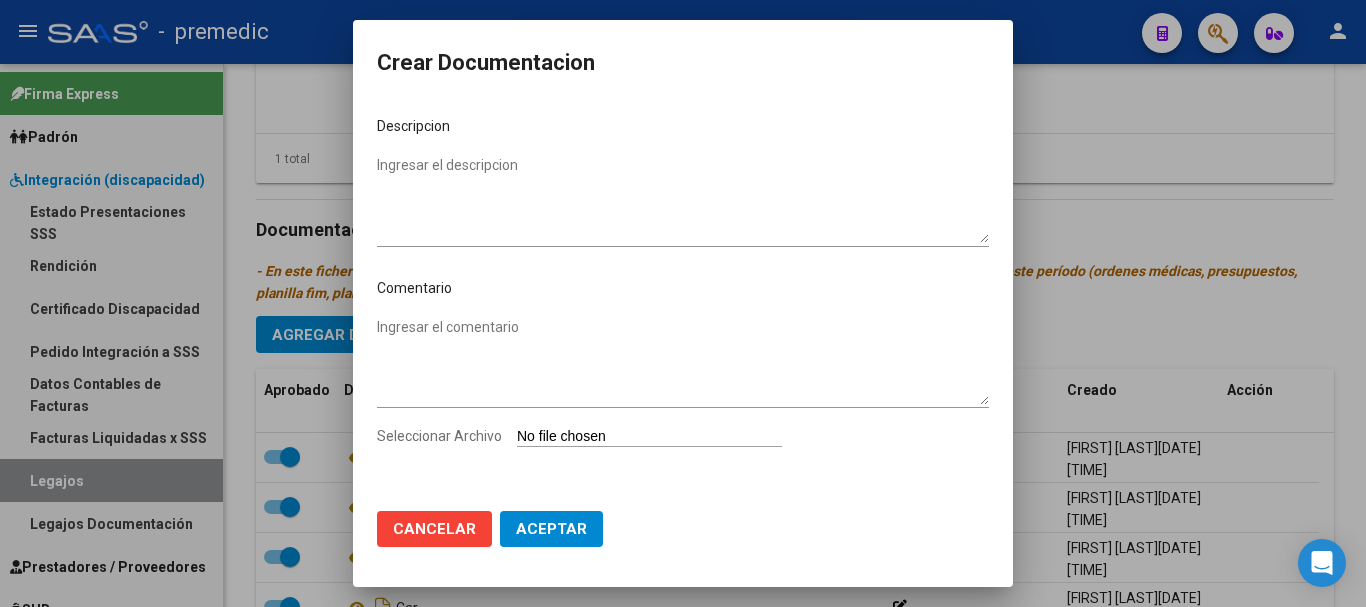 click on "Seleccionar Archivo" at bounding box center (649, 437) 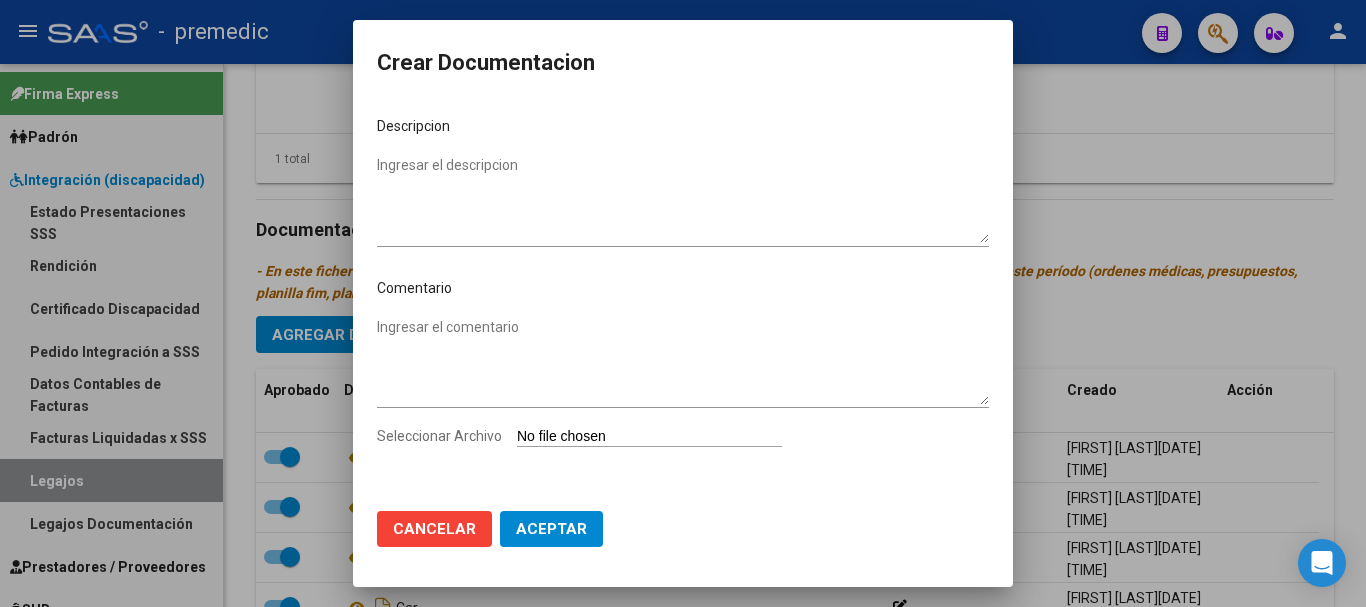 type on "C:\fakepath\4- DATOS DE PRESTADOR.pdf" 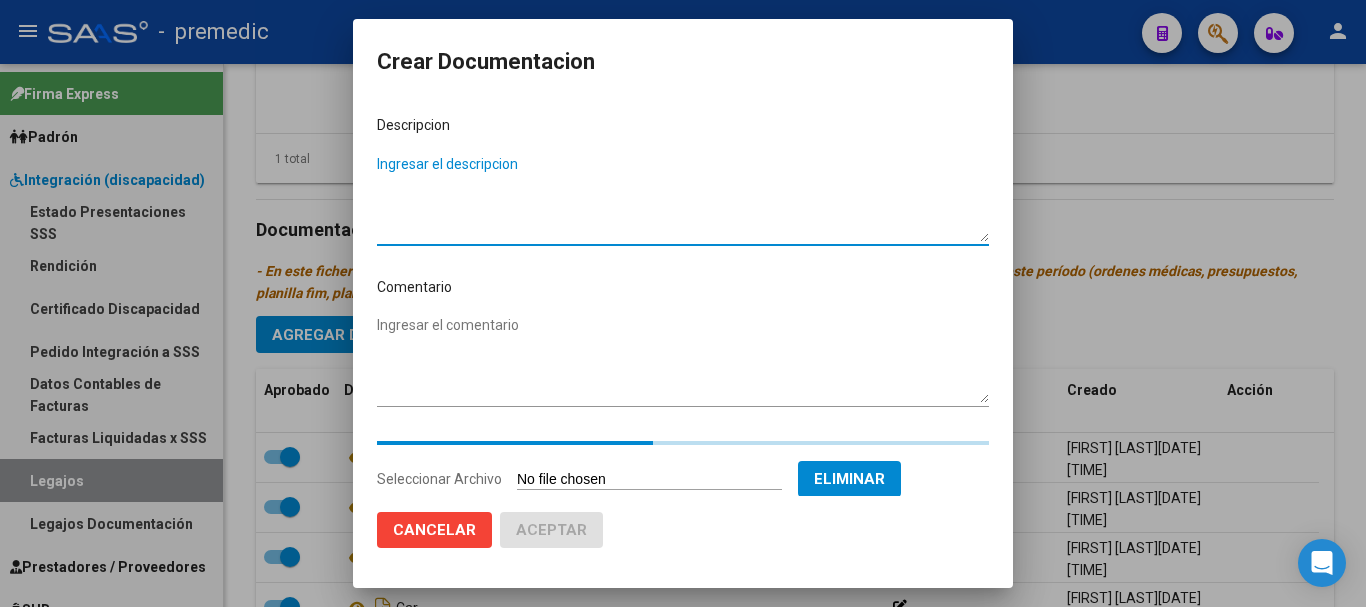 click on "Ingresar el descripcion" at bounding box center (683, 198) 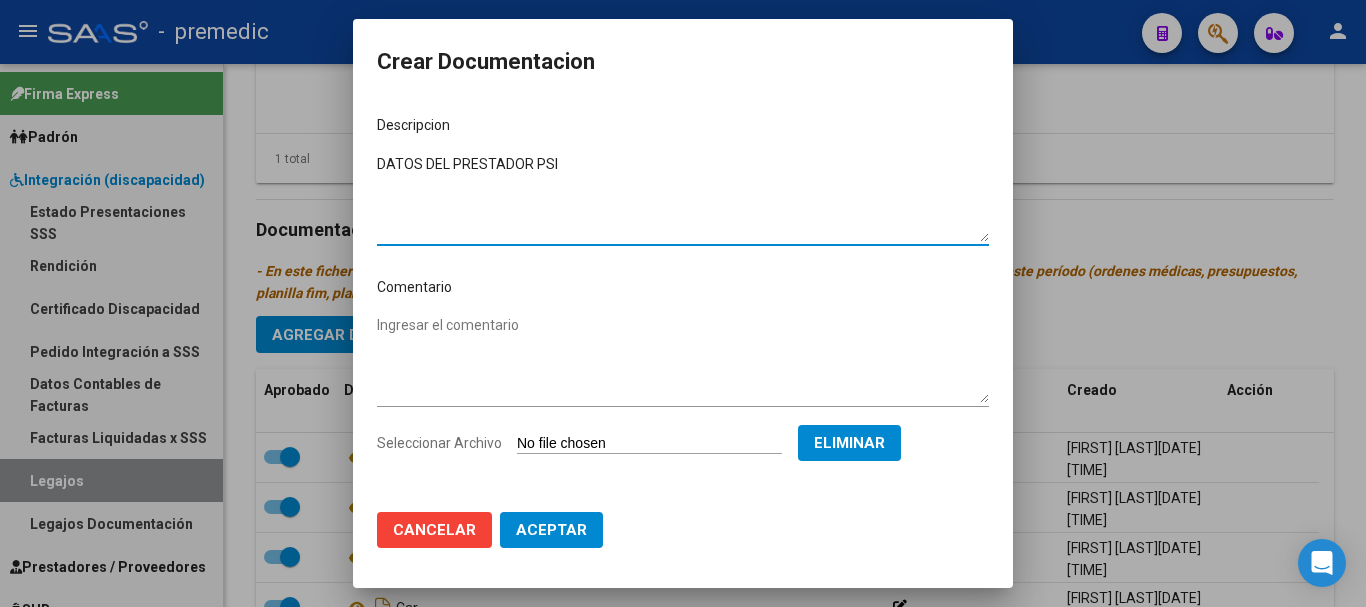type on "DATOS DEL PRESTADOR PSI" 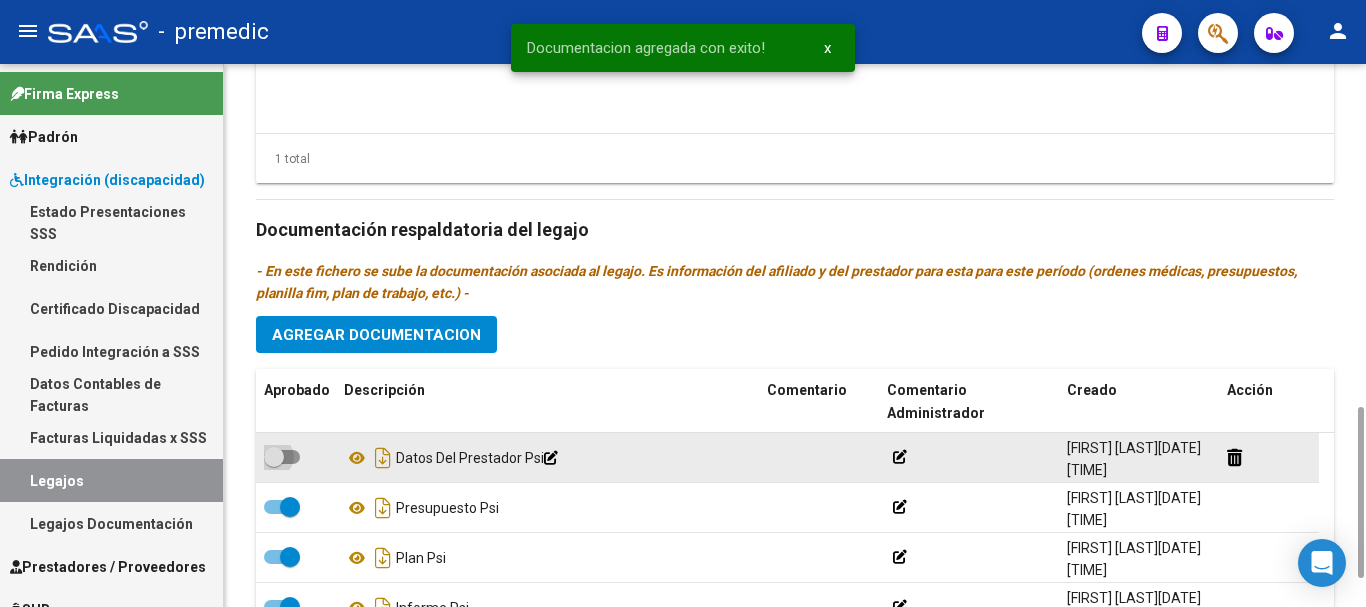 click at bounding box center (282, 457) 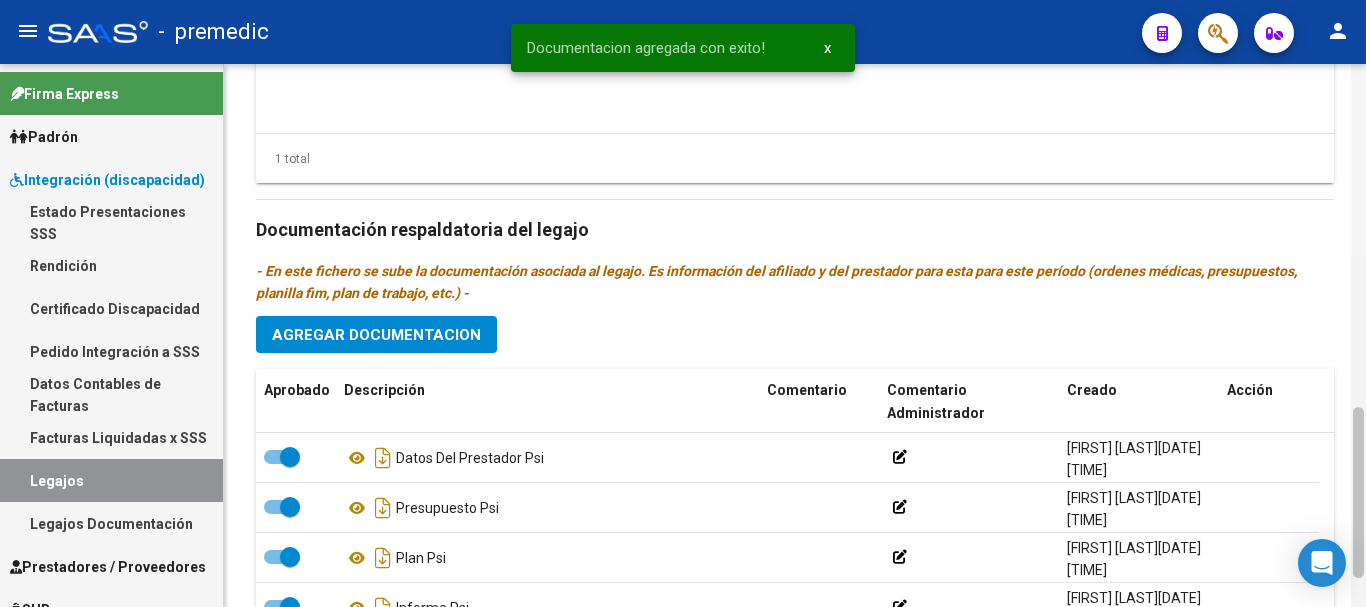 scroll, scrollTop: 543, scrollLeft: 0, axis: vertical 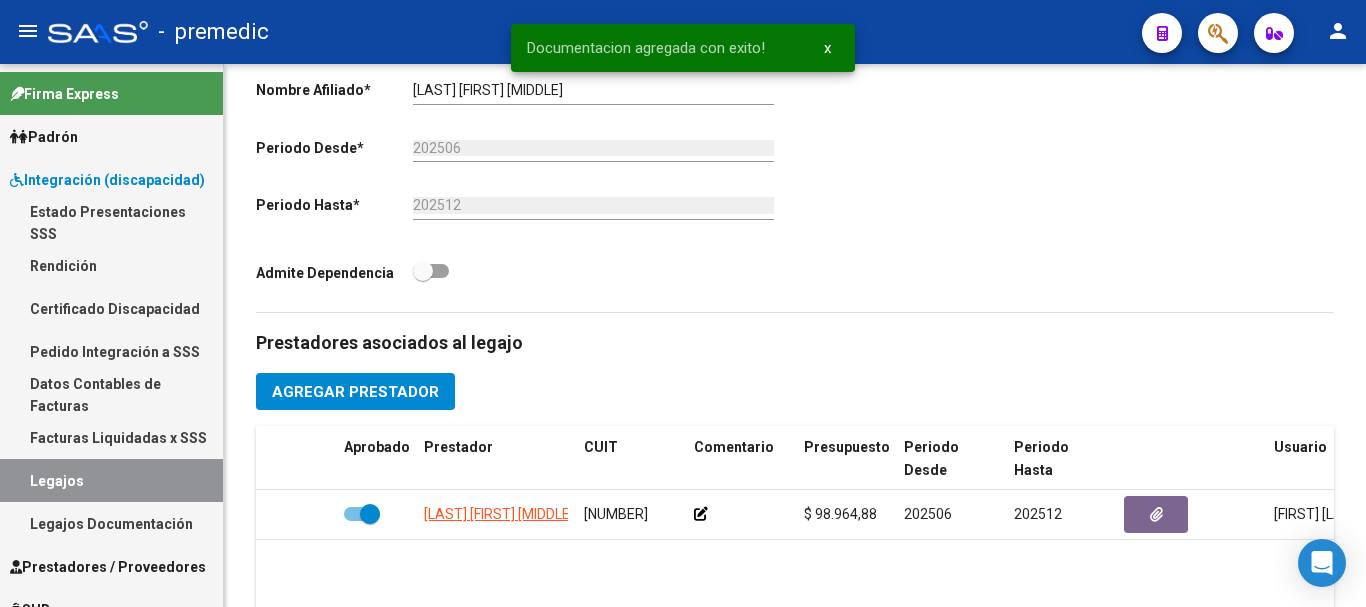 click 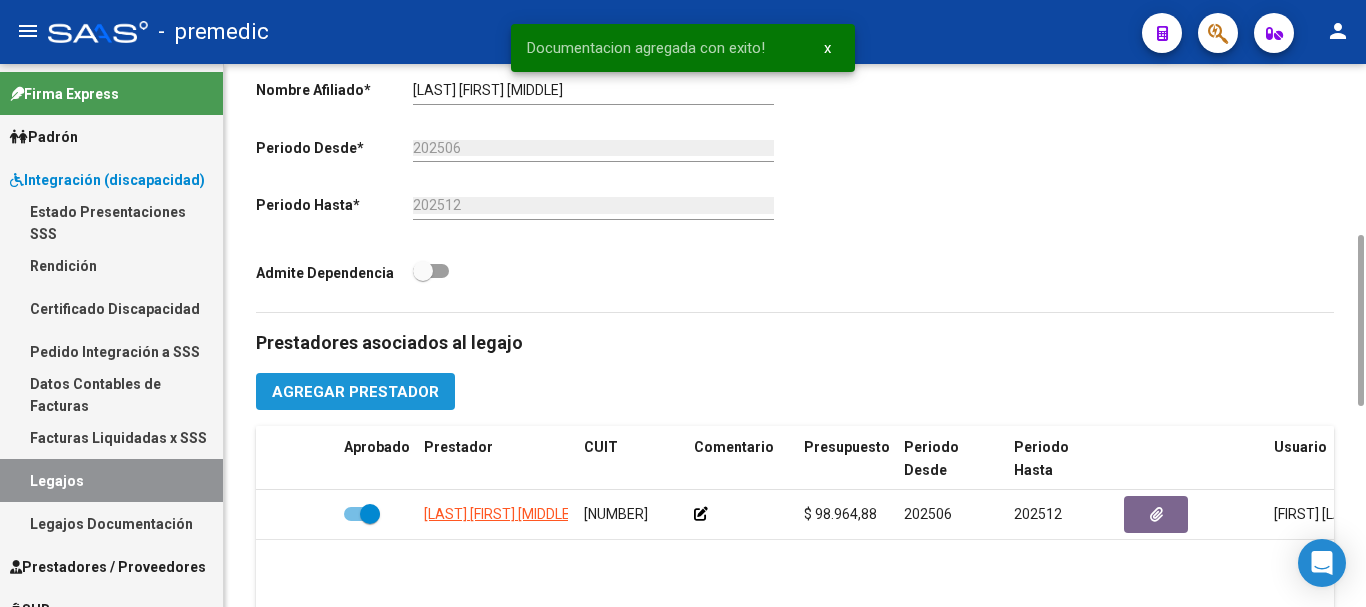 click on "Agregar Prestador" 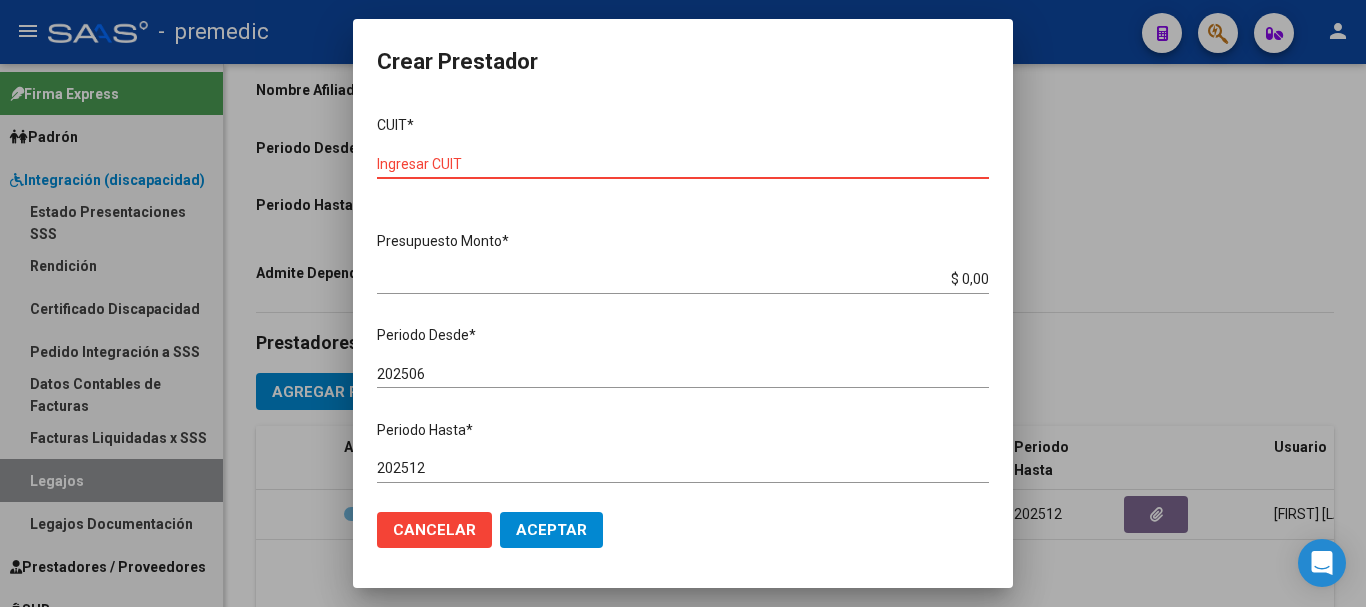 paste on "[SSN]" 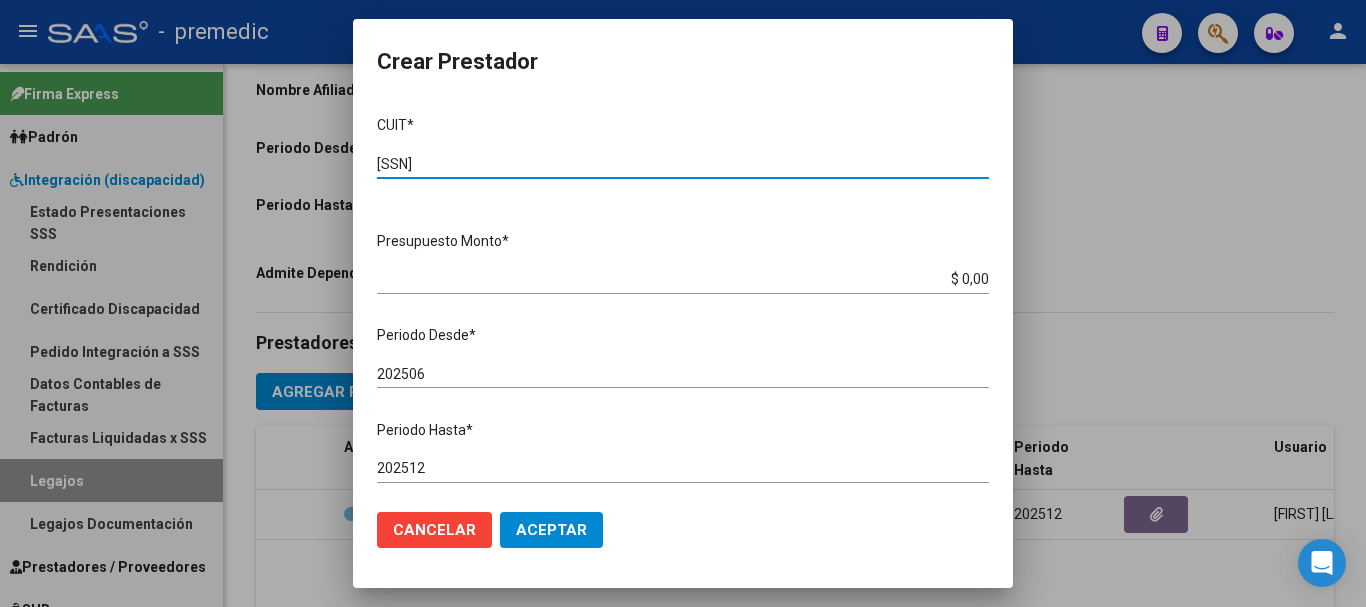 type on "[SSN]" 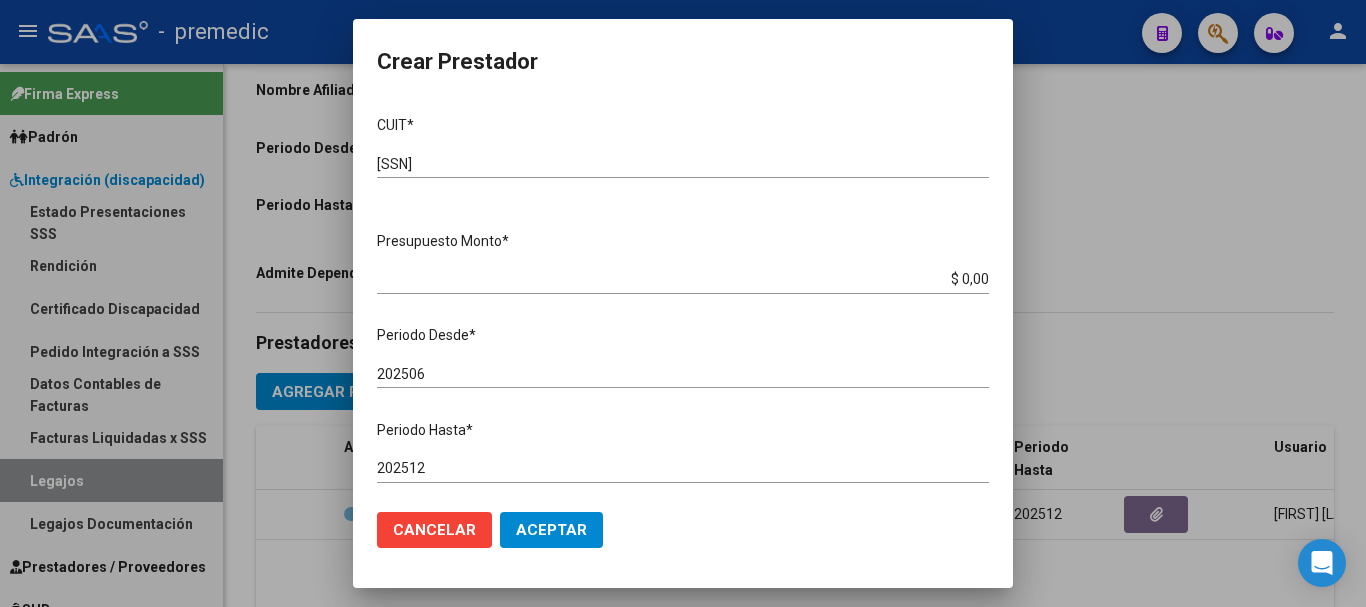 click on "CUIT  *   [CUIT] Ingresar CUIT  ARCA Padrón    Presupuesto Monto  *   $ 0,00 Ingresar el monto  Periodo Desde  *   202506 Ingresar el periodo  Periodo Hasta  *   202512 Ingresar el periodo  Comentario    Ingresar el comentario  Admite Dependencia" at bounding box center [683, 298] 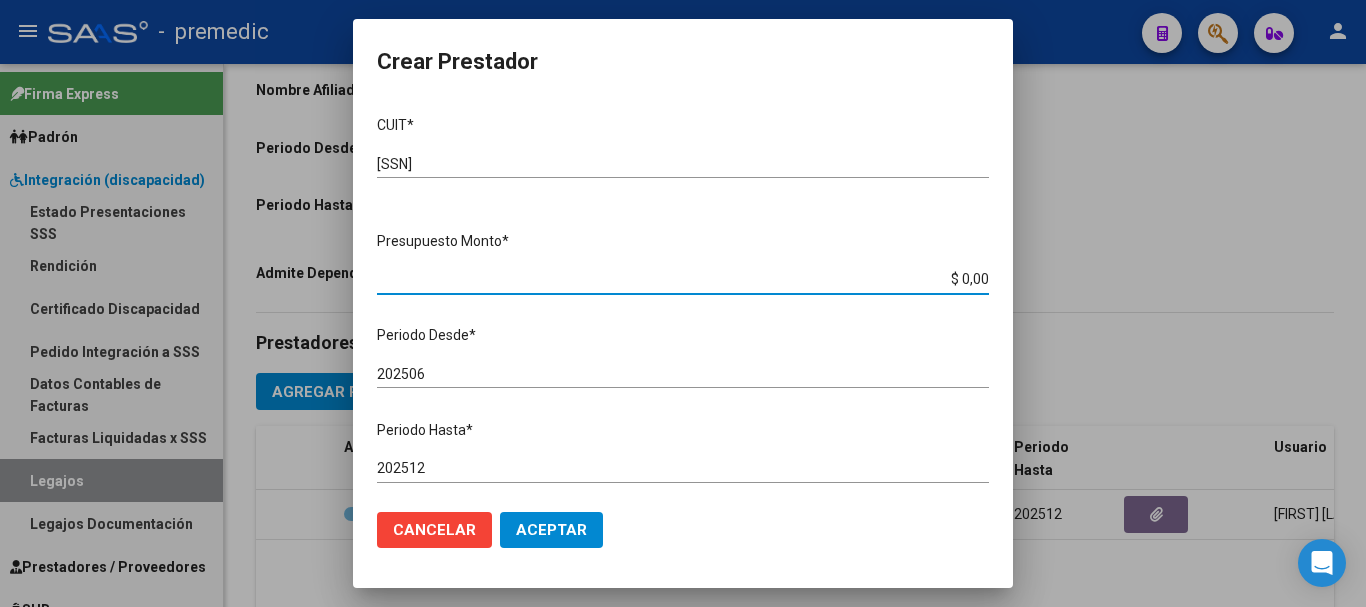 click on "$ 0,00" at bounding box center [683, 279] 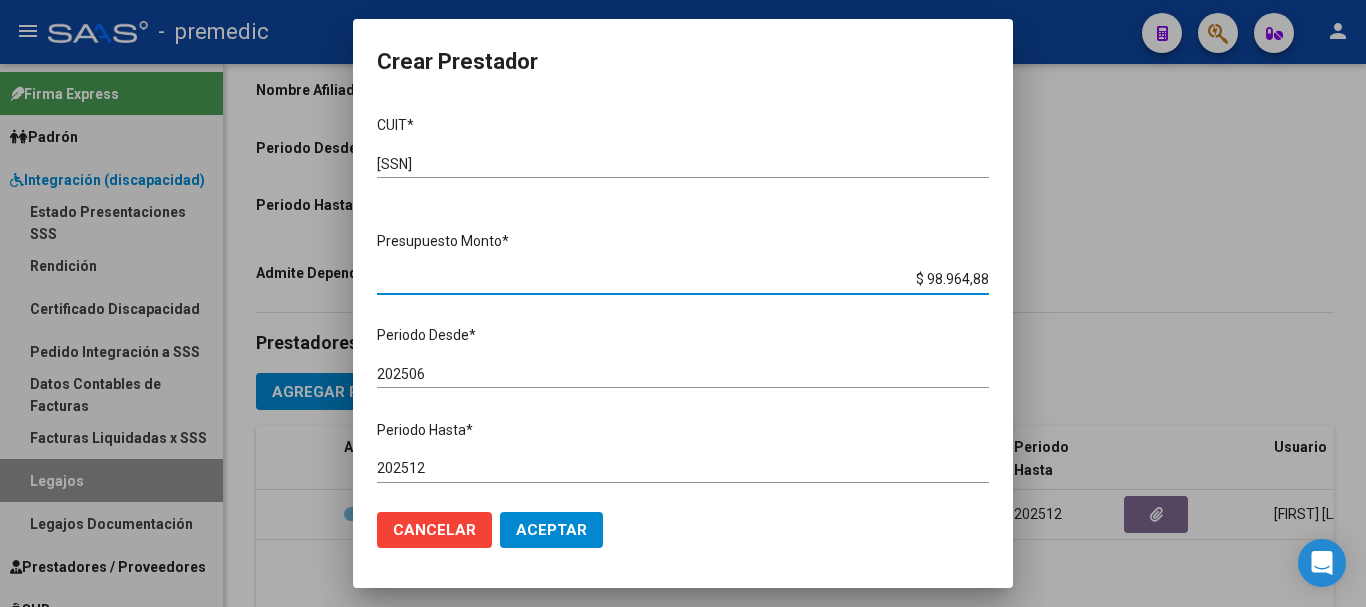 type on "$ 98.964,88" 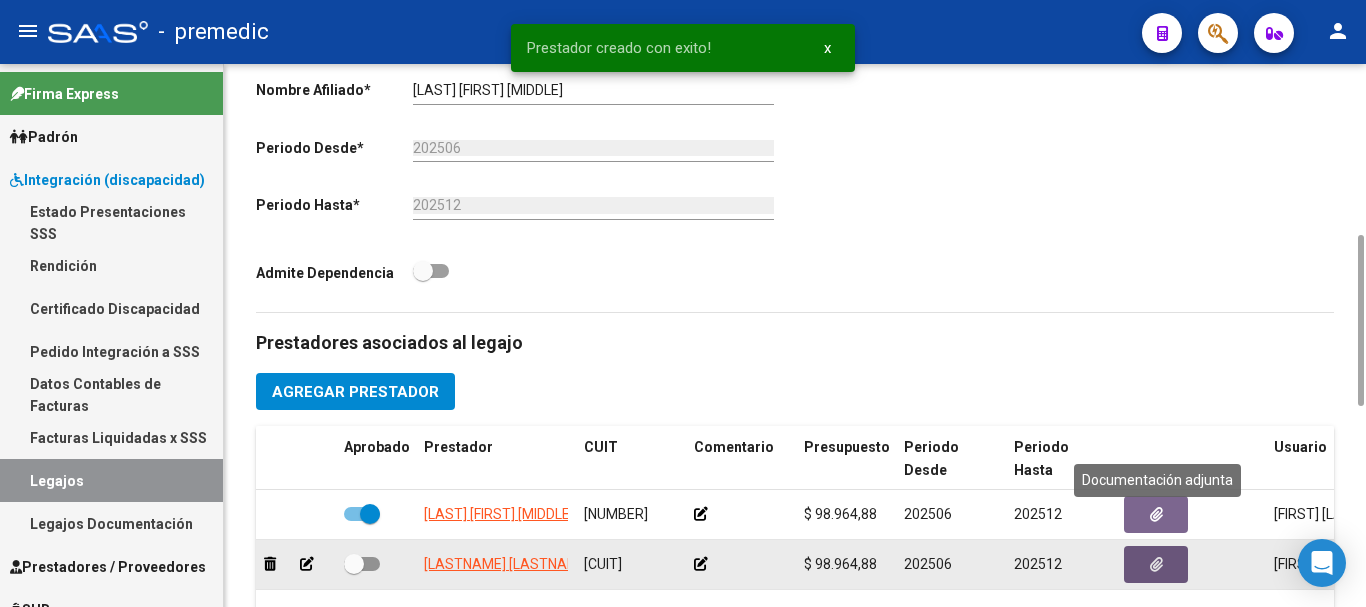 click 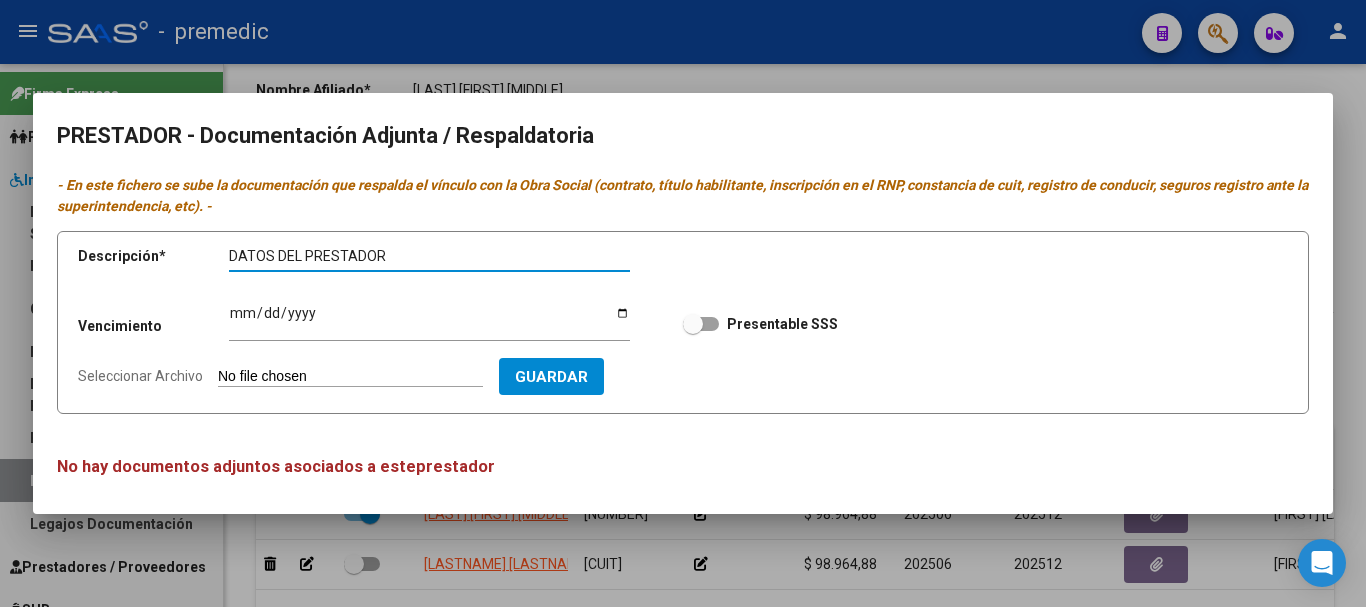 type on "DATOS DEL PRESTADOR" 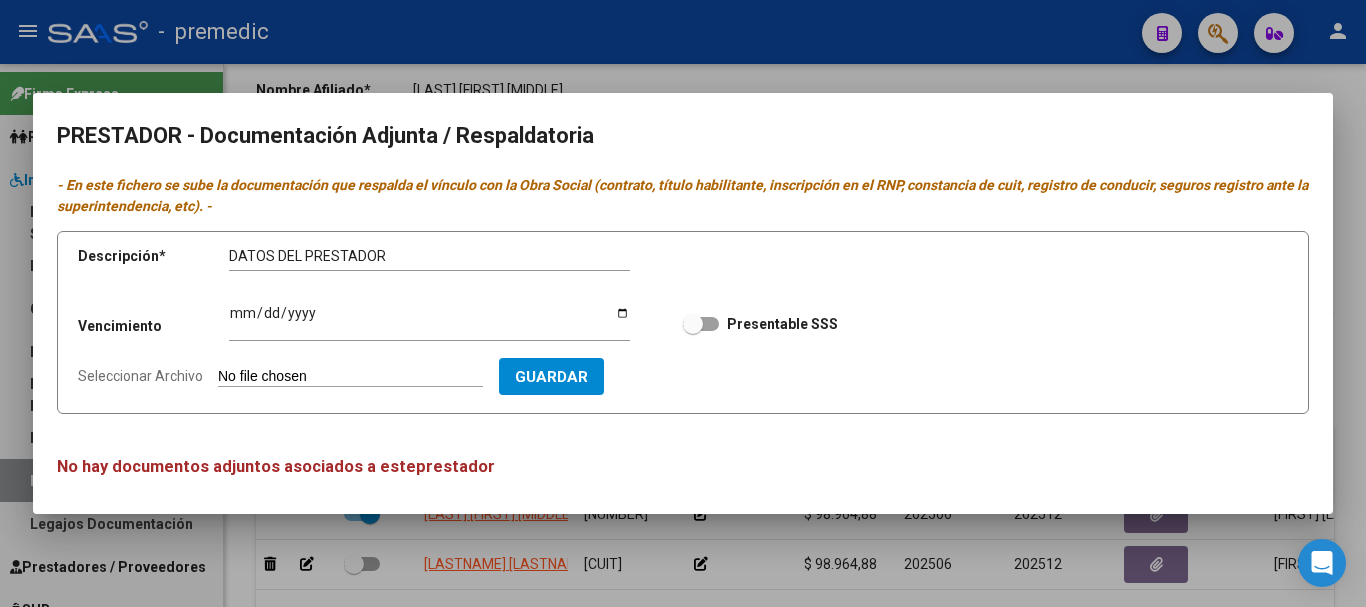 click on "Seleccionar Archivo" at bounding box center (350, 377) 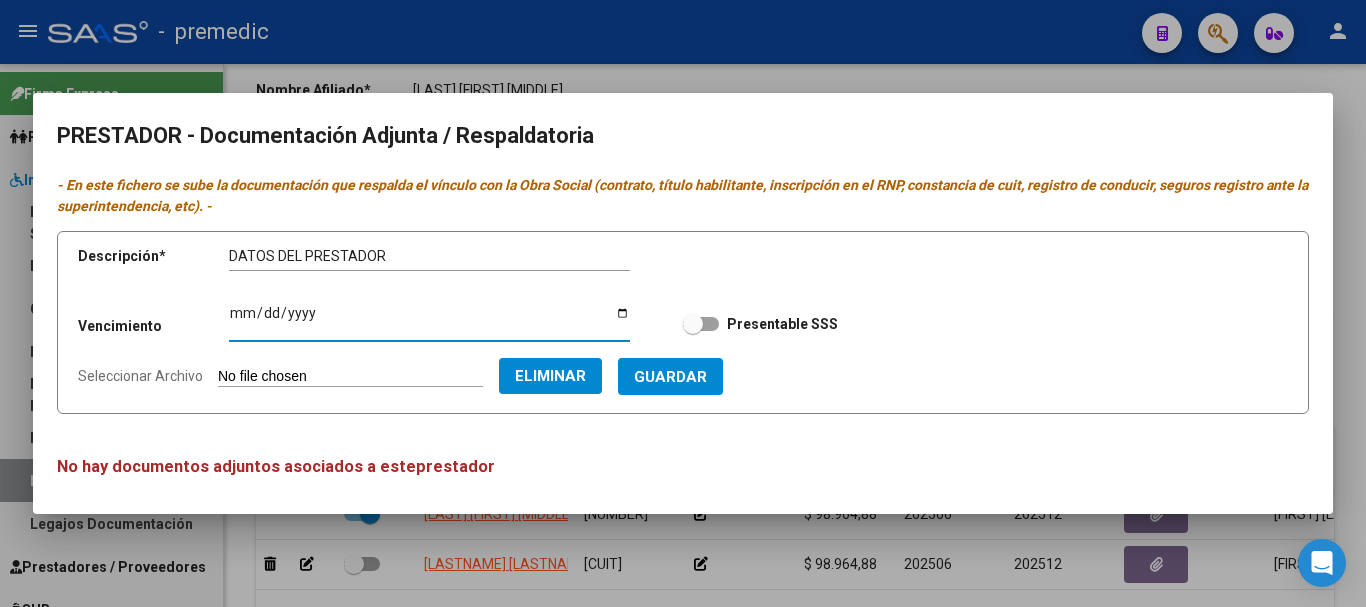 click on "Ingresar vencimiento" at bounding box center (429, 320) 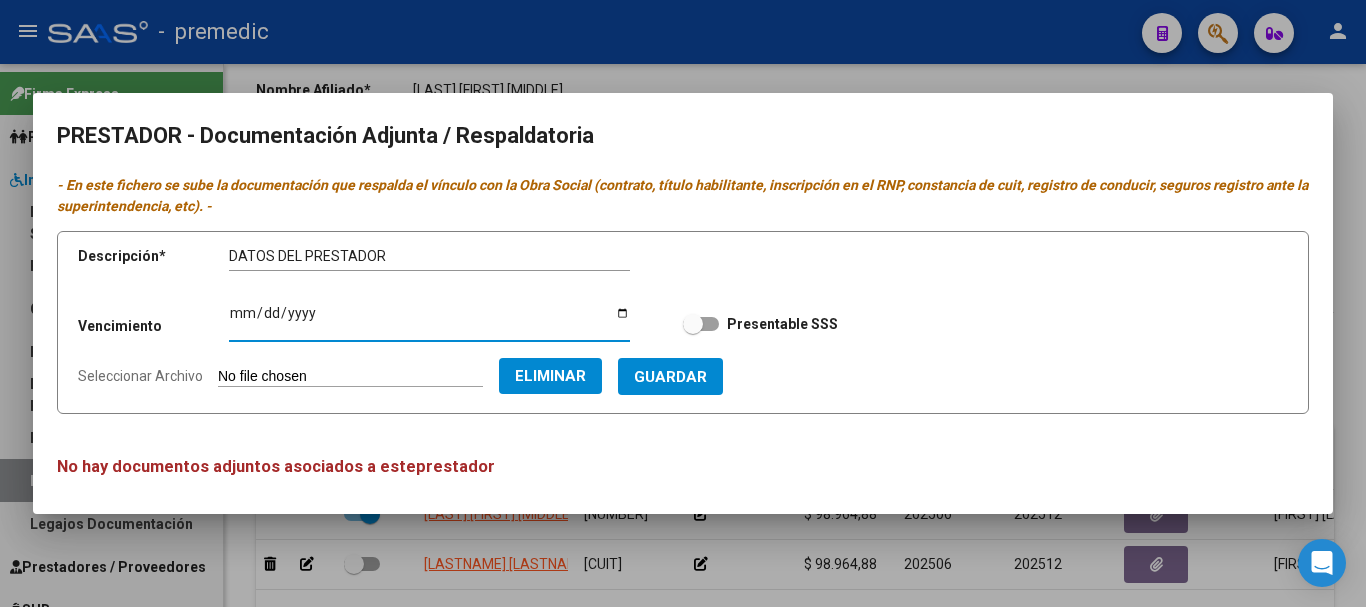 type on "[DATE]" 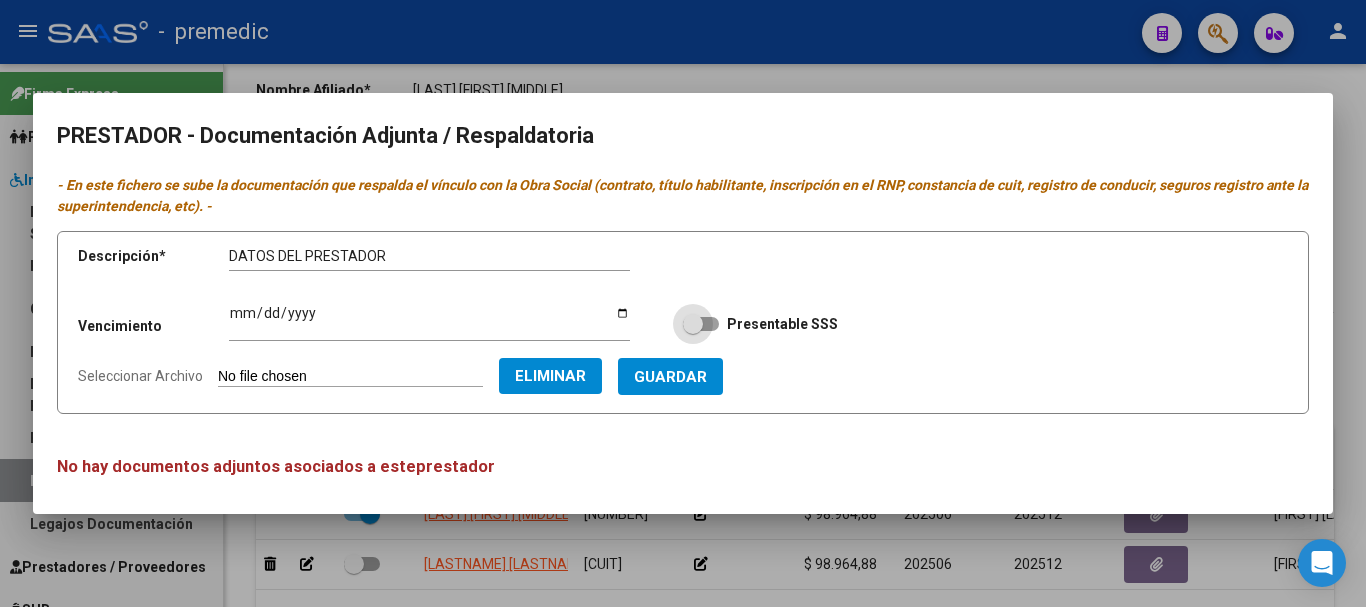 click at bounding box center [701, 324] 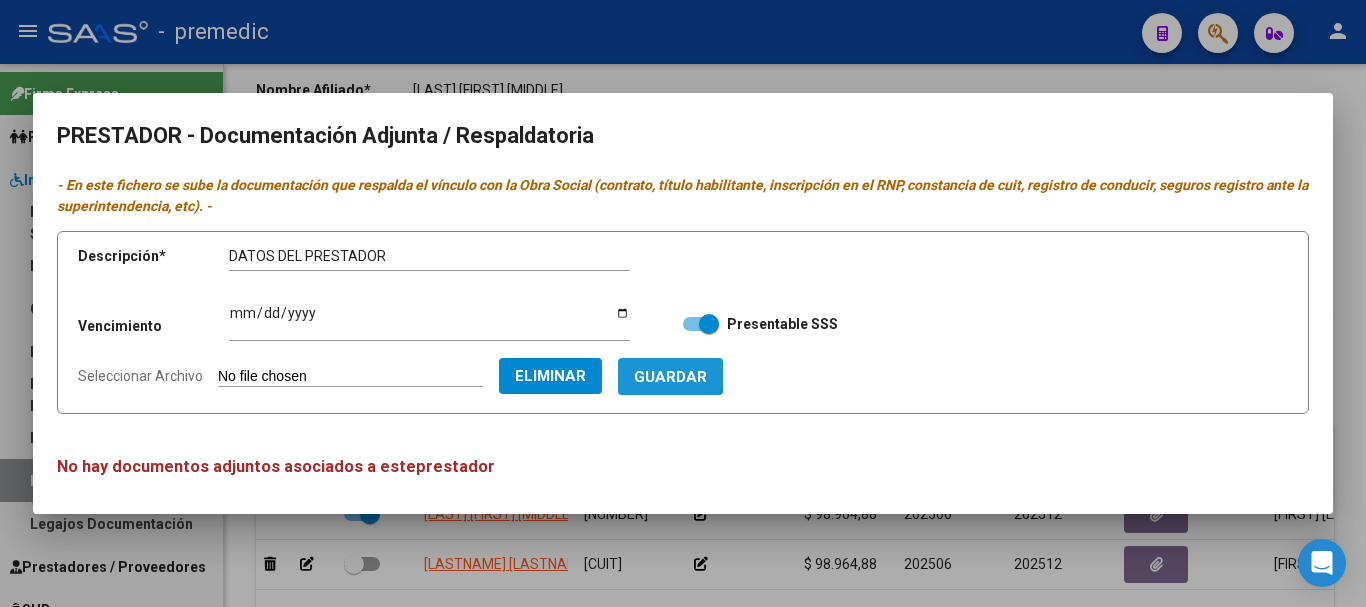 click on "Guardar" at bounding box center (670, 377) 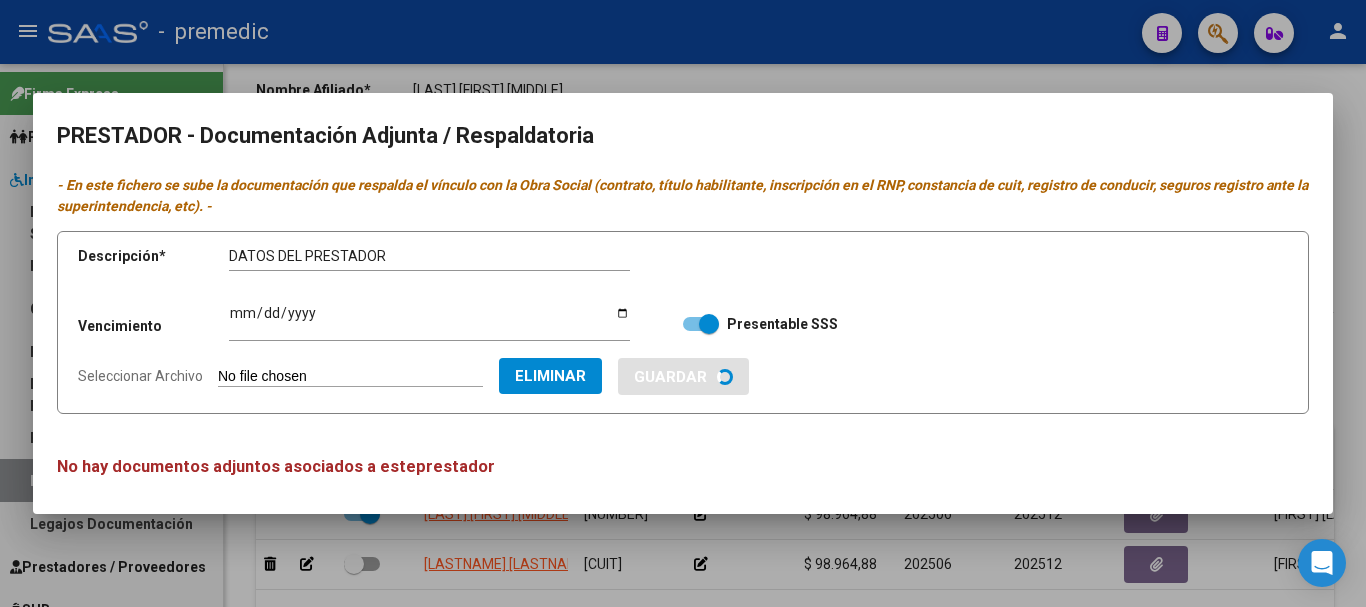 type 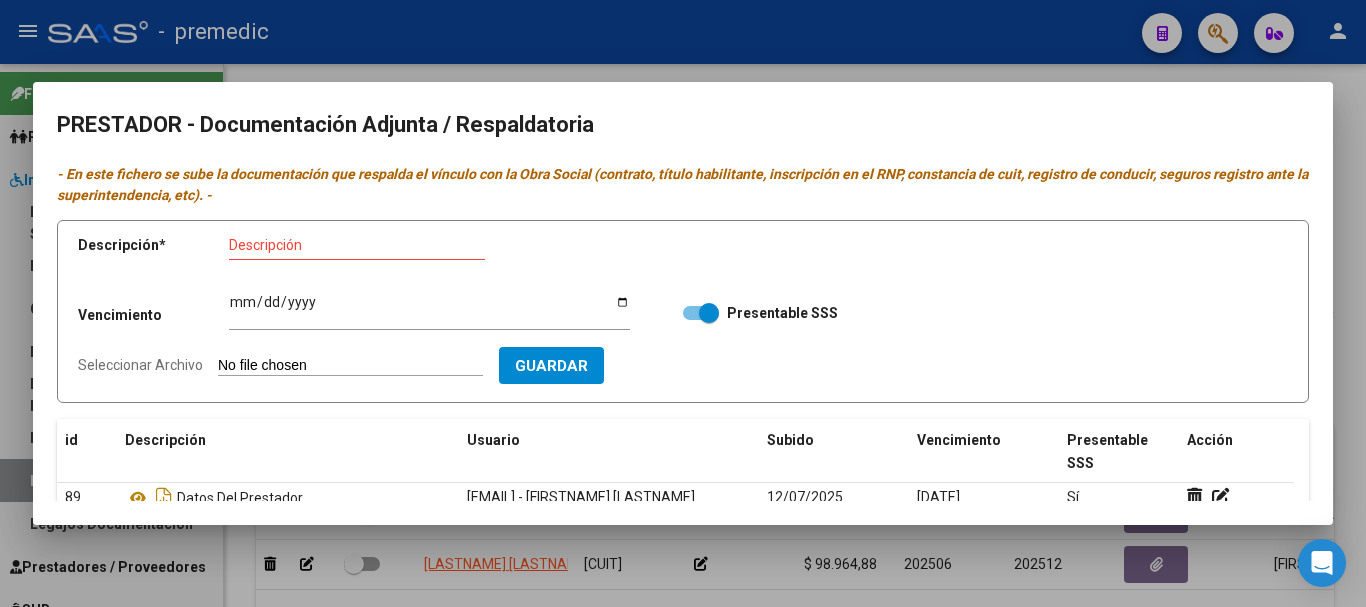 click at bounding box center [683, 303] 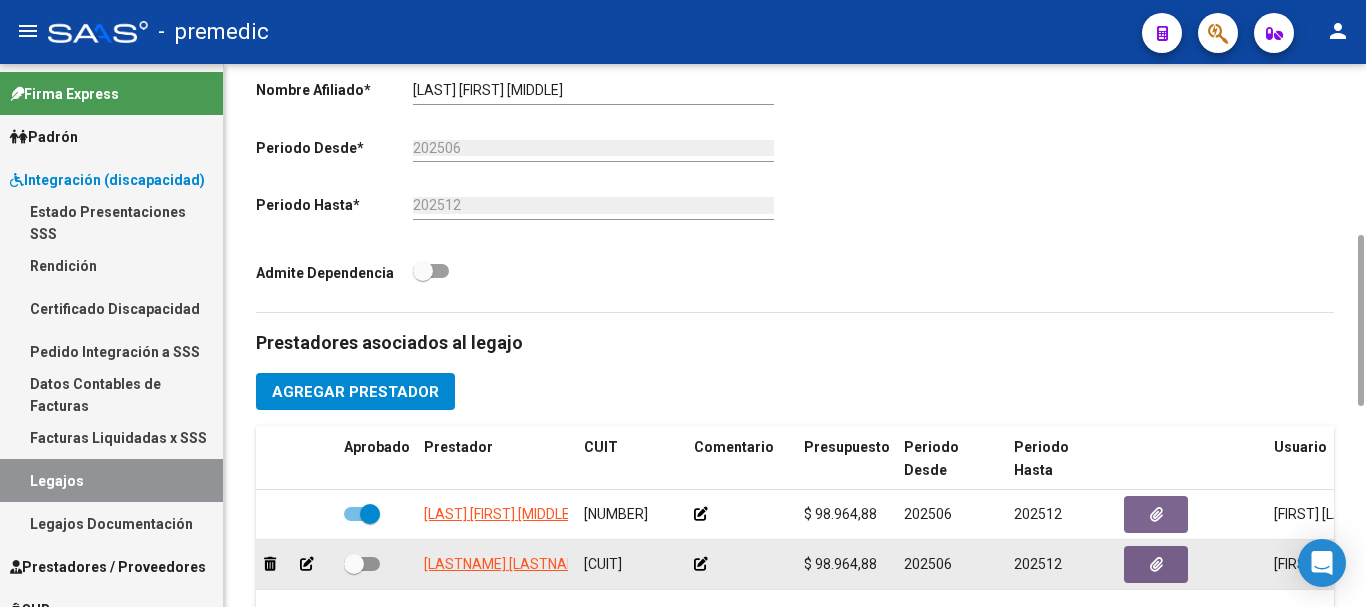 click at bounding box center [362, 564] 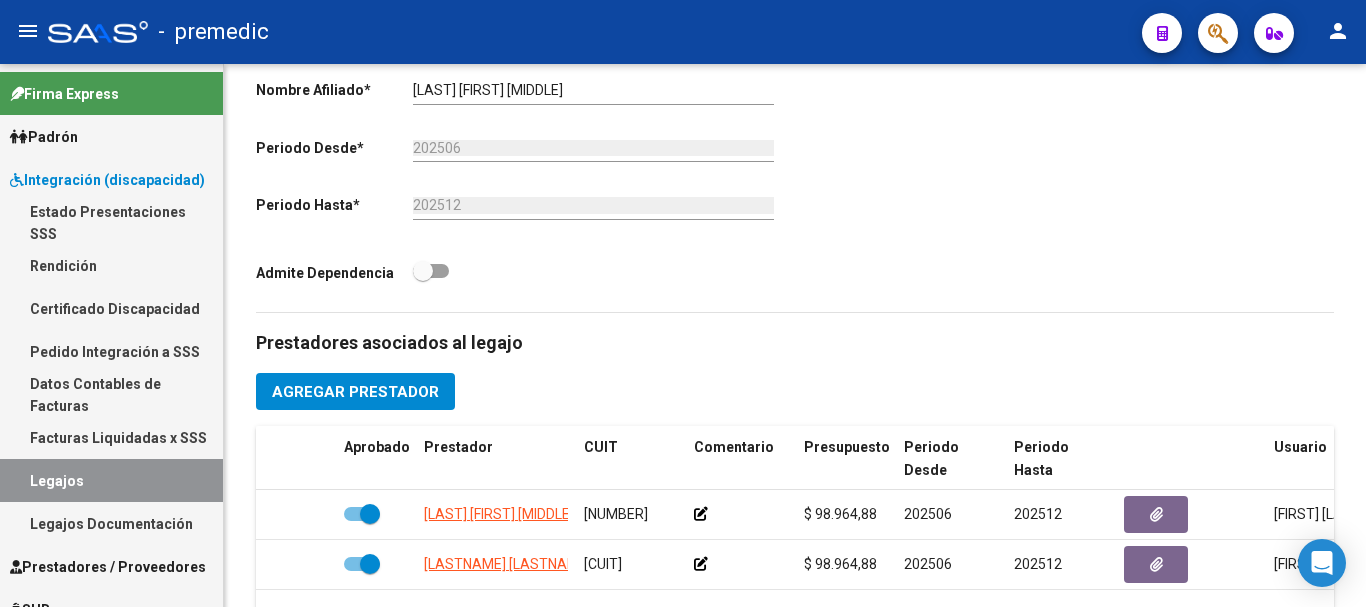 scroll, scrollTop: 1086, scrollLeft: 0, axis: vertical 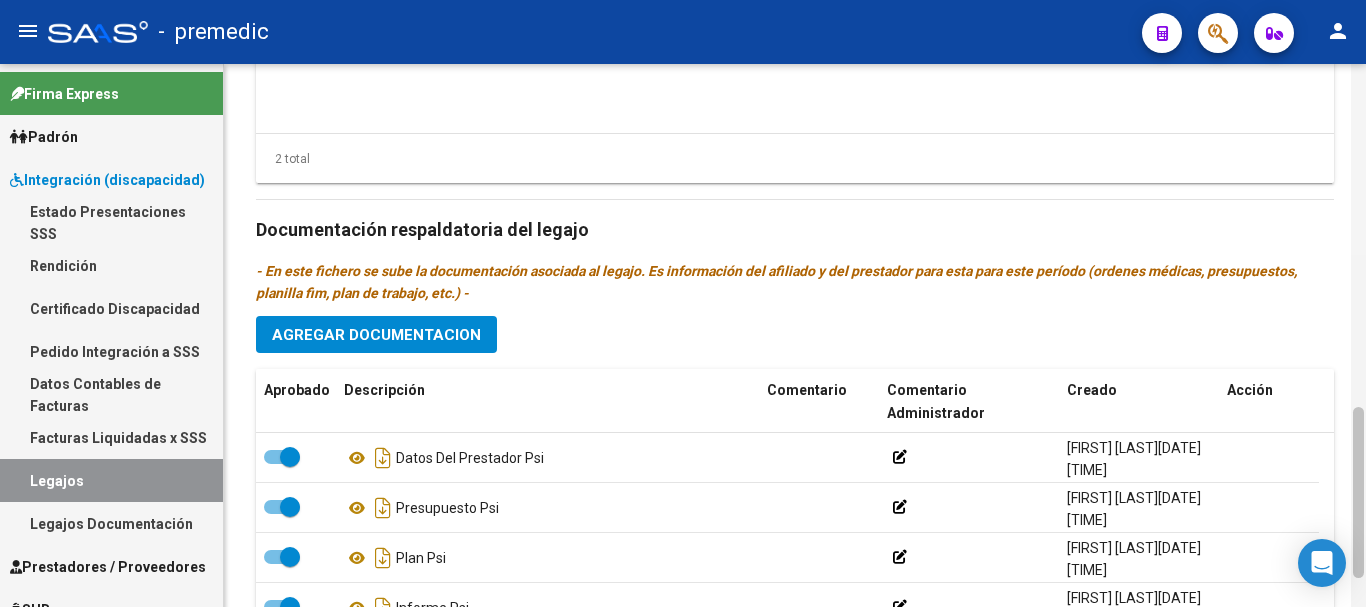 click 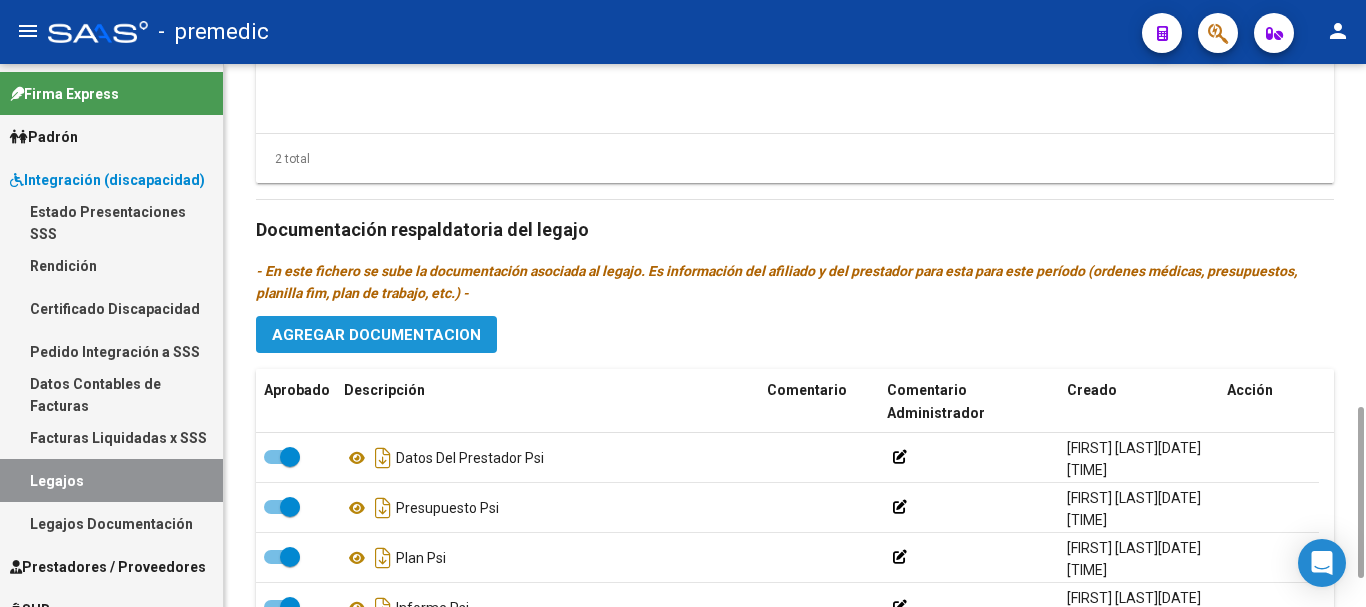 click on "Agregar Documentacion" 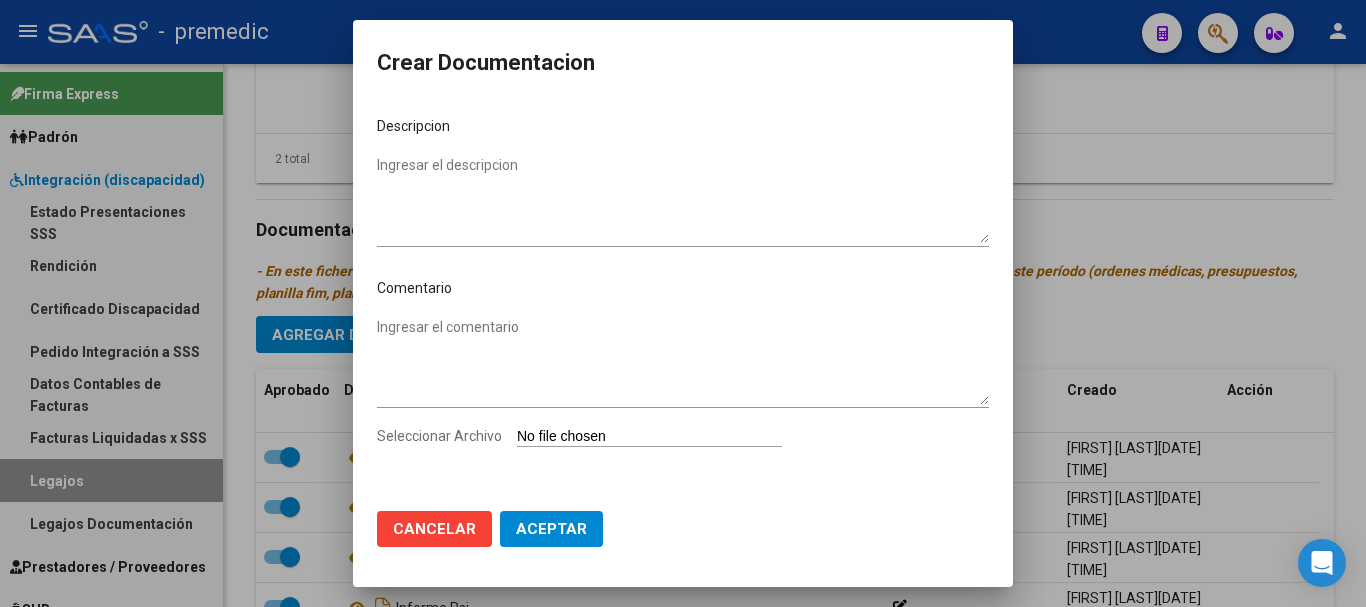 click on "Seleccionar Archivo" at bounding box center (649, 437) 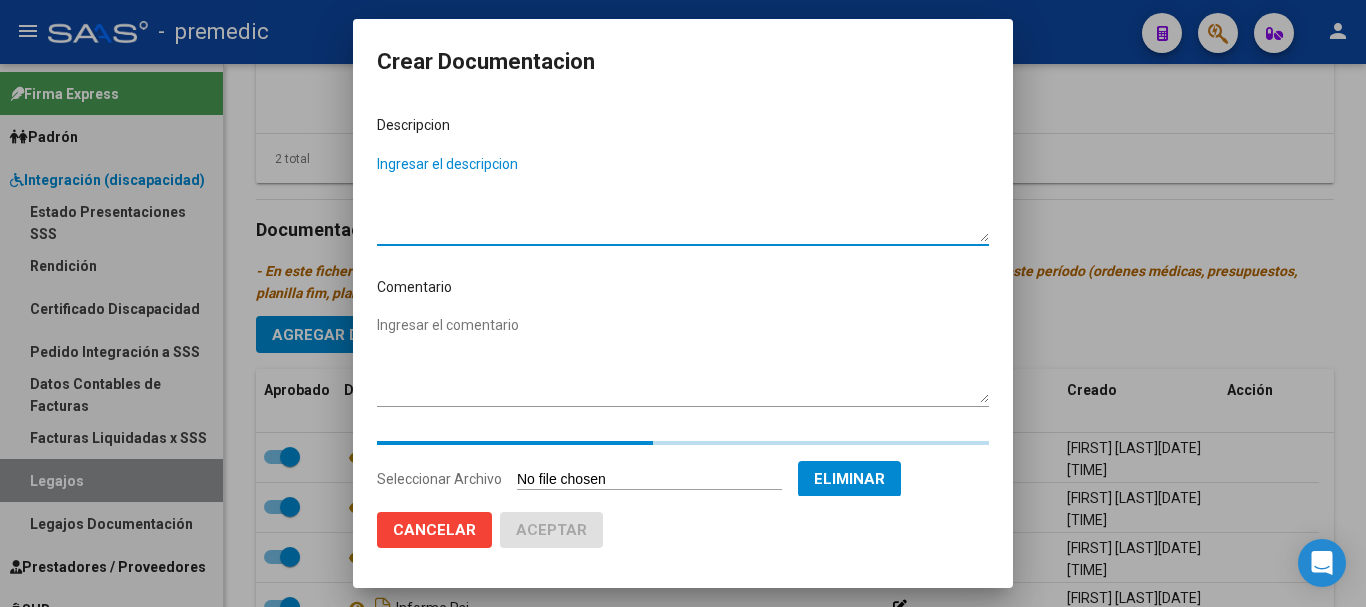 click on "Ingresar el descripcion" at bounding box center [683, 198] 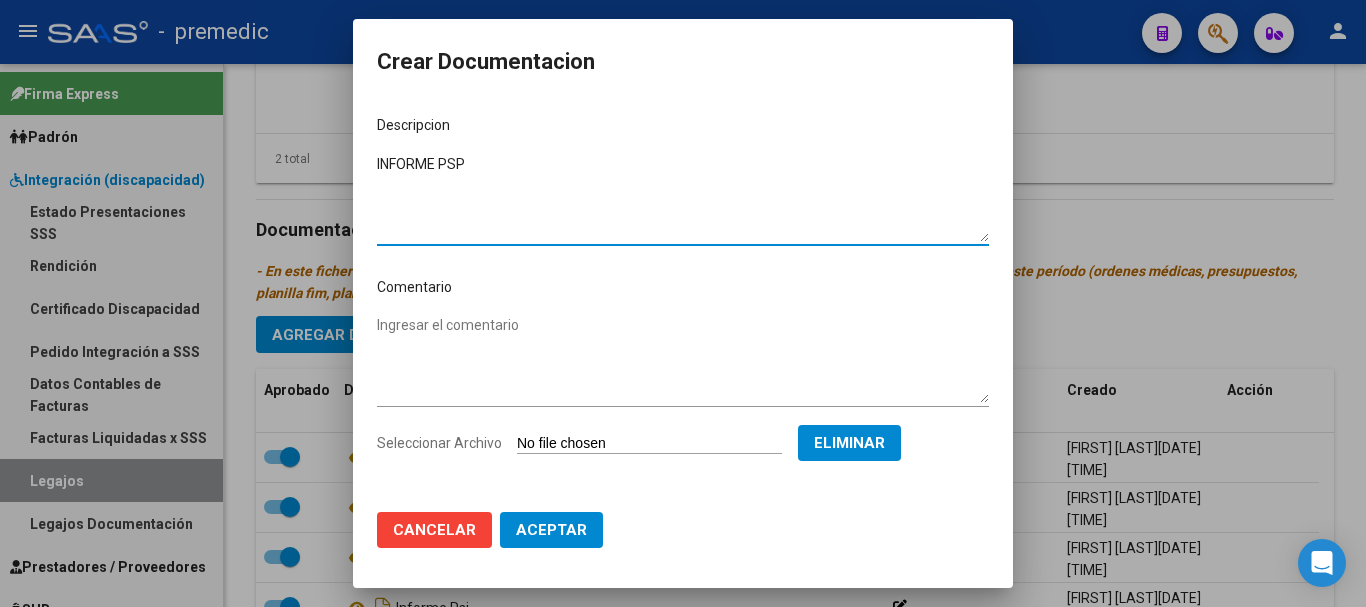type on "INFORME PSP" 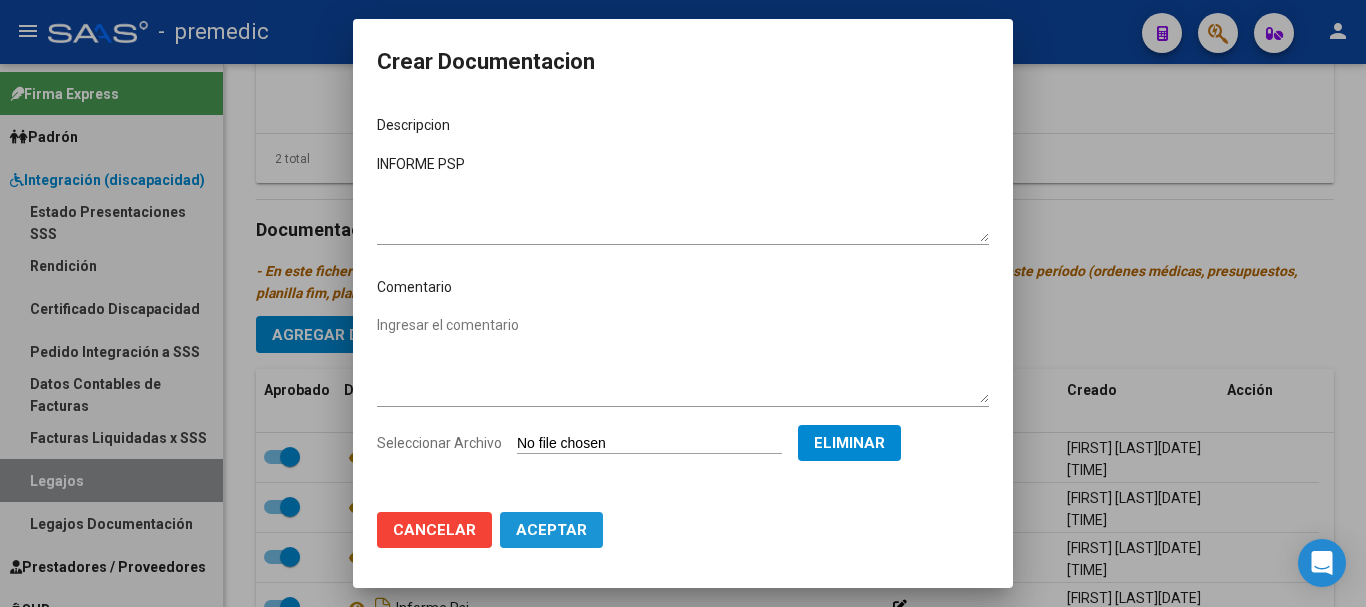 click on "Aceptar" 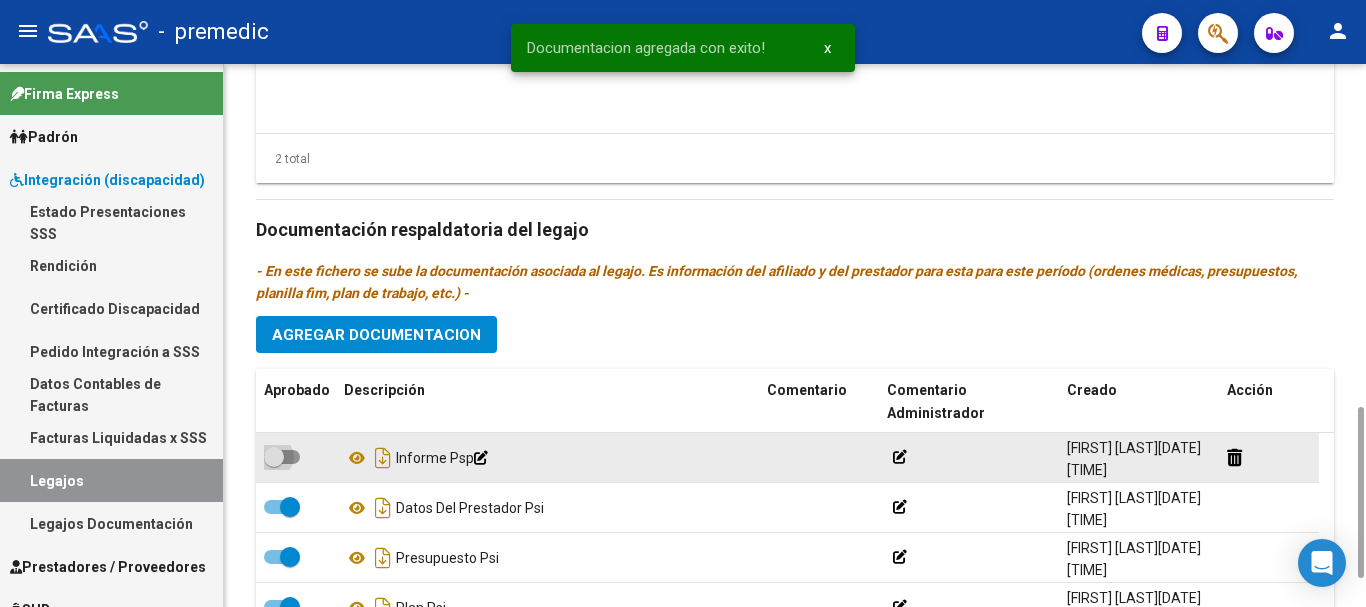 click at bounding box center (282, 457) 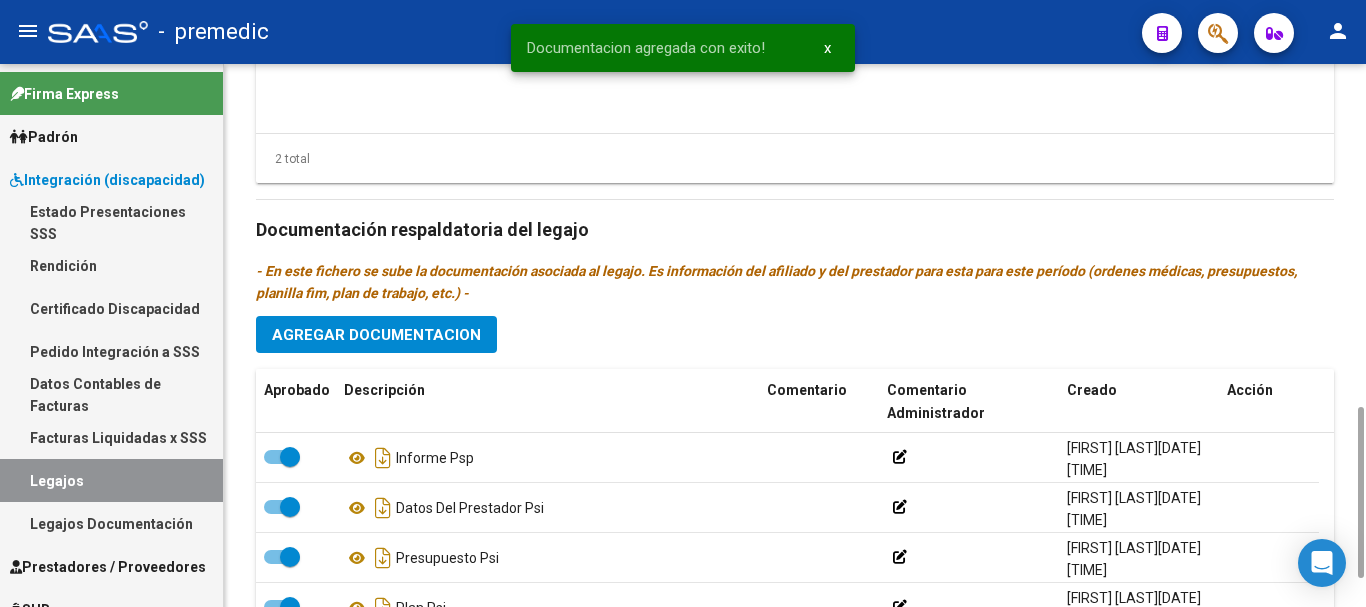 click on "Agregar Documentacion" 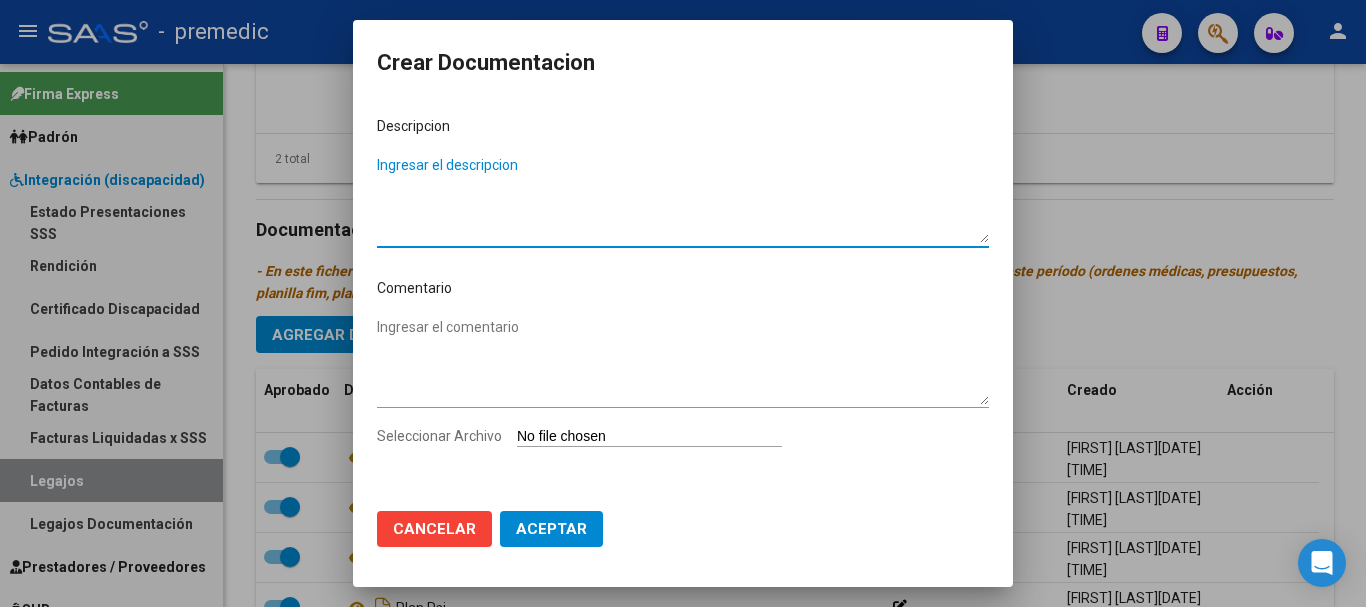 click on "Seleccionar Archivo" at bounding box center [649, 437] 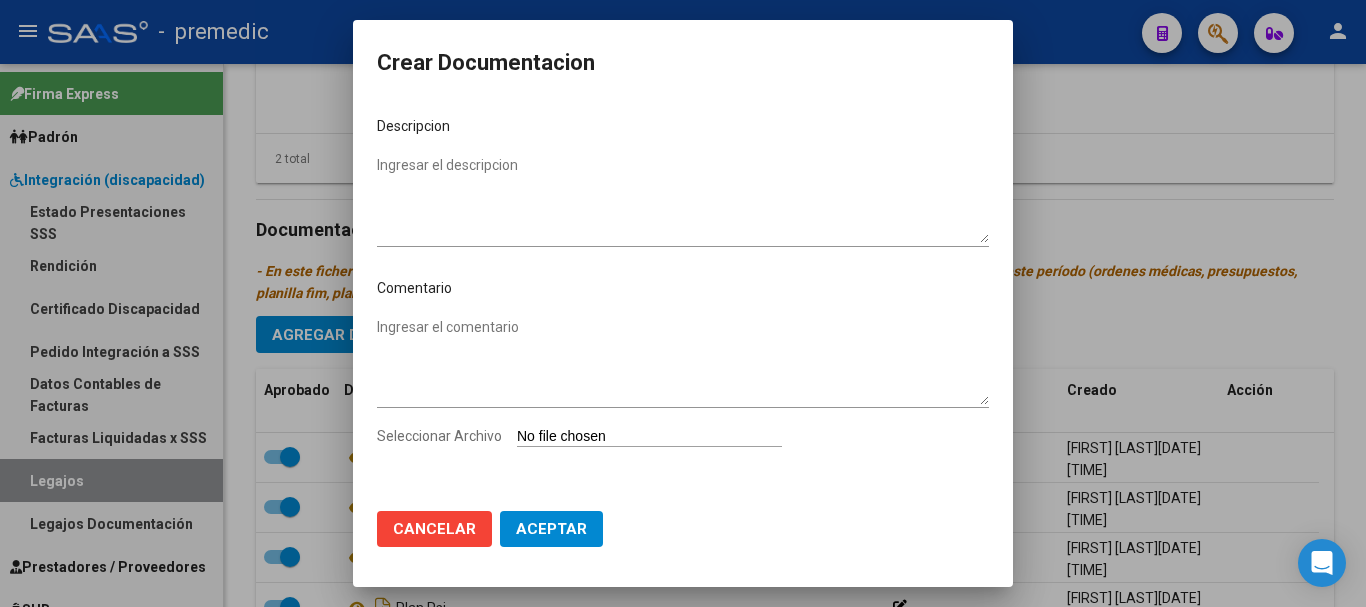 type on "C:\fakepath\2- PLAN.pdf" 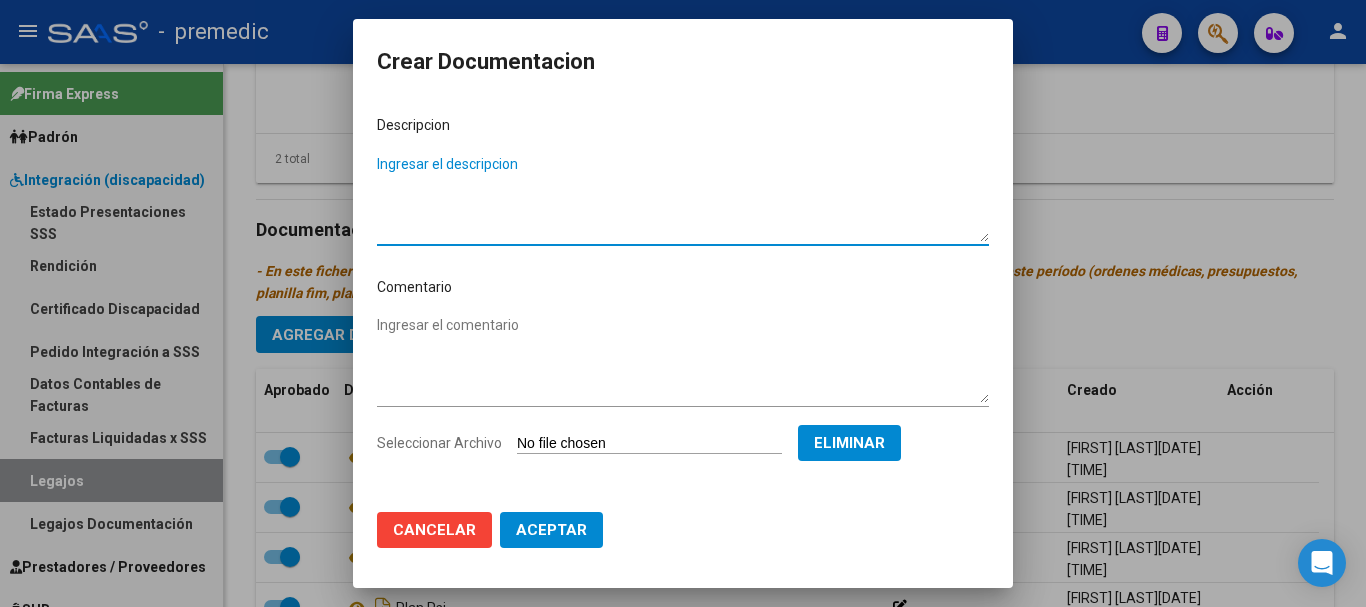 click on "Ingresar el descripcion" at bounding box center (683, 198) 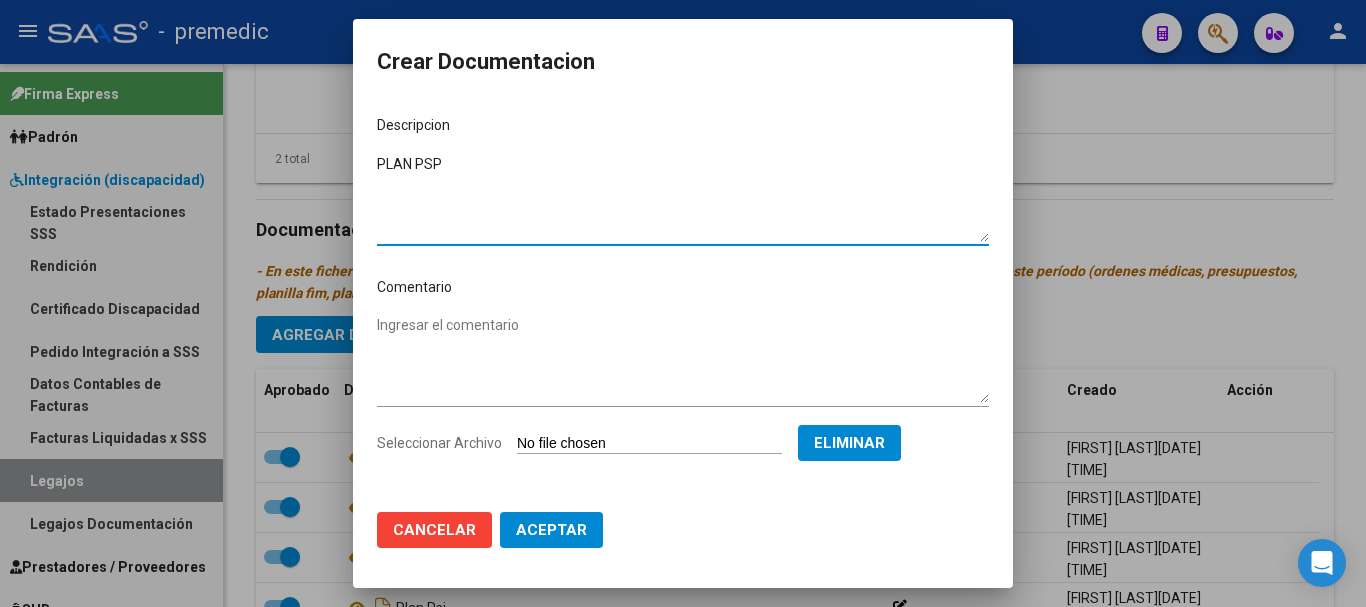 type on "PLAN PSP" 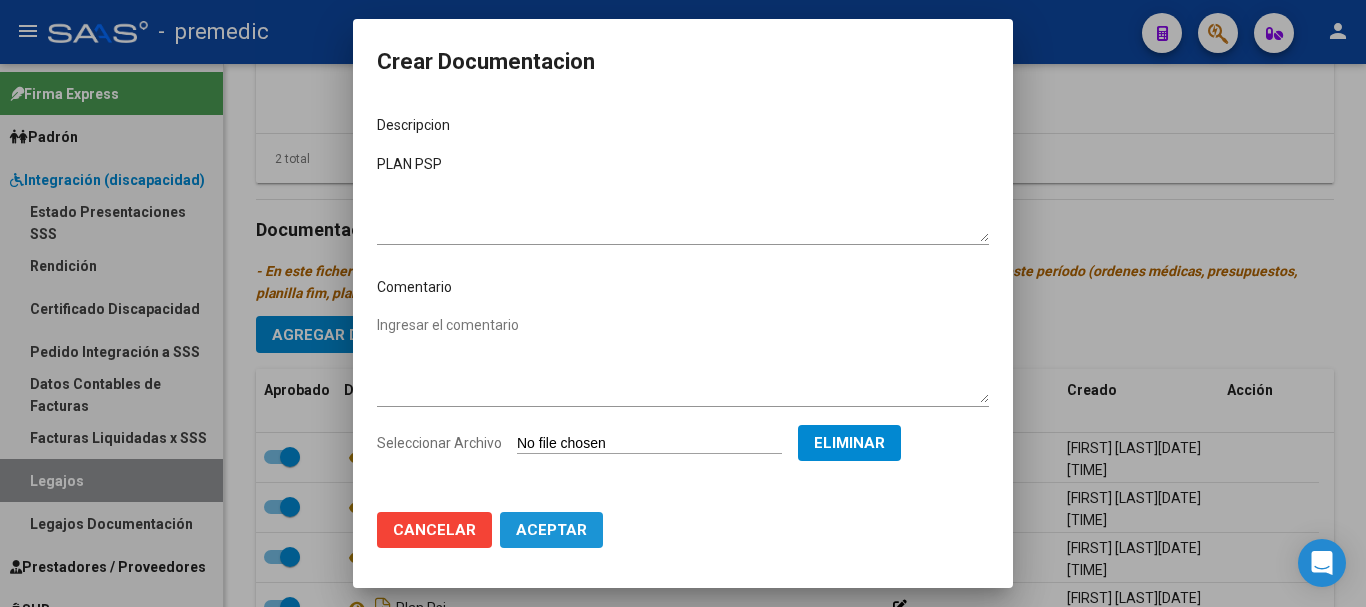 click on "Aceptar" 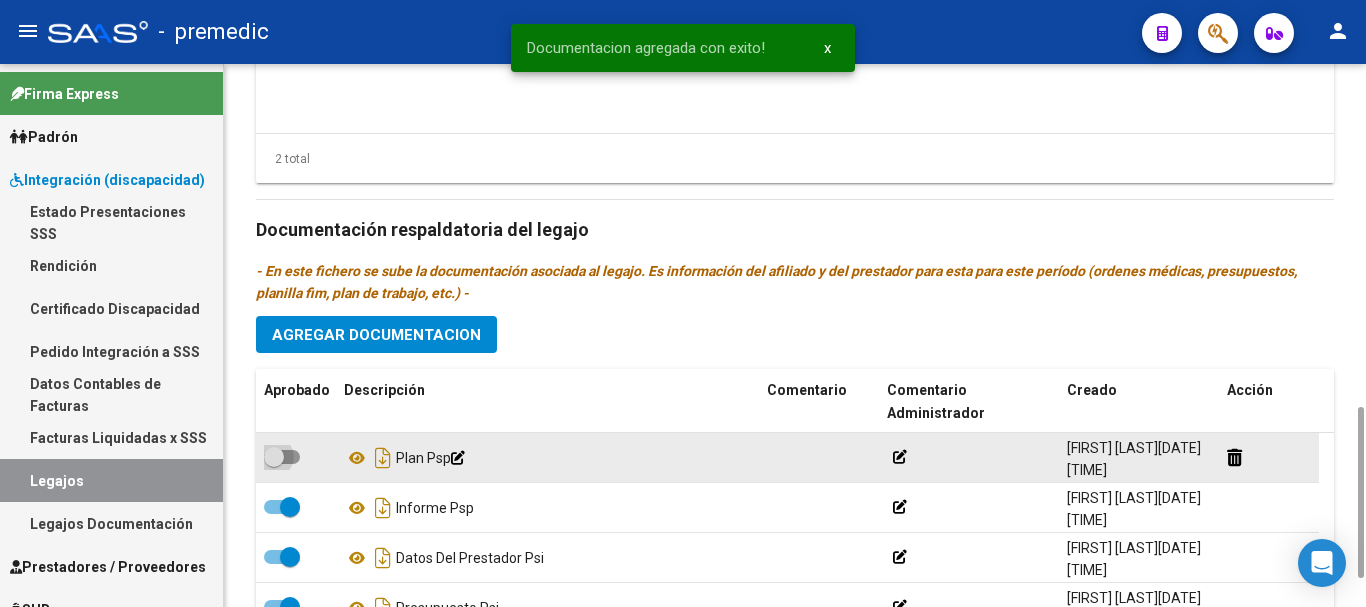 click at bounding box center [274, 457] 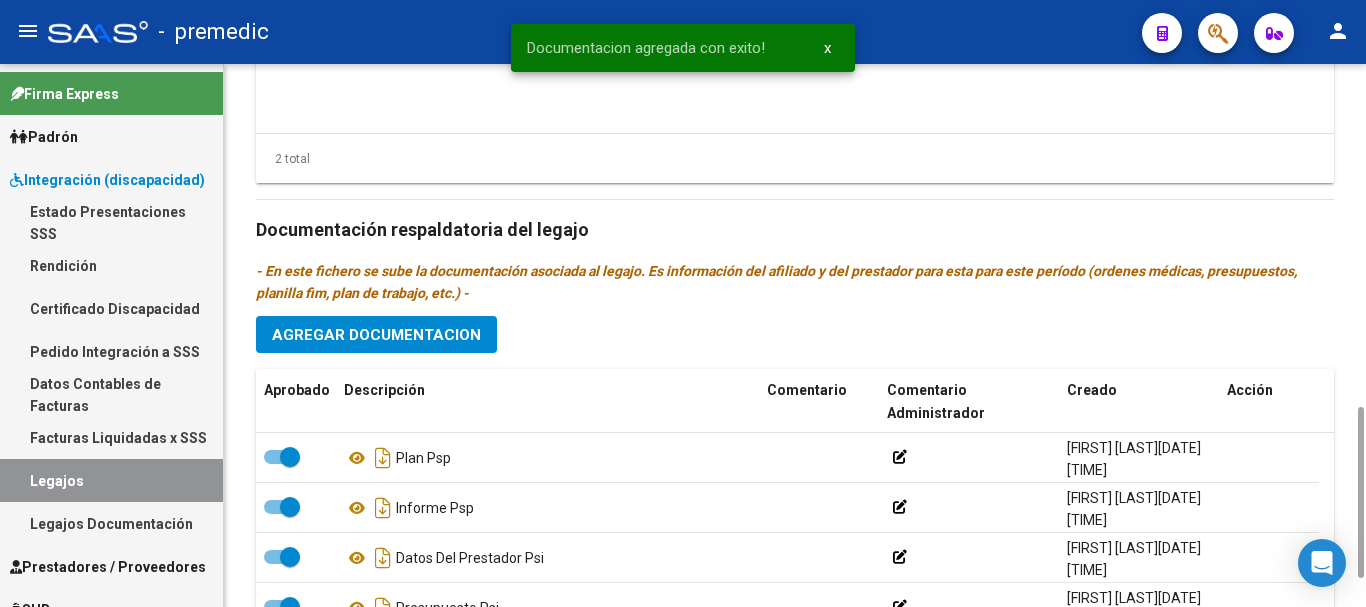 click on "Agregar Documentacion" 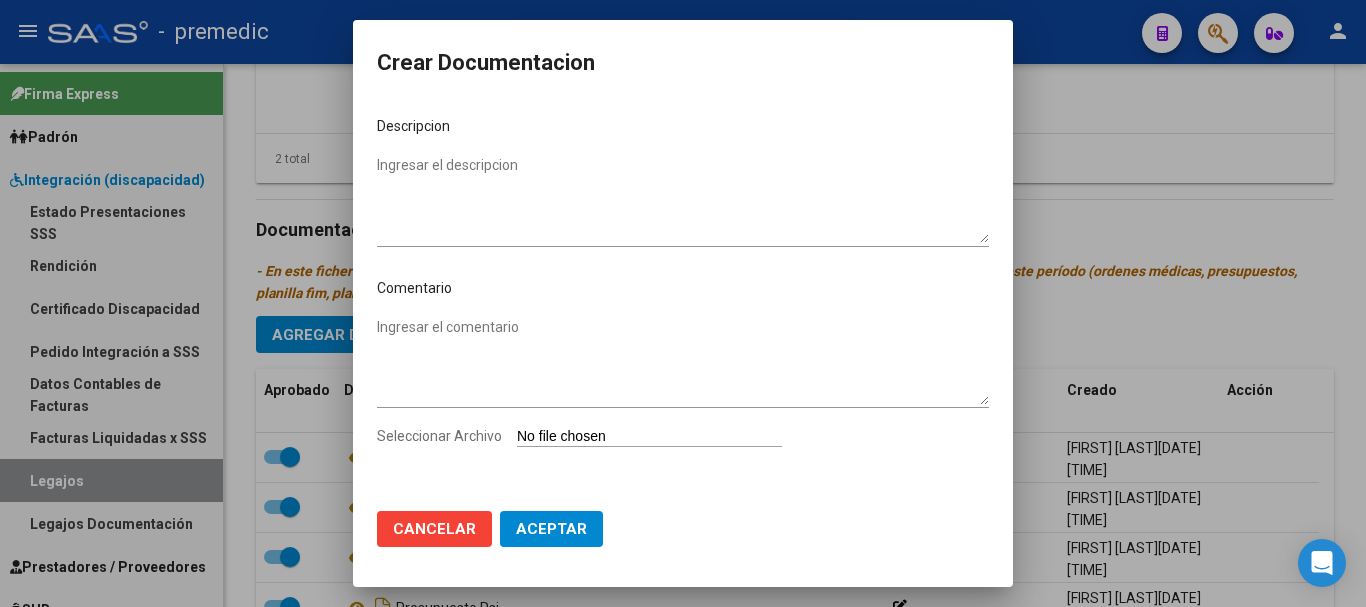 click on "Seleccionar Archivo" at bounding box center (683, 444) 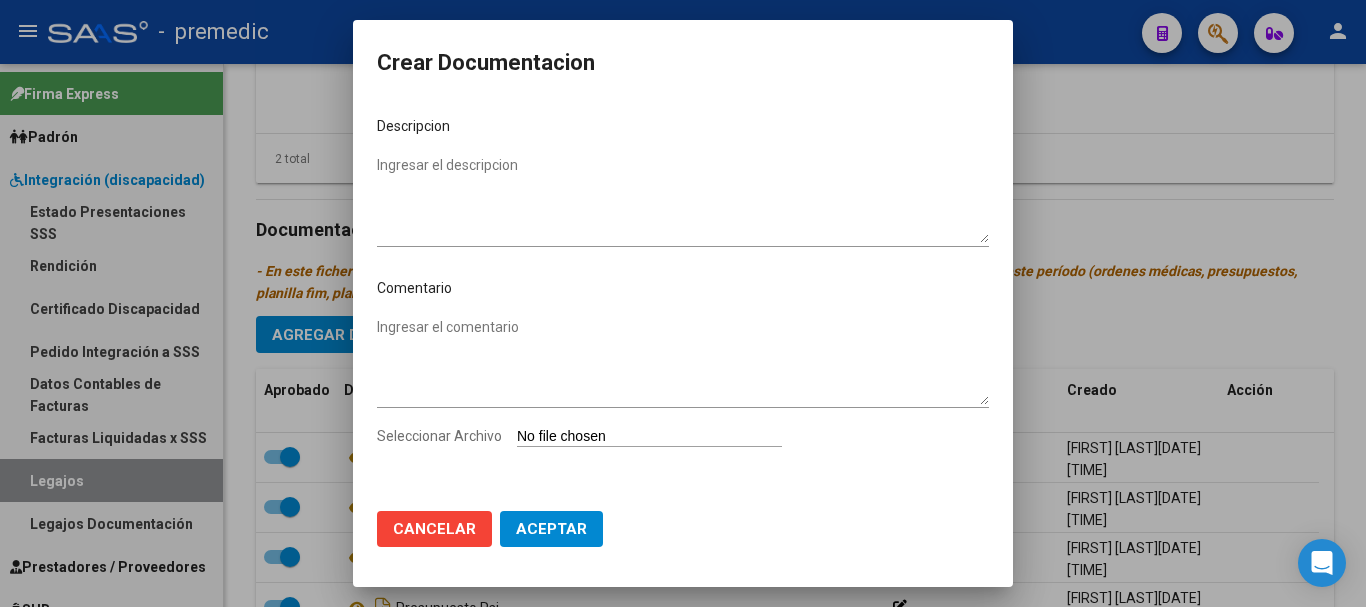click on "Seleccionar Archivo" at bounding box center [649, 437] 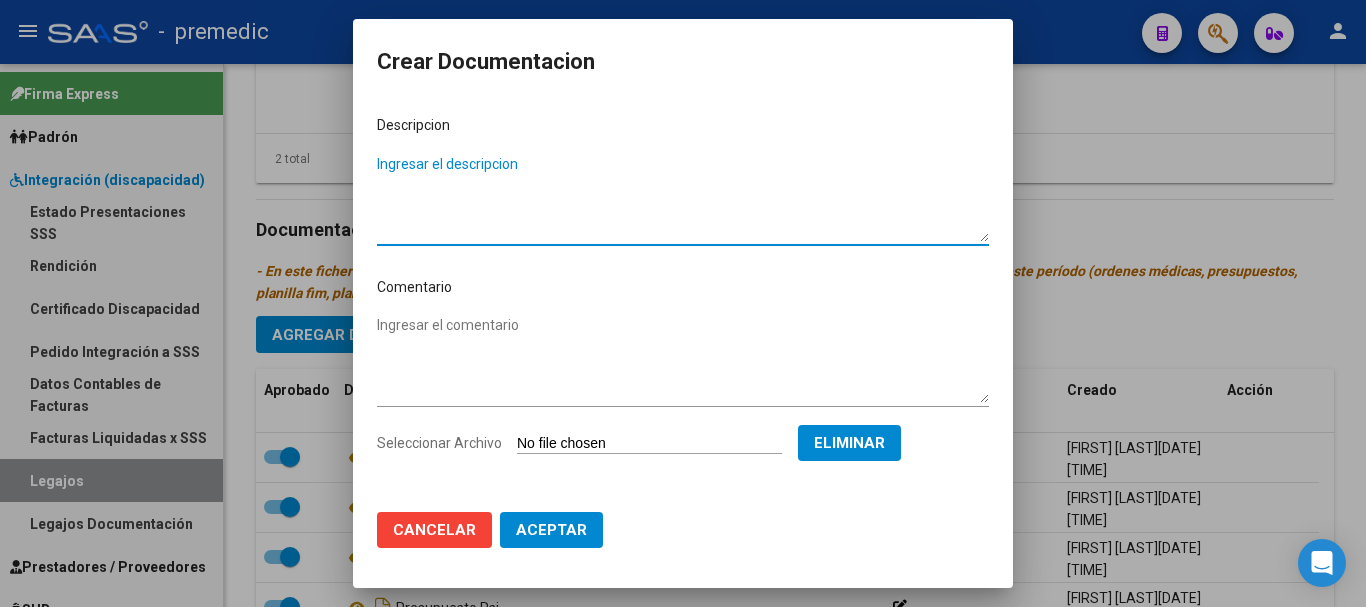 click on "Ingresar el descripcion" at bounding box center [683, 198] 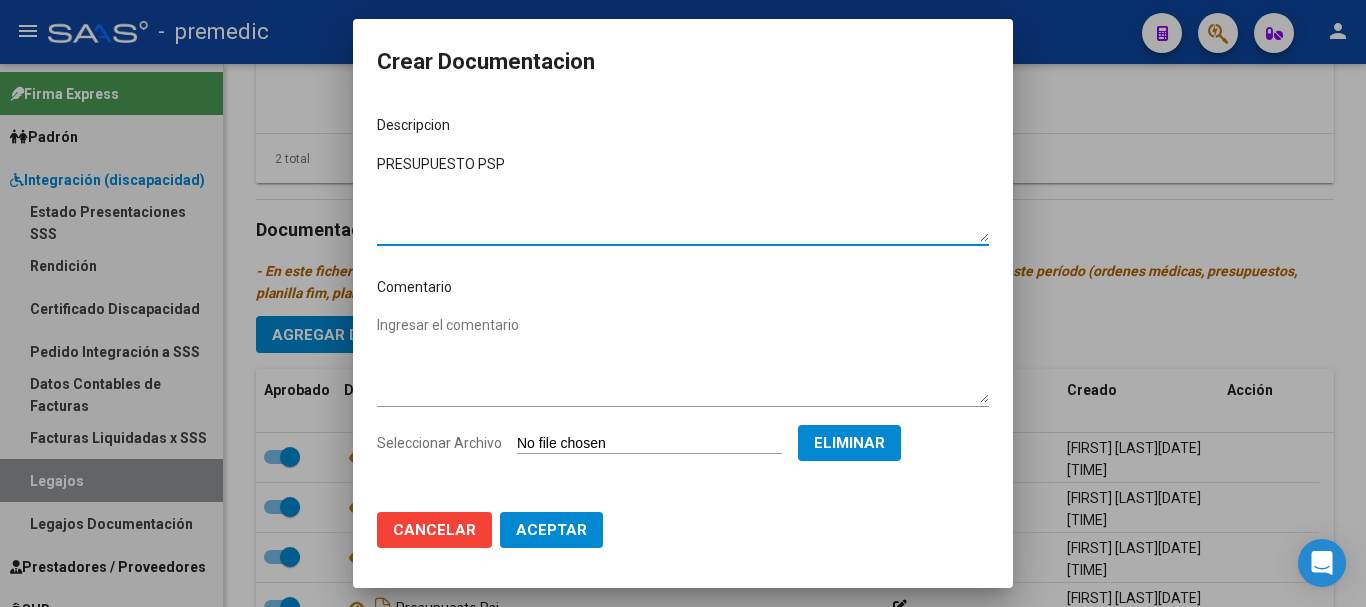 type on "PRESUPUESTO PSP" 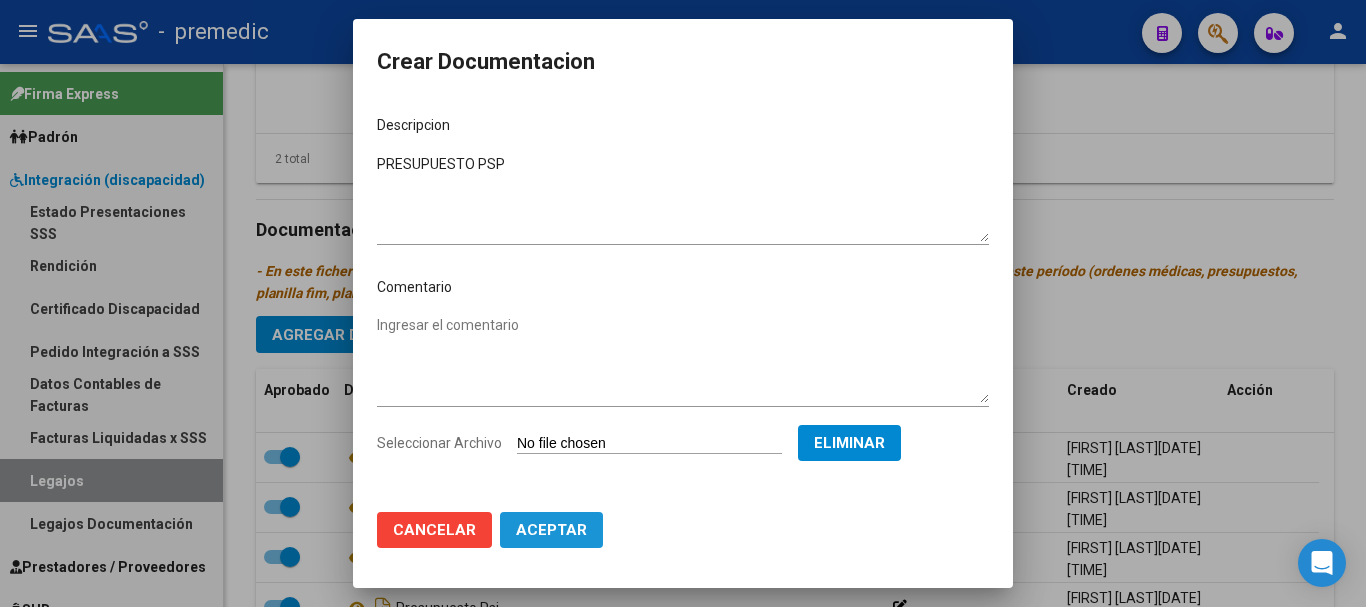 click on "Aceptar" 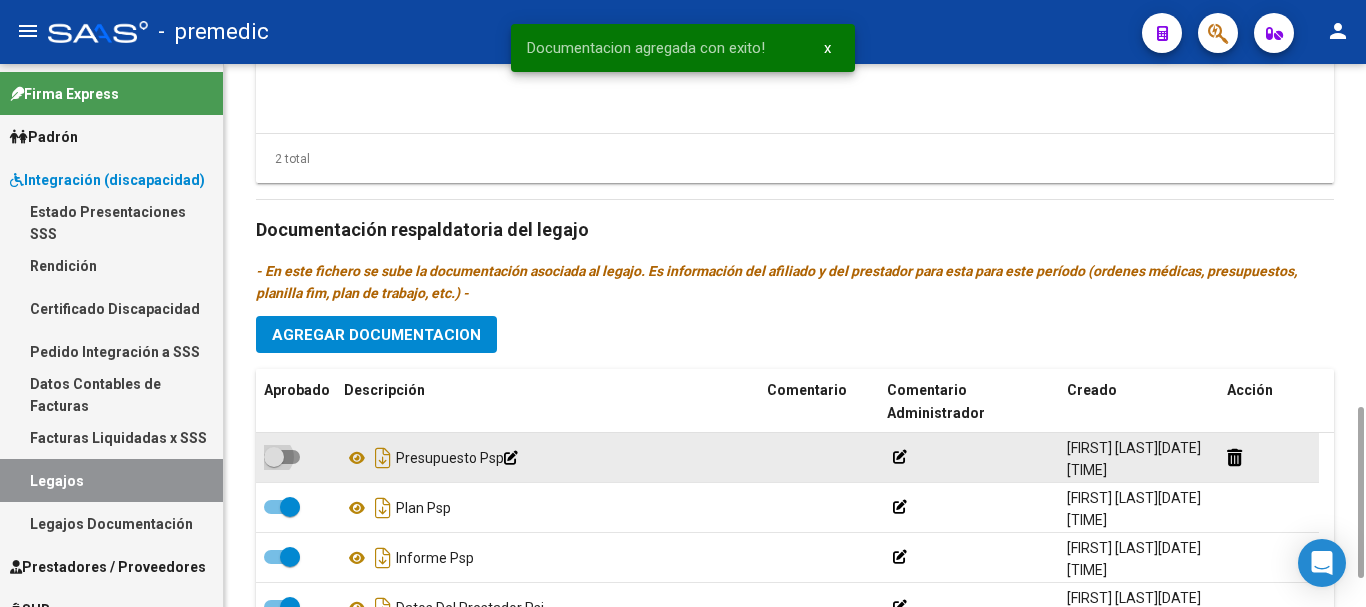 click at bounding box center [282, 457] 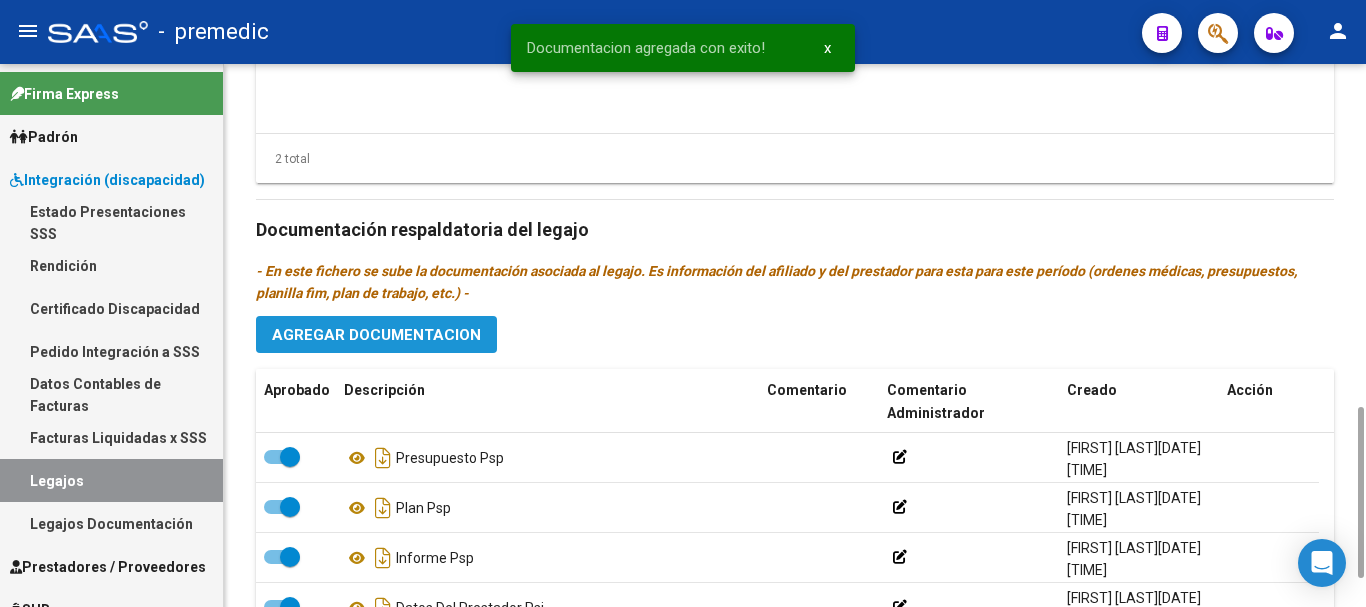 click on "Agregar Documentacion" 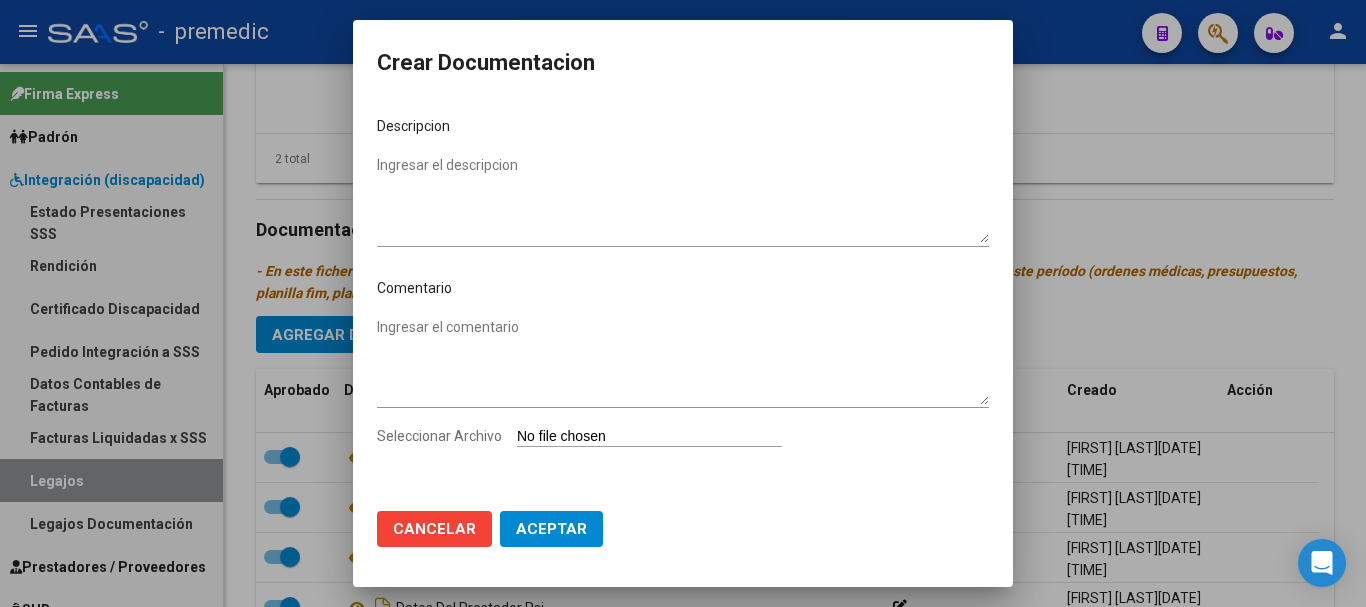 click on "Seleccionar Archivo" at bounding box center (649, 437) 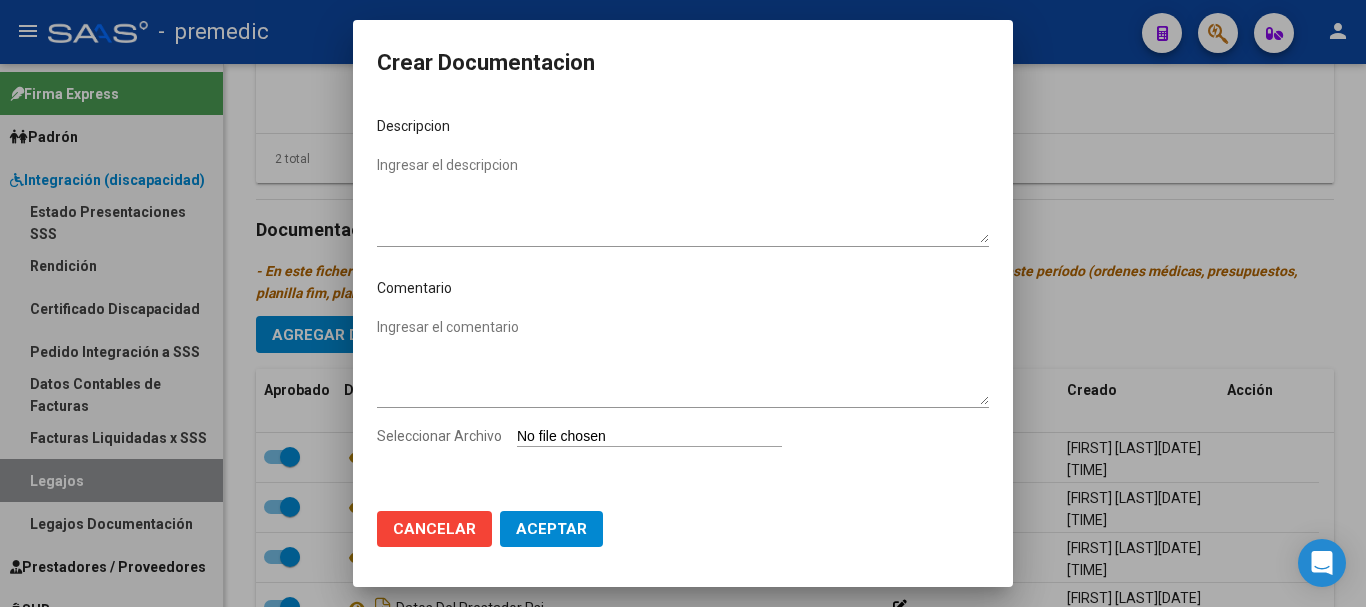 type on "C:\fakepath\4- DATOS DEL PRESTADOR.pdf" 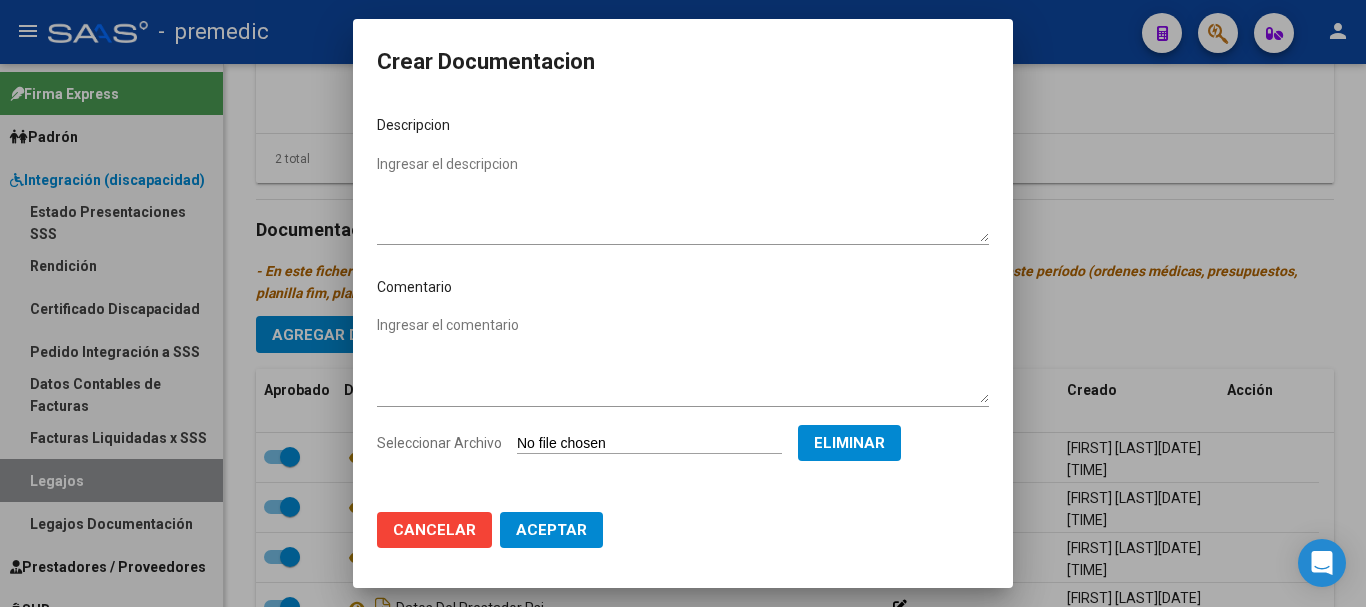 click on "Ingresar el descripcion" at bounding box center [683, 198] 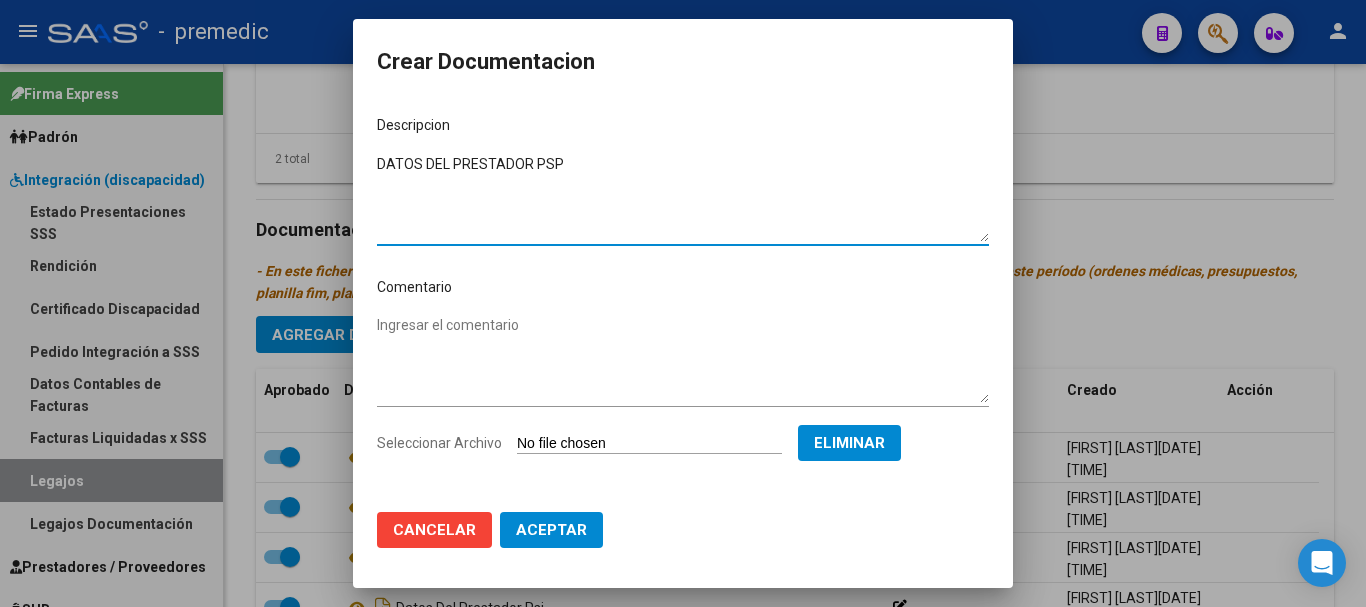 type on "DATOS DEL PRESTADOR PSP" 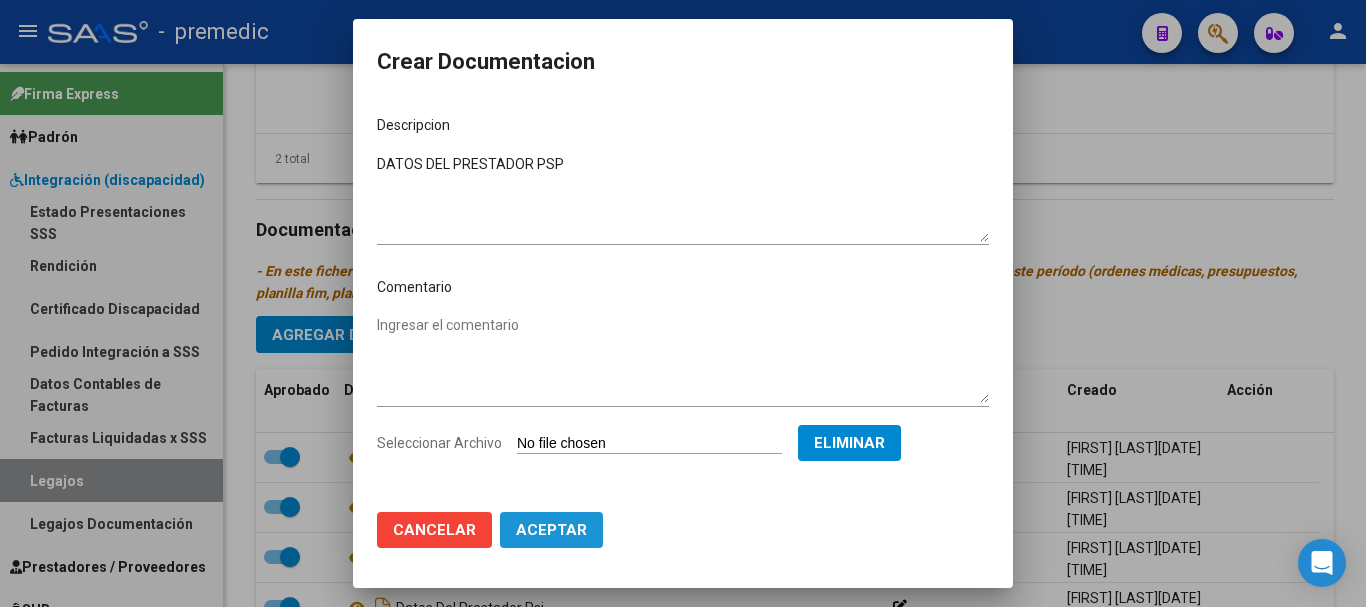 click on "Aceptar" 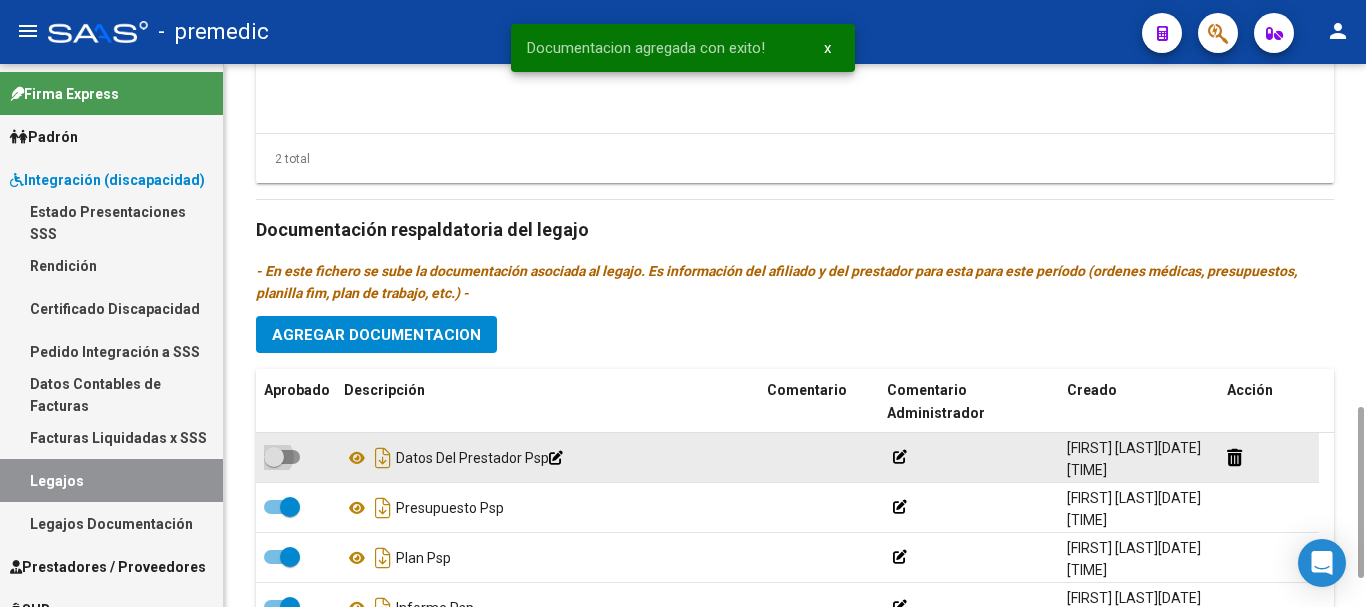 click at bounding box center (282, 457) 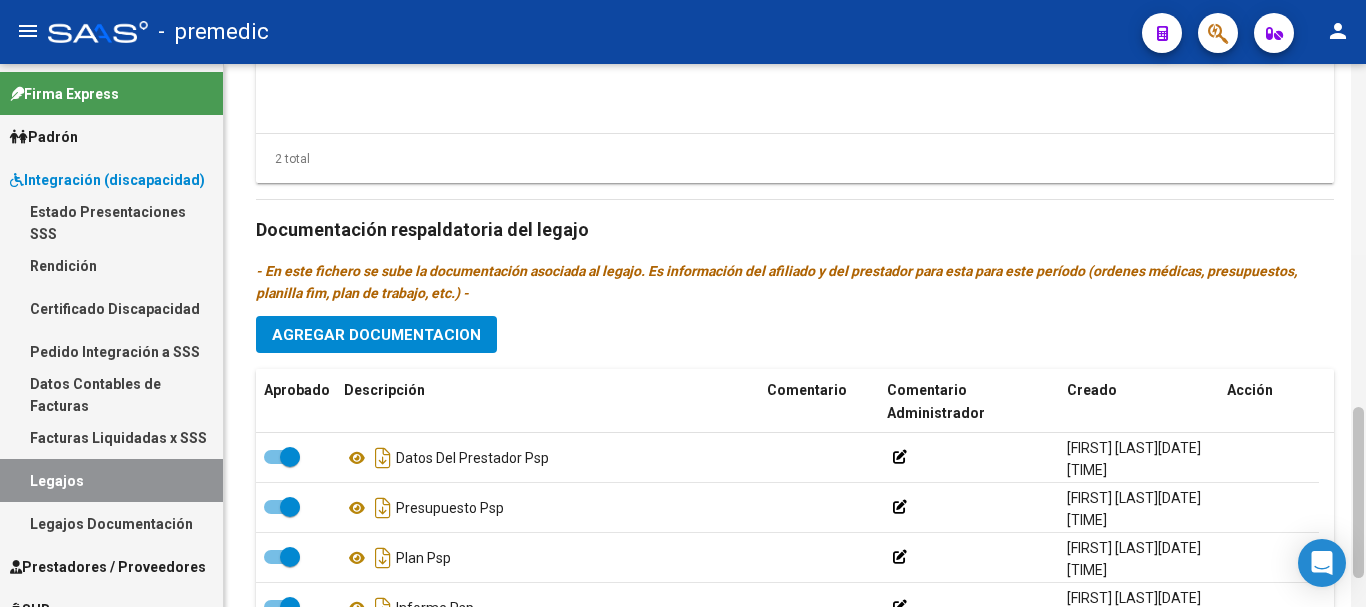 scroll, scrollTop: 543, scrollLeft: 0, axis: vertical 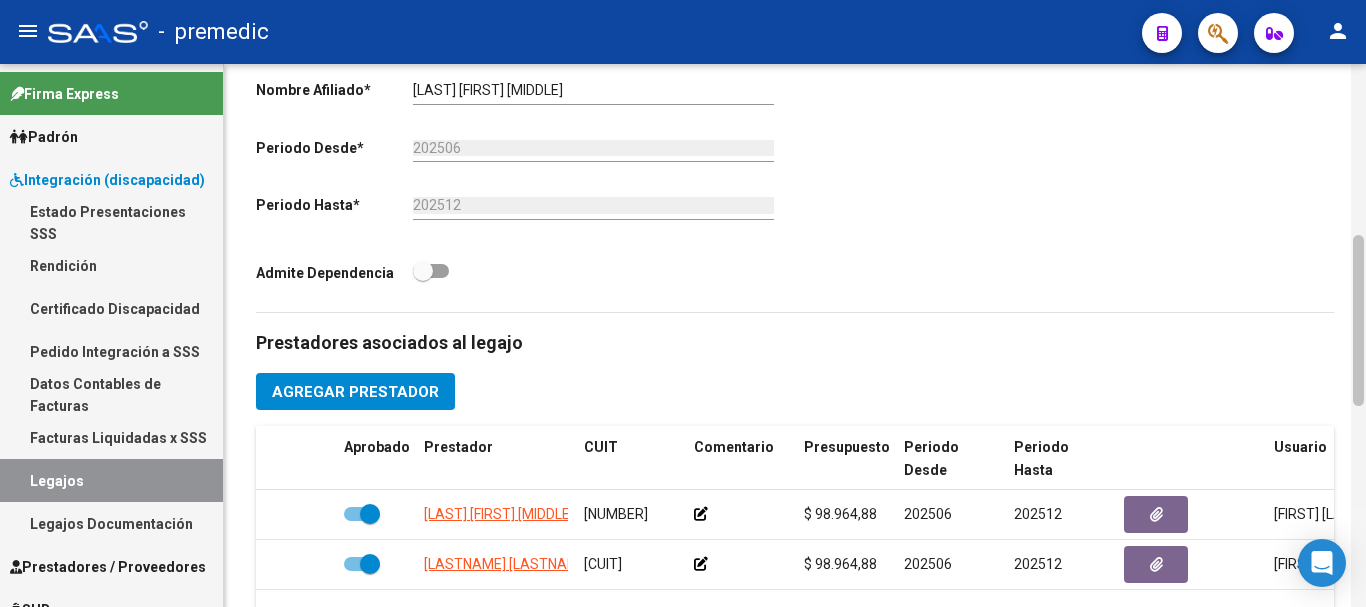 click 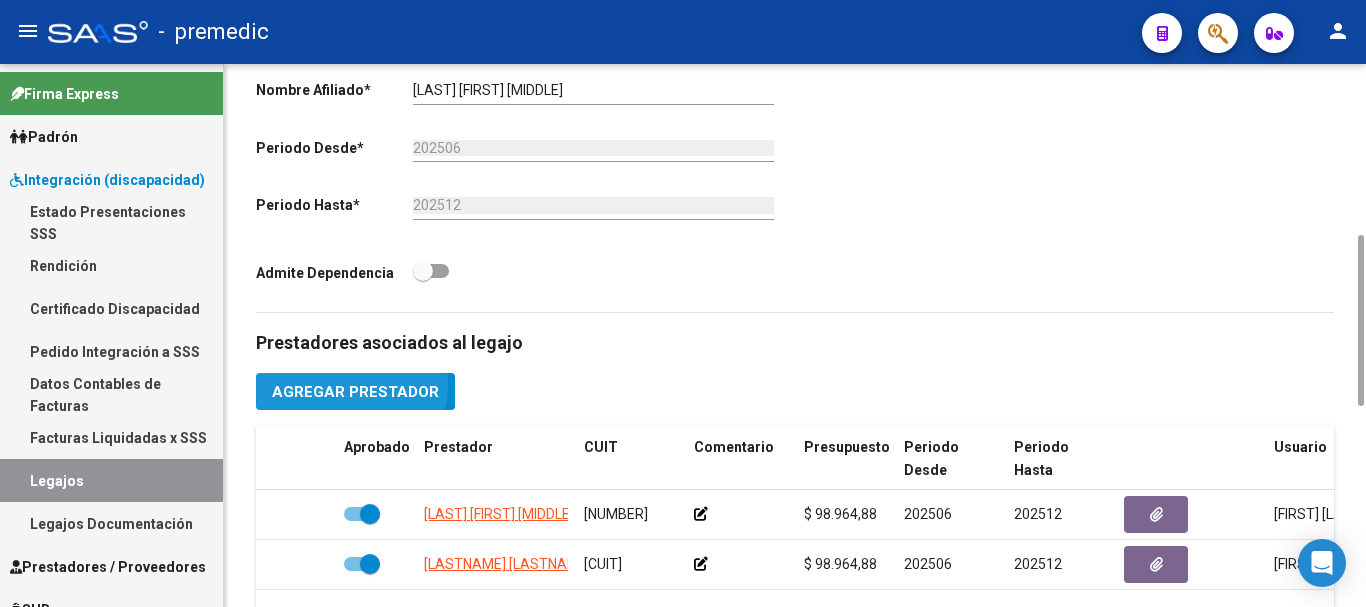 click on "Agregar Prestador" 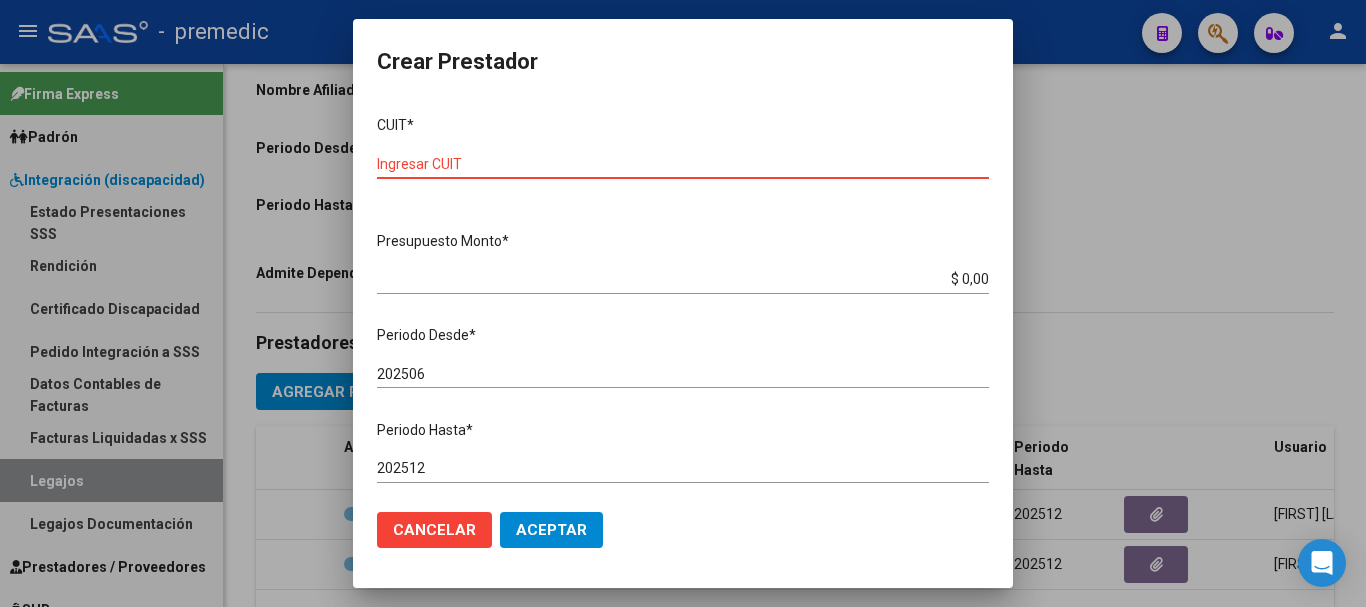 paste on "30-71746859-3" 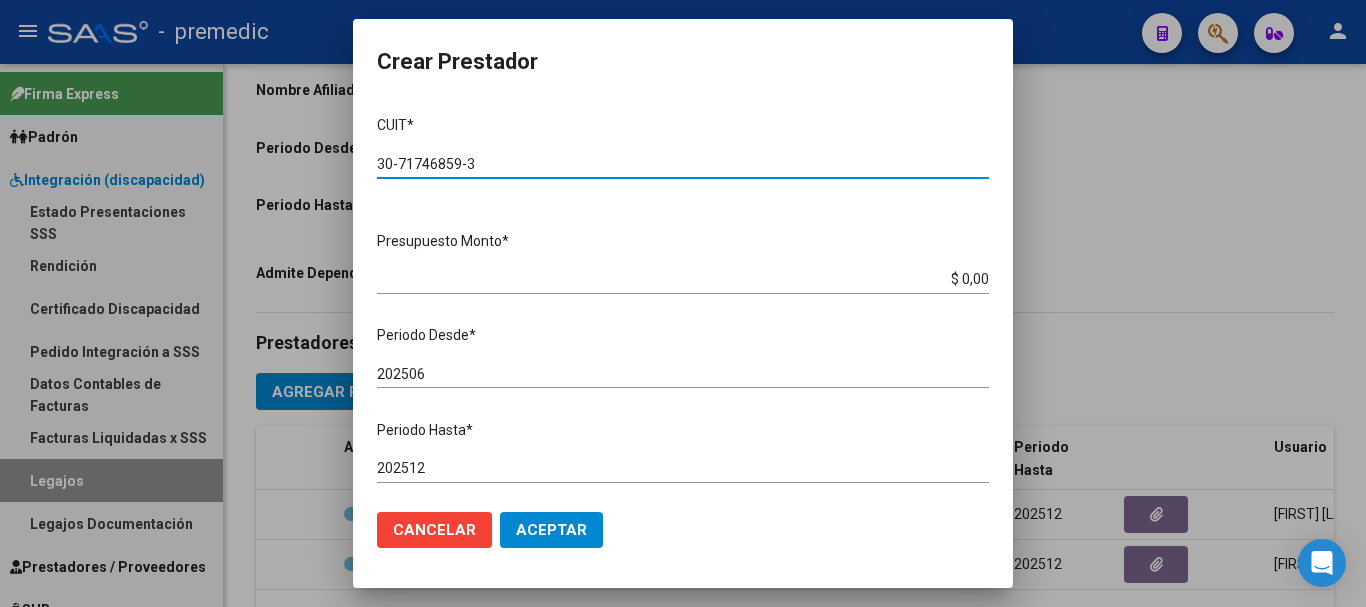 type on "30-71746859-3" 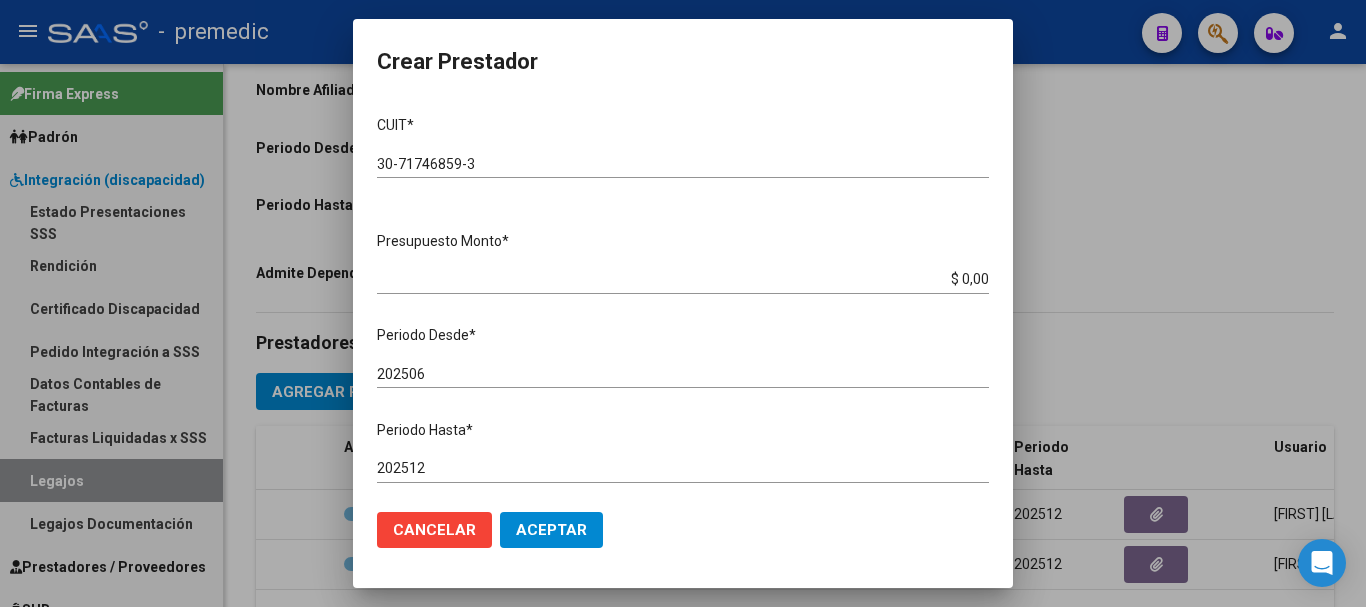 click on "$ 0,00 Ingresar el monto" at bounding box center (683, 280) 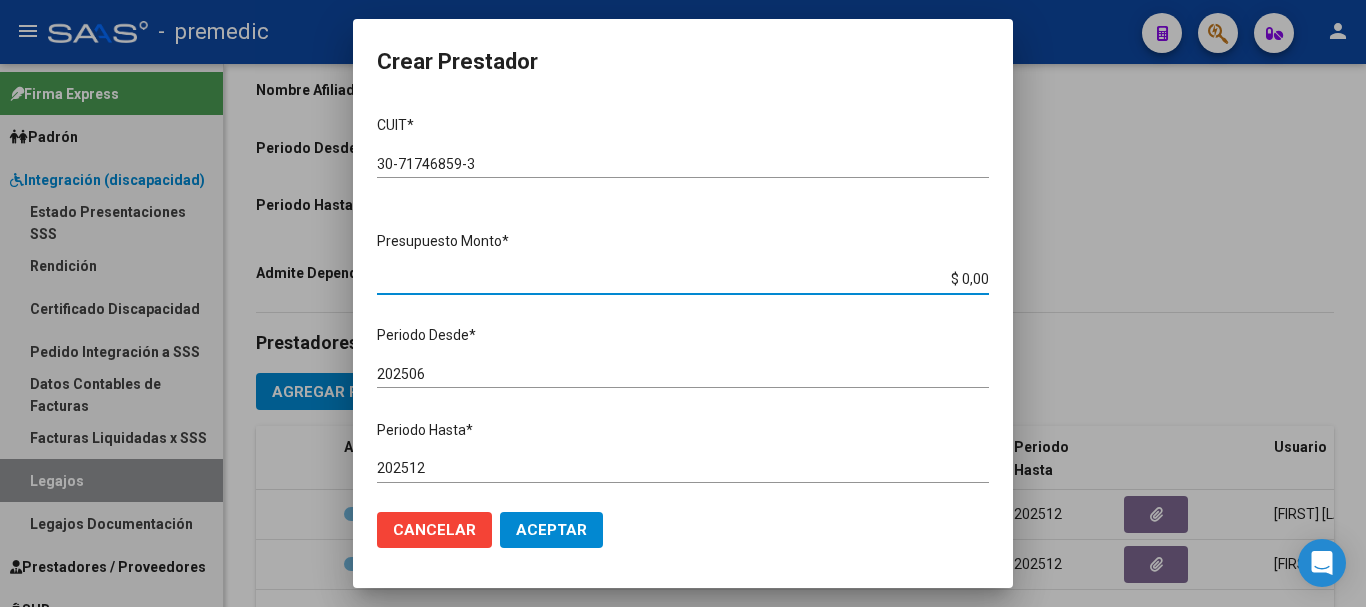 paste on "475830.36" 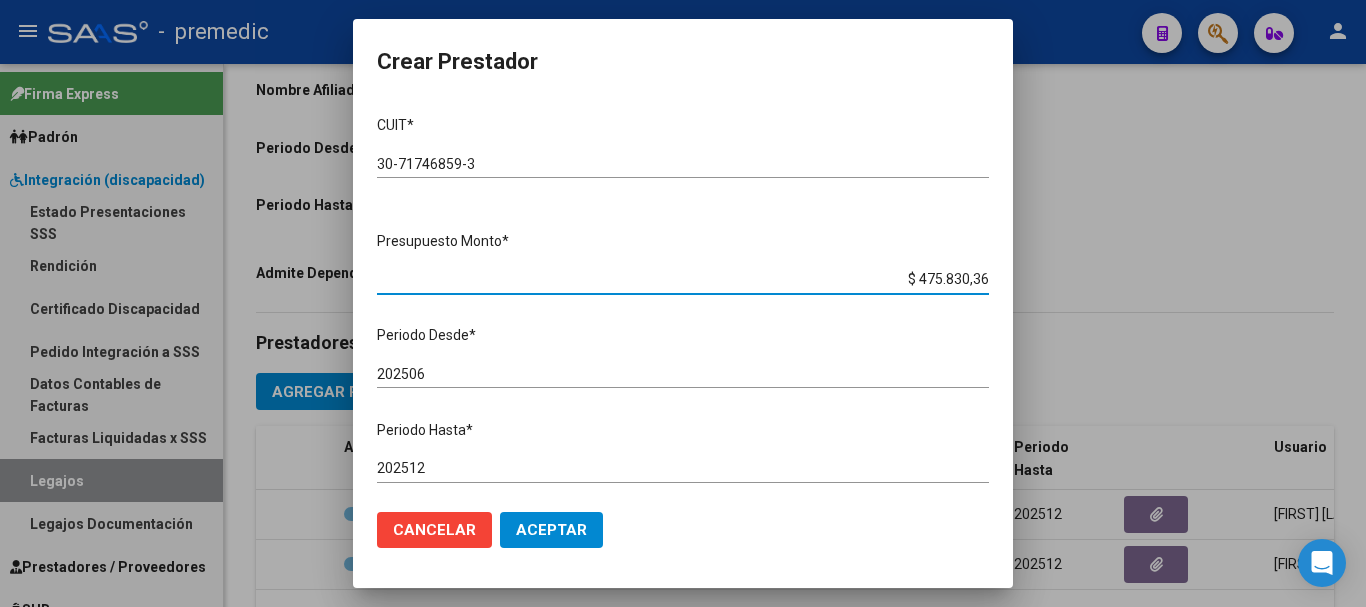 type on "$ 475.830,36" 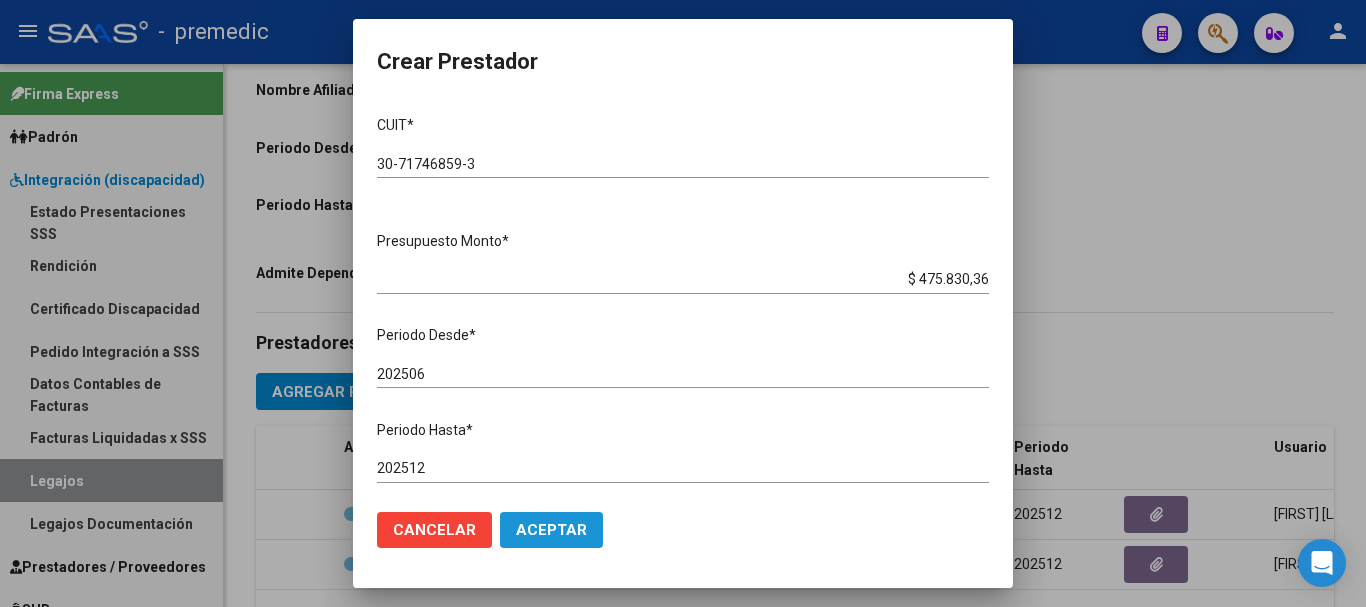click on "Aceptar" 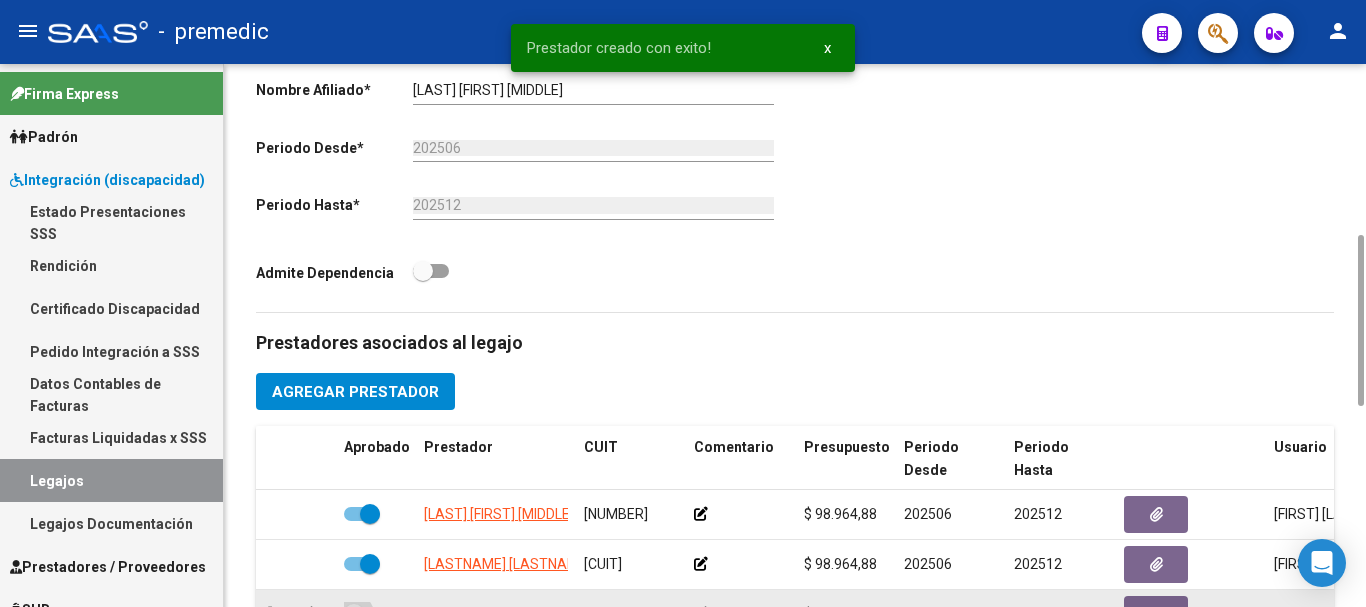 click at bounding box center (362, 614) 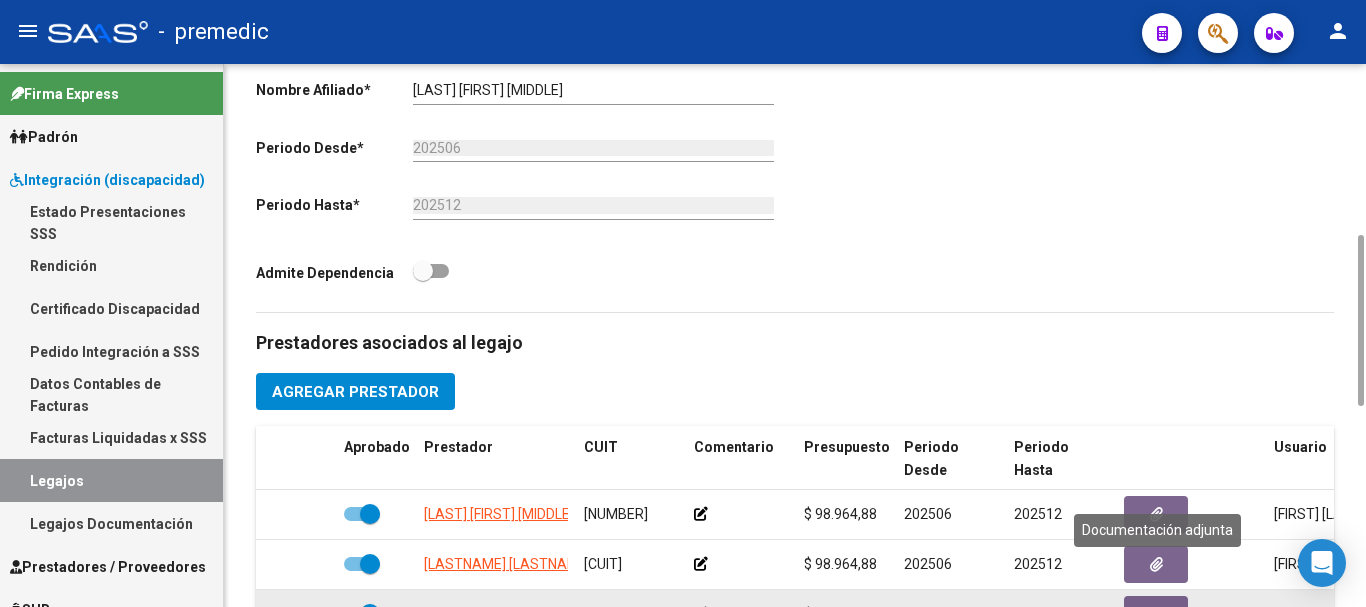 click 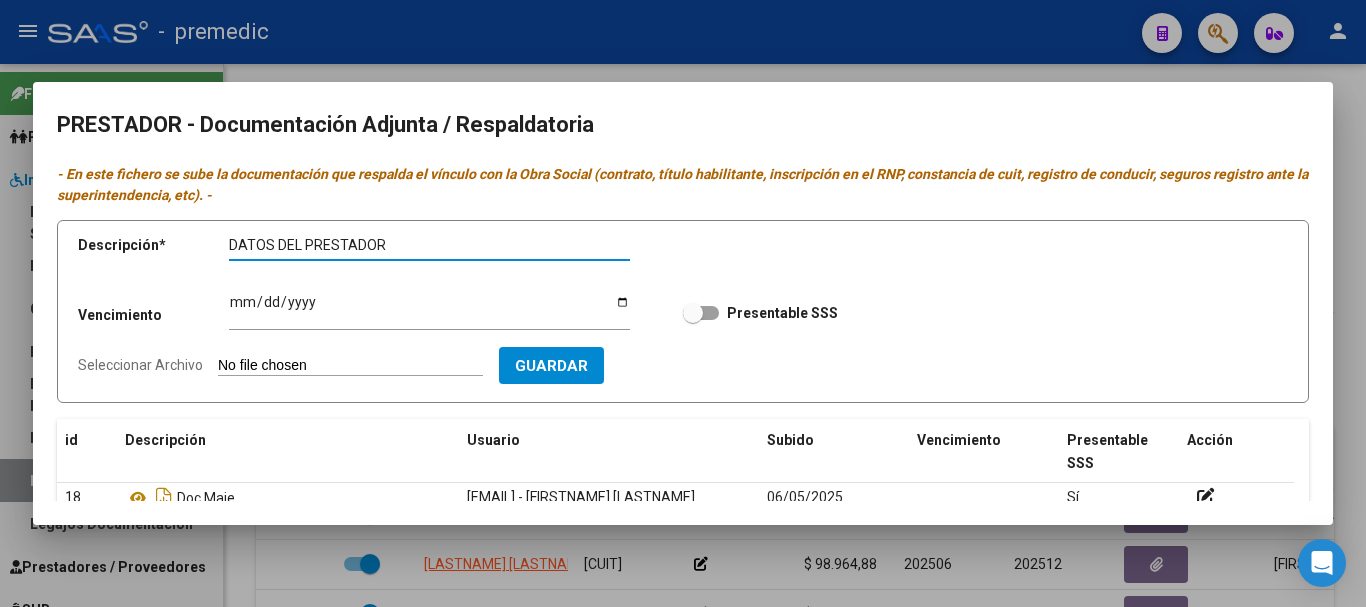 type on "DATOS DEL PRESTADOR" 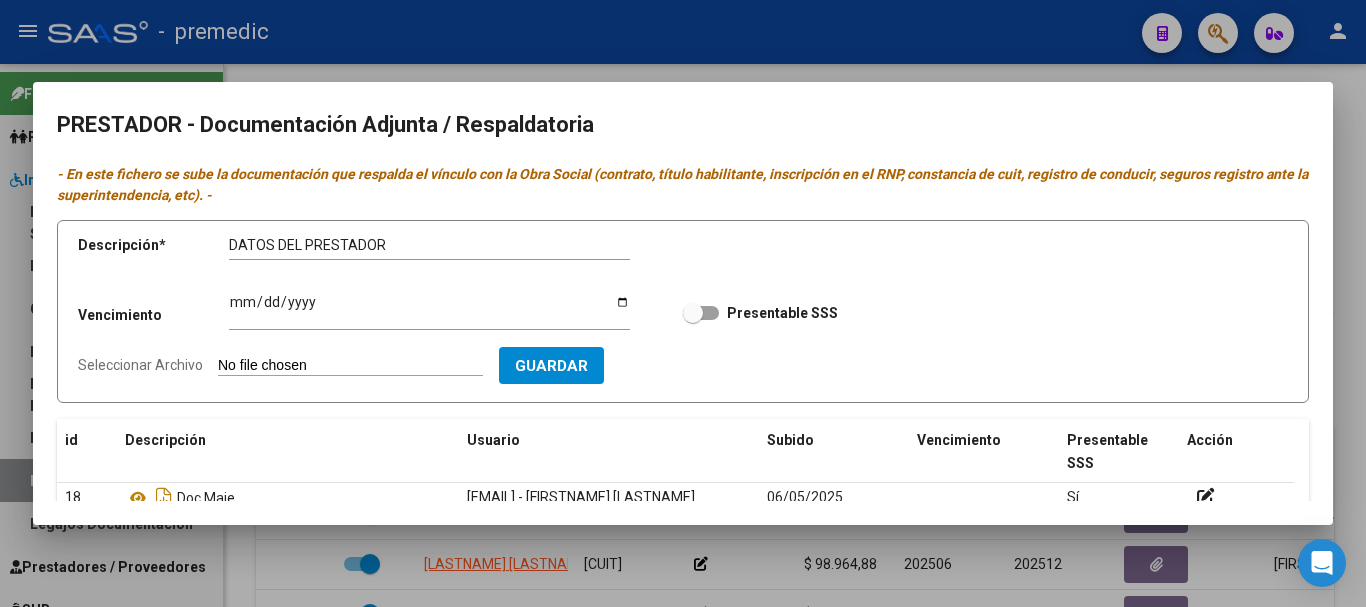 click on "Seleccionar Archivo" at bounding box center [350, 366] 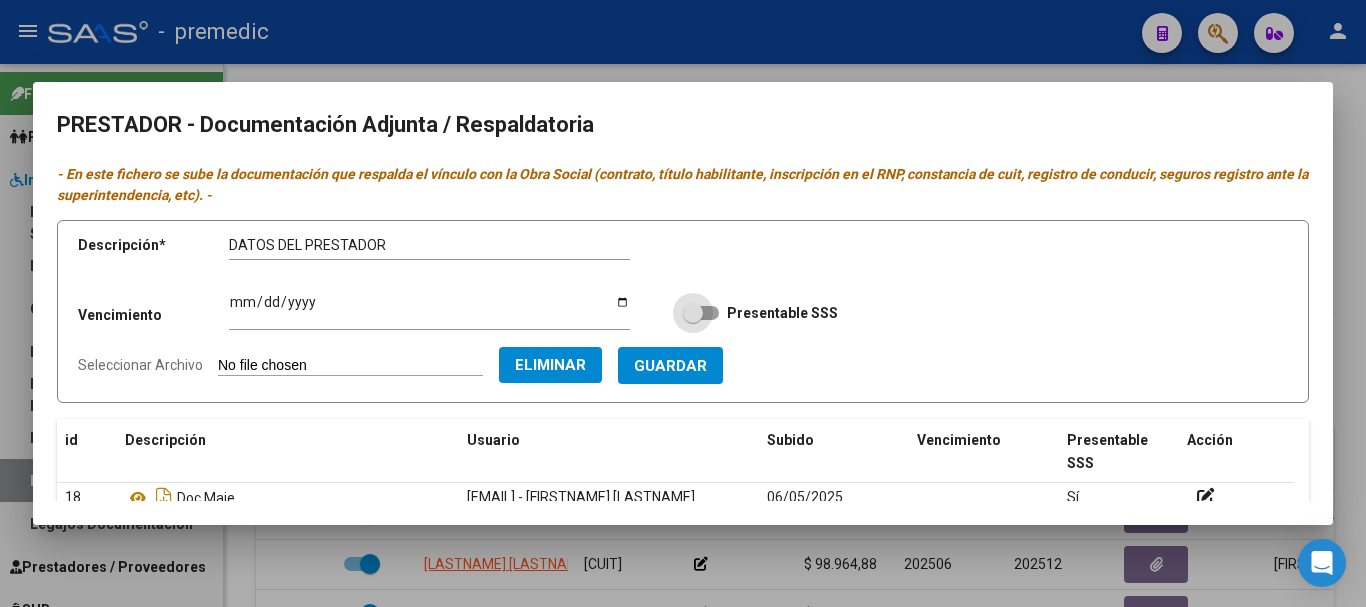 click at bounding box center [701, 313] 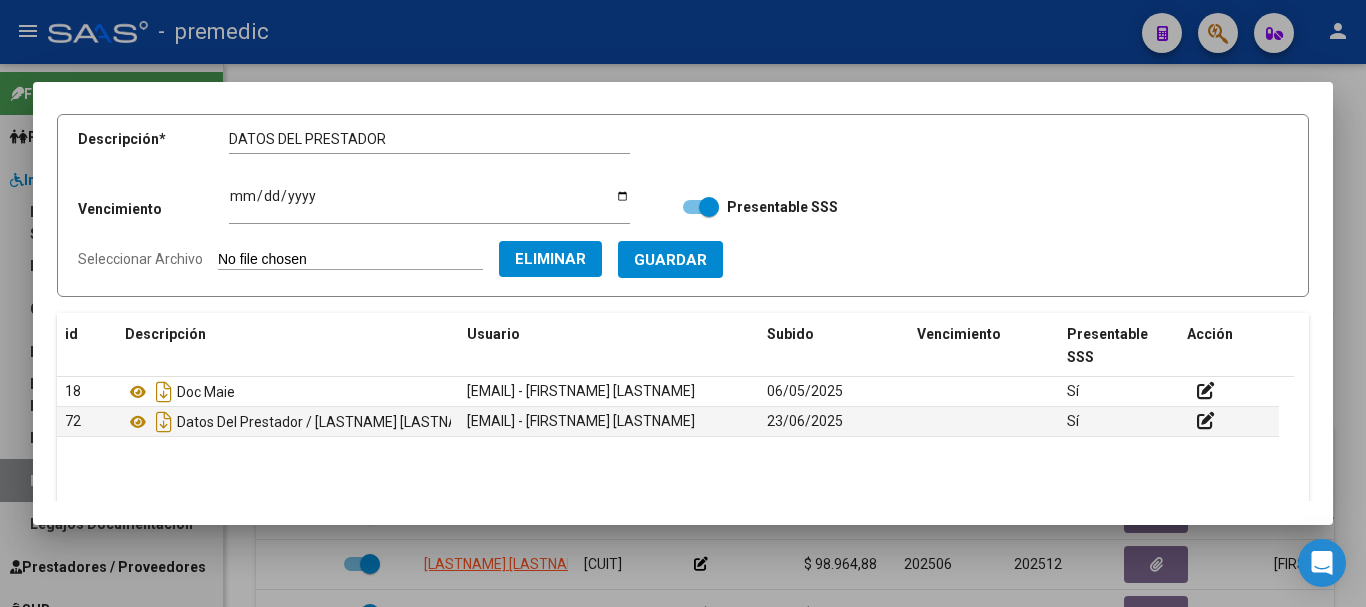 scroll, scrollTop: 0, scrollLeft: 0, axis: both 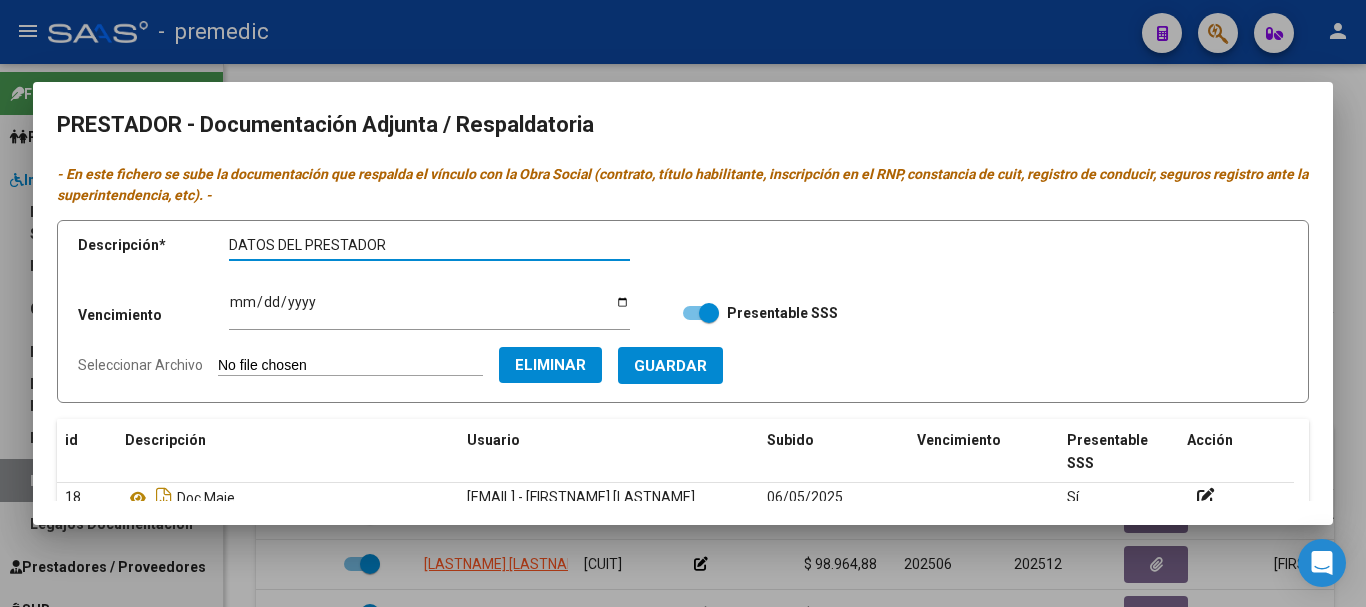 click on "DATOS DEL PRESTADOR" at bounding box center [429, 245] 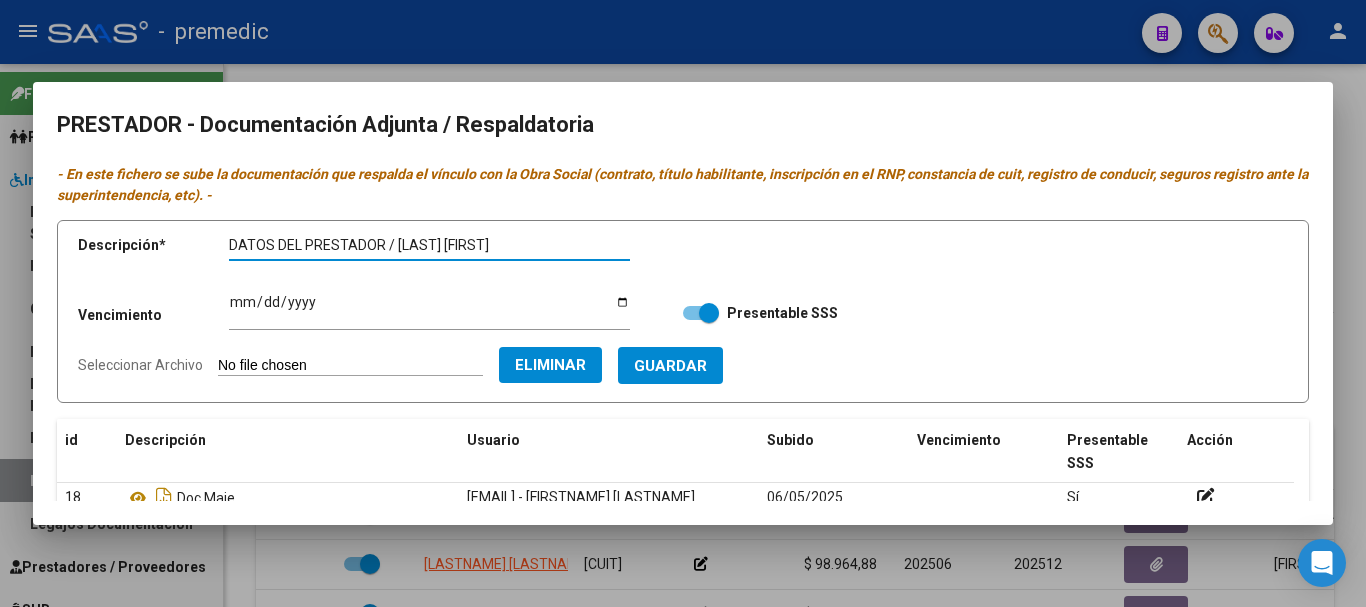 type on "DATOS DEL PRESTADOR / [LAST] [FIRST]" 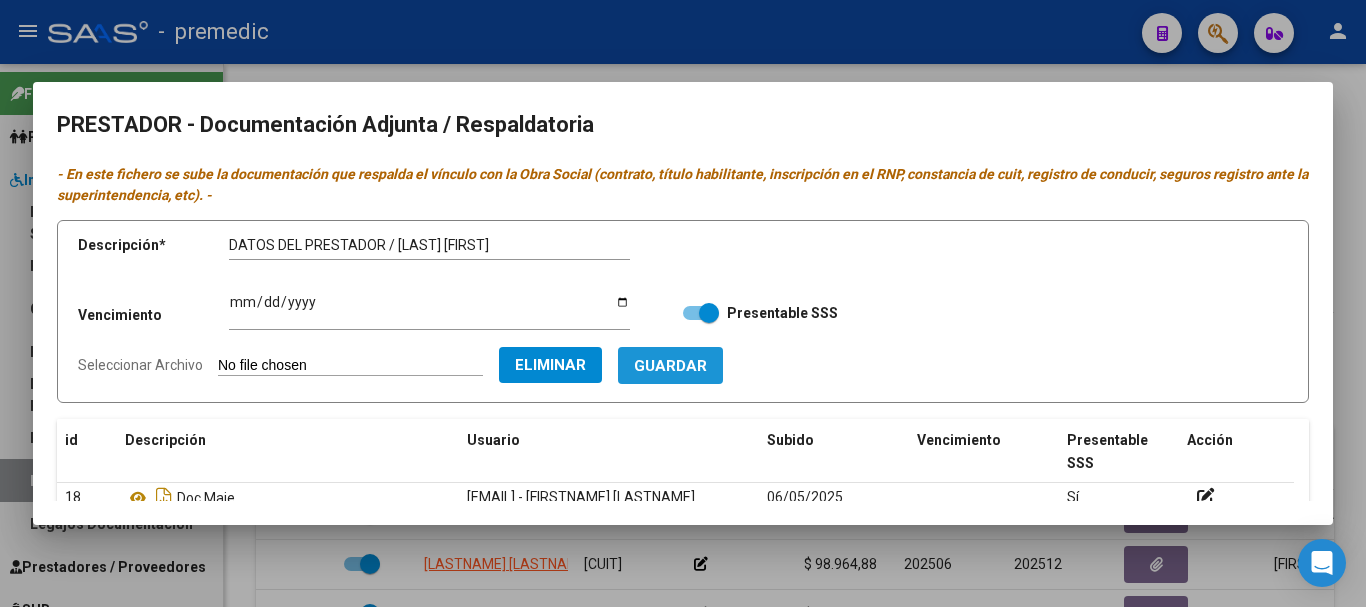 click on "Guardar" at bounding box center (670, 365) 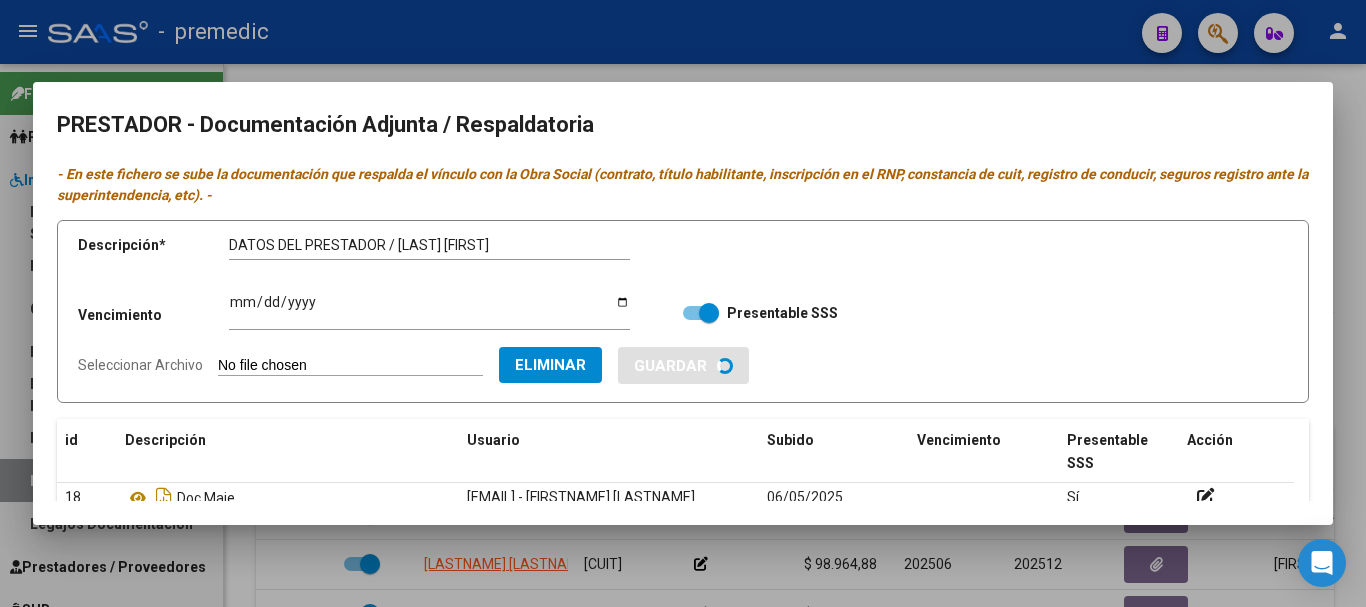 type 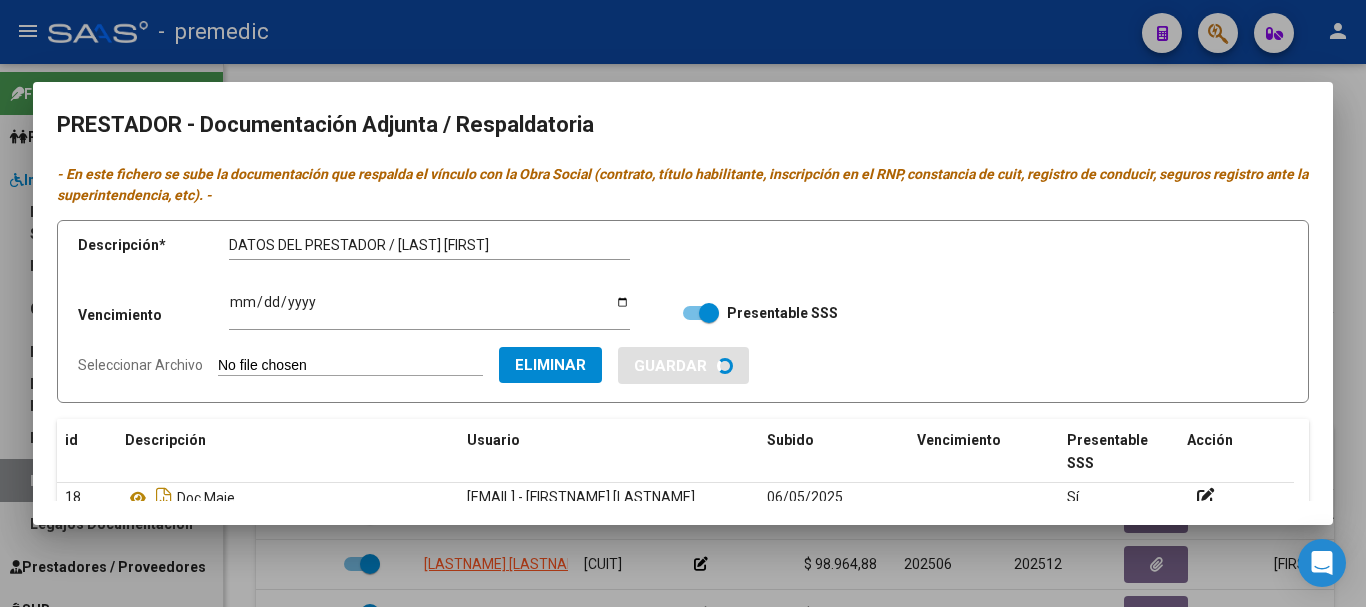 type 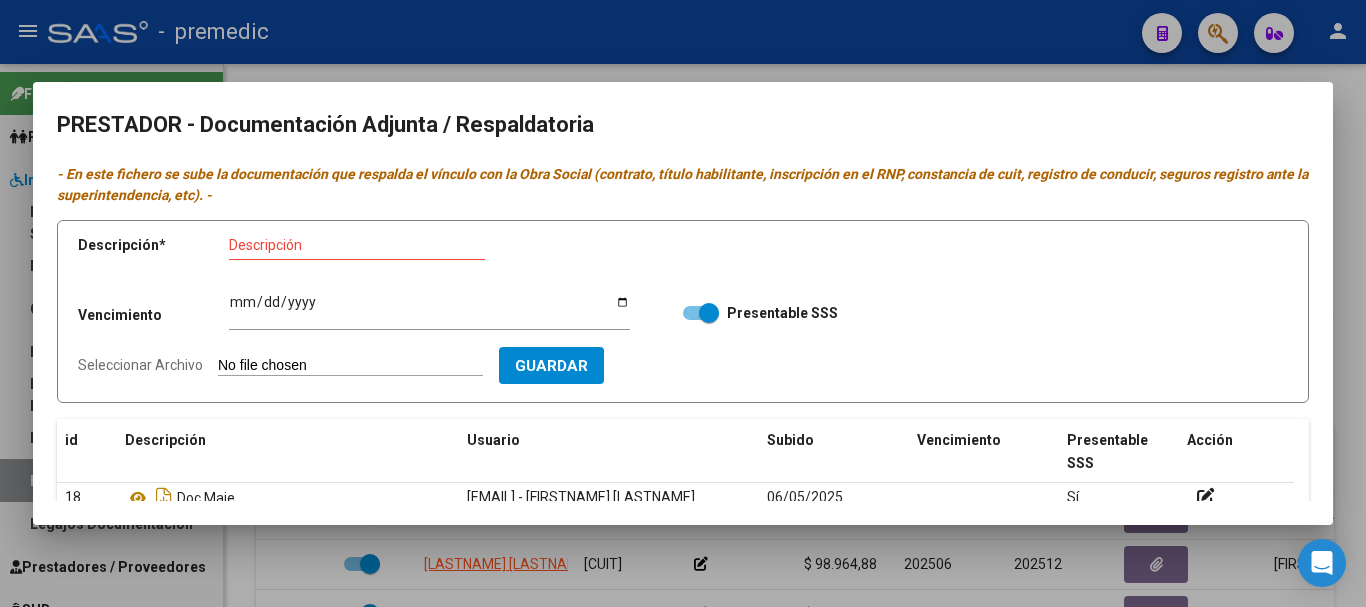 click at bounding box center [683, 303] 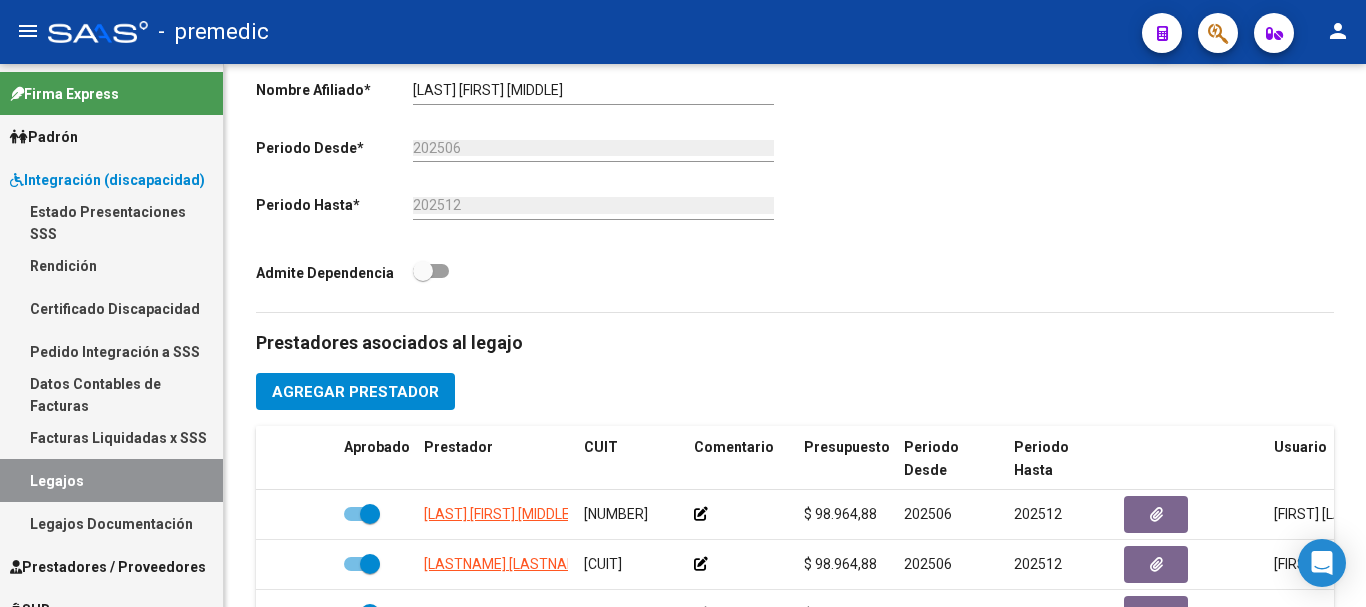 scroll, scrollTop: 1086, scrollLeft: 0, axis: vertical 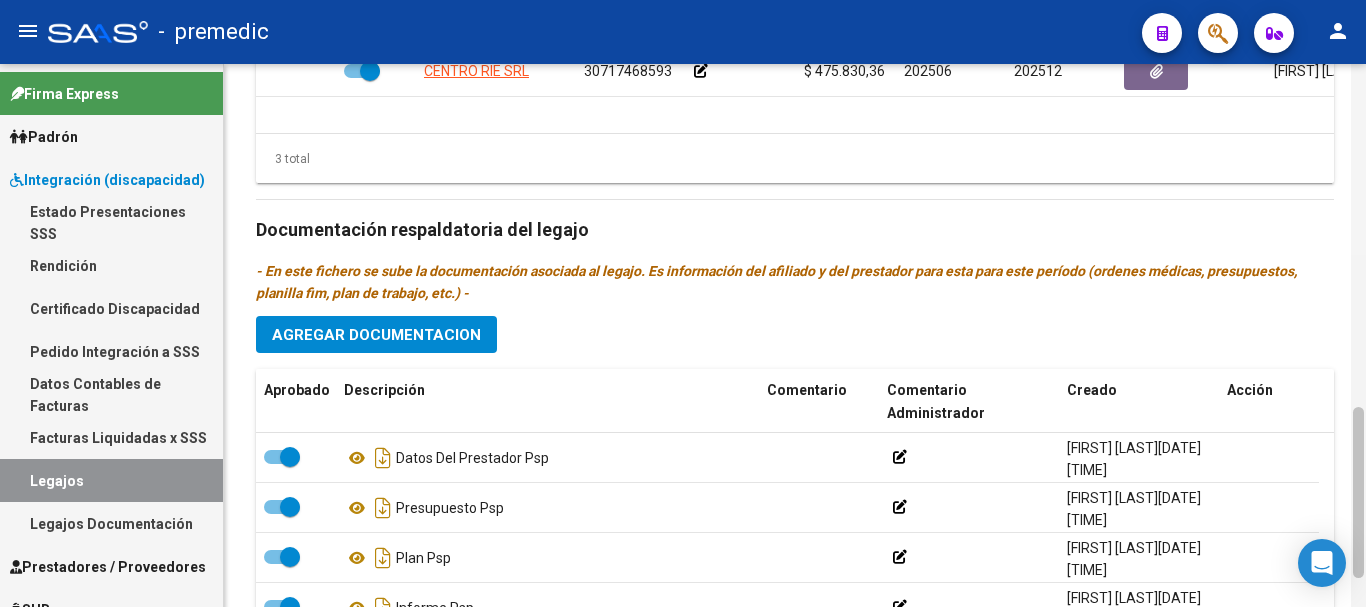 click 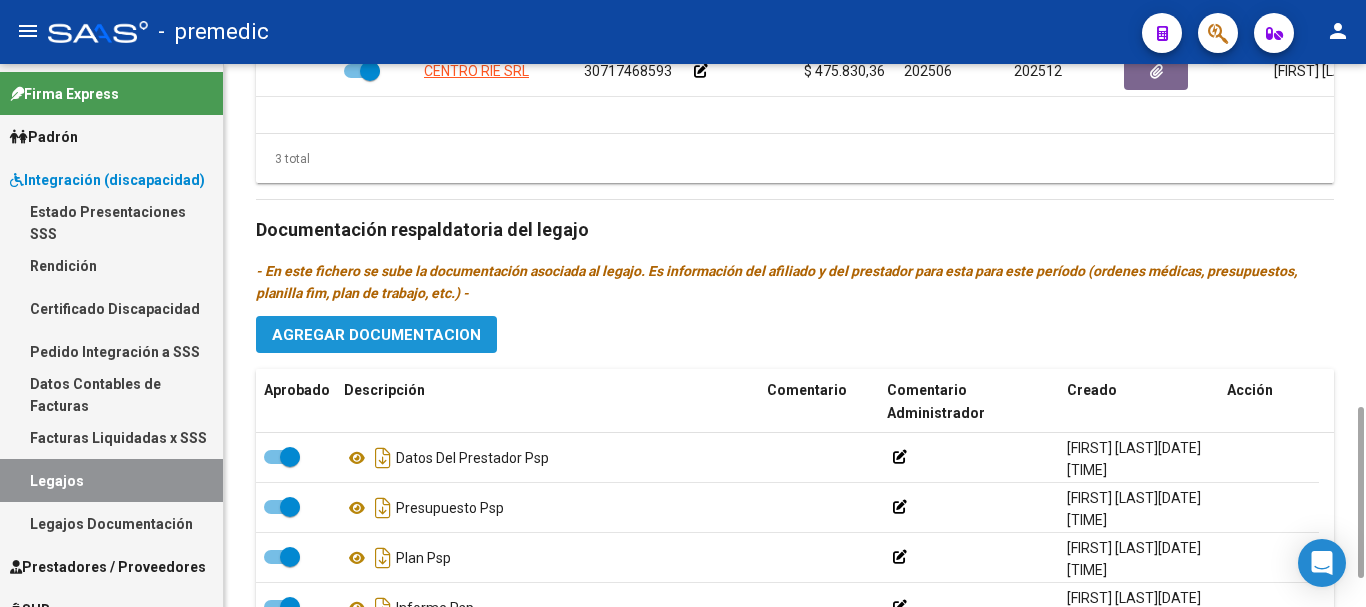 click on "Agregar Documentacion" 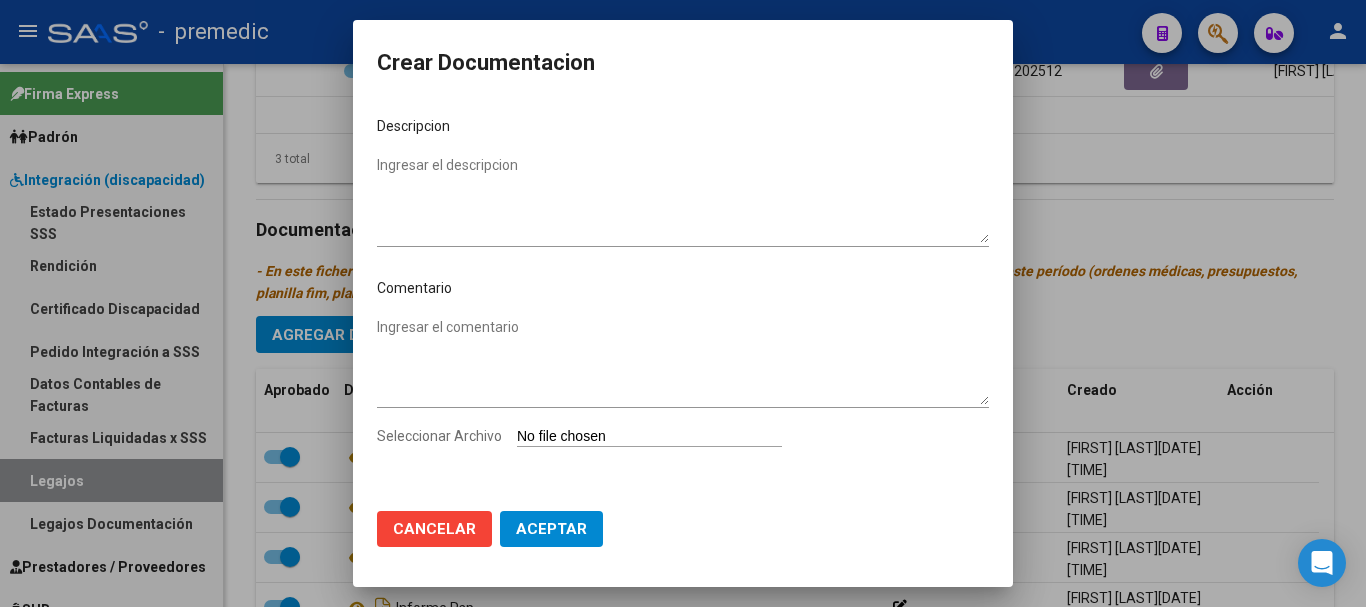 click on "Seleccionar Archivo" at bounding box center (649, 437) 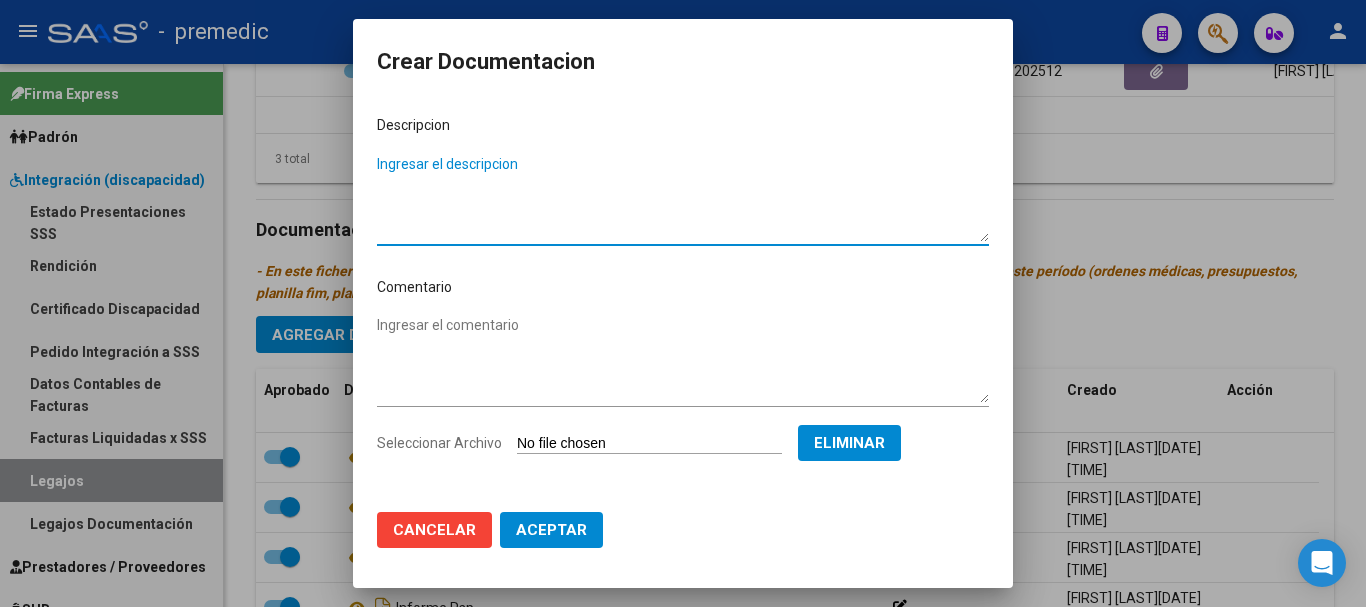 click on "Ingresar el descripcion" at bounding box center [683, 198] 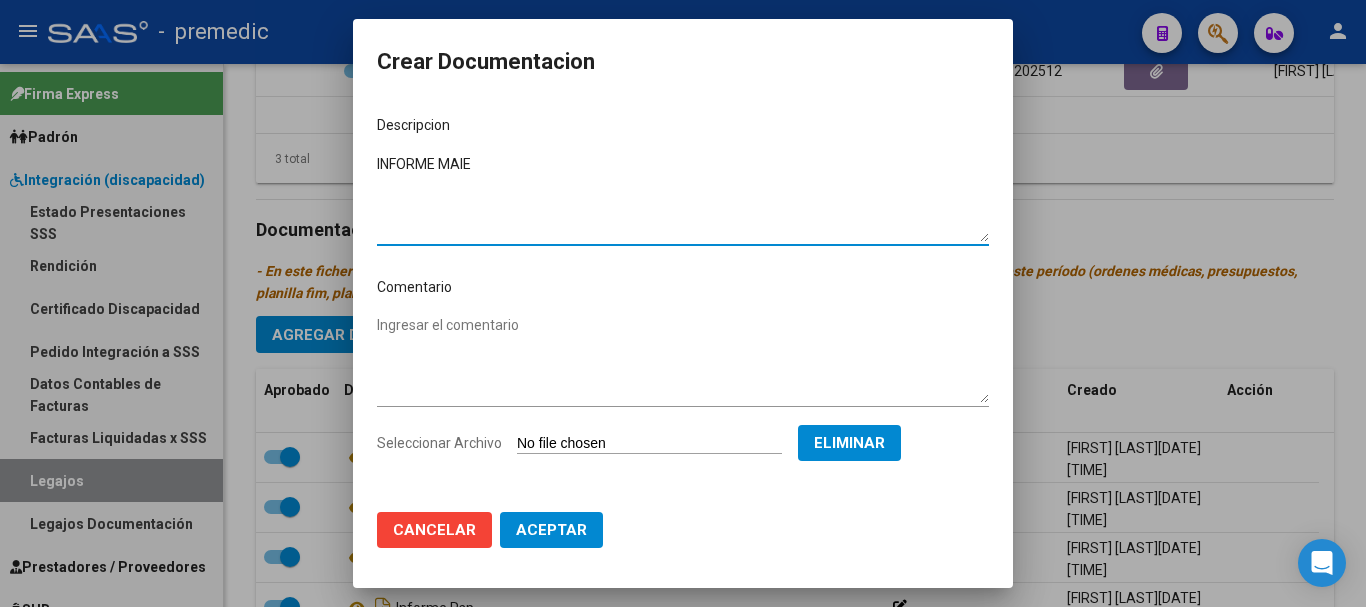 type on "INFORME MAIE" 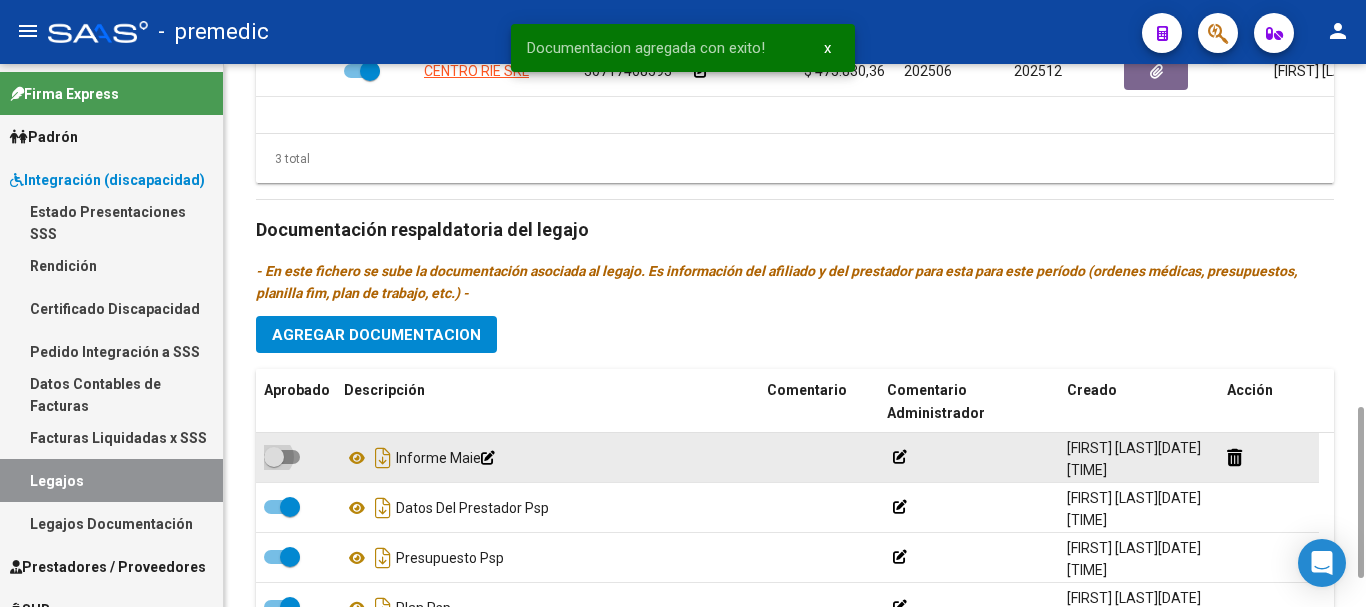 click at bounding box center (274, 457) 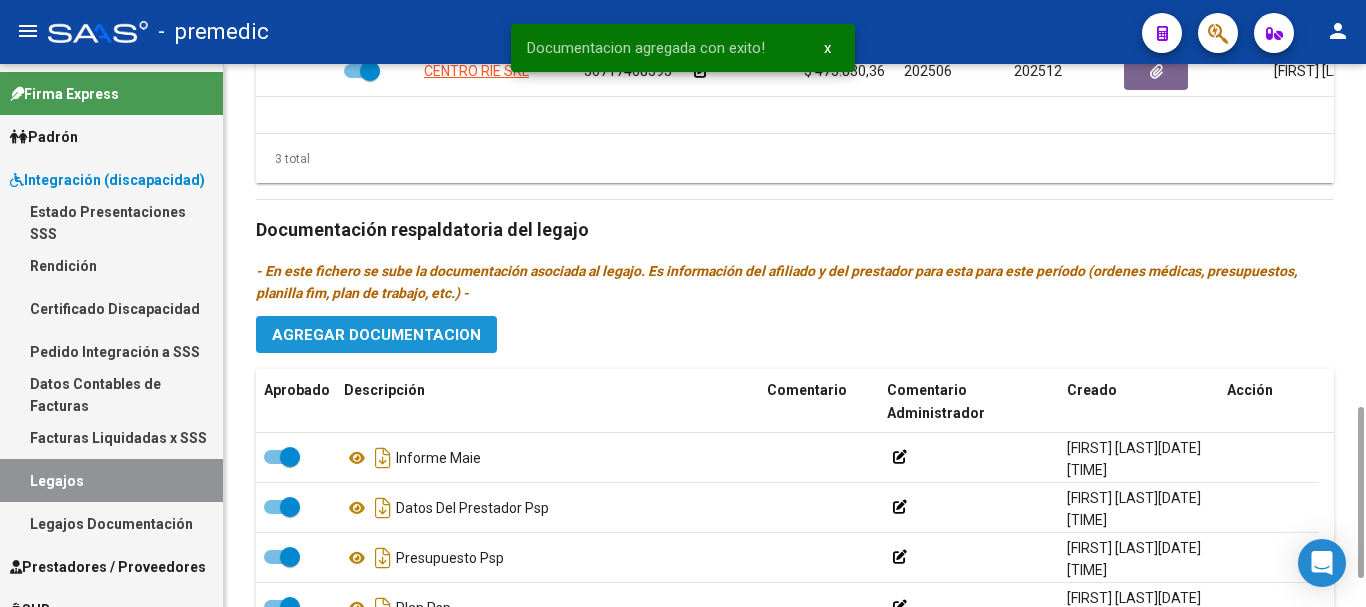 click on "Agregar Documentacion" 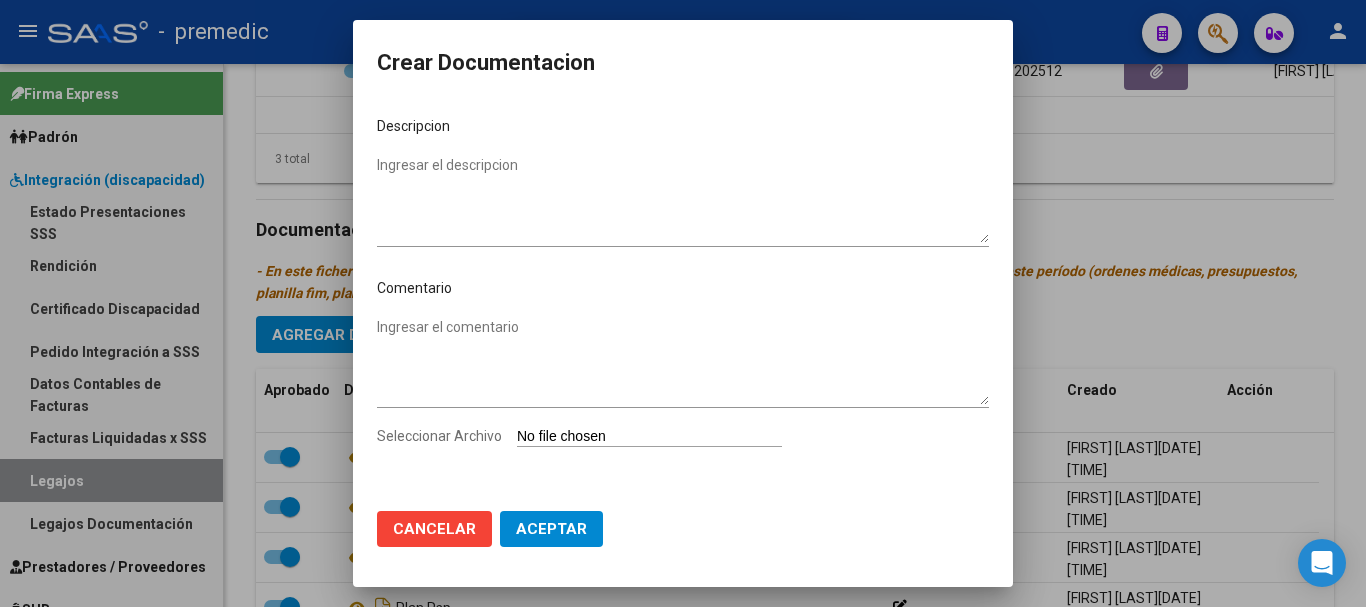 click on "Seleccionar Archivo" at bounding box center [649, 437] 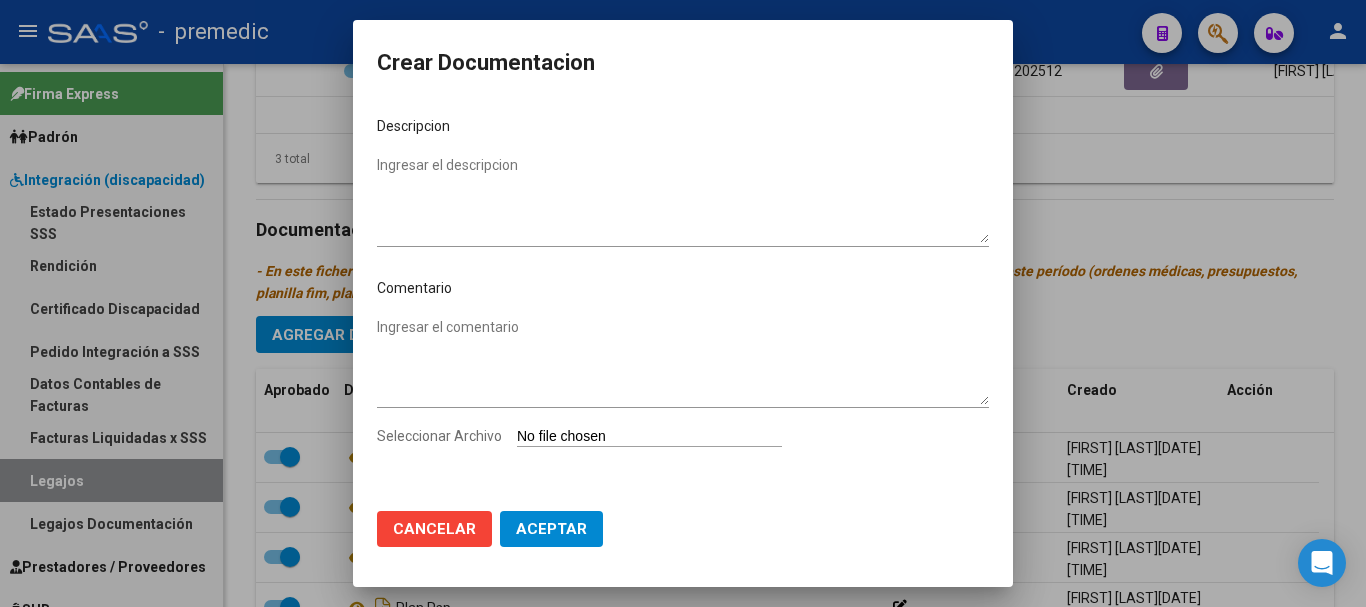 type on "C:\fakepath\2- PLAN.pdf" 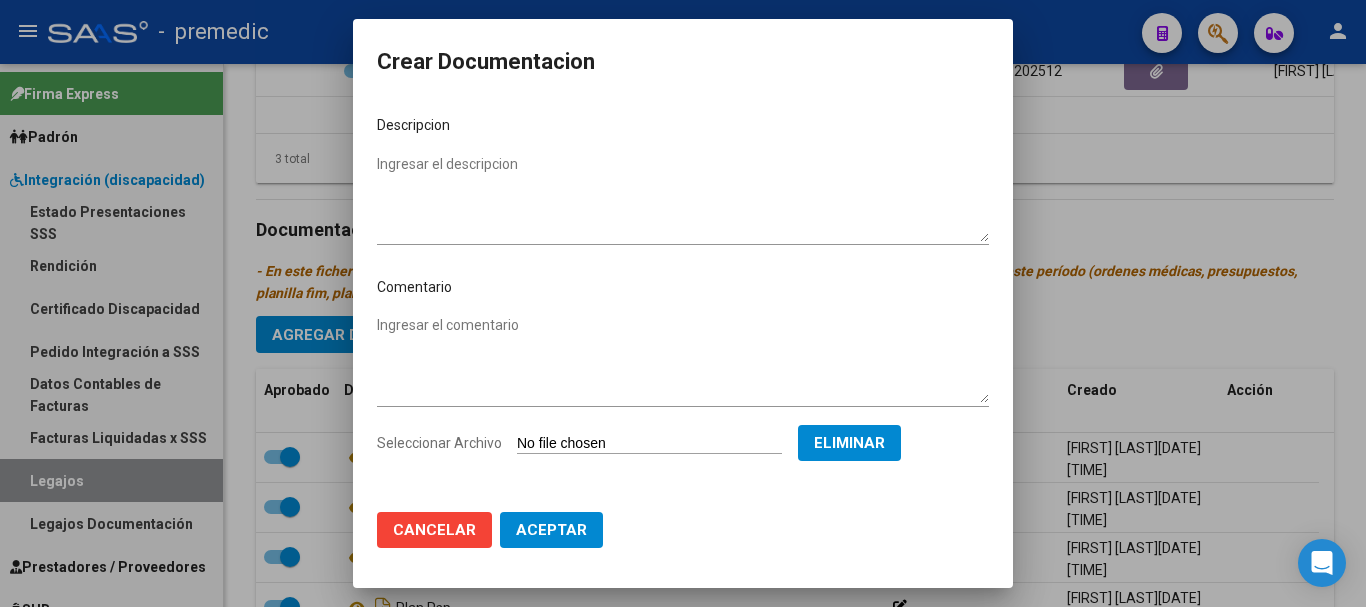 click on "Ingresar el descripcion" at bounding box center [683, 198] 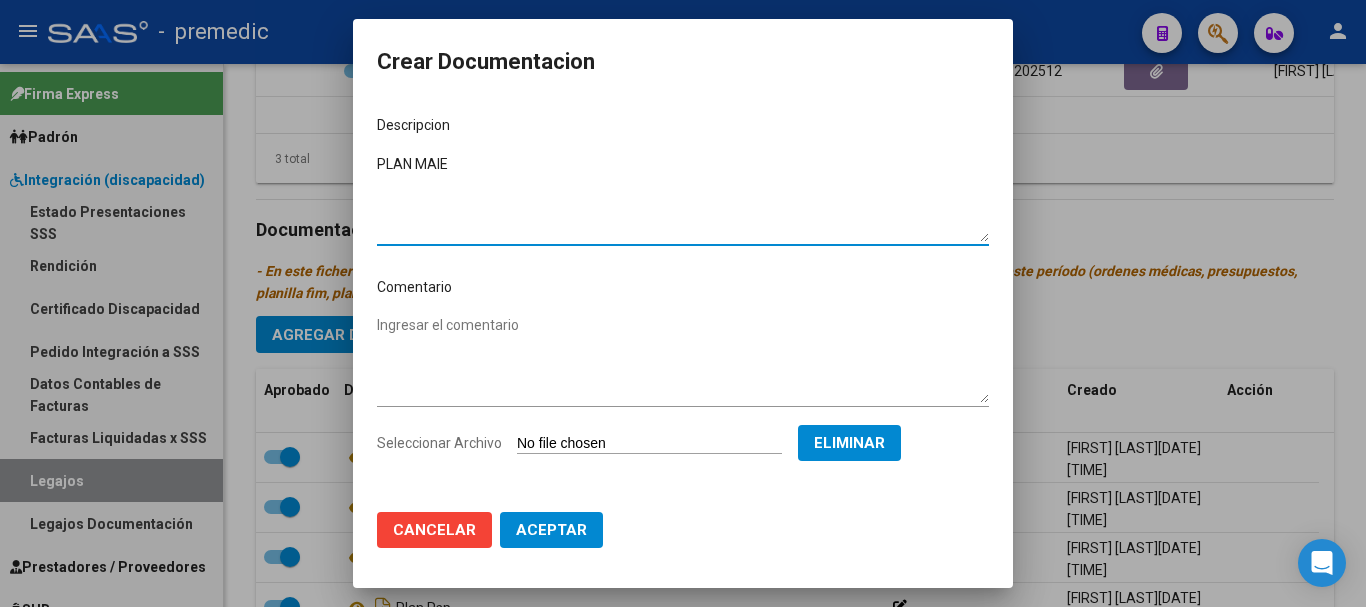 type on "PLAN MAIE" 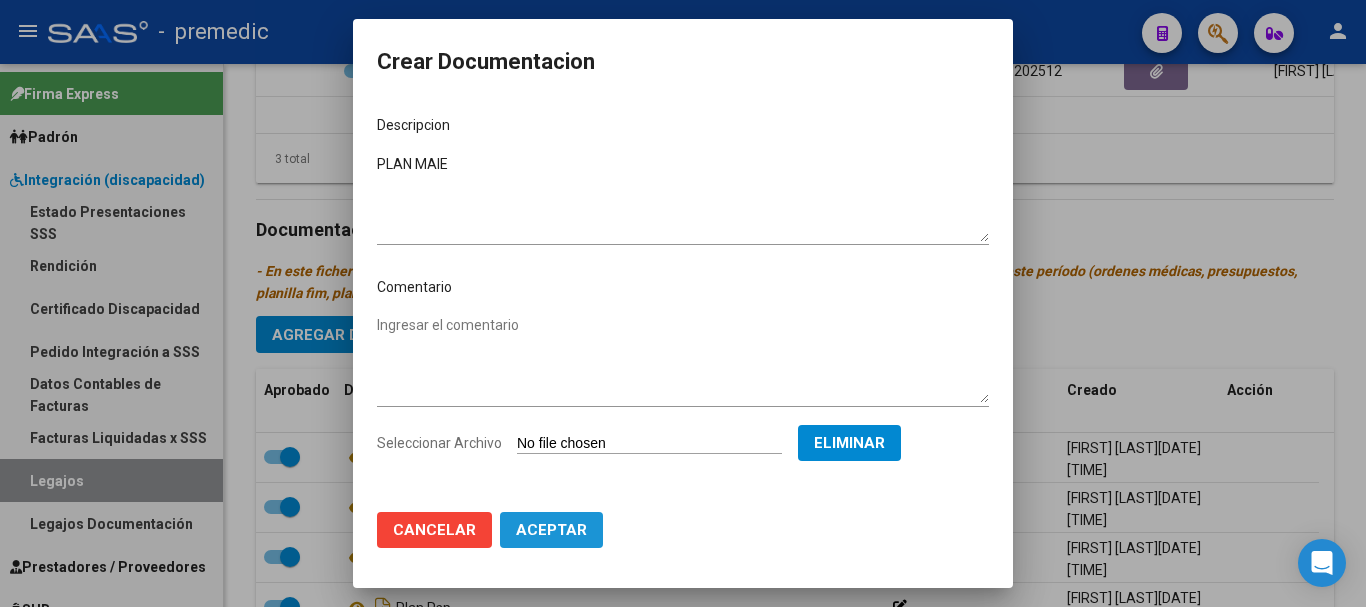 click on "Aceptar" 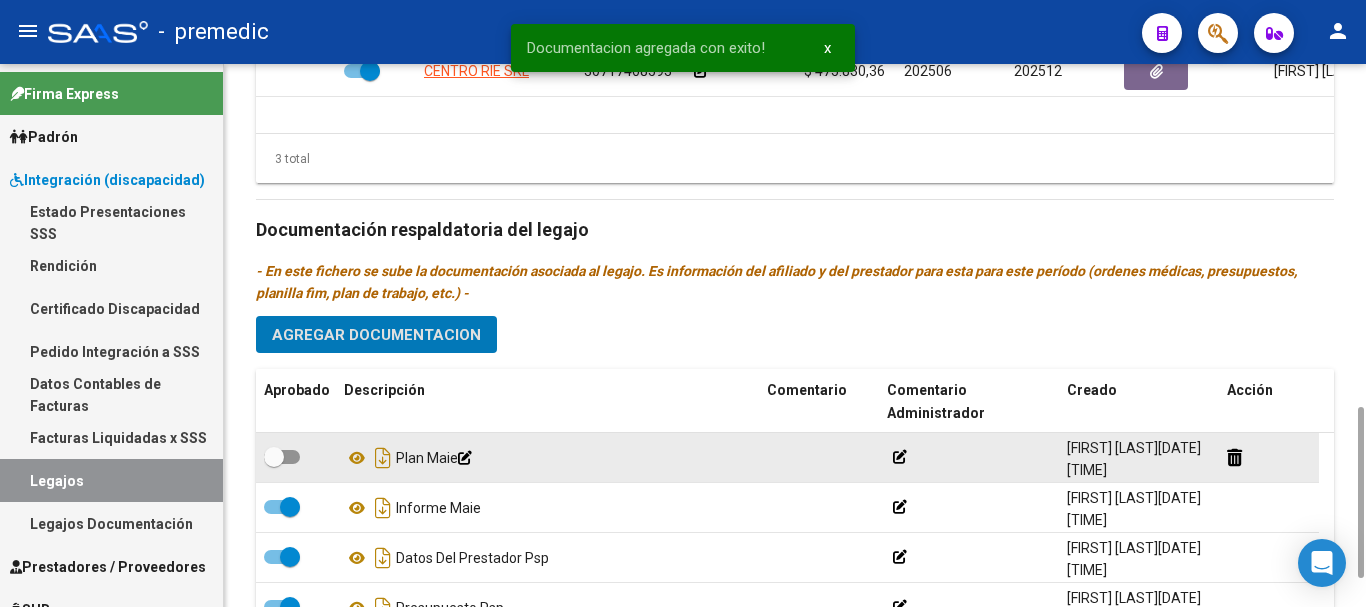 click at bounding box center (282, 457) 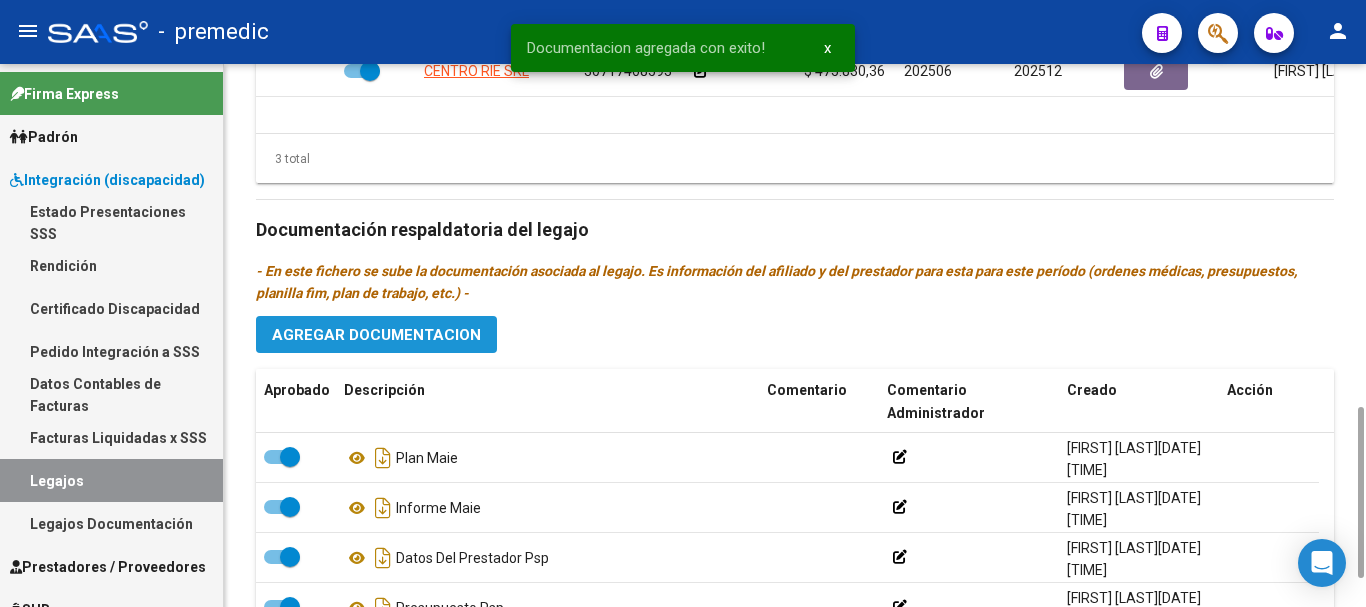click on "Agregar Documentacion" 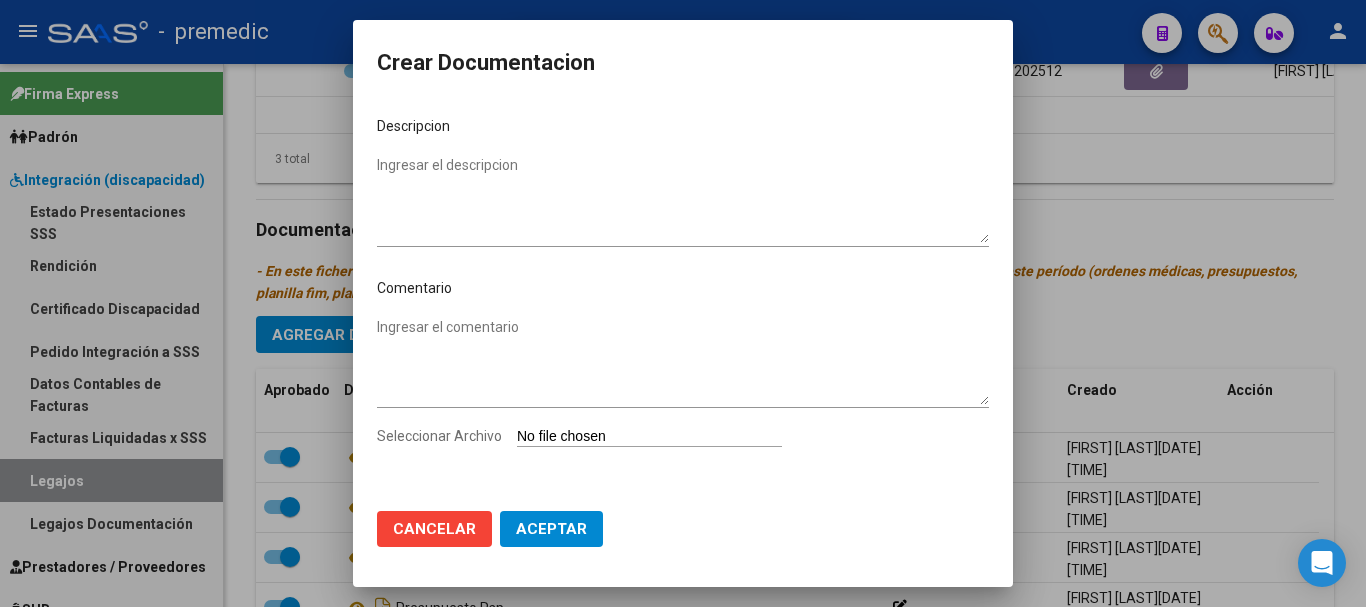 click on "Seleccionar Archivo" at bounding box center [649, 437] 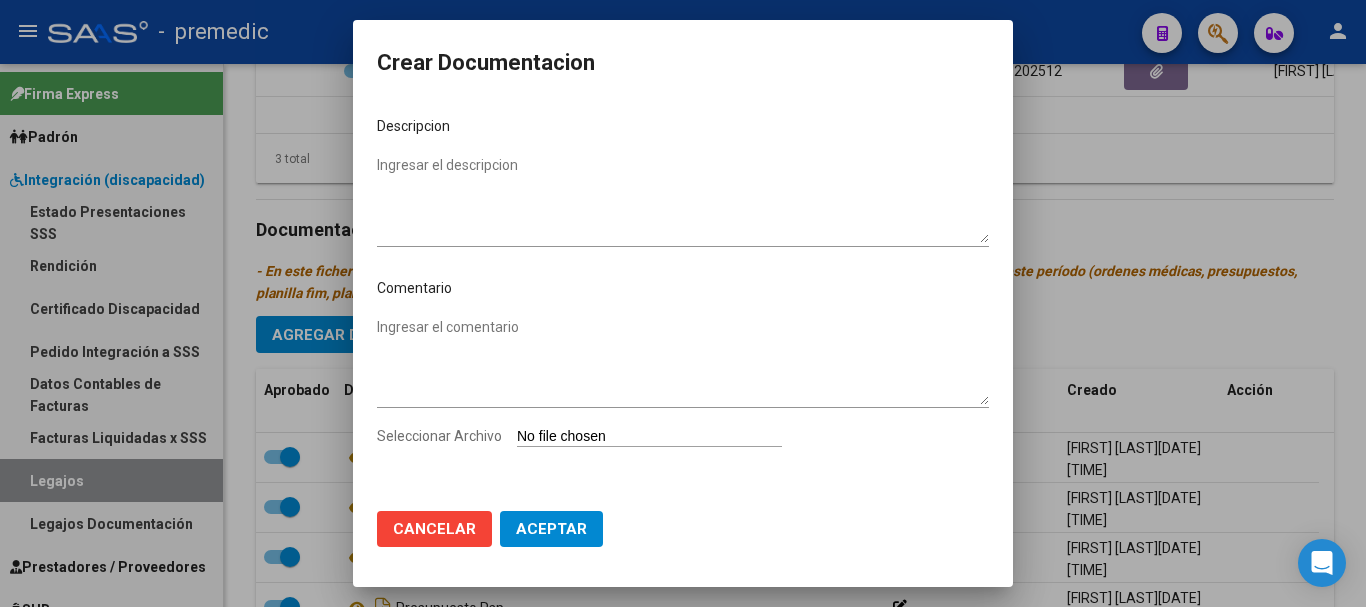 type on "C:\fakepath\3- ADECUACION.pdf" 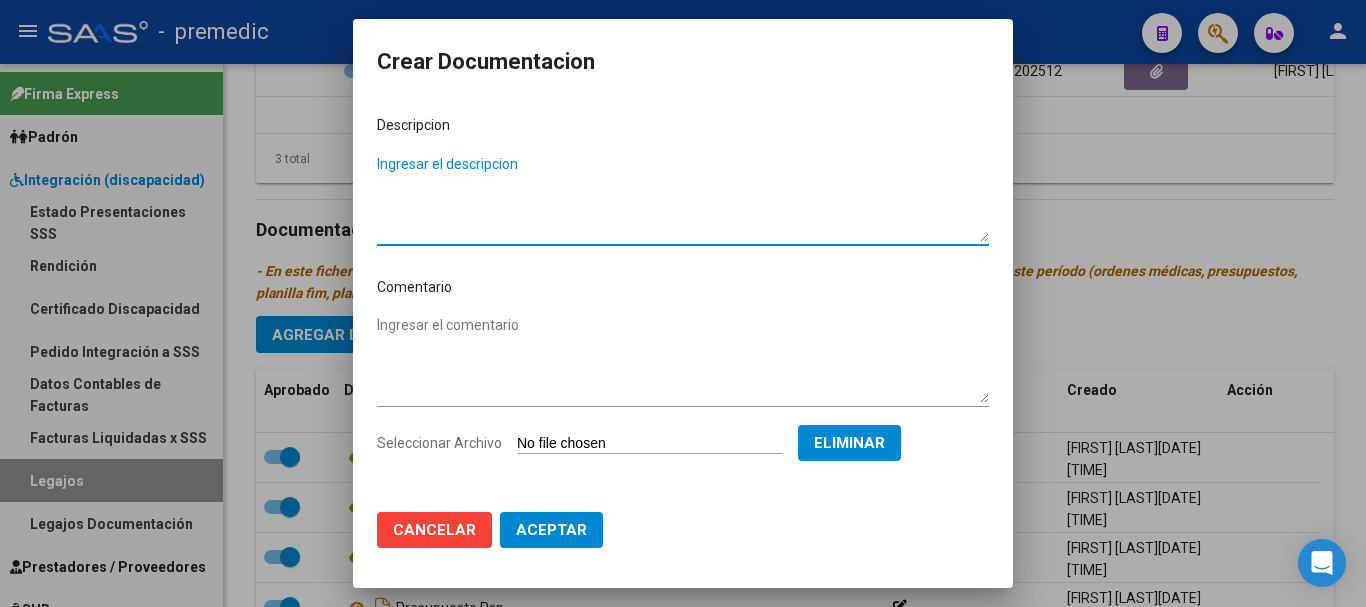 click on "Ingresar el descripcion" at bounding box center (683, 198) 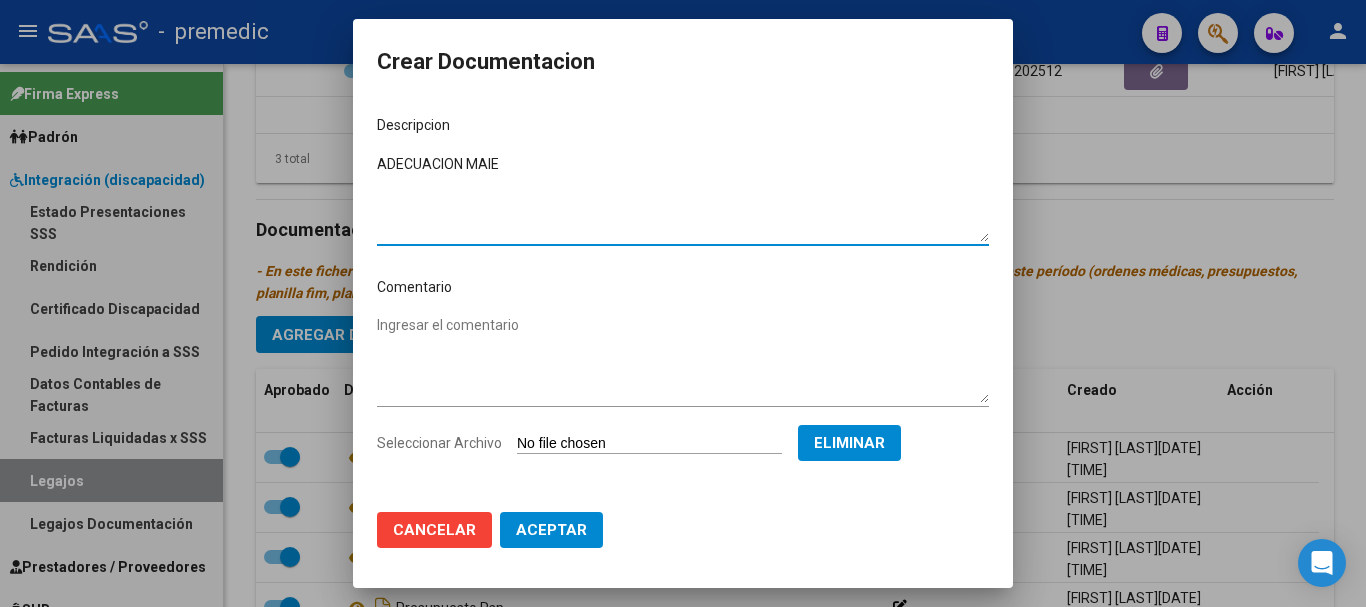 type on "ADECUACION MAIE" 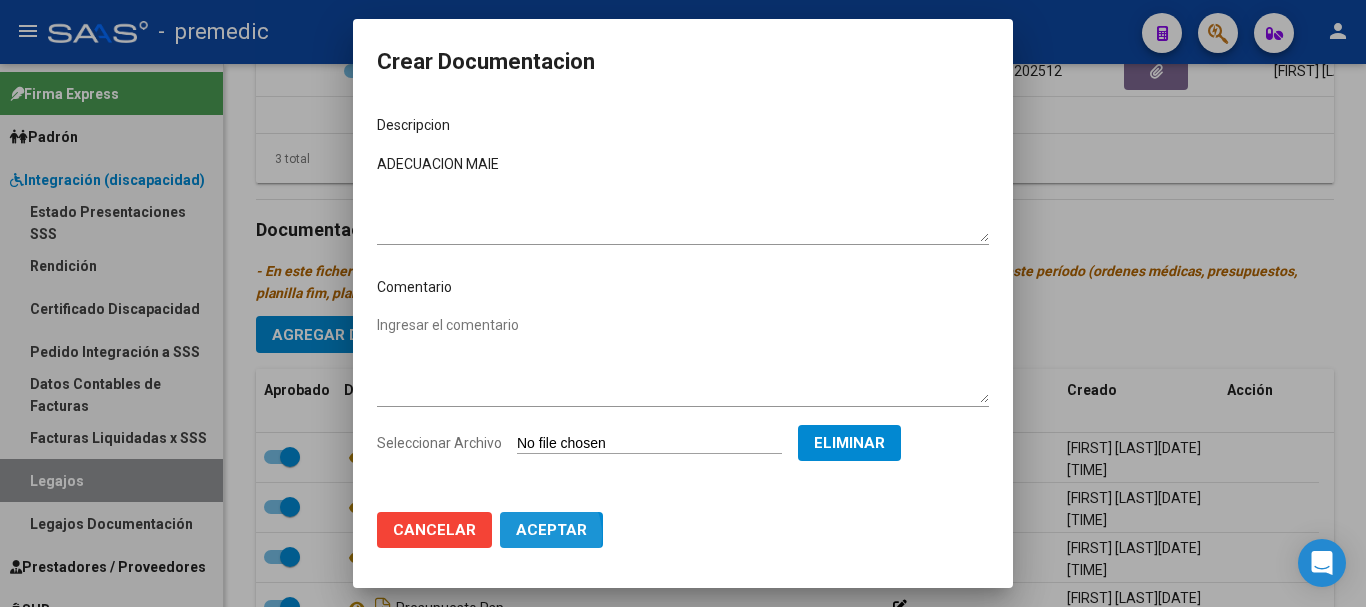 click on "Aceptar" 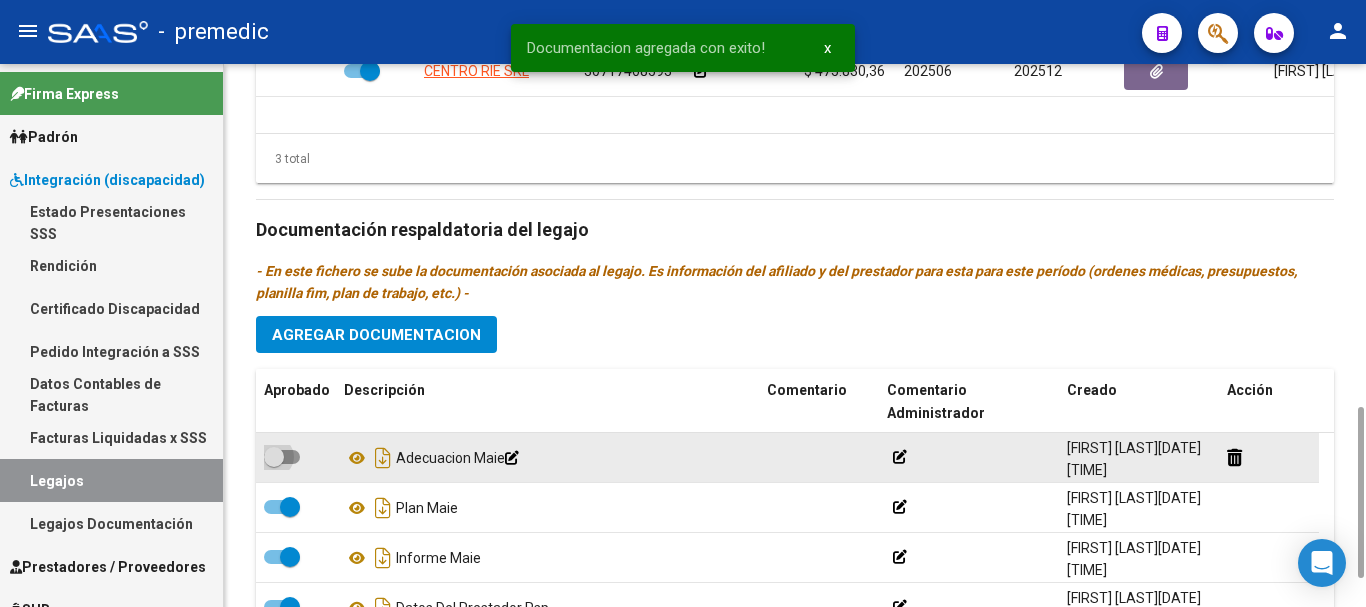 click at bounding box center (282, 457) 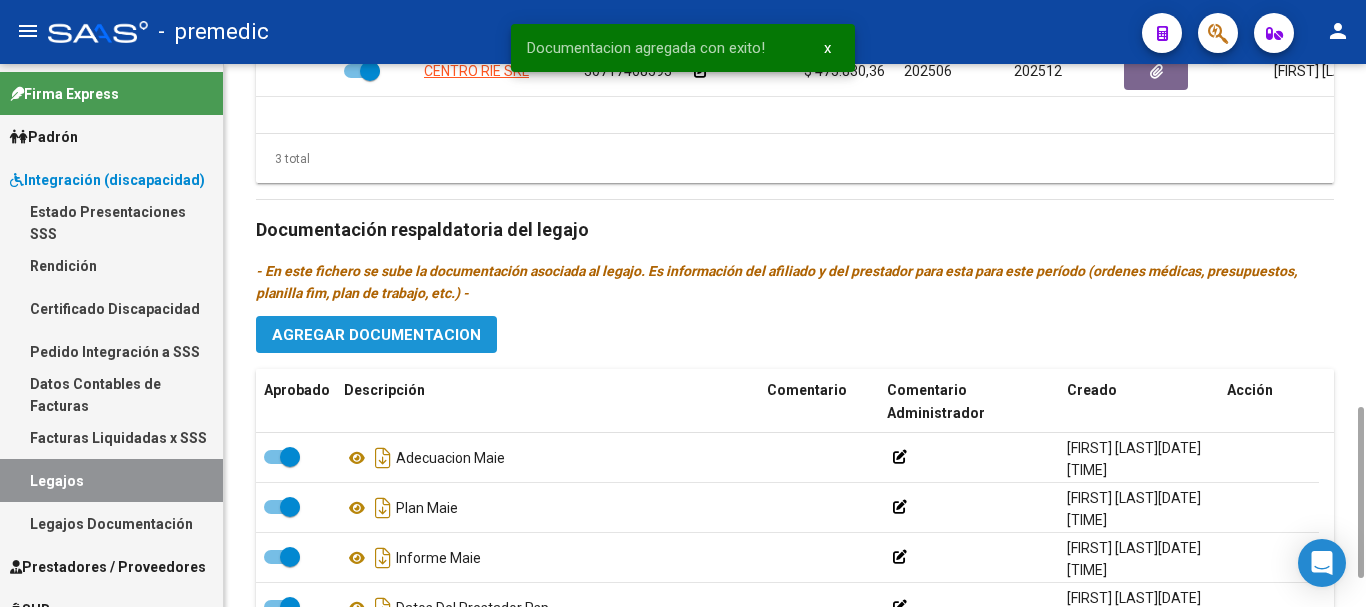 click on "Agregar Documentacion" 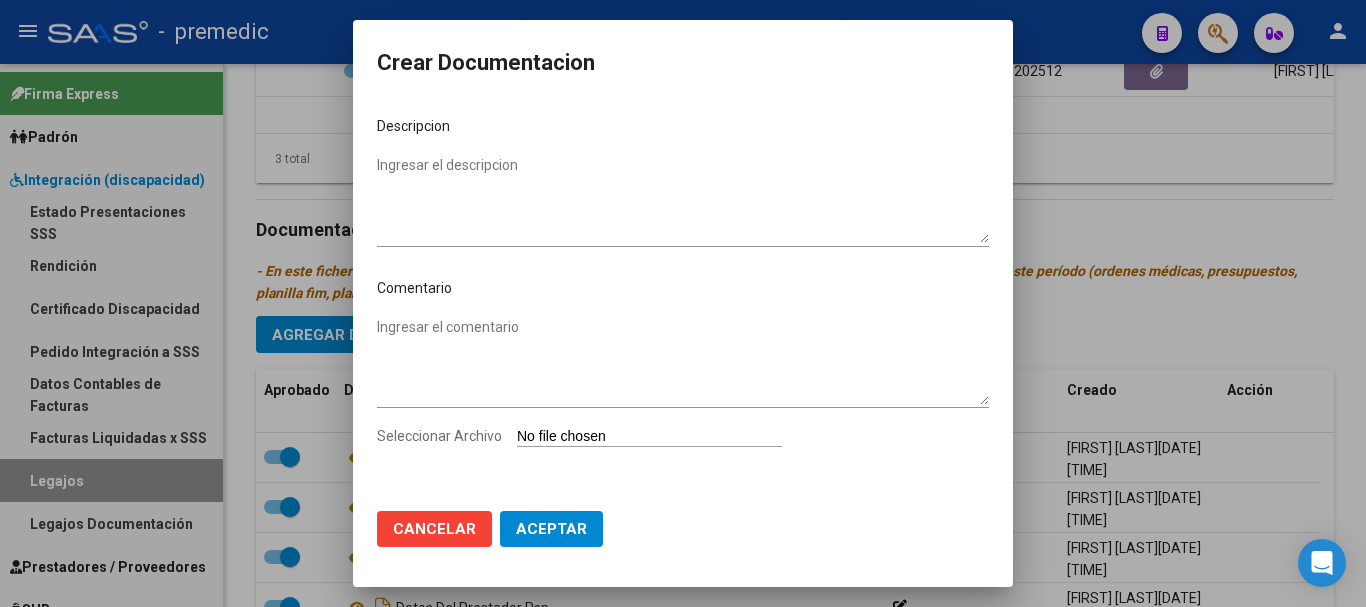 click on "Seleccionar Archivo" at bounding box center [649, 437] 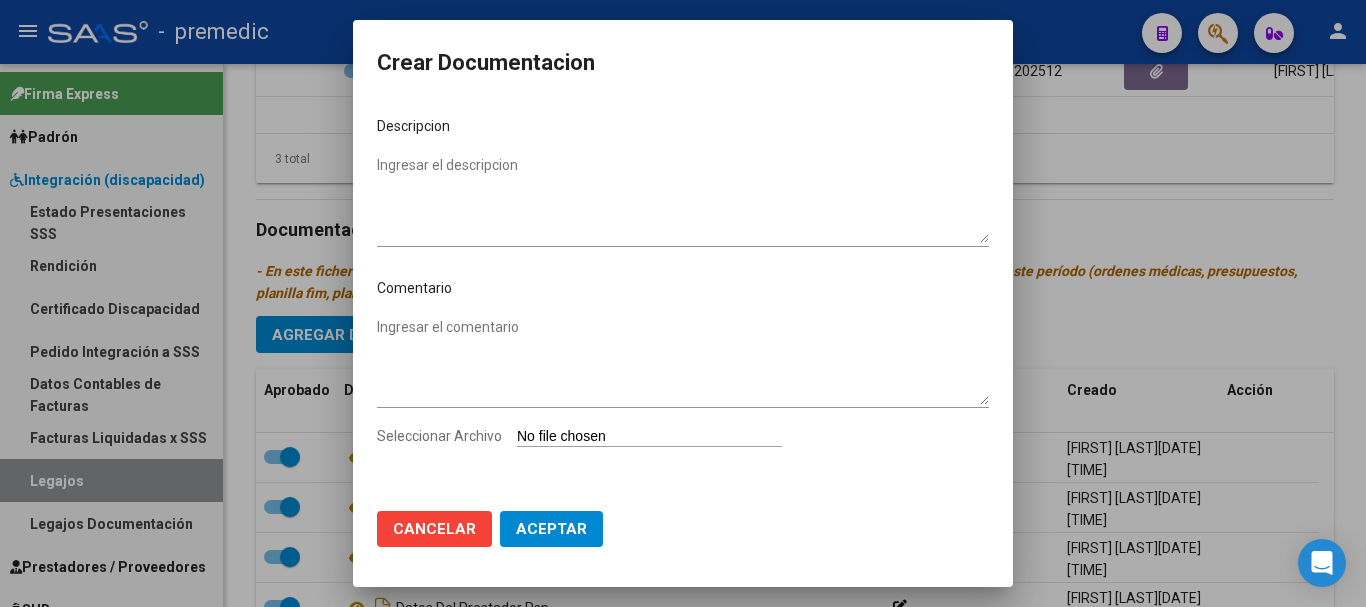 type on "C:\fakepath\4- PRESUPUESTO.pdf" 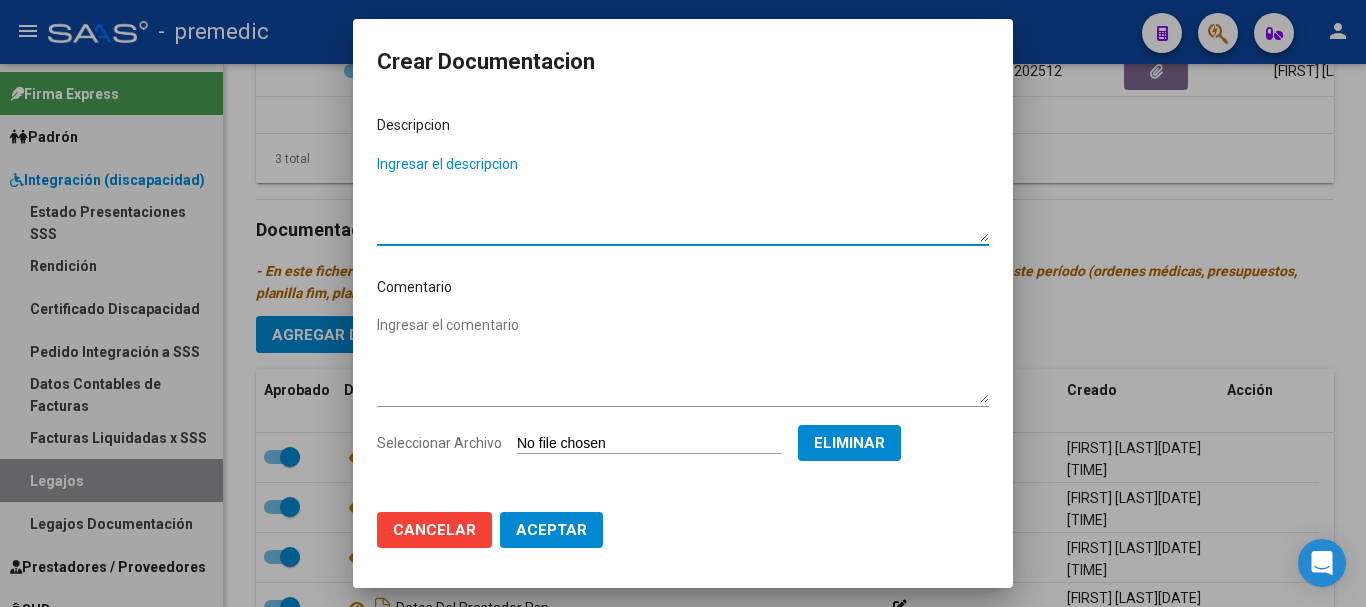 click on "Ingresar el descripcion" at bounding box center (683, 198) 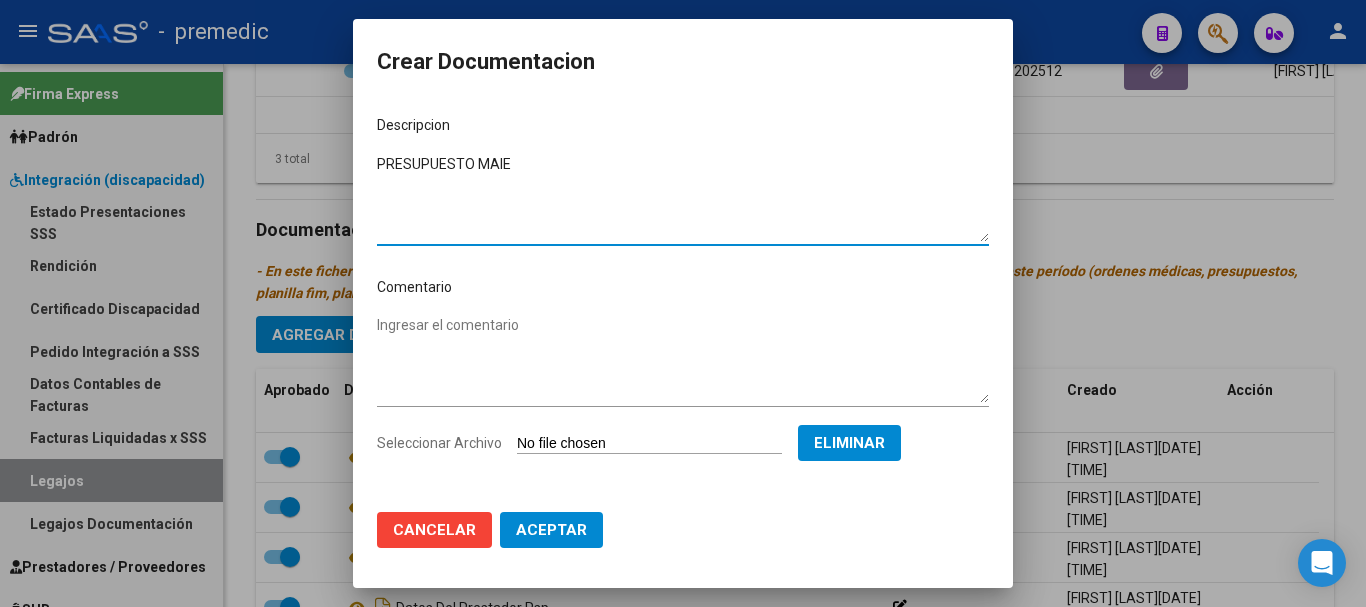 type on "PRESUPUESTO MAIE" 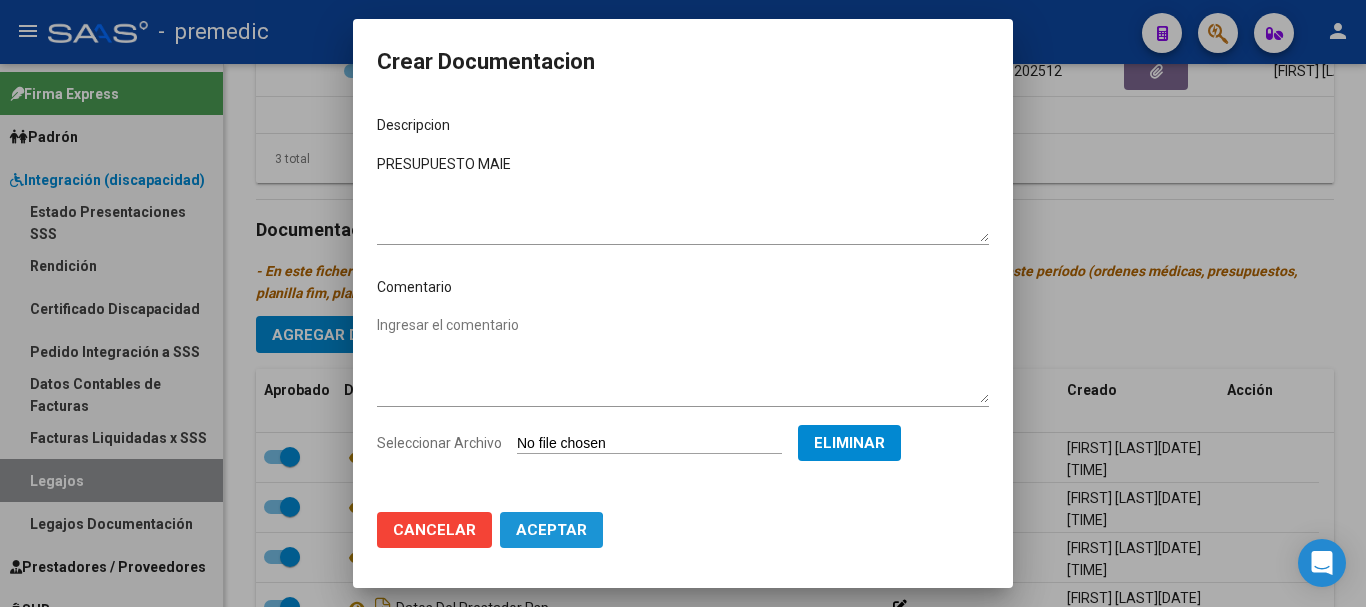 click on "Aceptar" 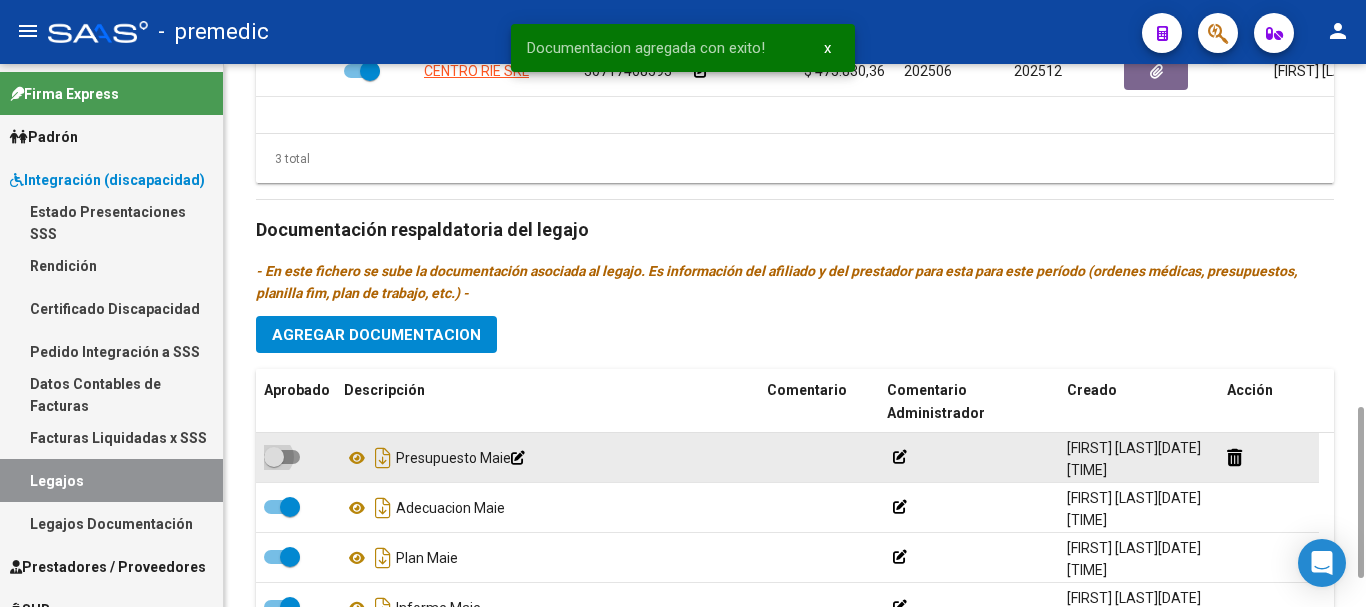 click at bounding box center [282, 457] 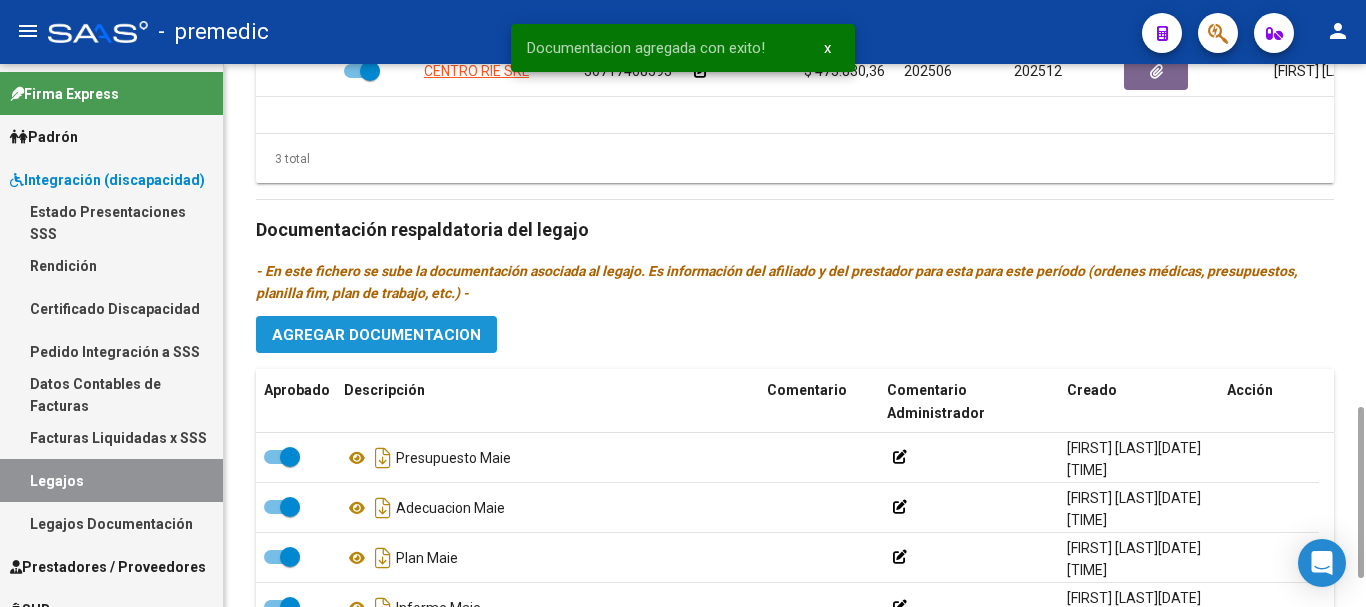 click on "Agregar Documentacion" 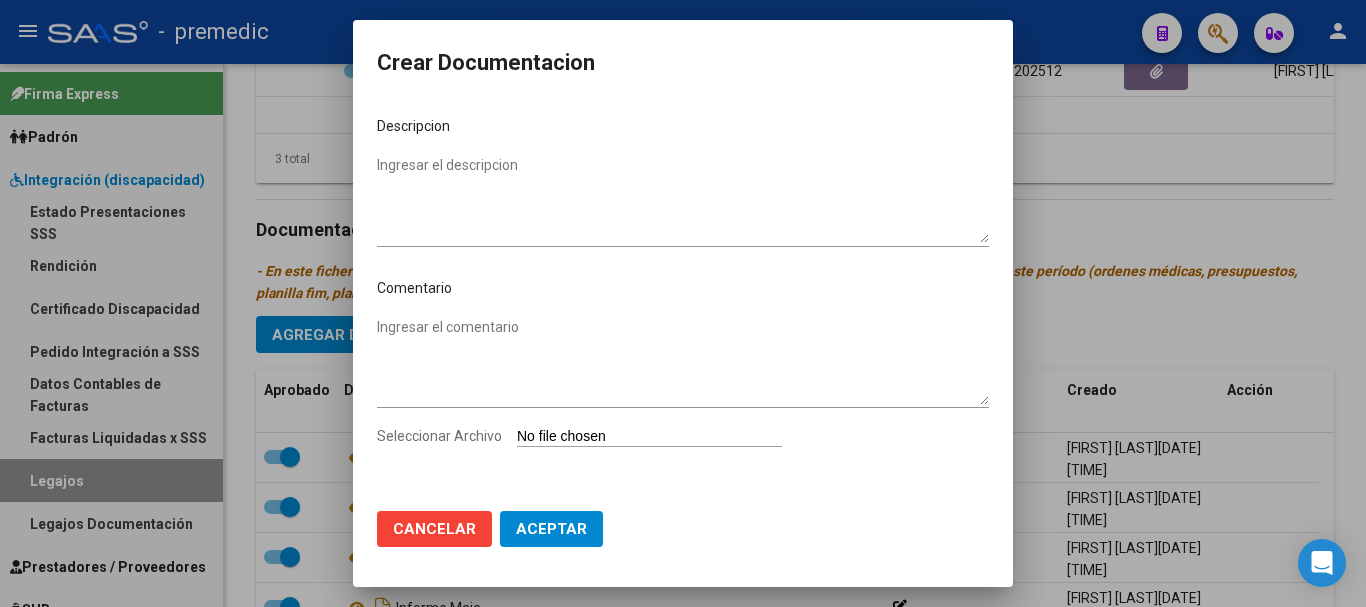 click on "Seleccionar Archivo" at bounding box center [649, 437] 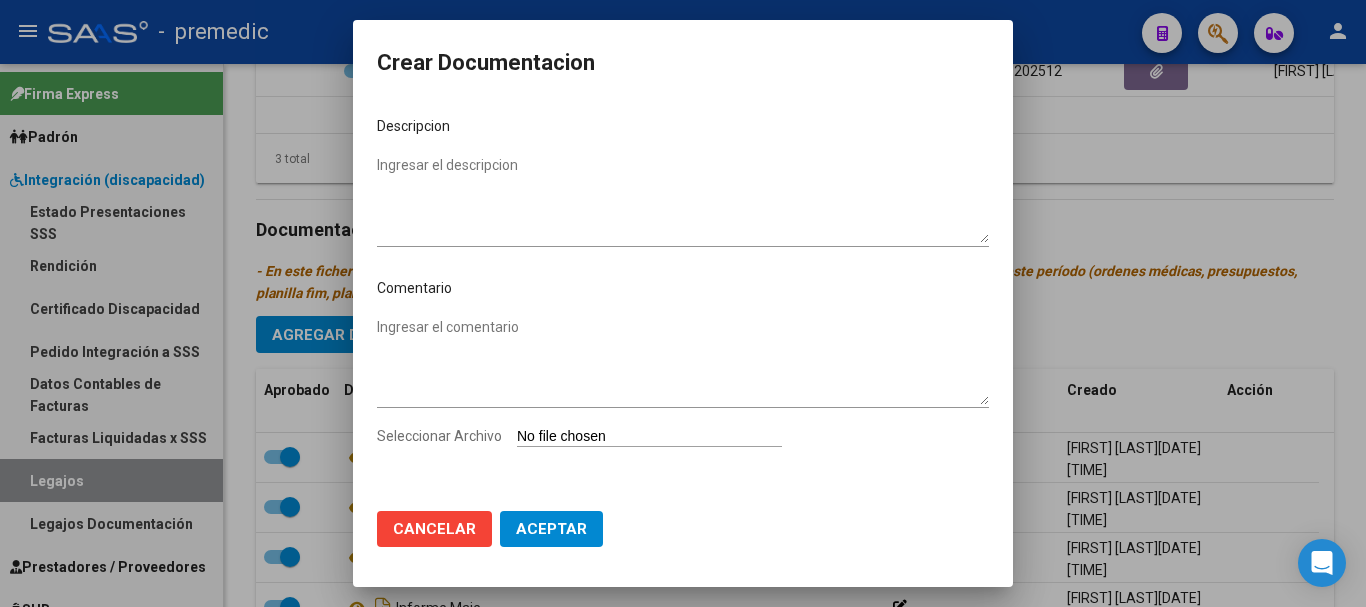 type on "C:\fakepath\5- ACTA ACUERDO.pdf" 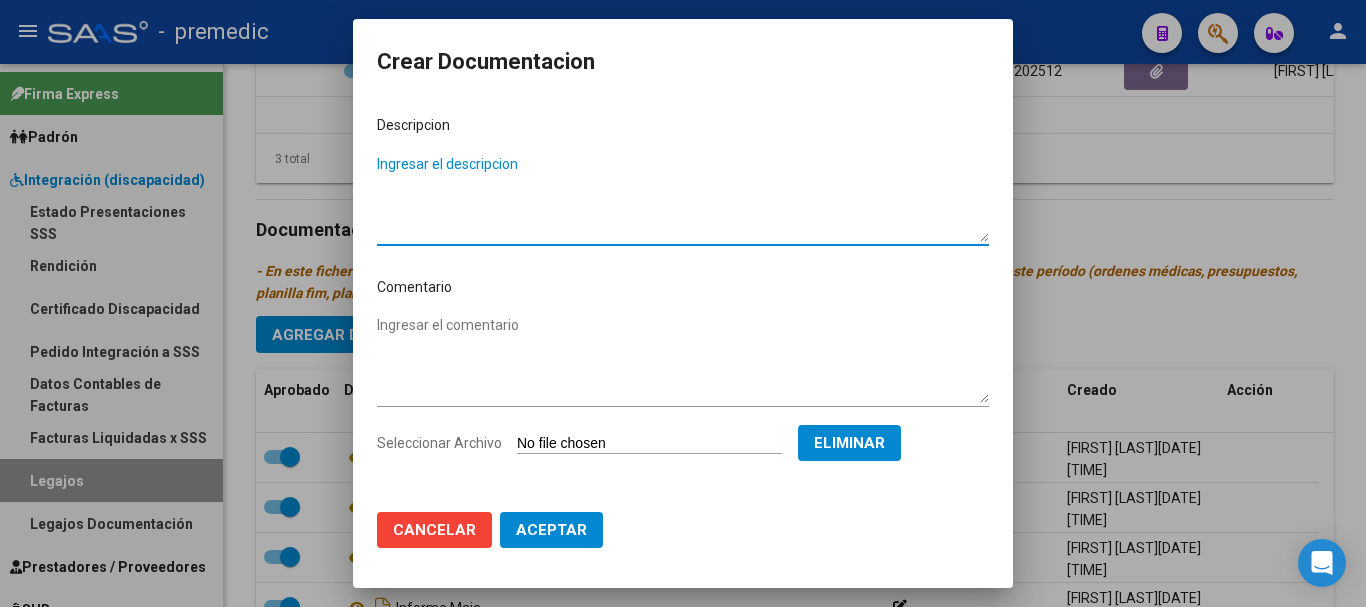 click on "Ingresar el descripcion" at bounding box center (683, 198) 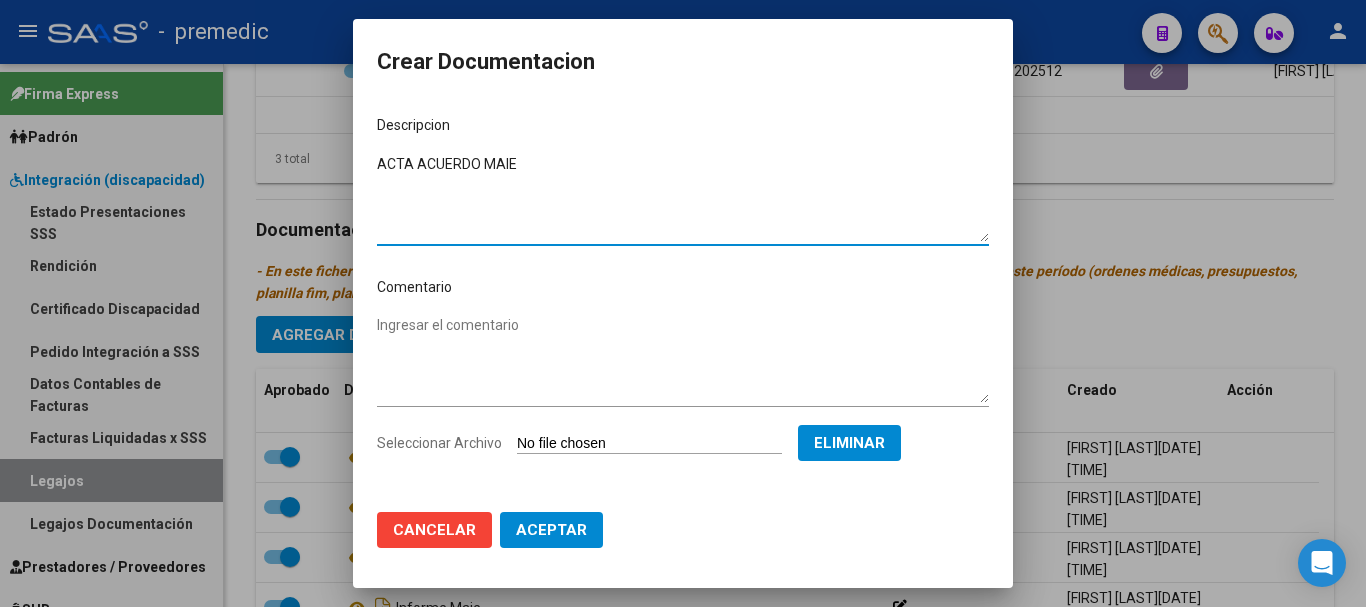 type on "ACTA ACUERDO MAIE" 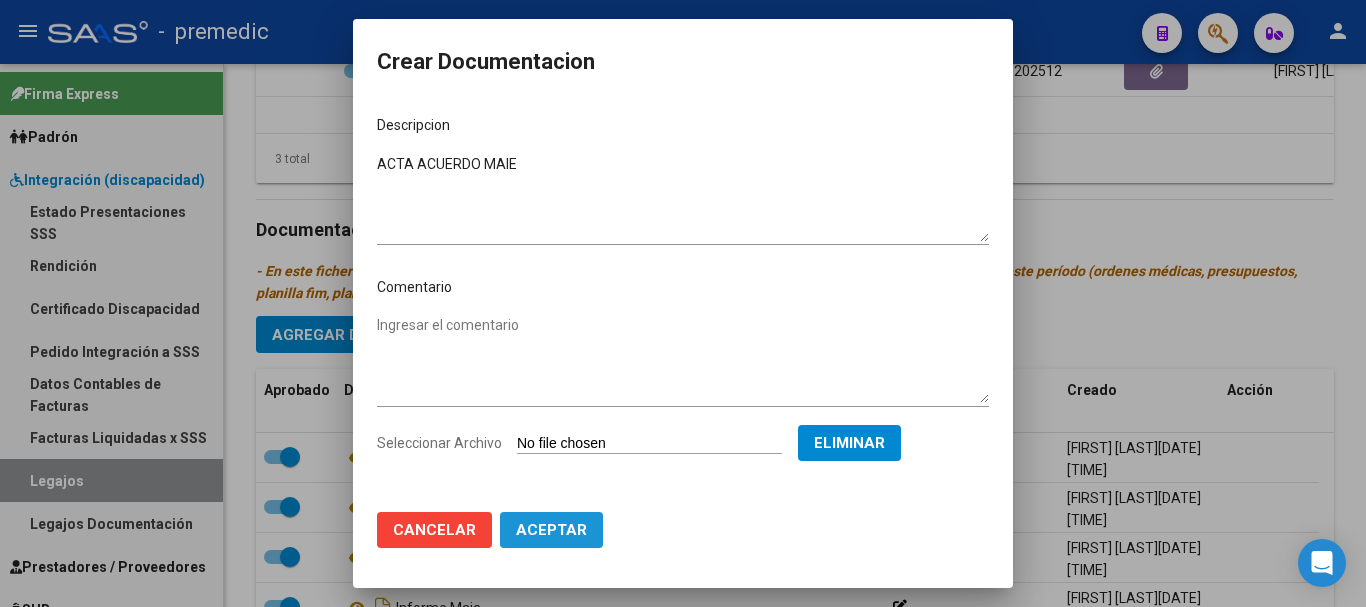 click on "Aceptar" 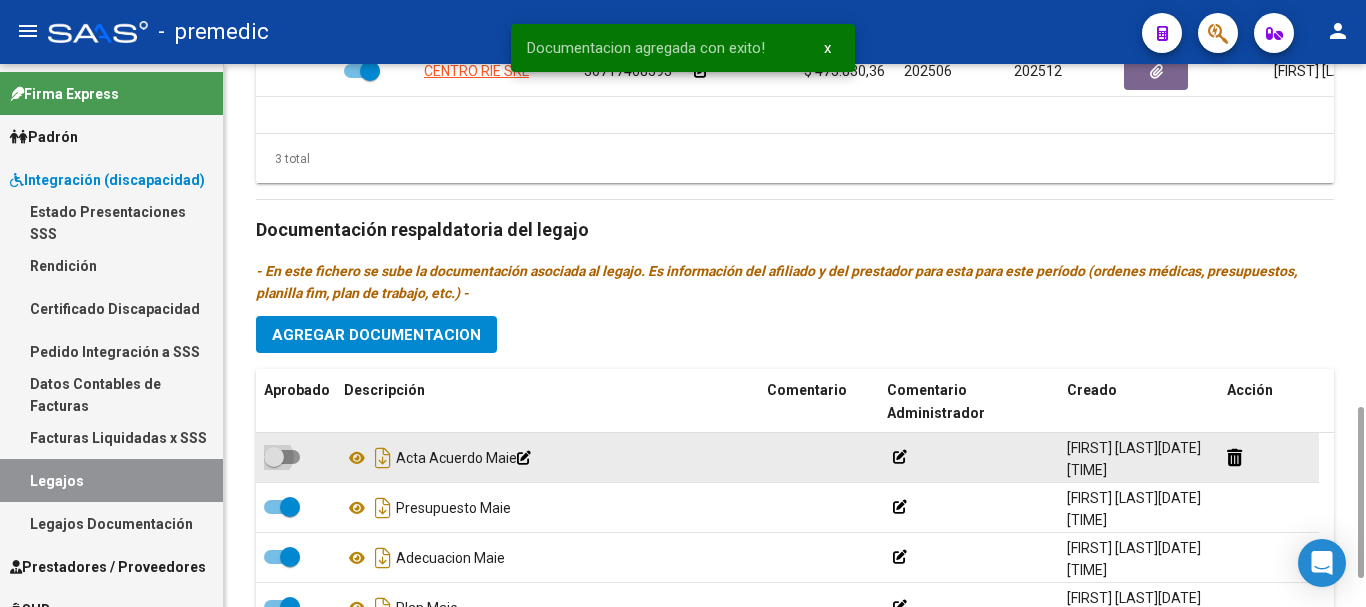 click at bounding box center (282, 457) 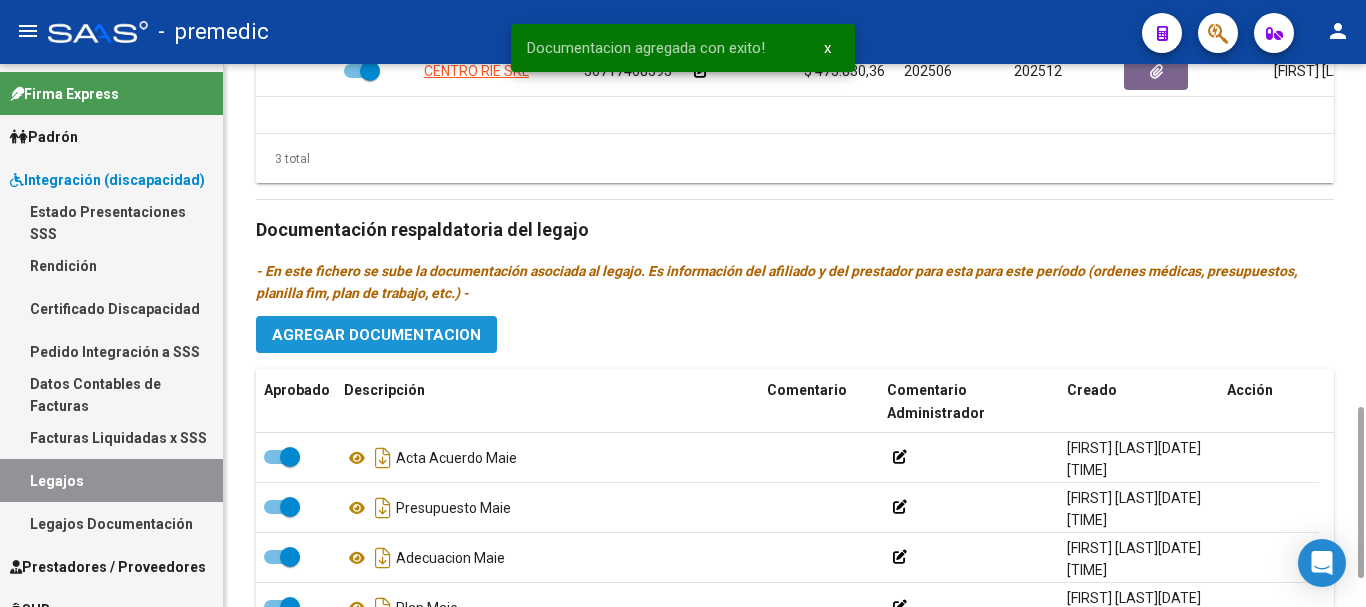 click on "Agregar Documentacion" 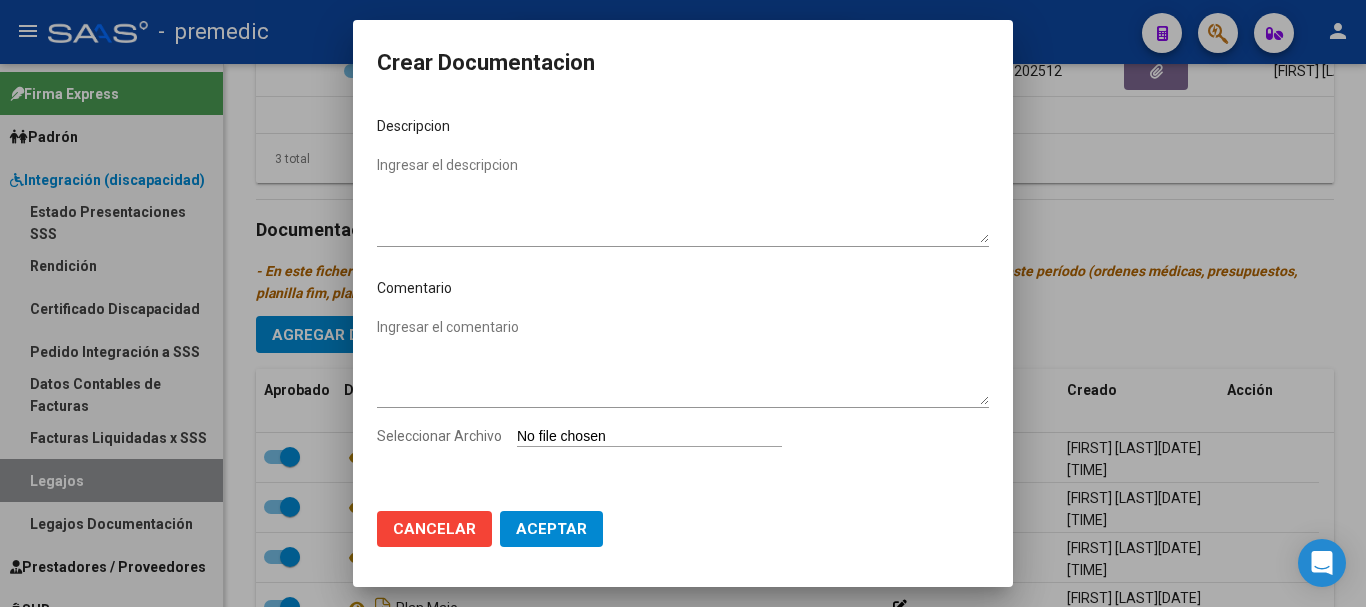 click on "Seleccionar Archivo" at bounding box center (649, 437) 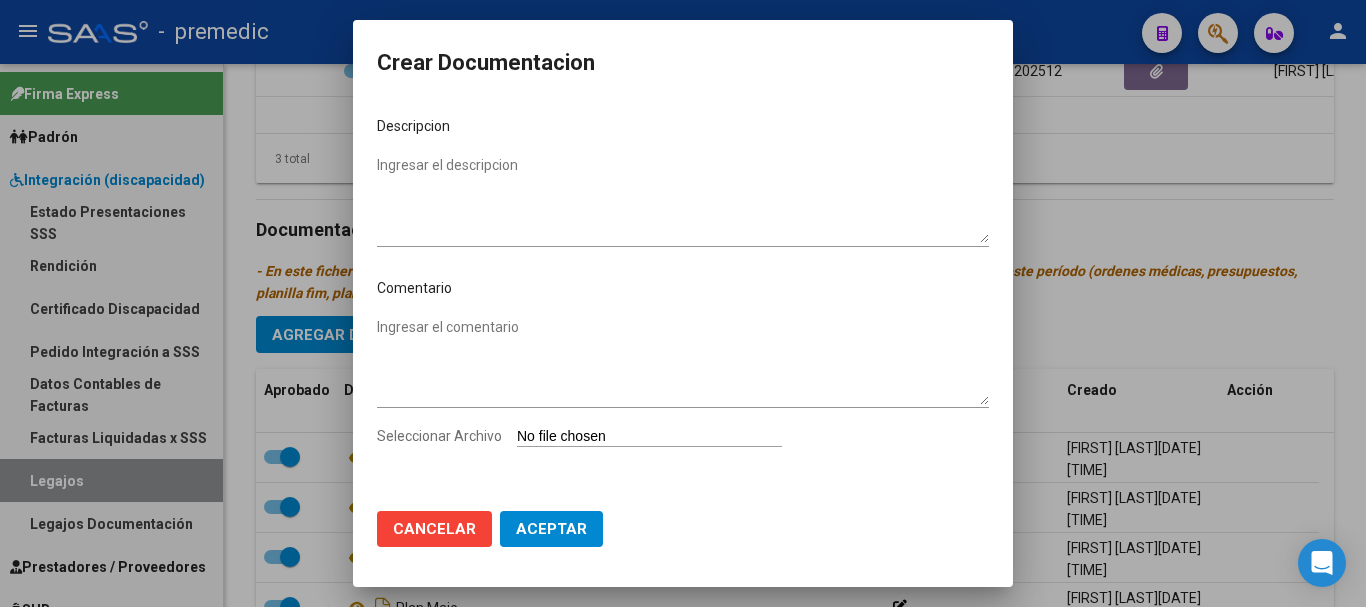 type on "C:\fakepath\6- DATOS DE PRESTADOR.pdf" 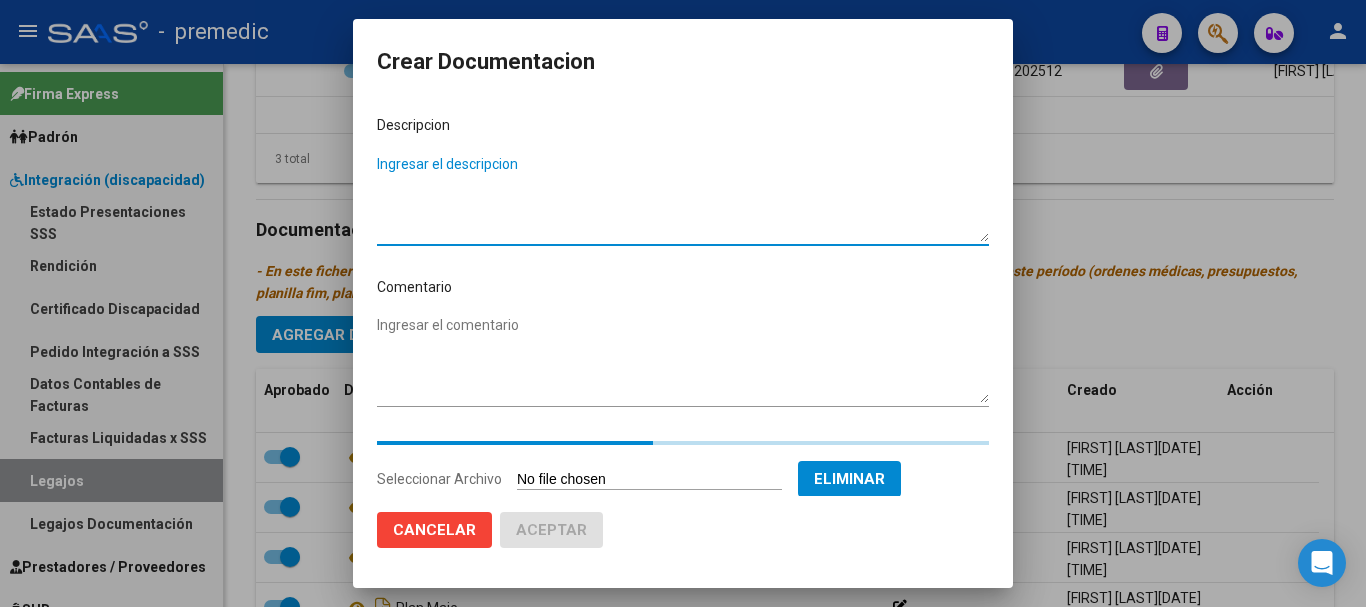click on "Ingresar el descripcion" at bounding box center [683, 198] 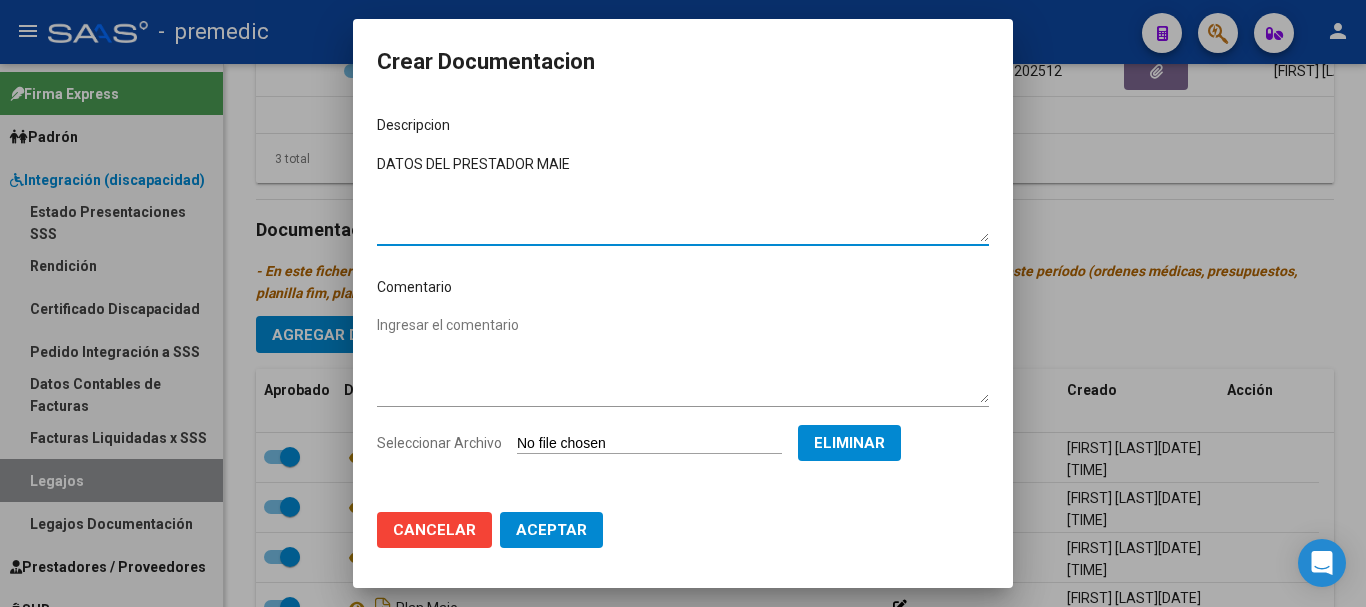 type on "DATOS DEL PRESTADOR MAIE" 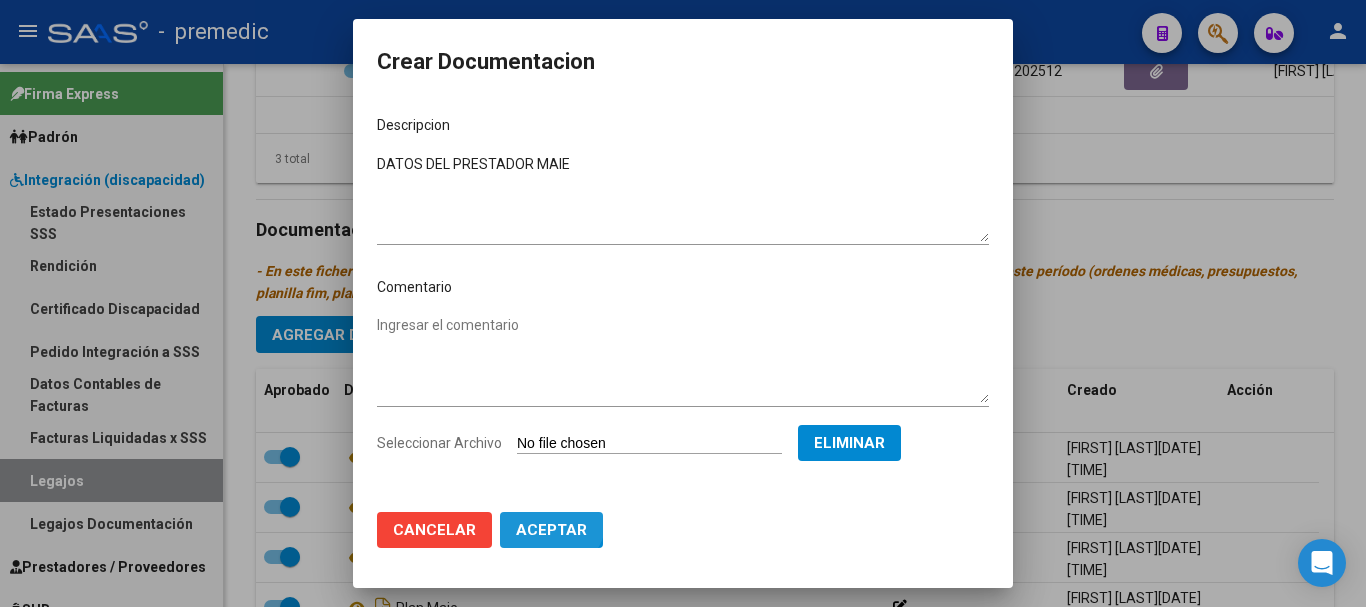 click on "Aceptar" 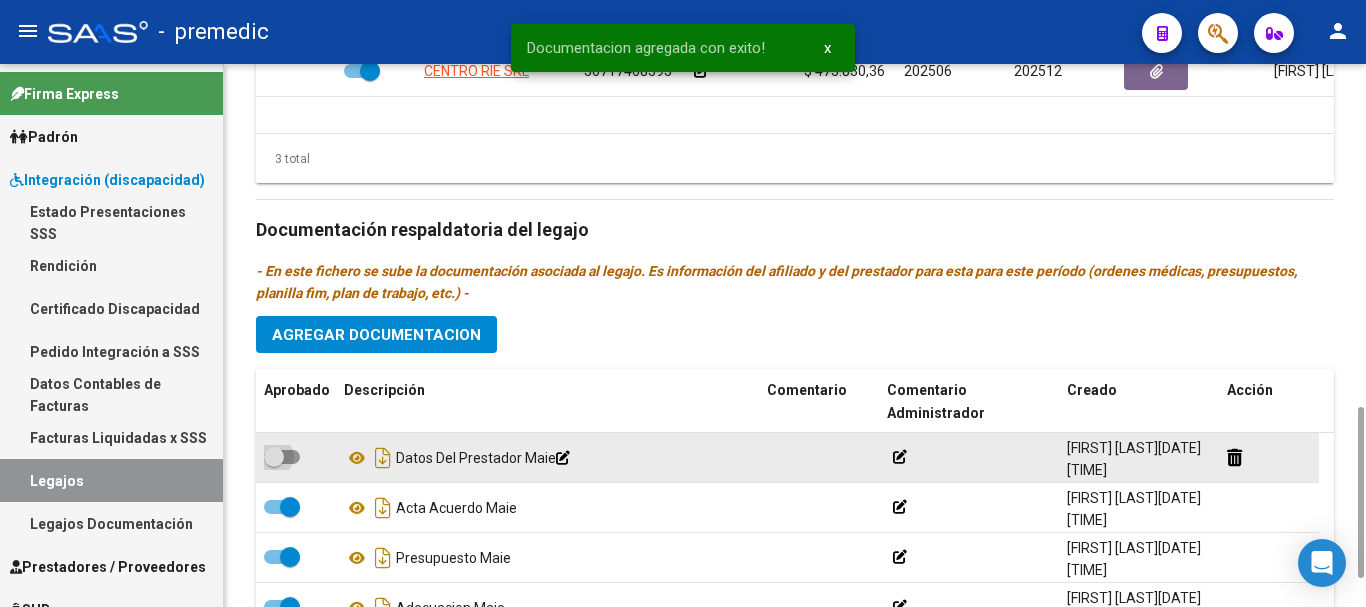 click at bounding box center (282, 457) 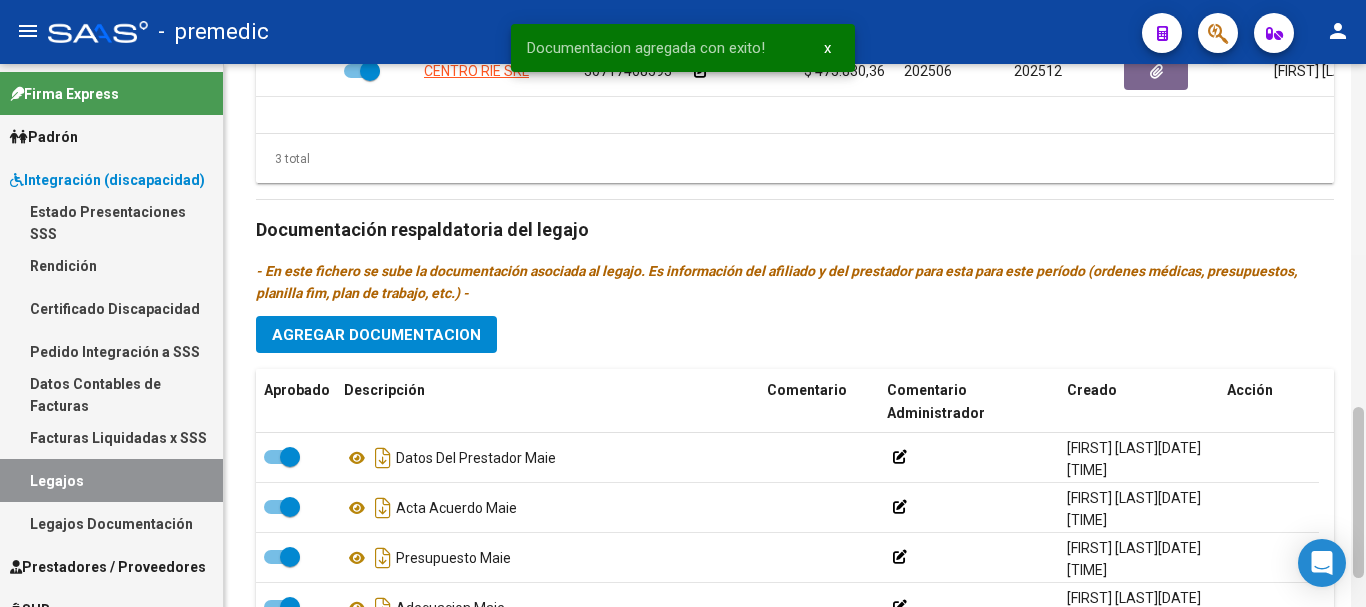 scroll, scrollTop: 543, scrollLeft: 0, axis: vertical 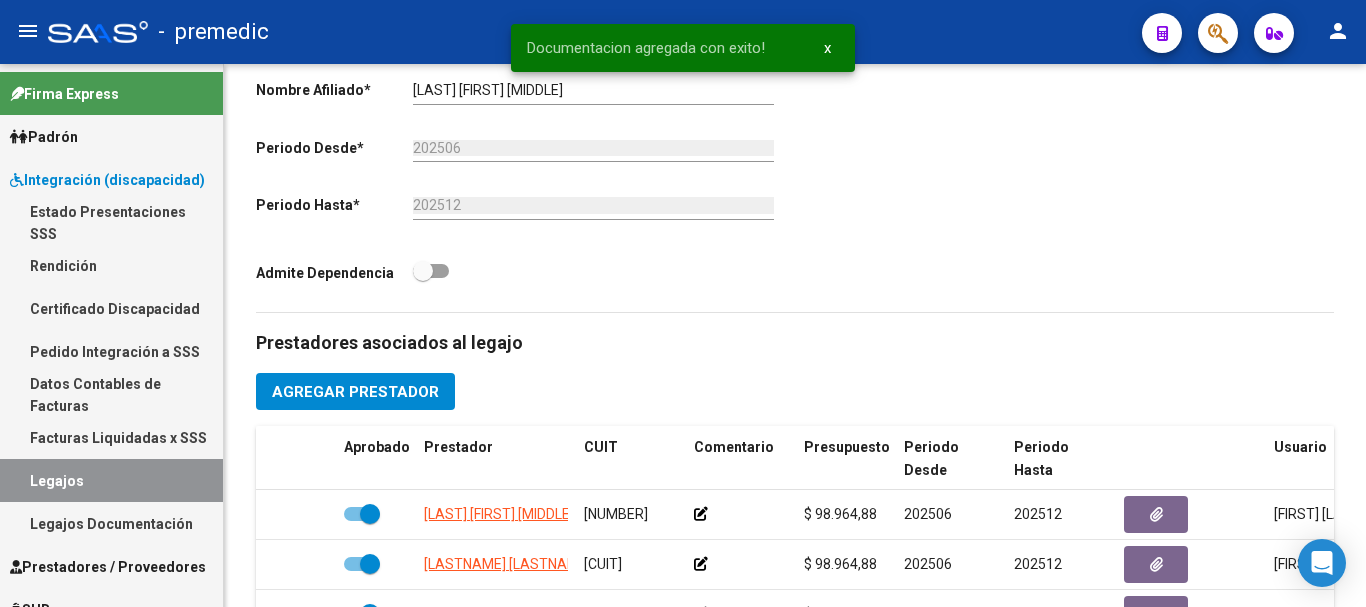 click 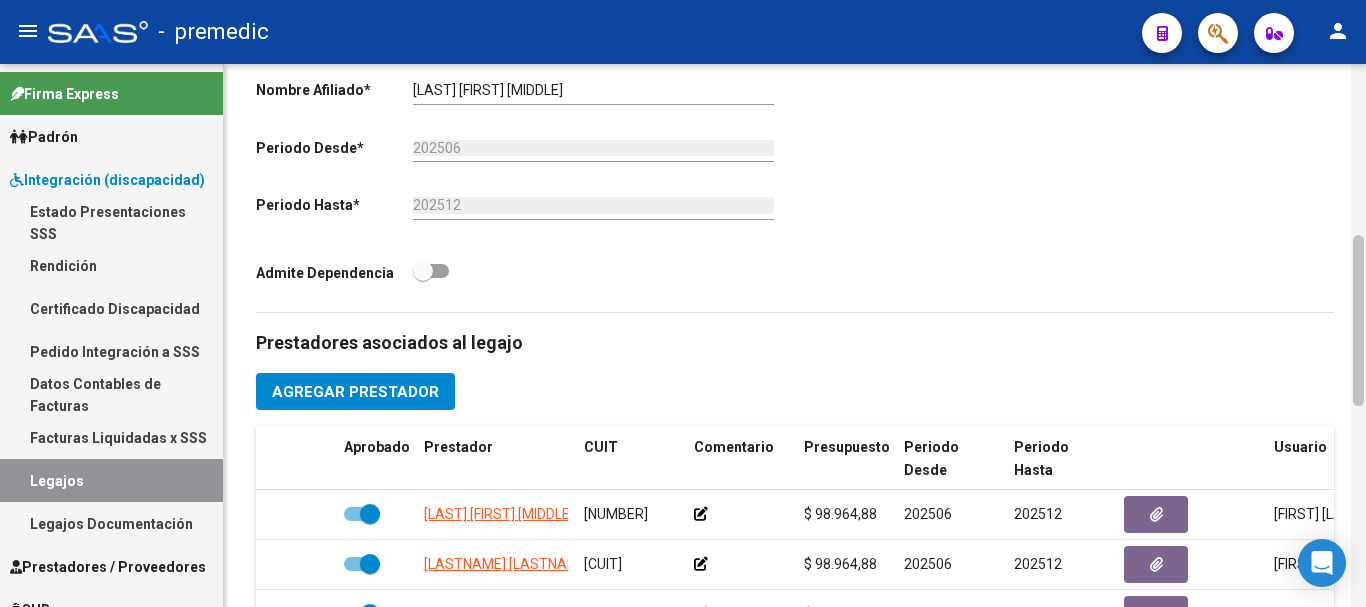 scroll, scrollTop: 0, scrollLeft: 0, axis: both 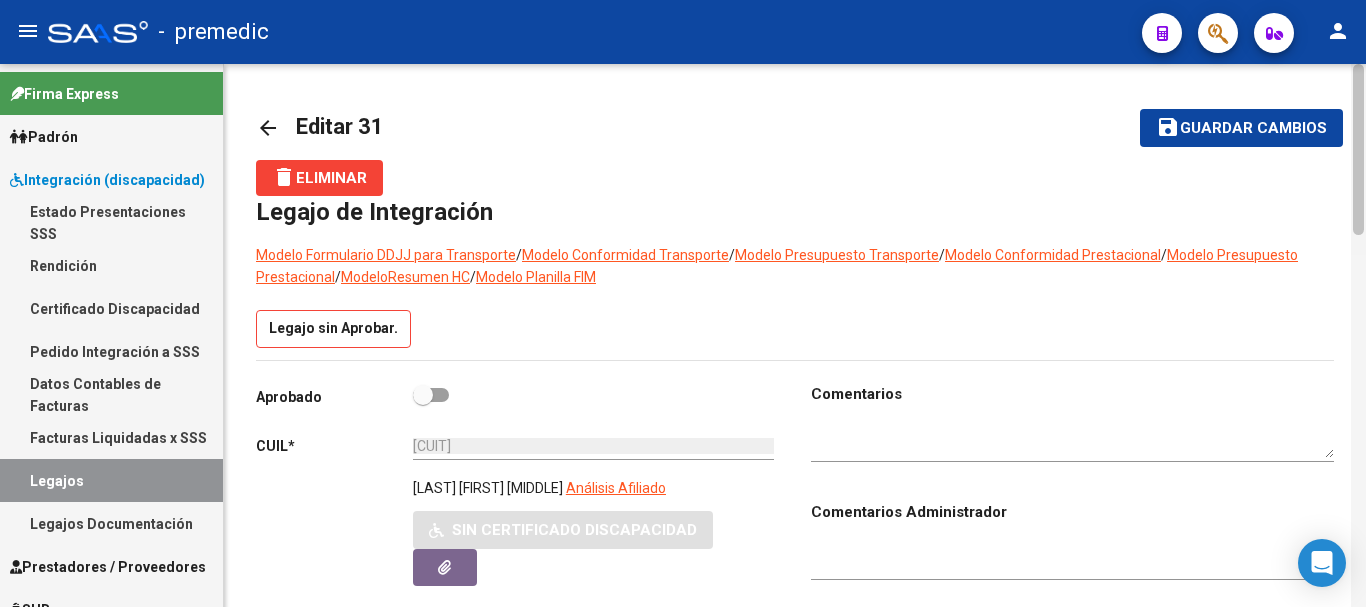 click 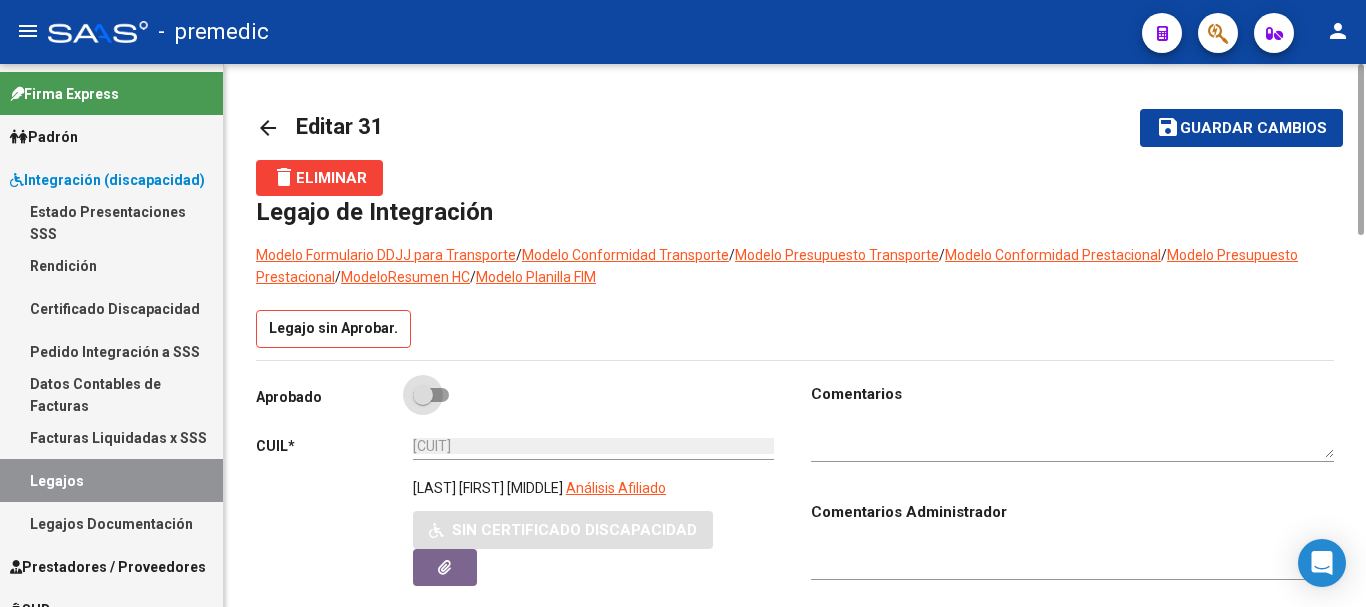 click at bounding box center [431, 395] 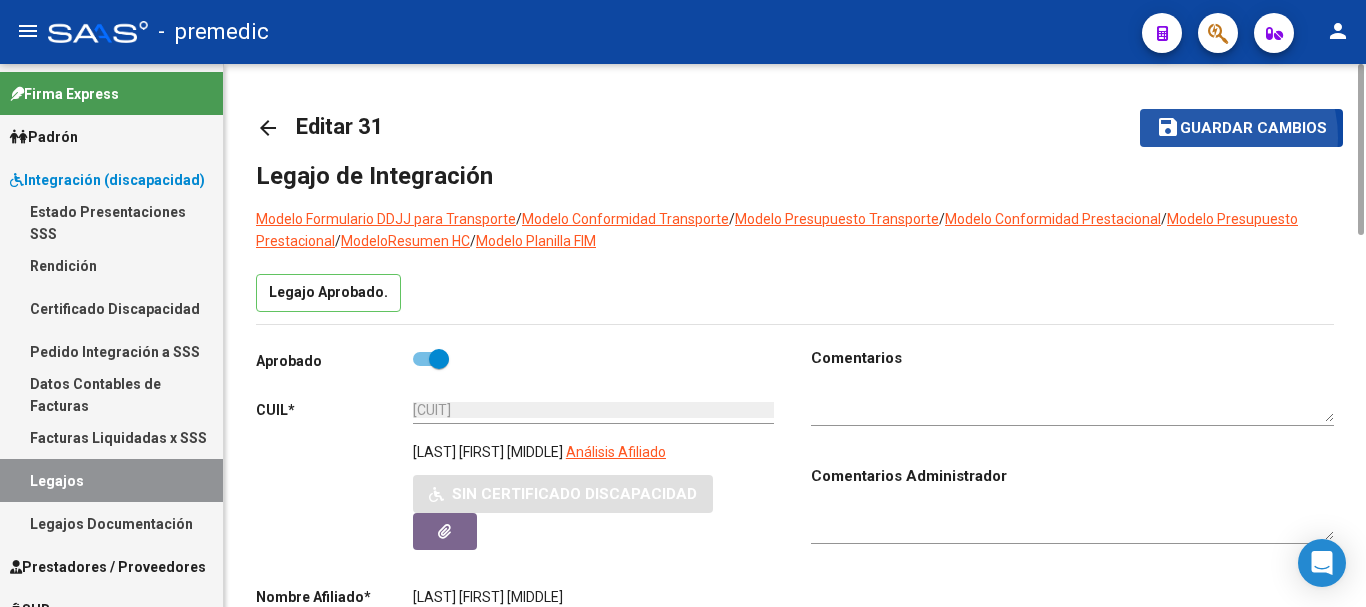 click on "save Guardar cambios" 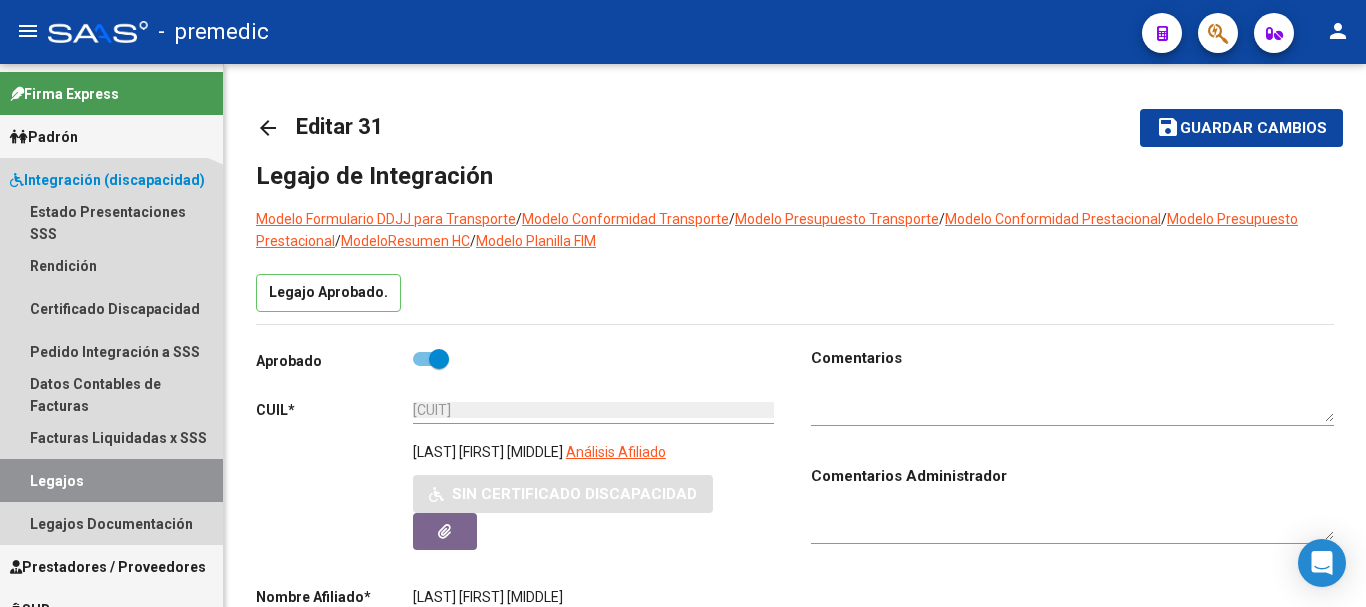 click on "Legajos" at bounding box center (111, 480) 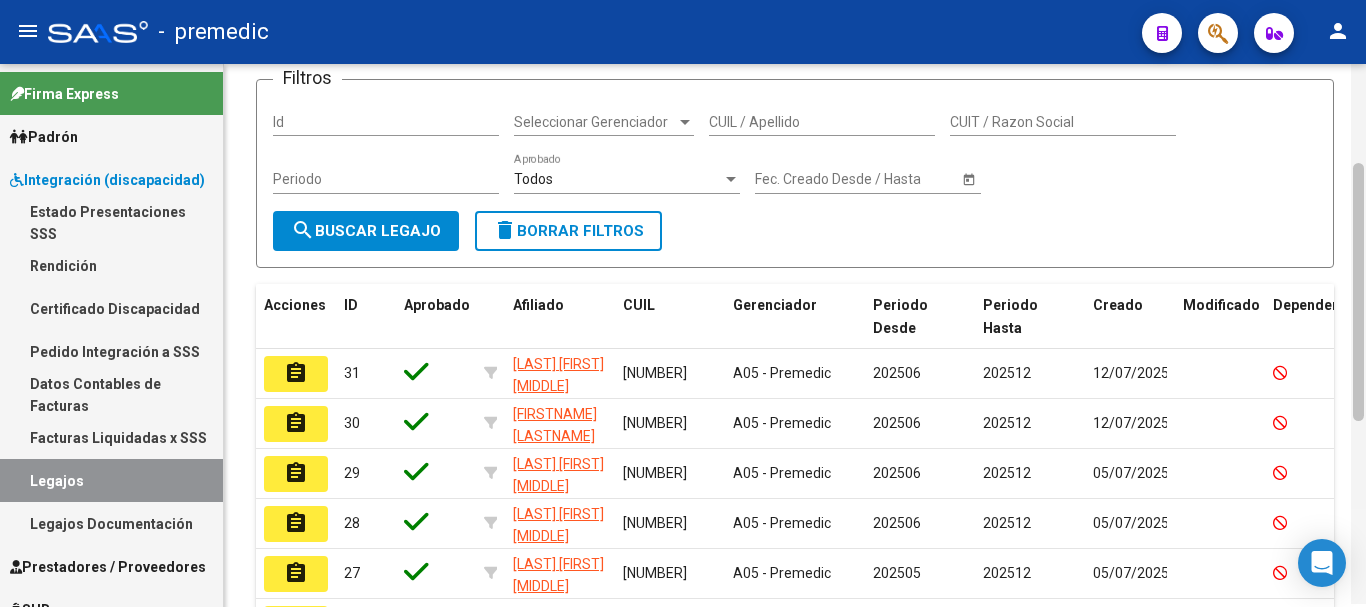 scroll, scrollTop: 215, scrollLeft: 0, axis: vertical 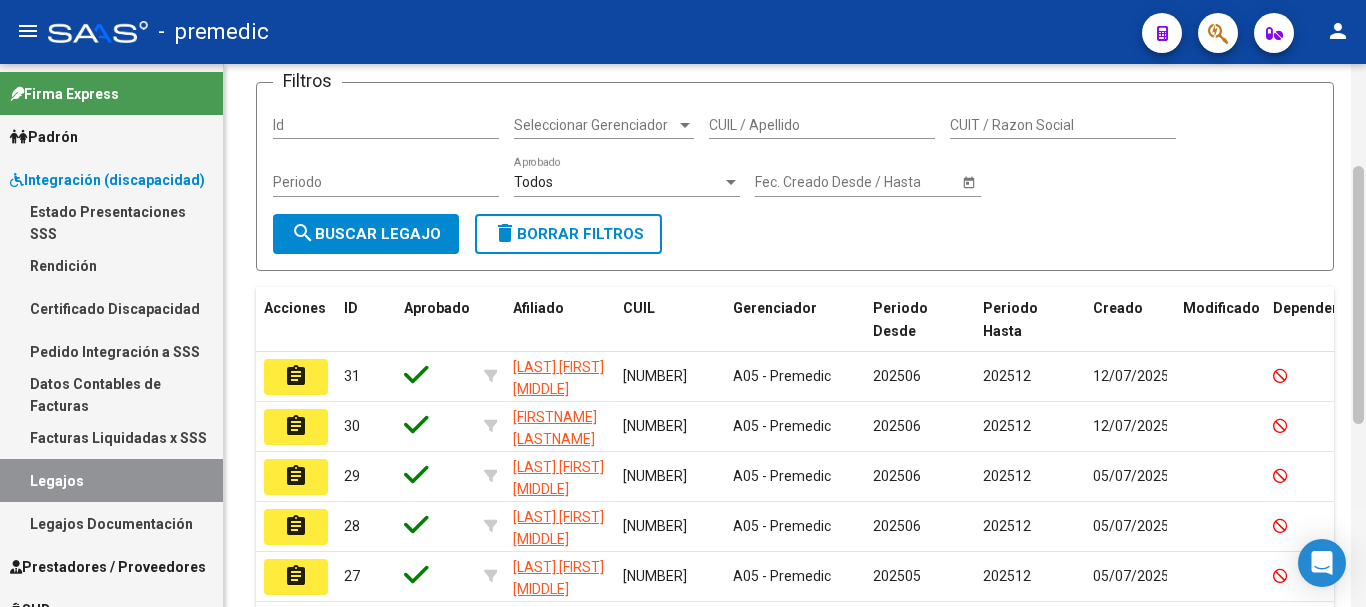 drag, startPoint x: 1362, startPoint y: 153, endPoint x: 1355, endPoint y: 221, distance: 68.359344 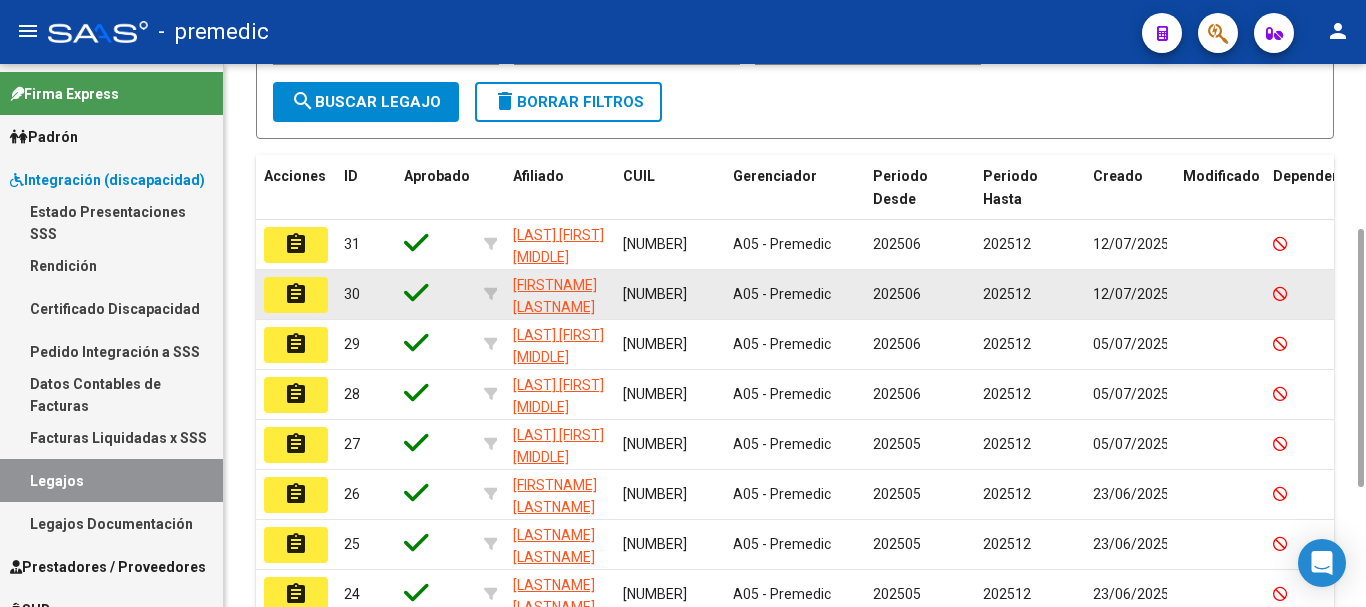 scroll, scrollTop: 345, scrollLeft: 0, axis: vertical 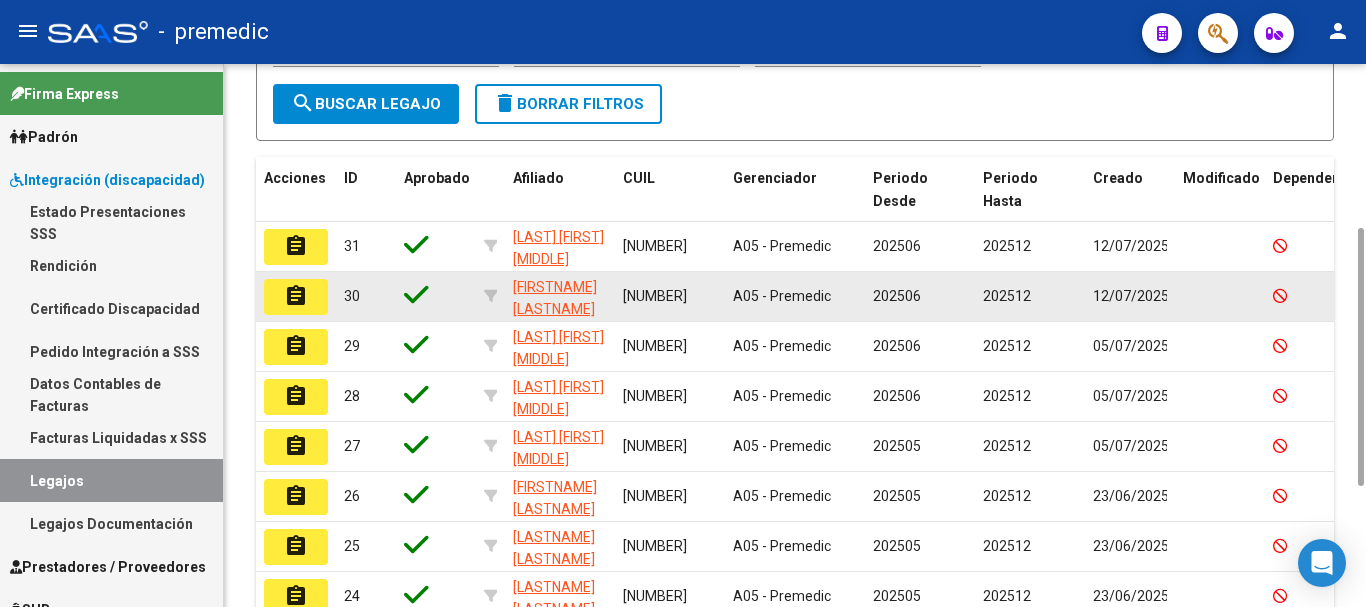 drag, startPoint x: 1357, startPoint y: 225, endPoint x: 1333, endPoint y: 287, distance: 66.48308 